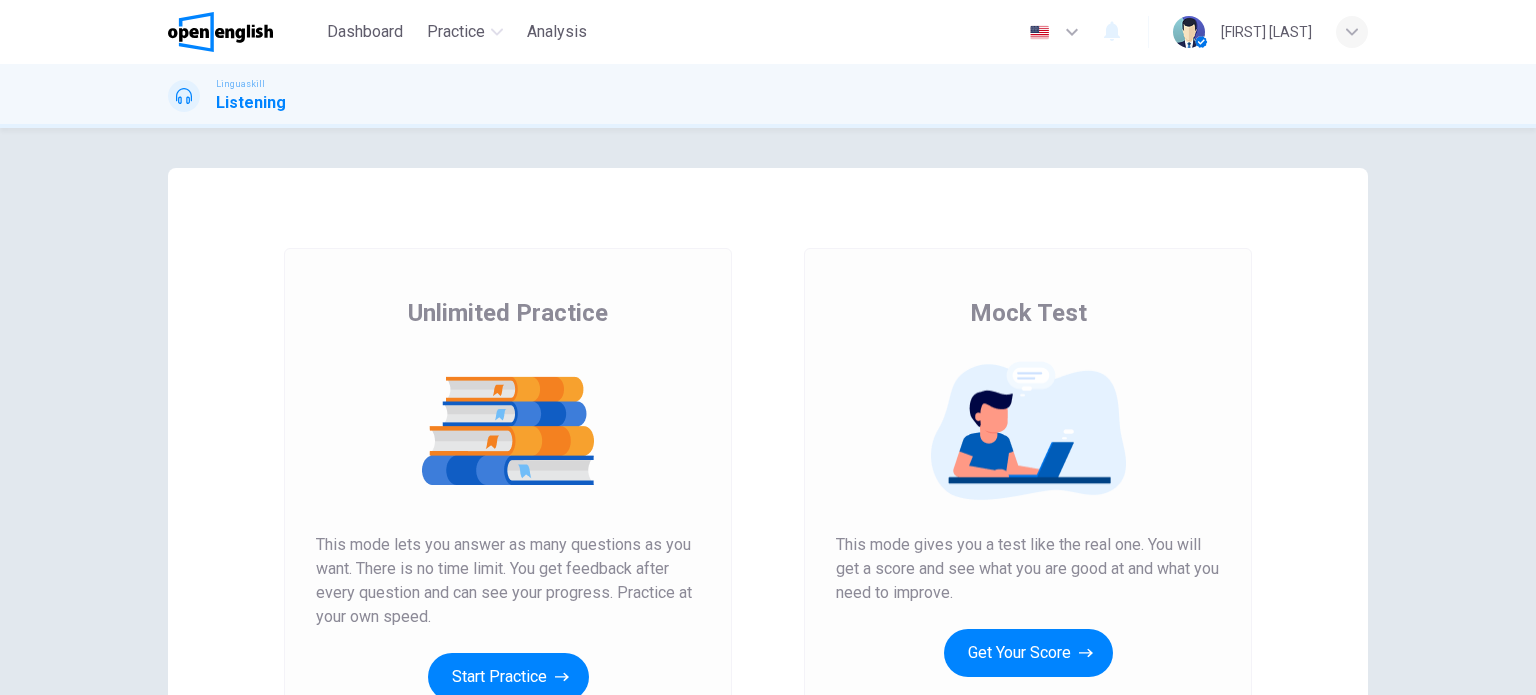 scroll, scrollTop: 0, scrollLeft: 0, axis: both 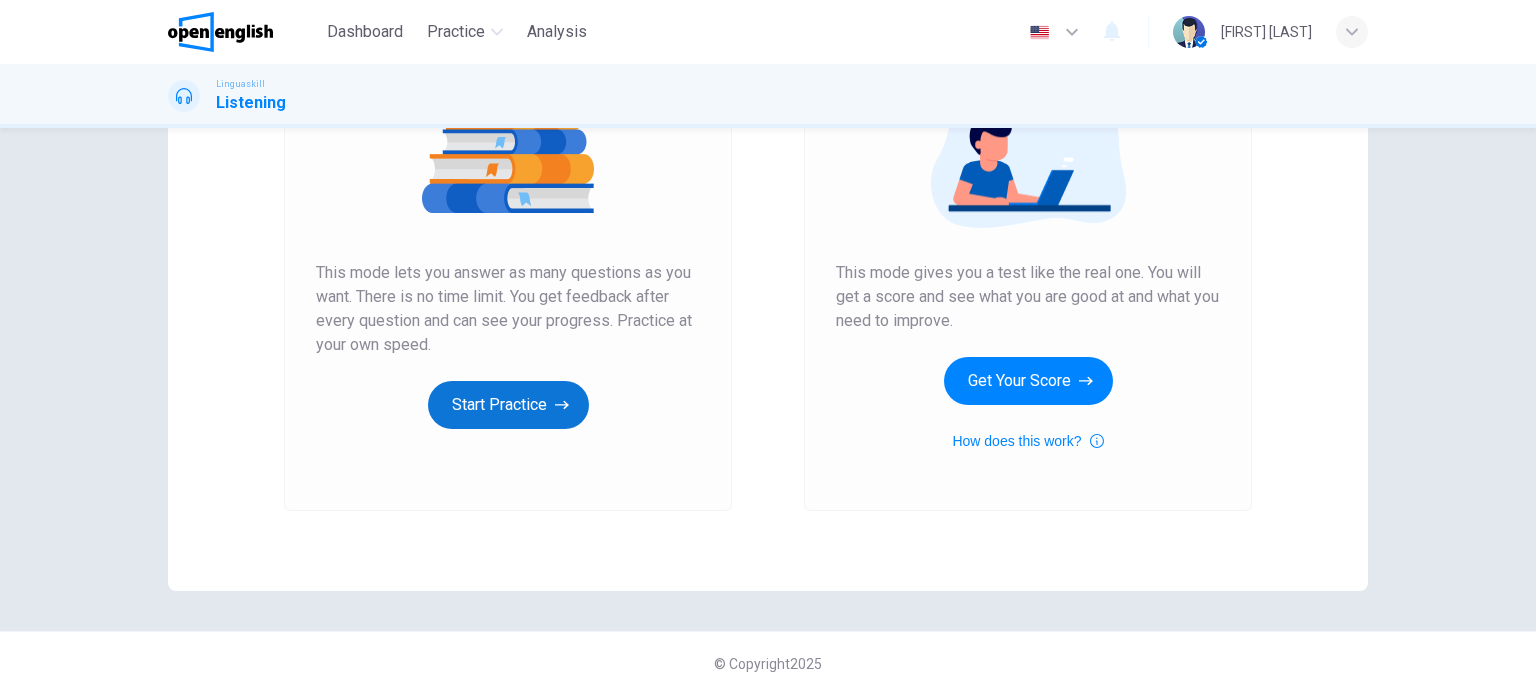 click on "Start Practice" at bounding box center (508, 405) 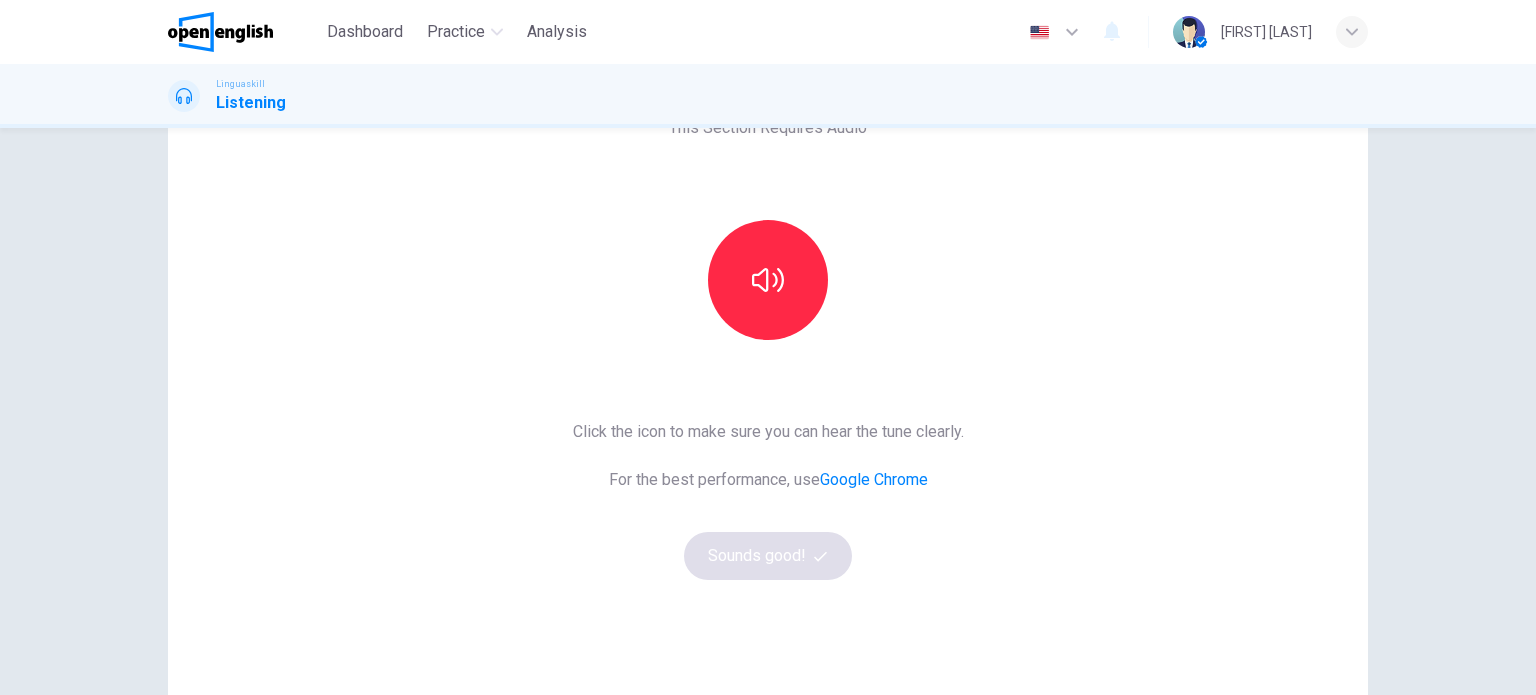 scroll, scrollTop: 72, scrollLeft: 0, axis: vertical 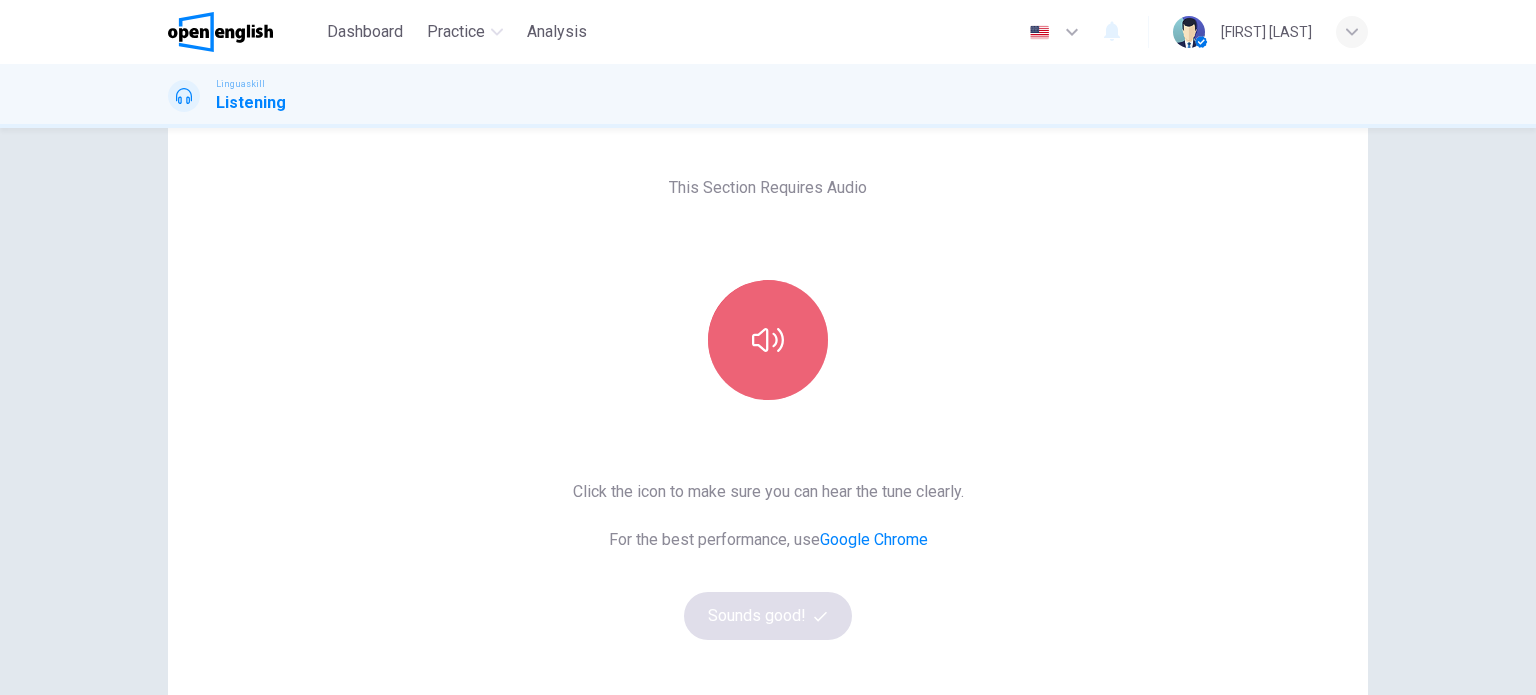click 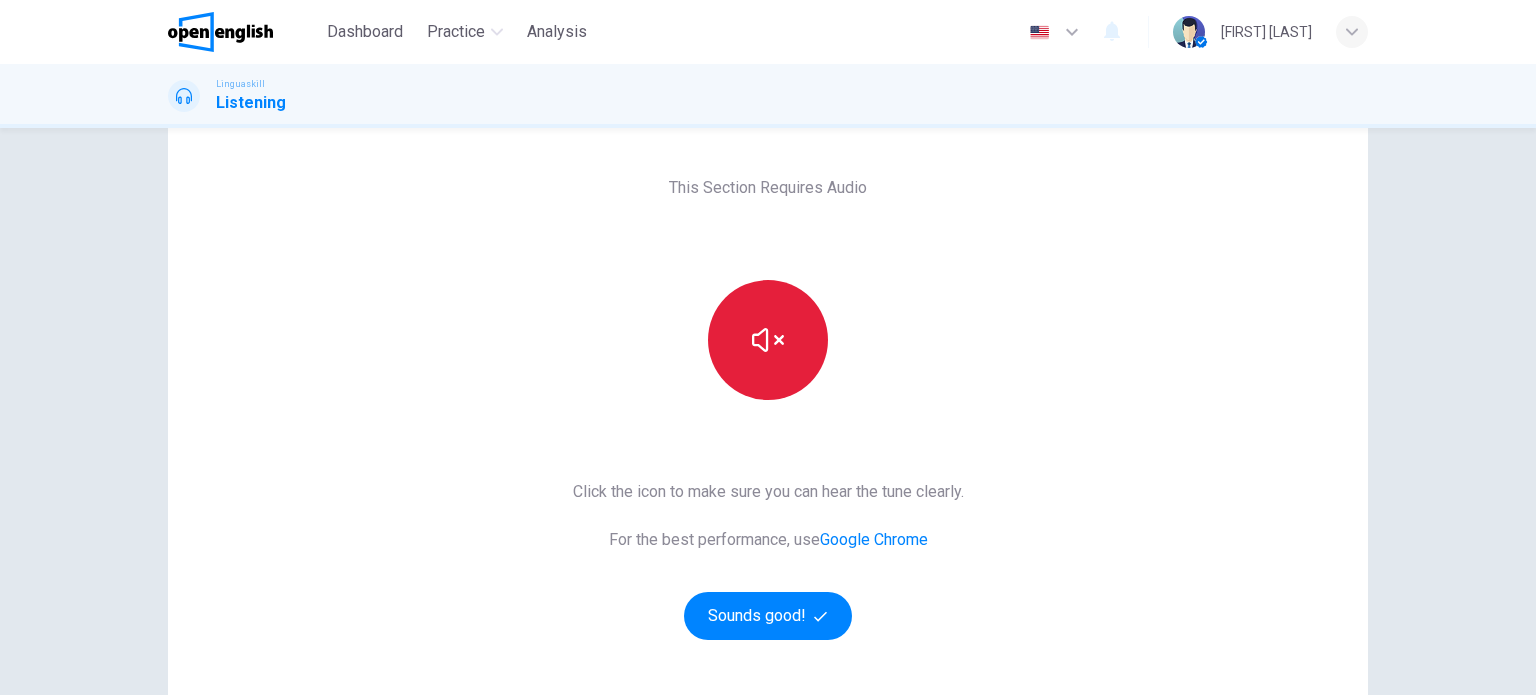 click 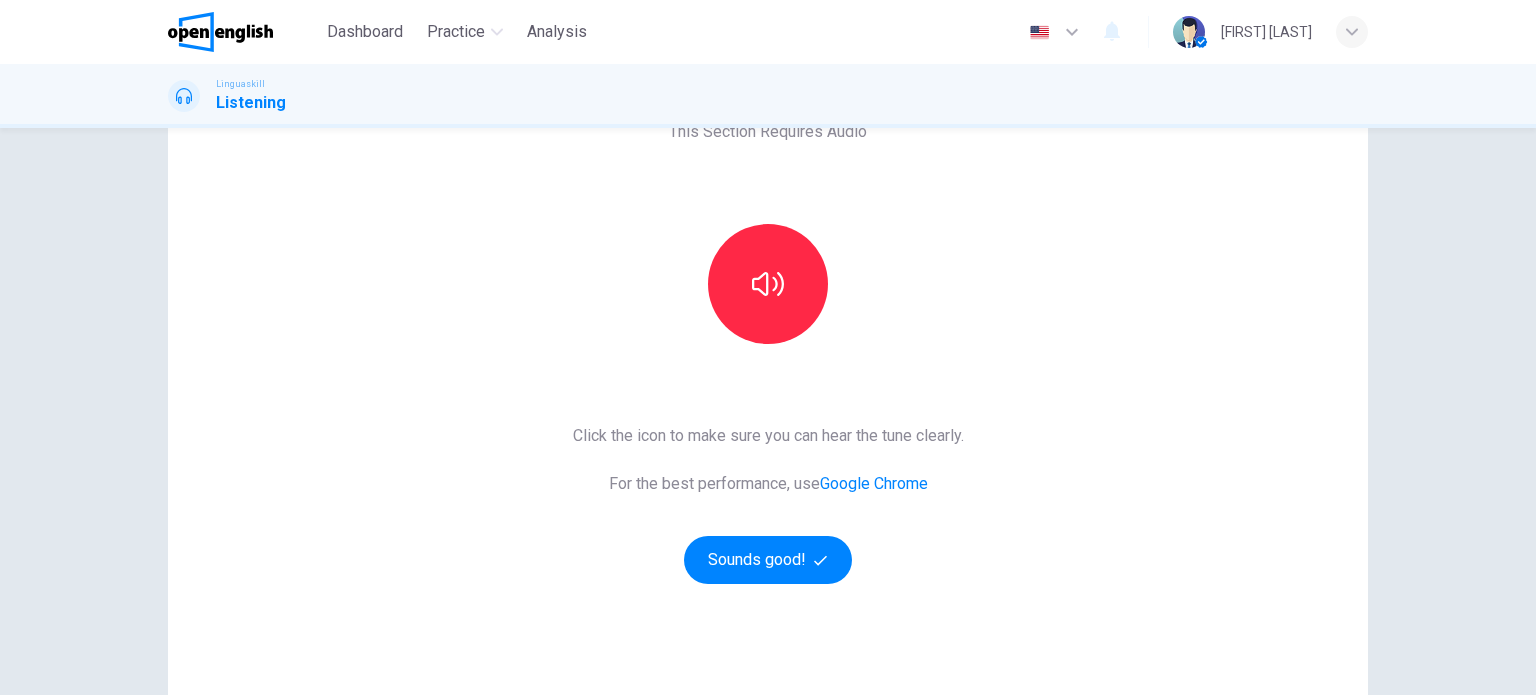 scroll, scrollTop: 0, scrollLeft: 0, axis: both 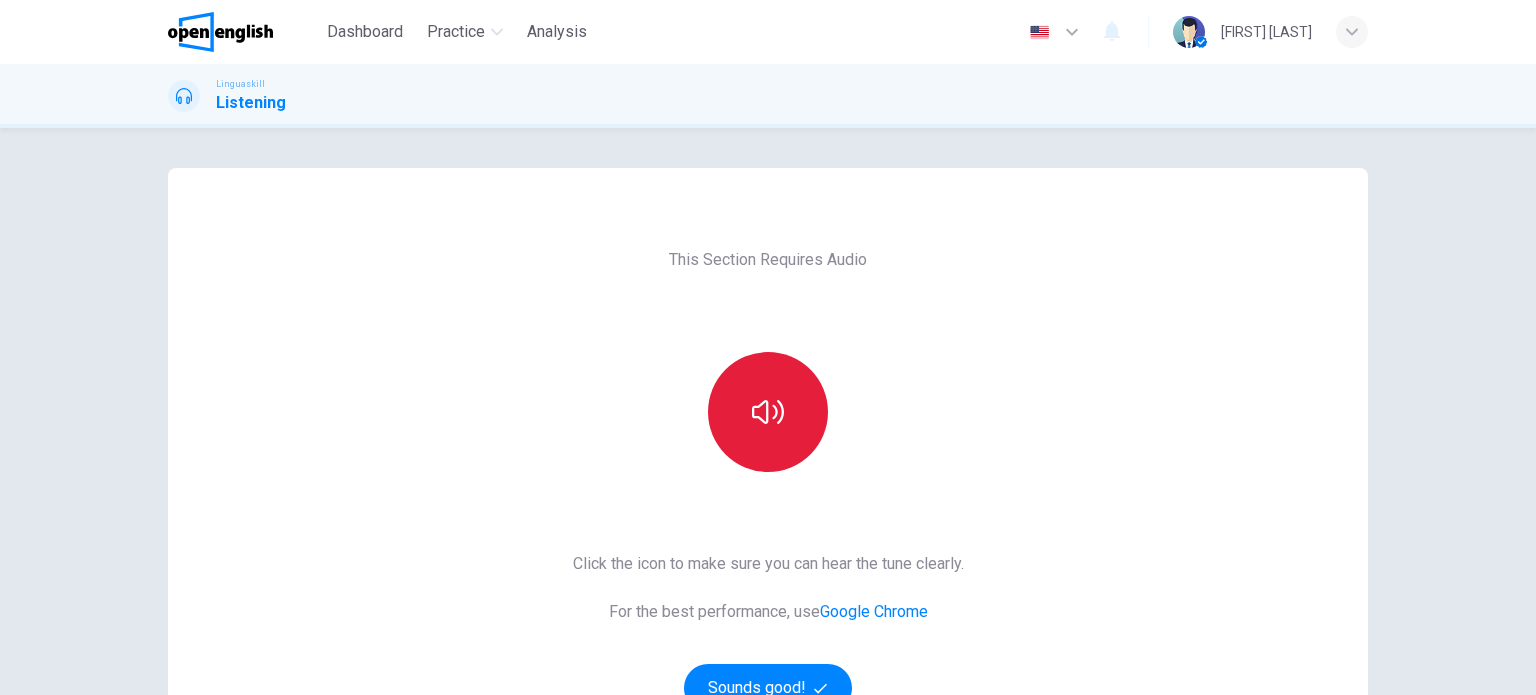 click 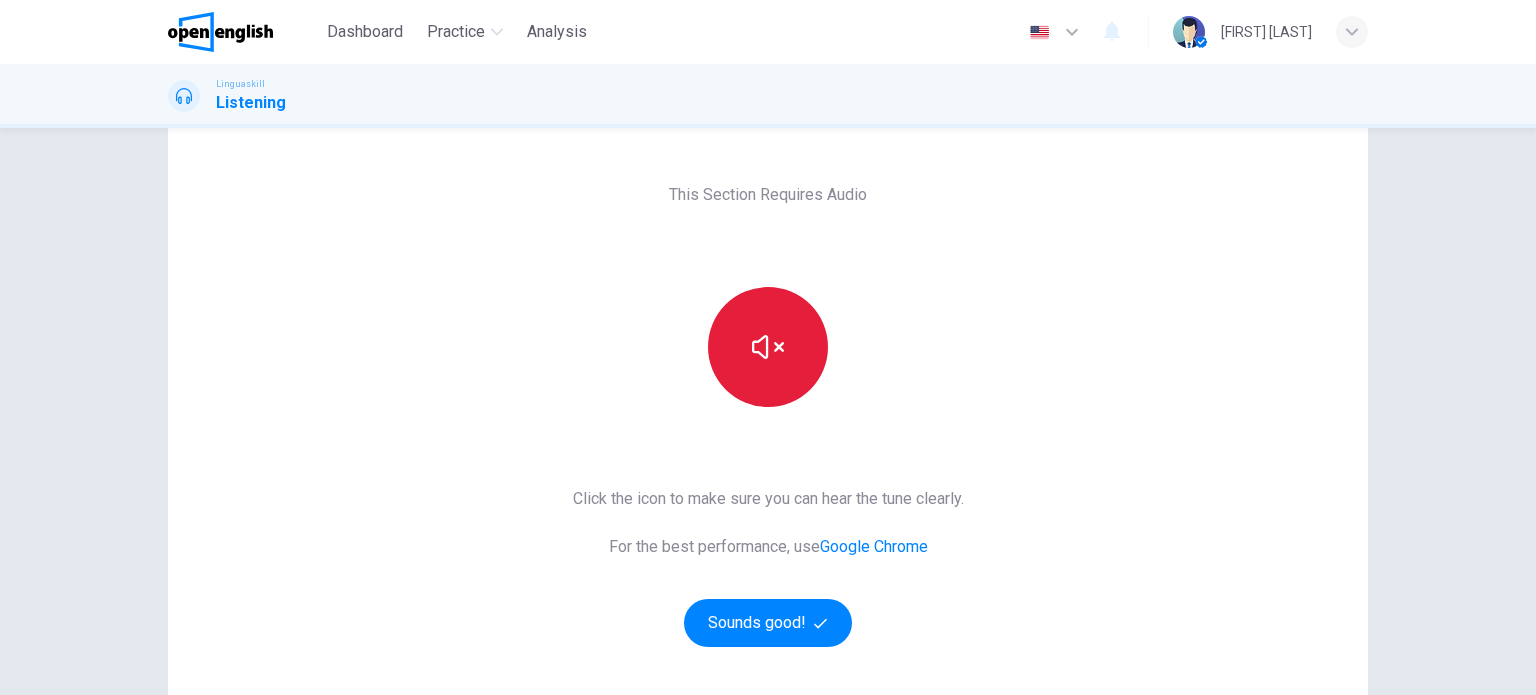 scroll, scrollTop: 100, scrollLeft: 0, axis: vertical 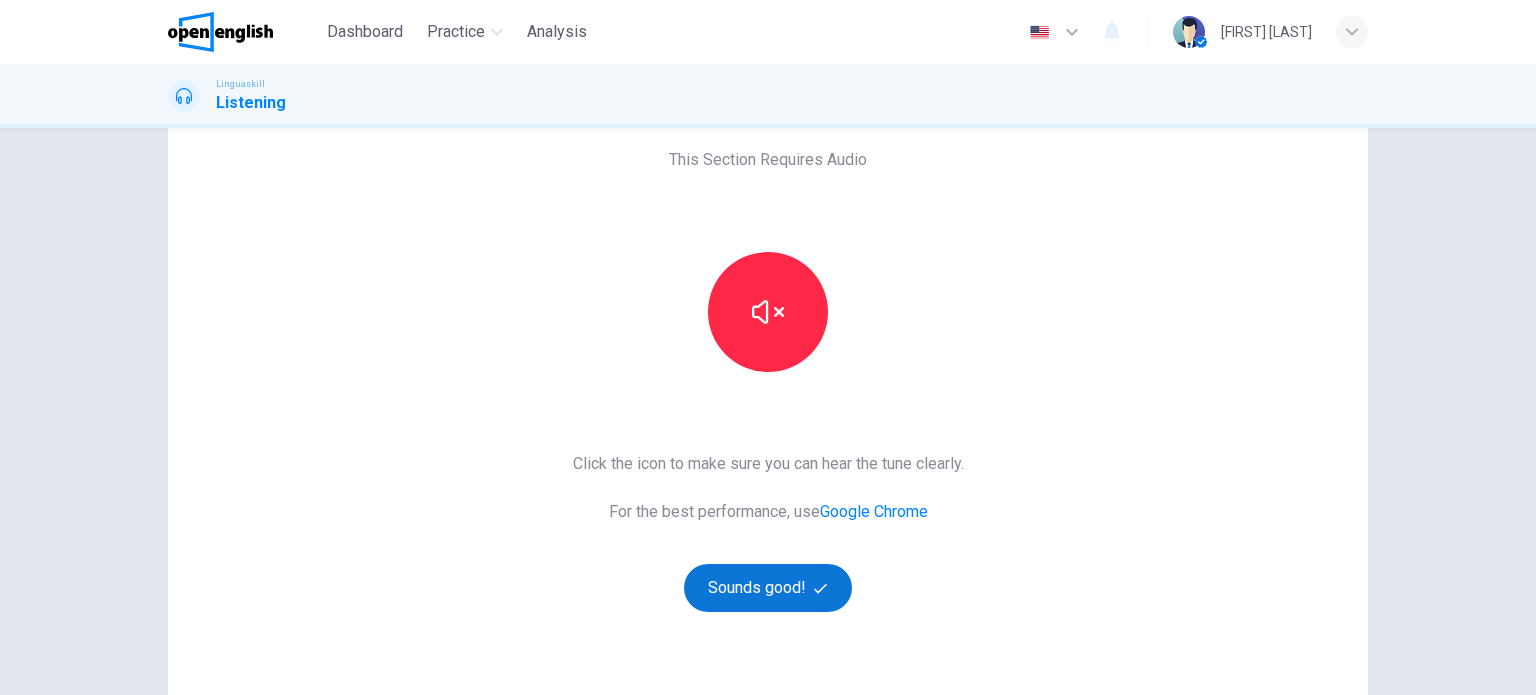 click on "Sounds good!" at bounding box center (768, 588) 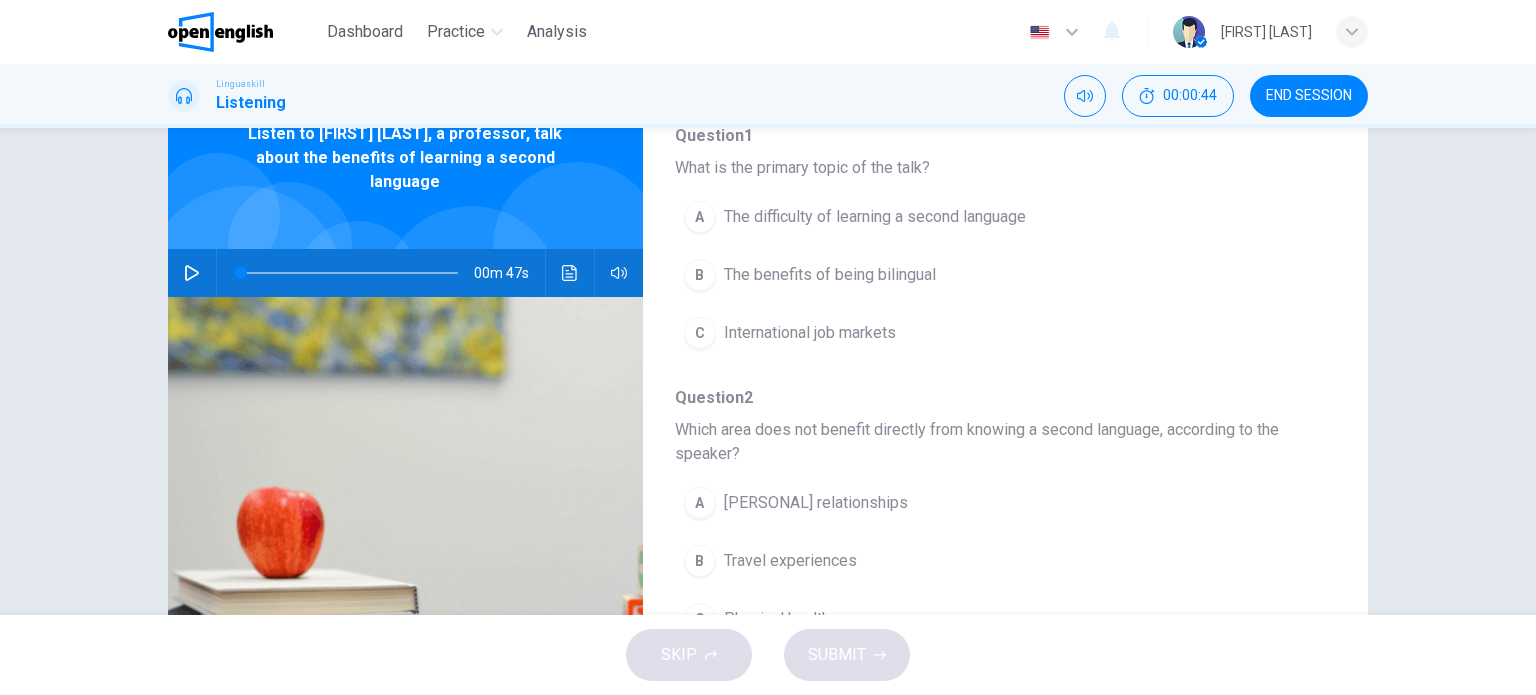 scroll, scrollTop: 0, scrollLeft: 0, axis: both 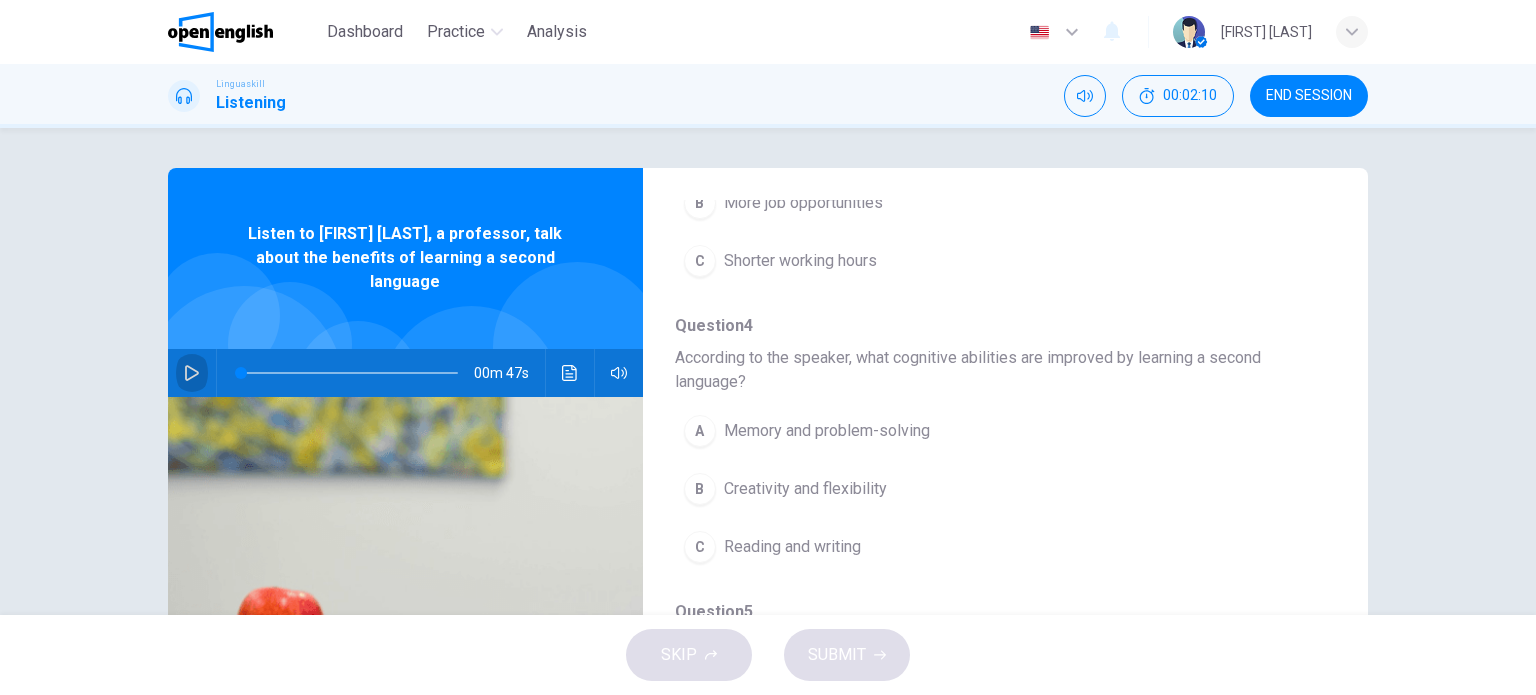 click 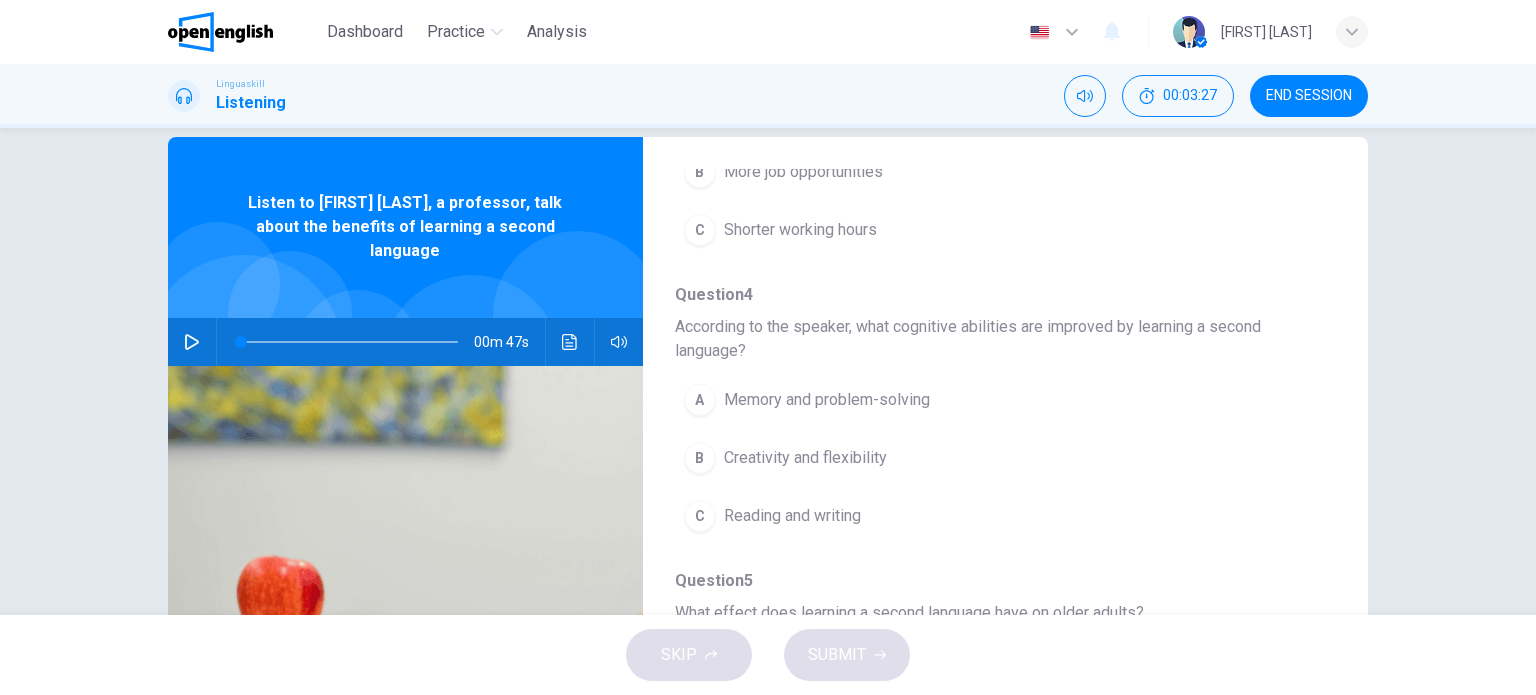 scroll, scrollTop: 0, scrollLeft: 0, axis: both 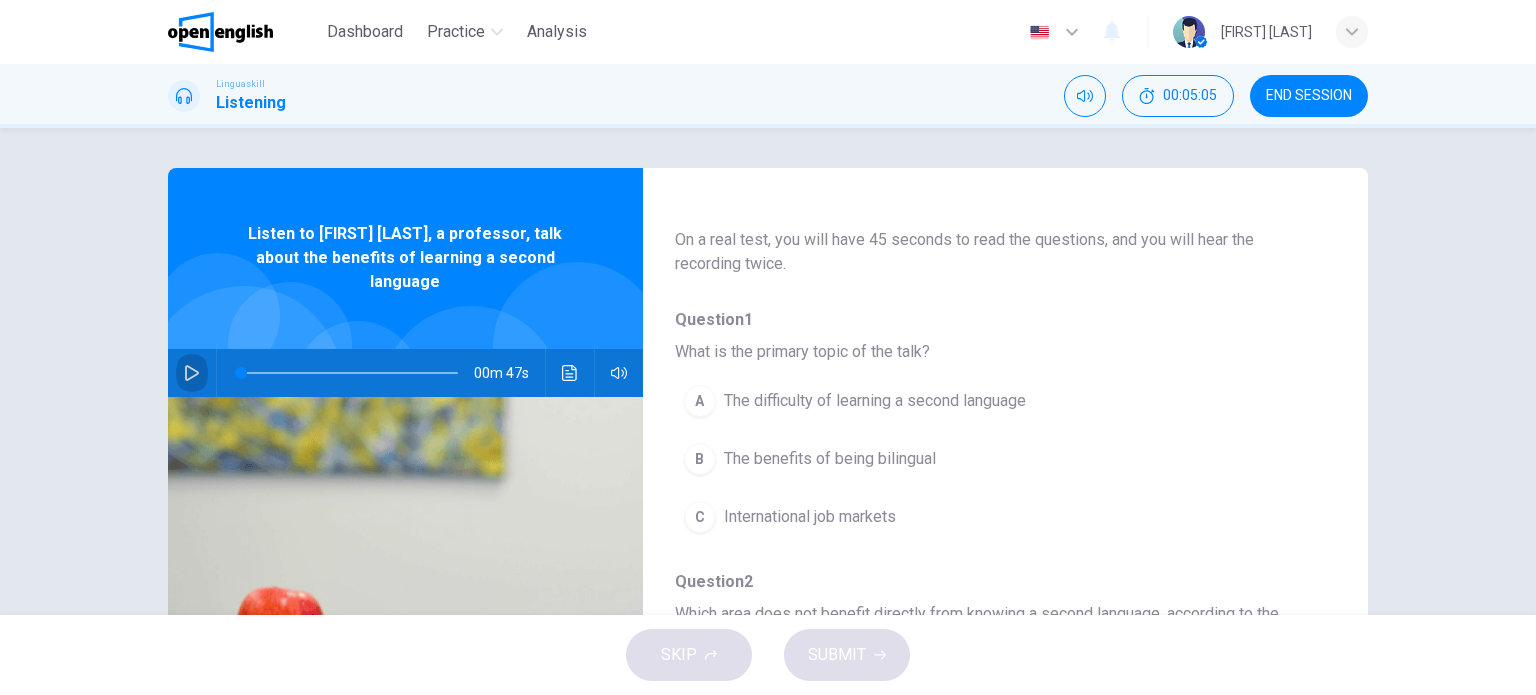 click 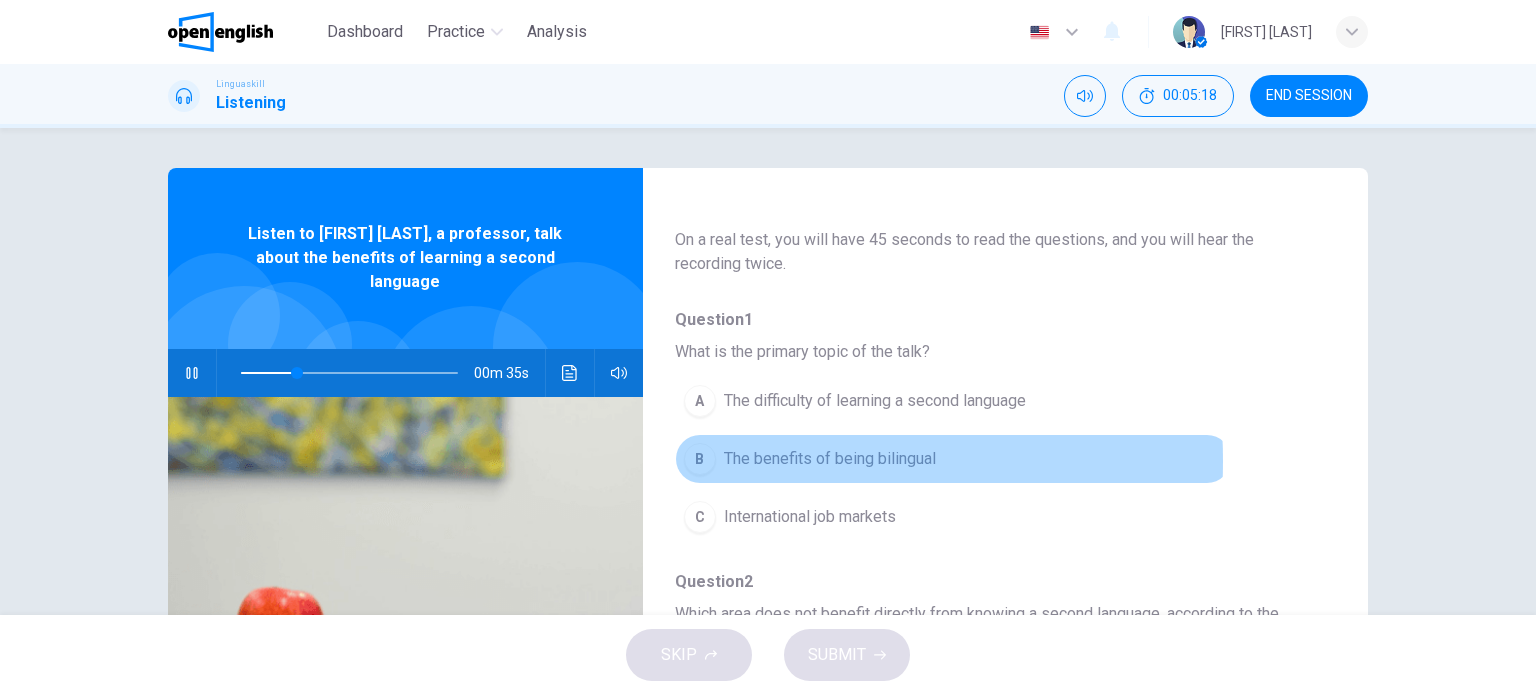 click on "B" at bounding box center [700, 459] 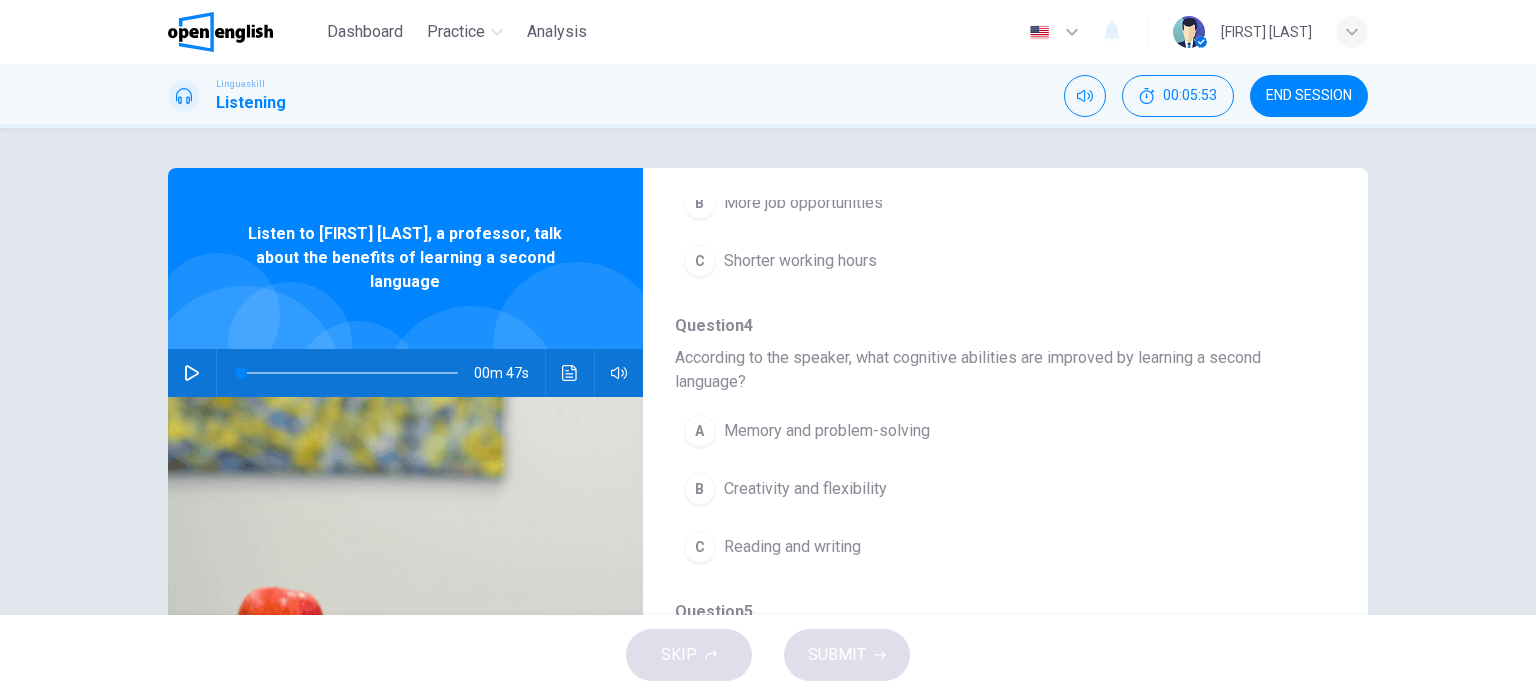scroll, scrollTop: 904, scrollLeft: 0, axis: vertical 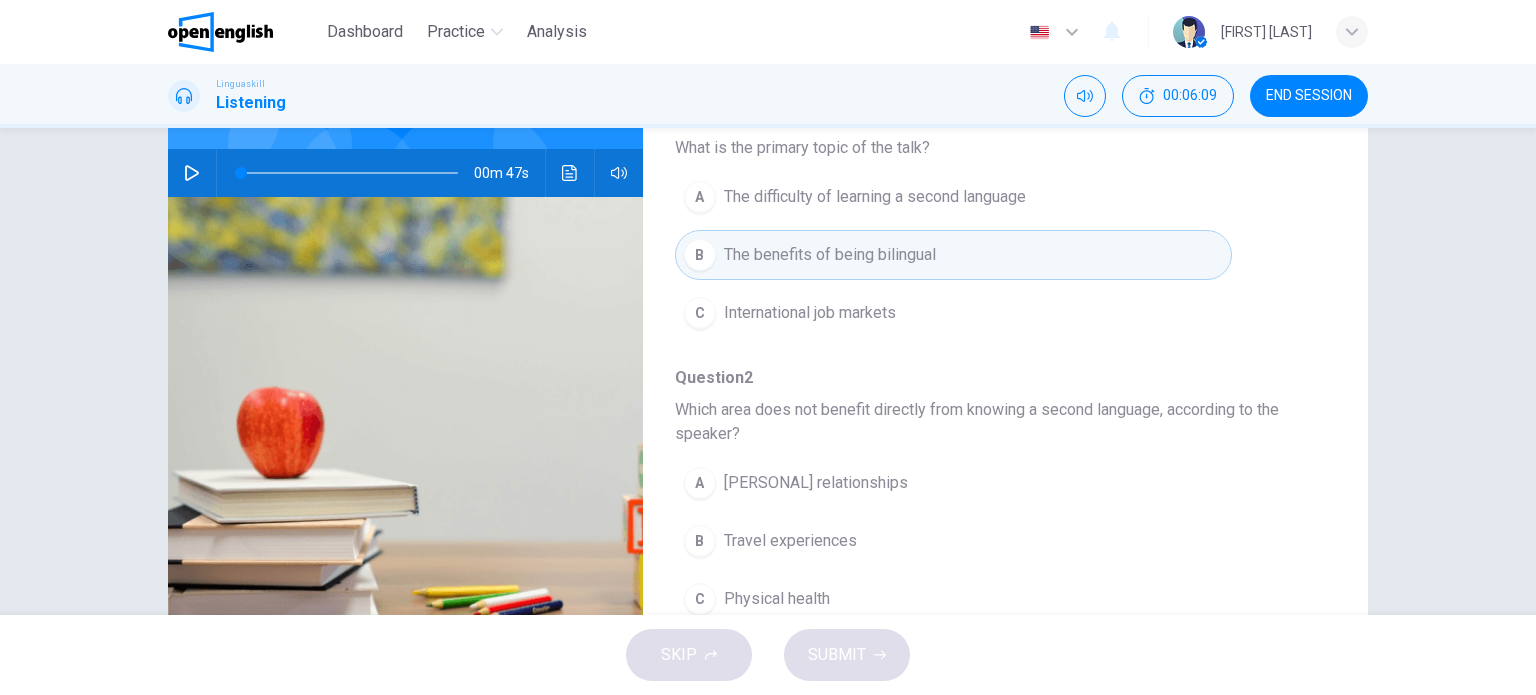 click 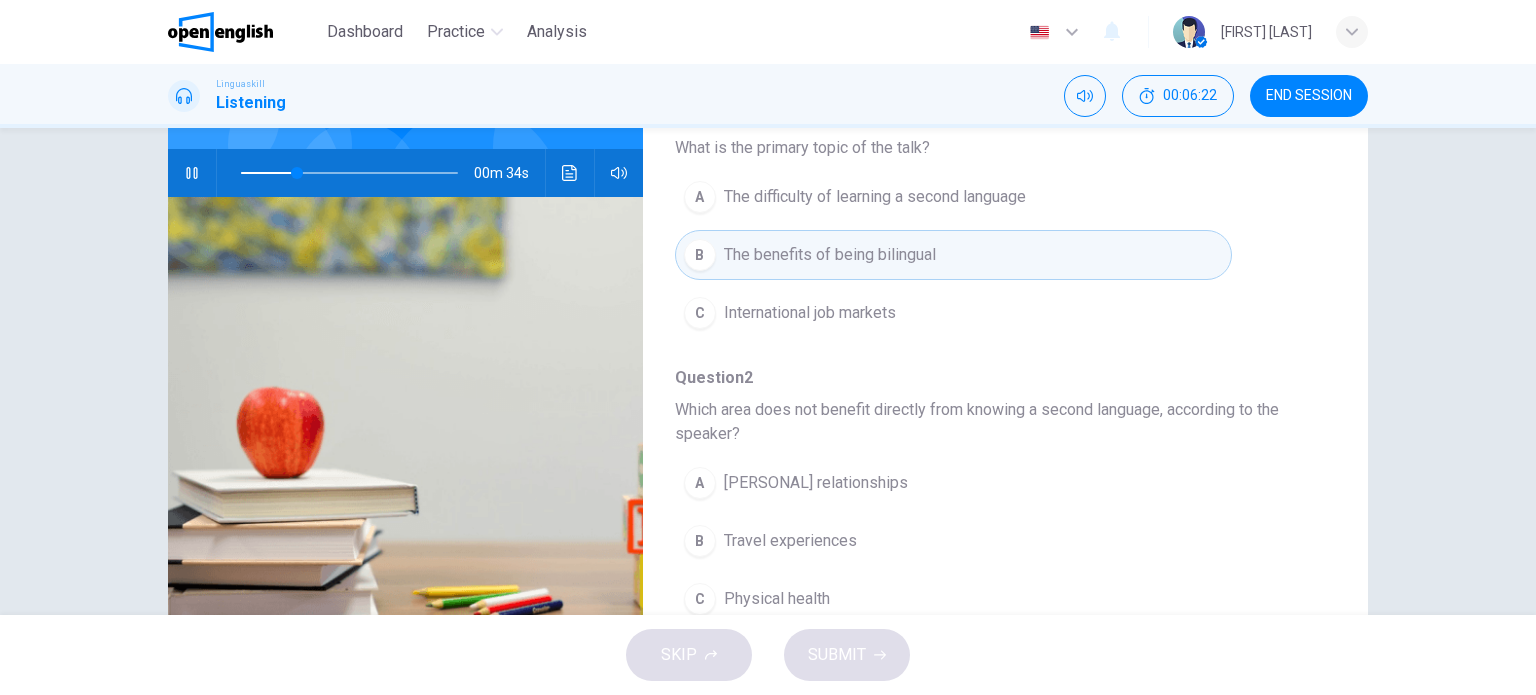 click on "A" at bounding box center [700, 483] 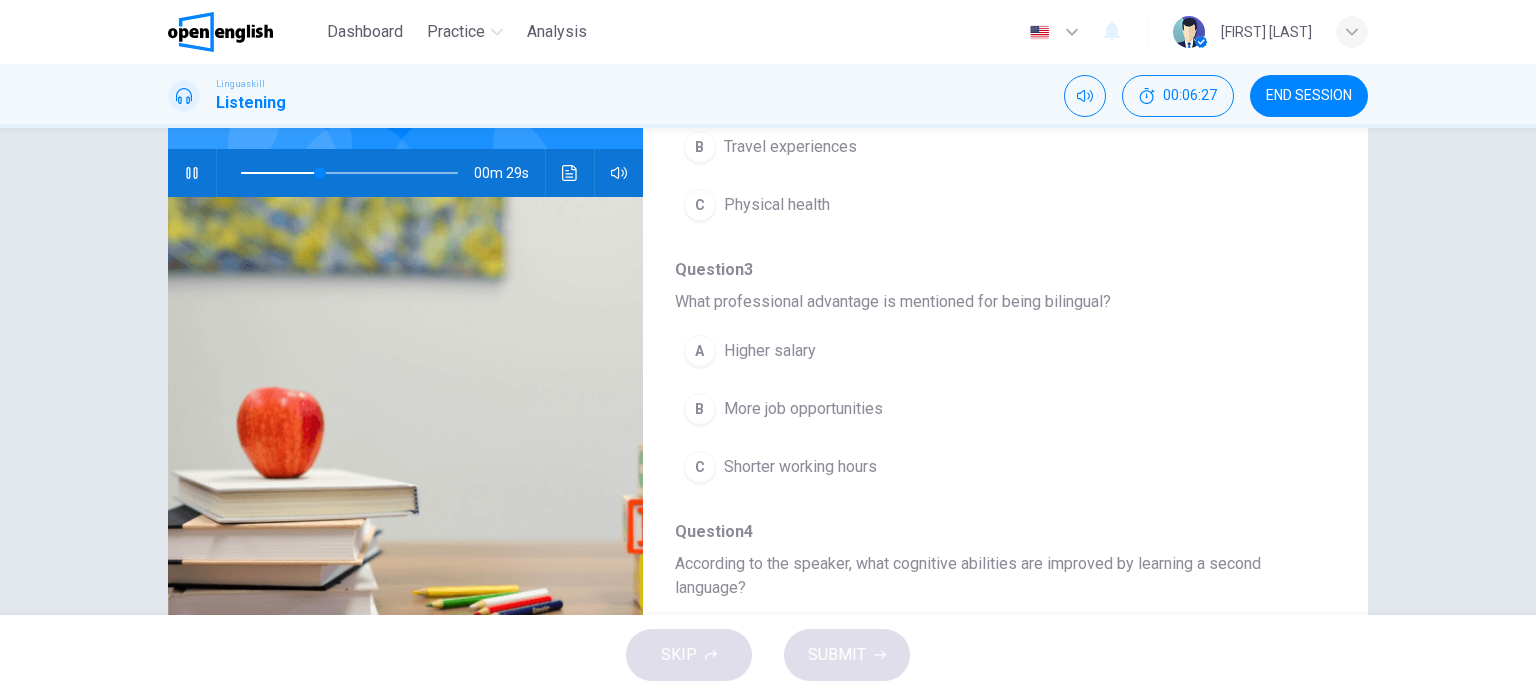scroll, scrollTop: 504, scrollLeft: 0, axis: vertical 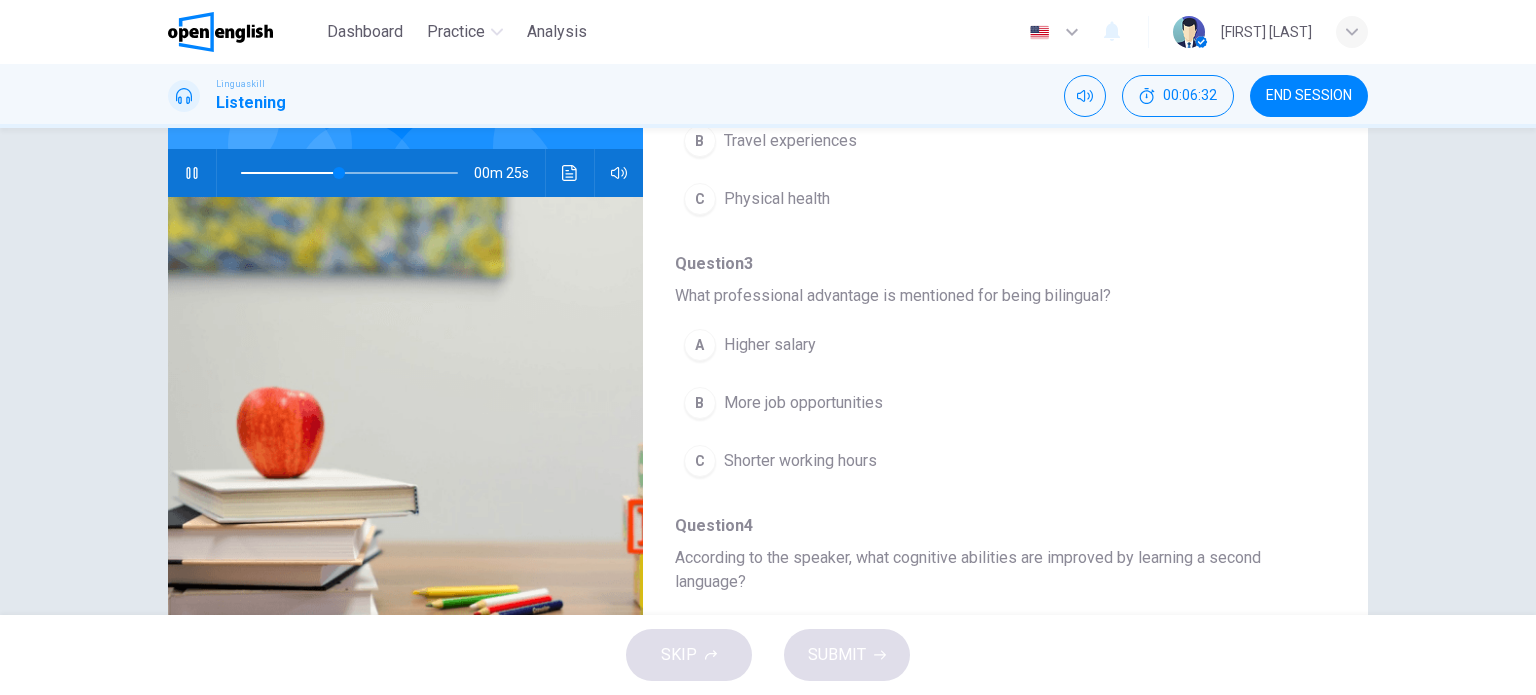 click on "B" at bounding box center [700, 403] 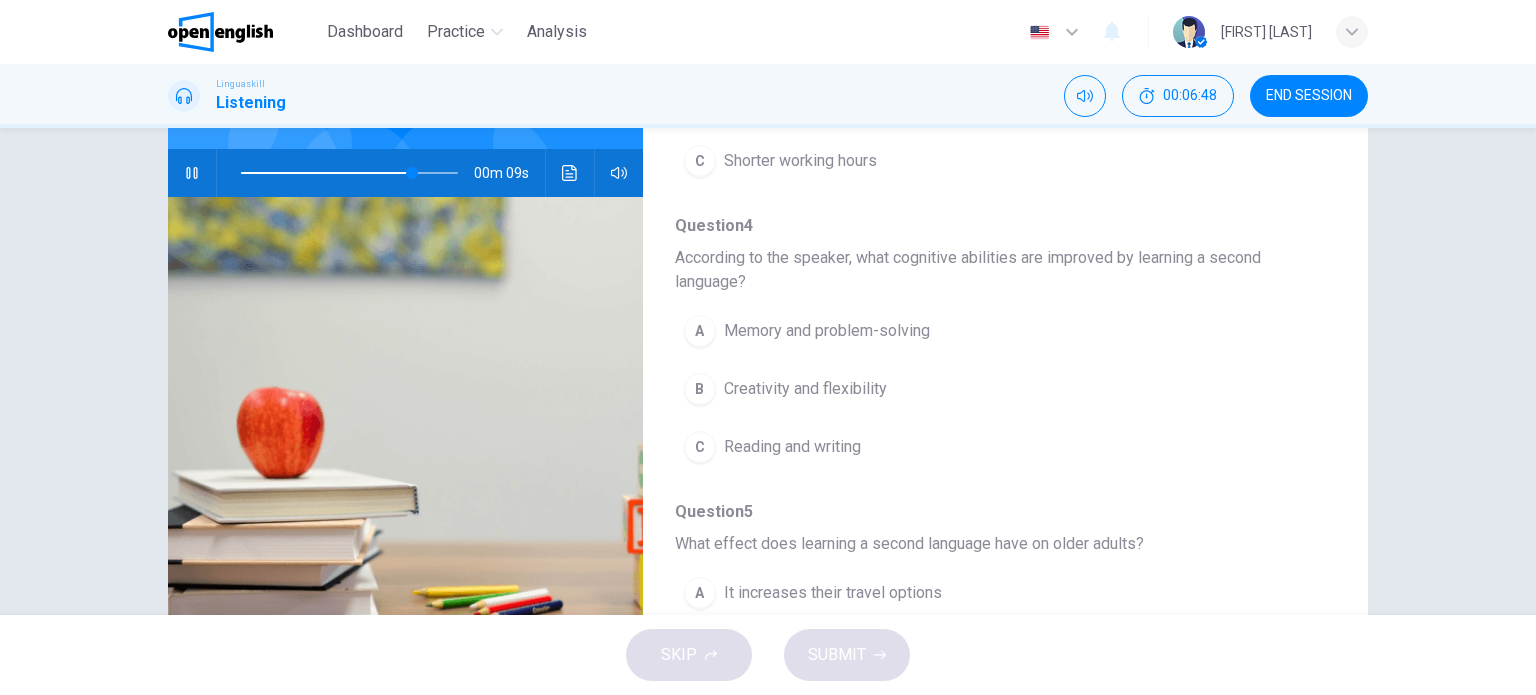 scroll, scrollTop: 904, scrollLeft: 0, axis: vertical 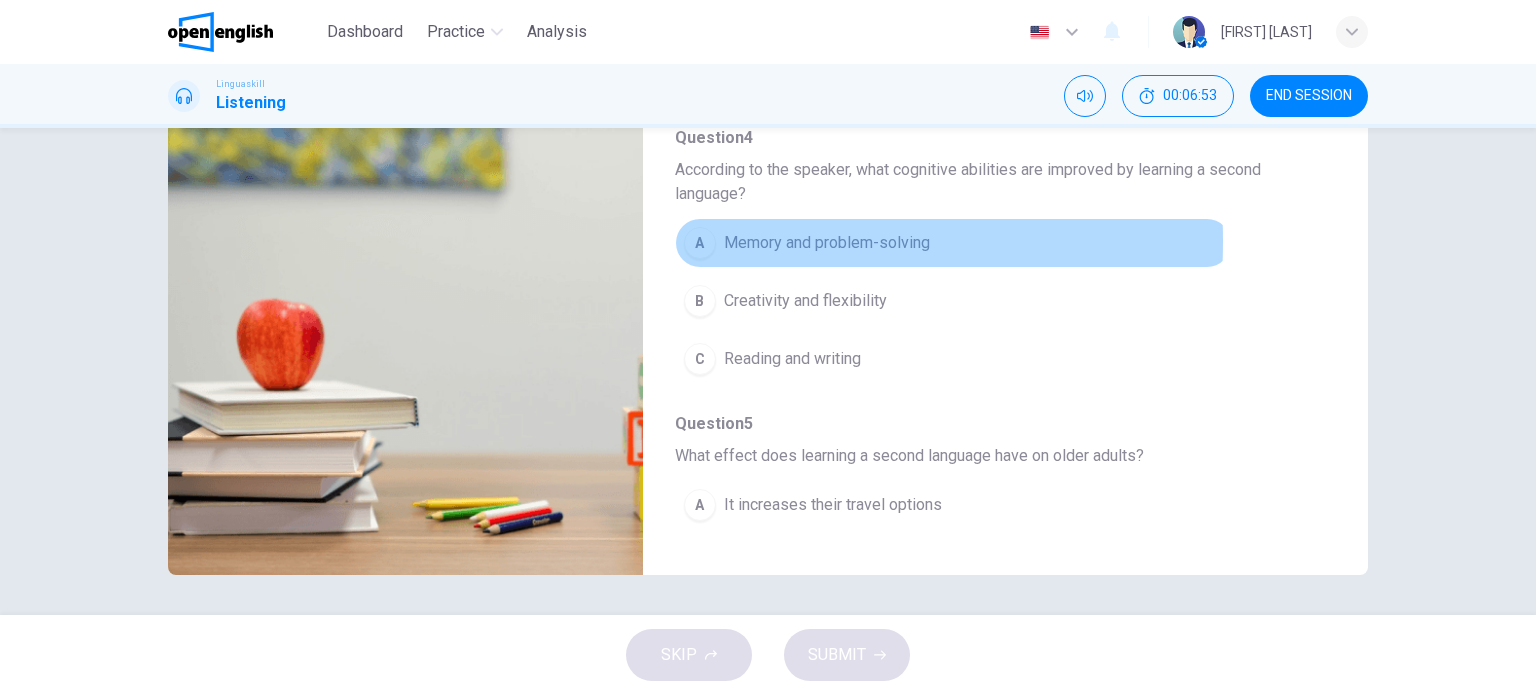 drag, startPoint x: 698, startPoint y: 235, endPoint x: 771, endPoint y: 234, distance: 73.00685 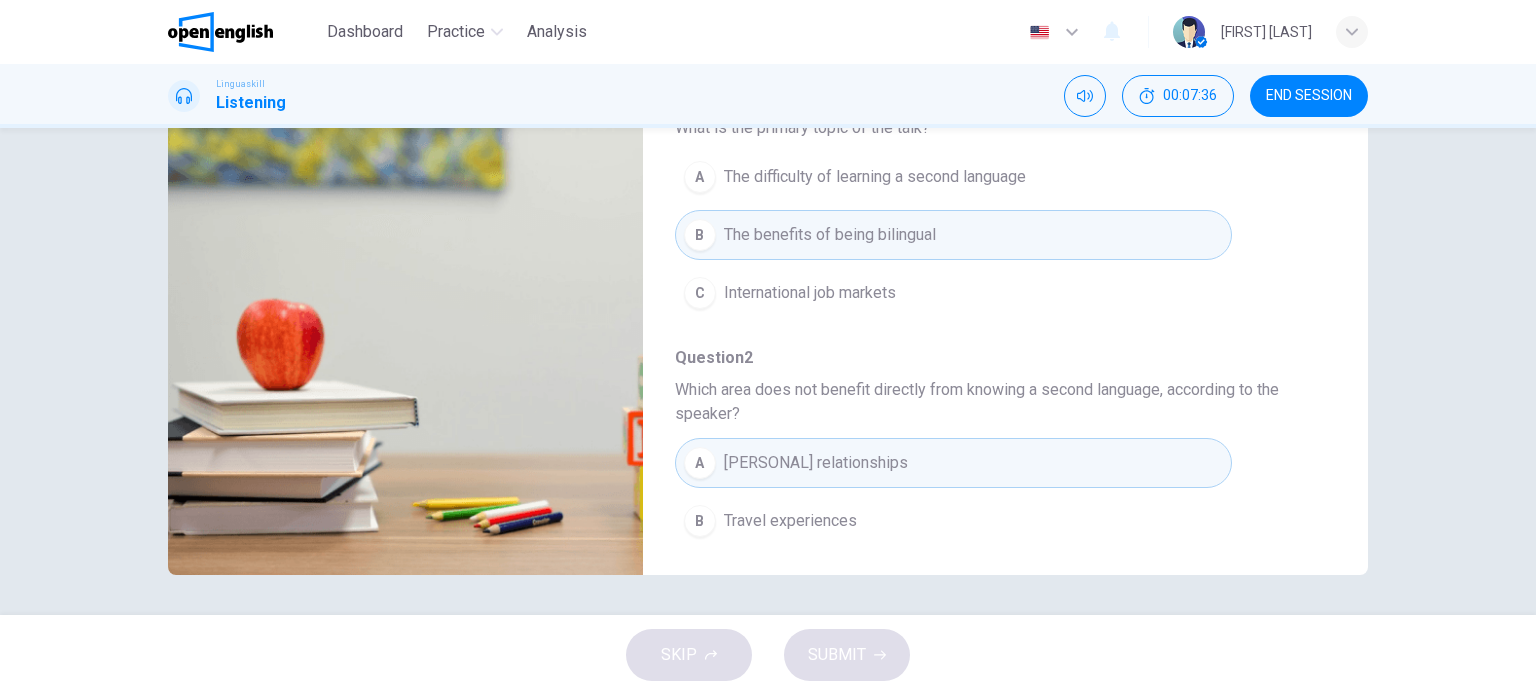 scroll, scrollTop: 0, scrollLeft: 0, axis: both 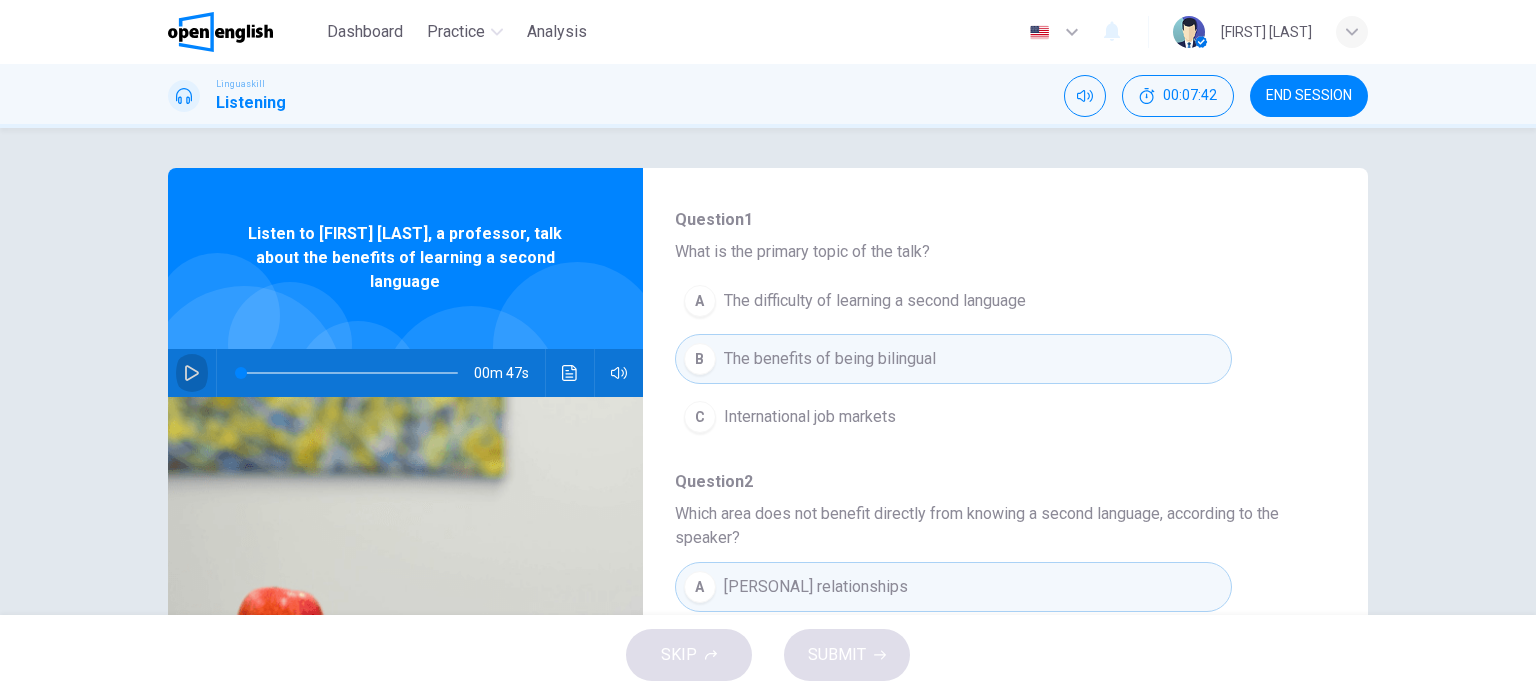 click 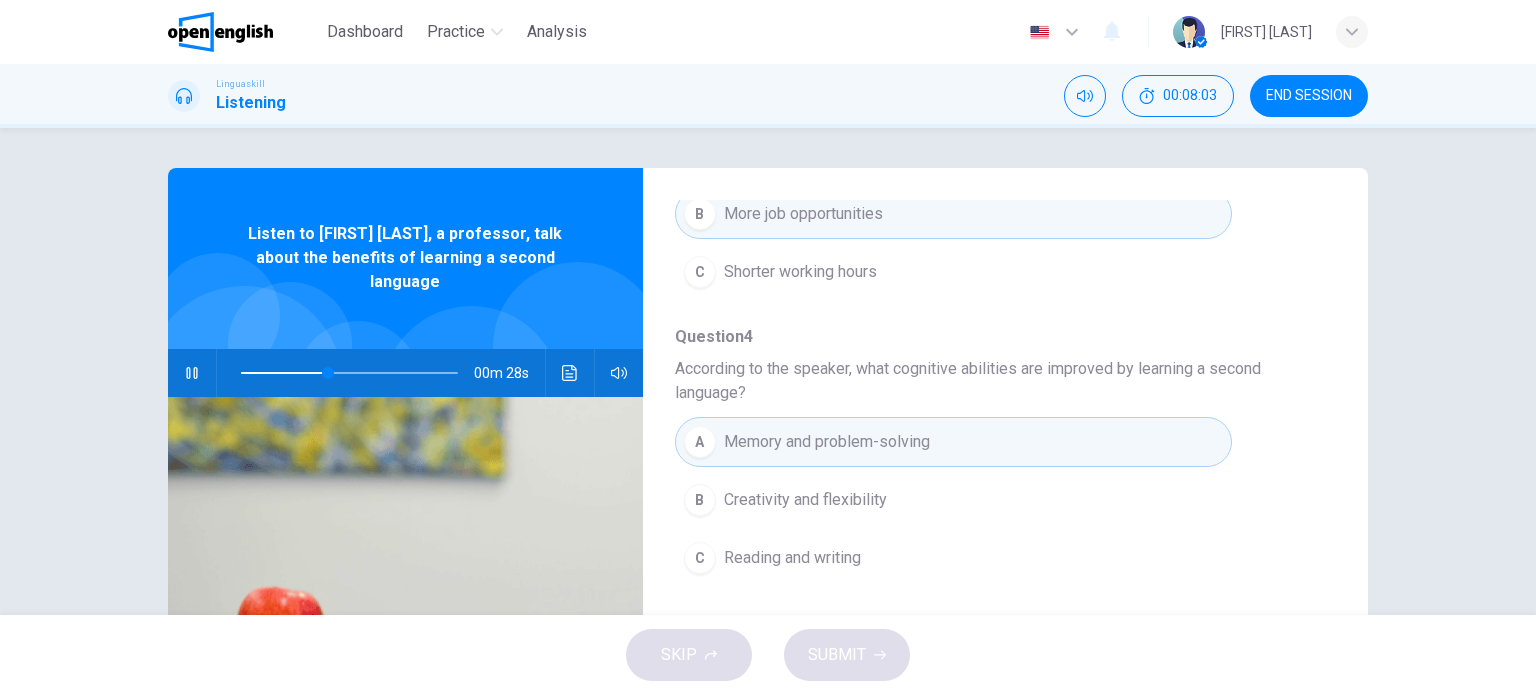 scroll, scrollTop: 904, scrollLeft: 0, axis: vertical 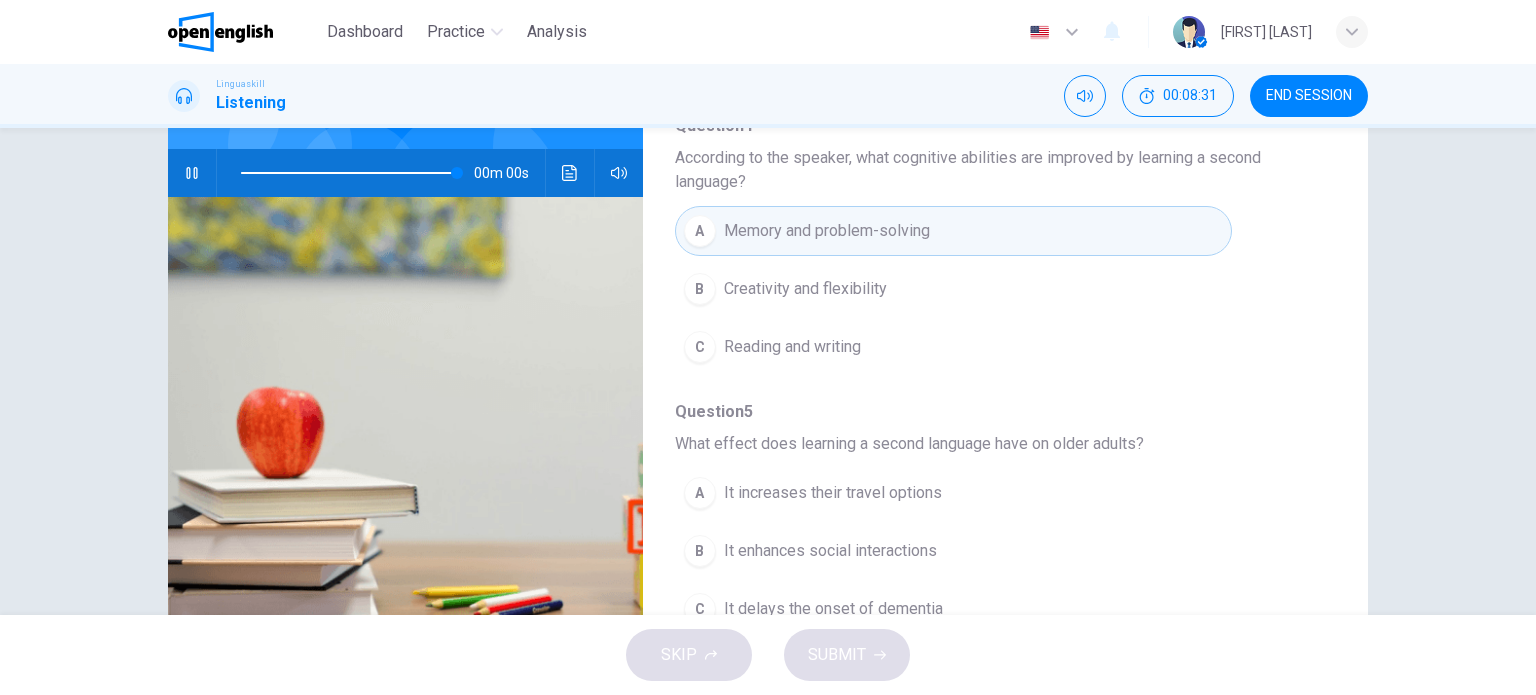 type on "*" 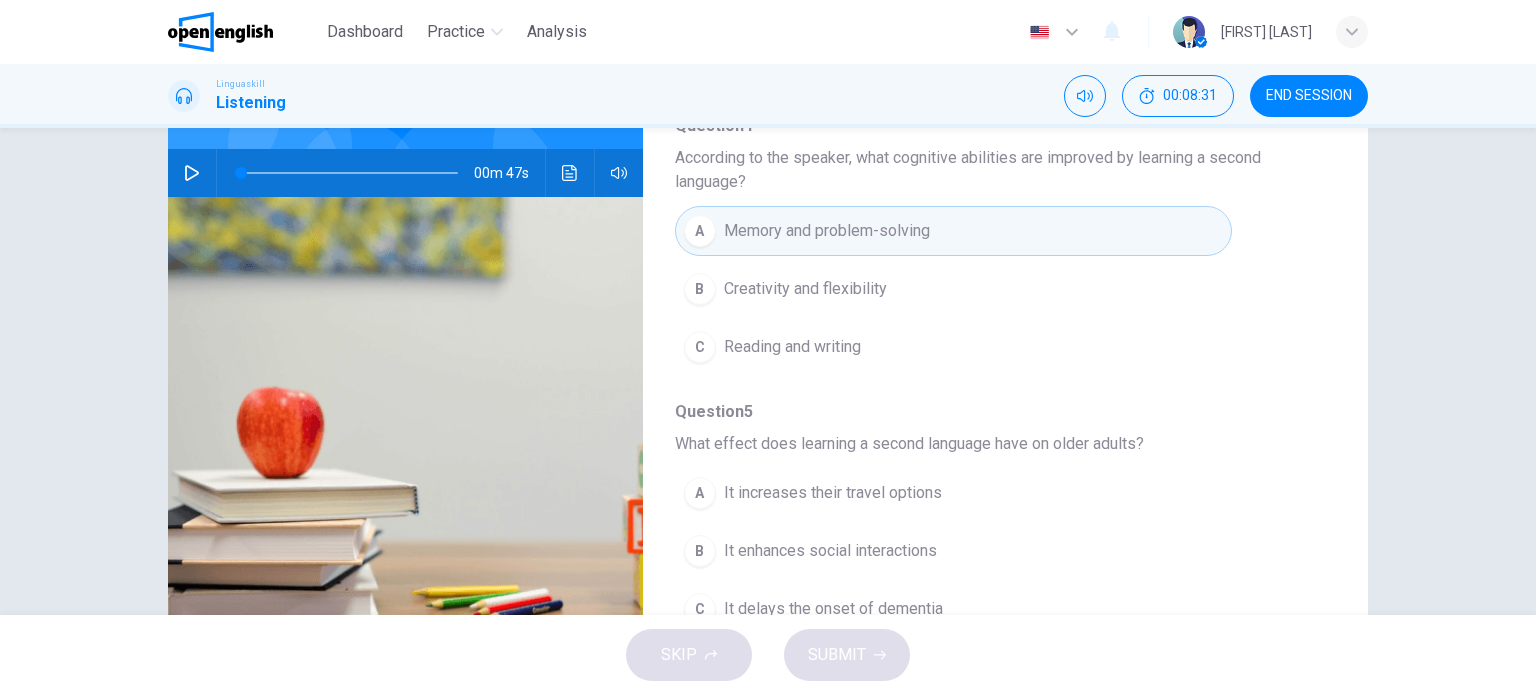 scroll, scrollTop: 288, scrollLeft: 0, axis: vertical 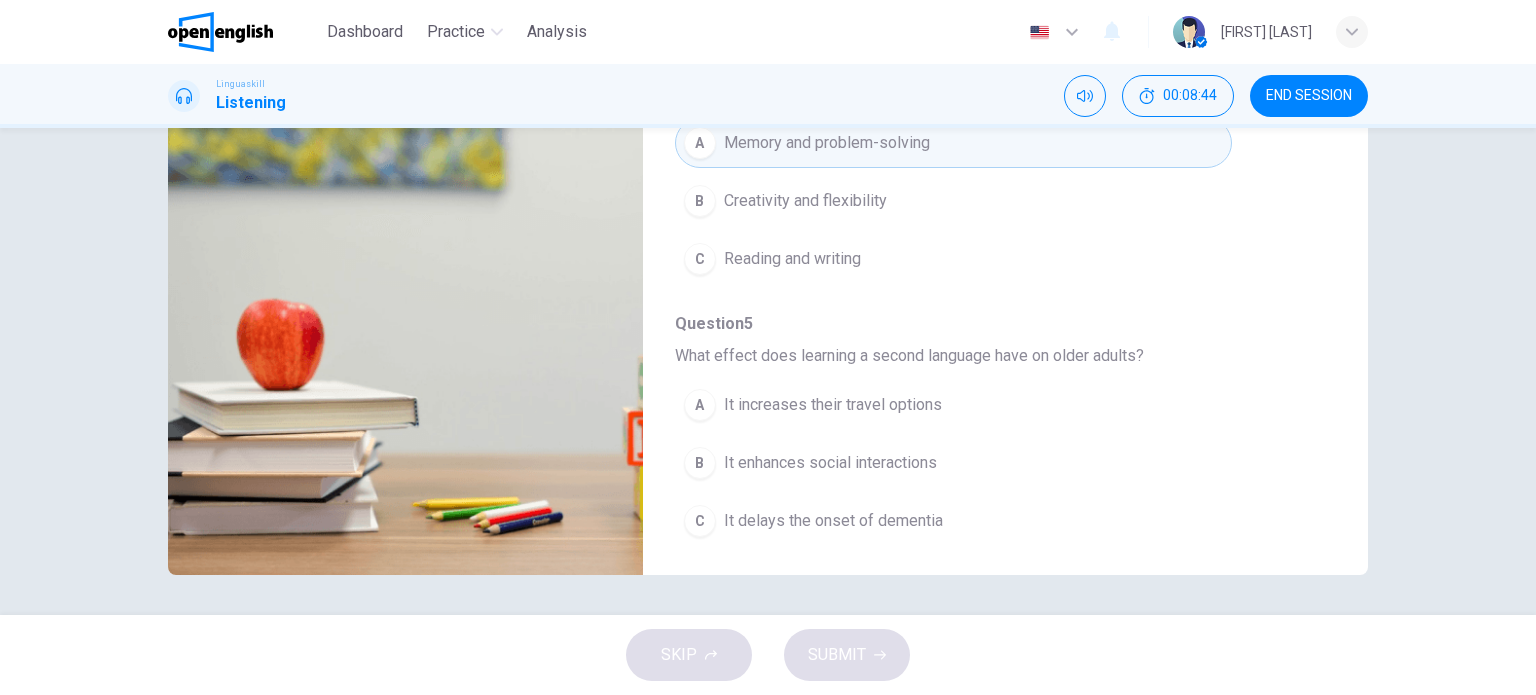 click on "It increases their travel options" at bounding box center [833, 405] 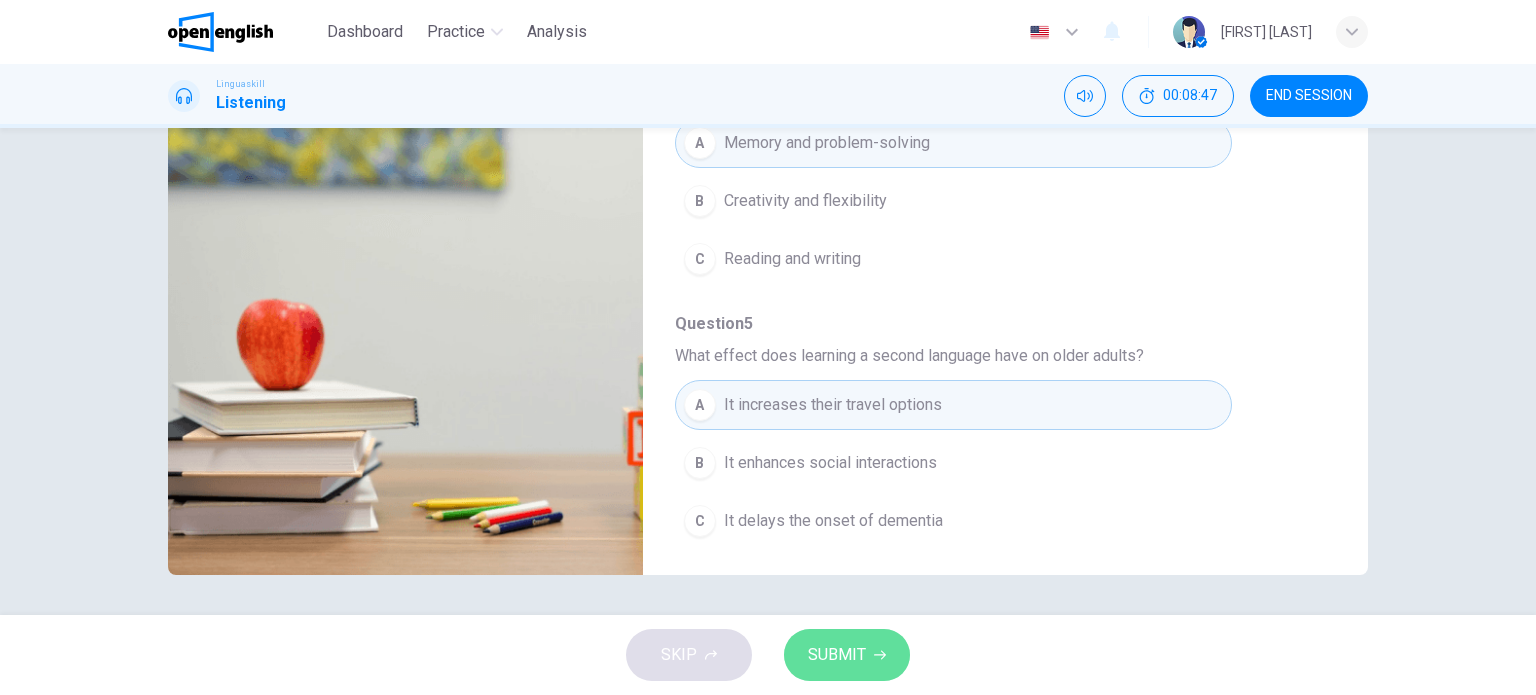 click on "SUBMIT" at bounding box center [837, 655] 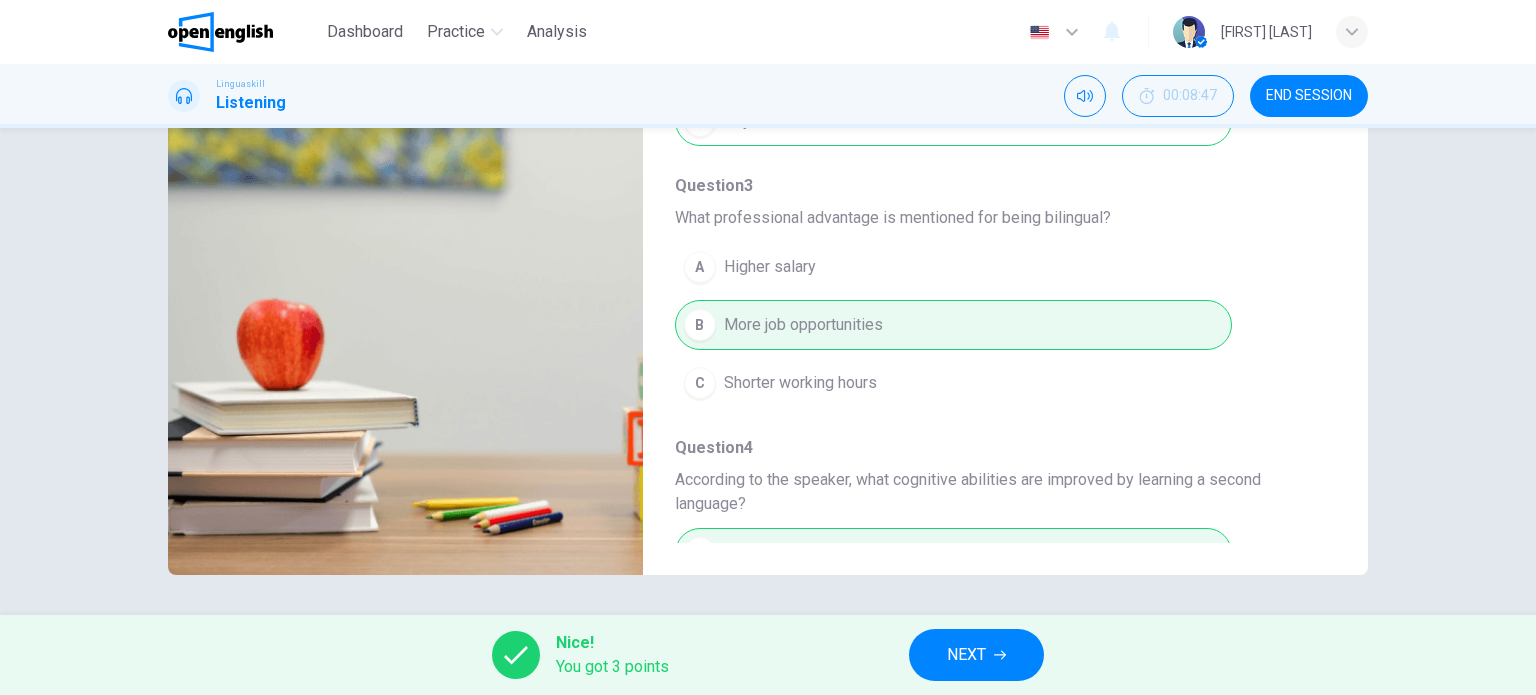scroll, scrollTop: 500, scrollLeft: 0, axis: vertical 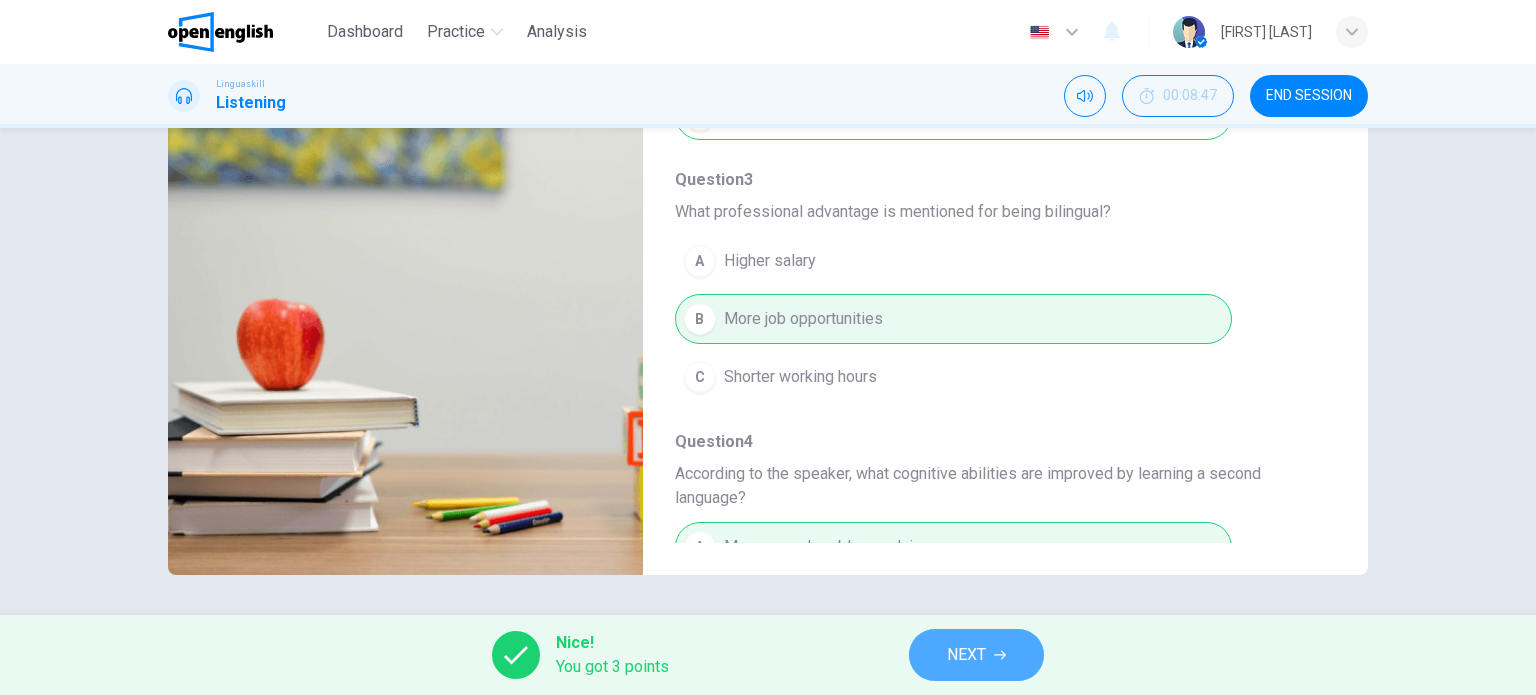 click on "NEXT" at bounding box center (966, 655) 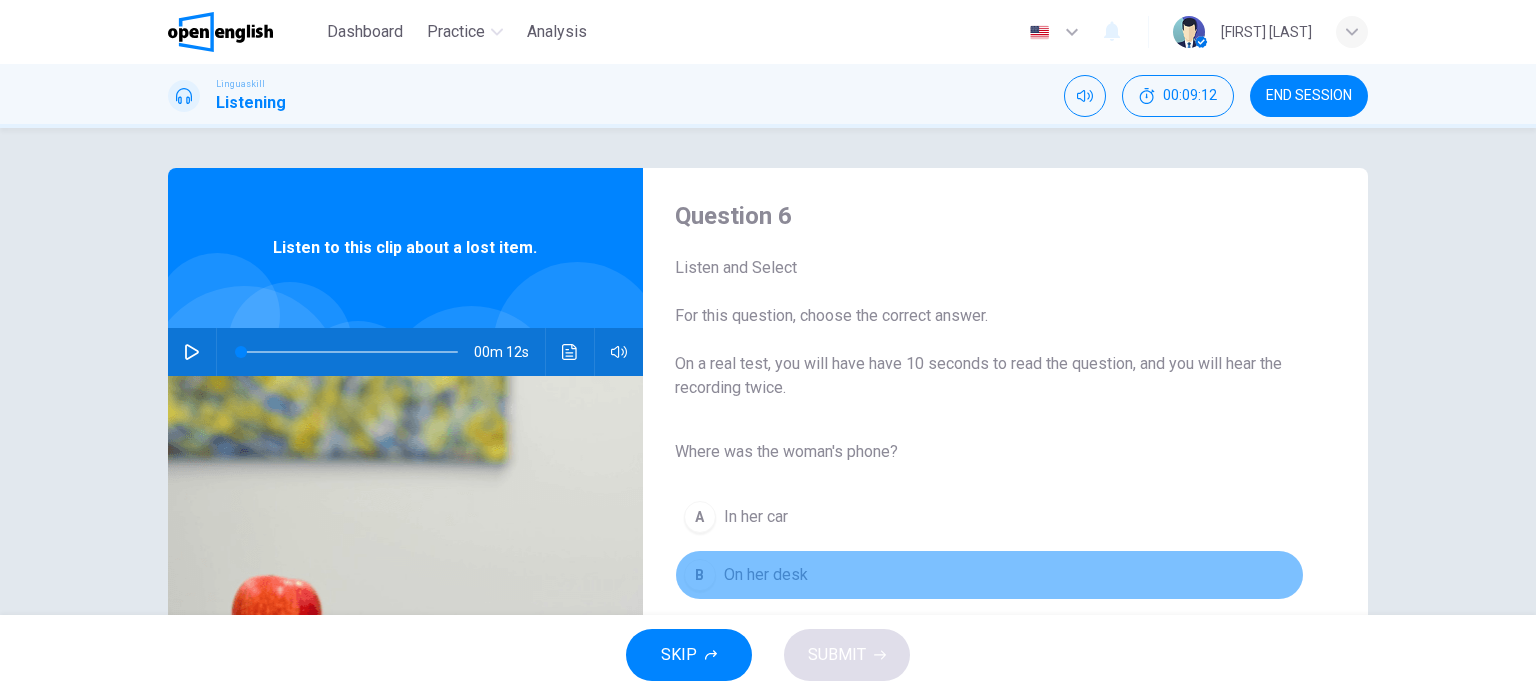 click on "On her desk" at bounding box center [766, 575] 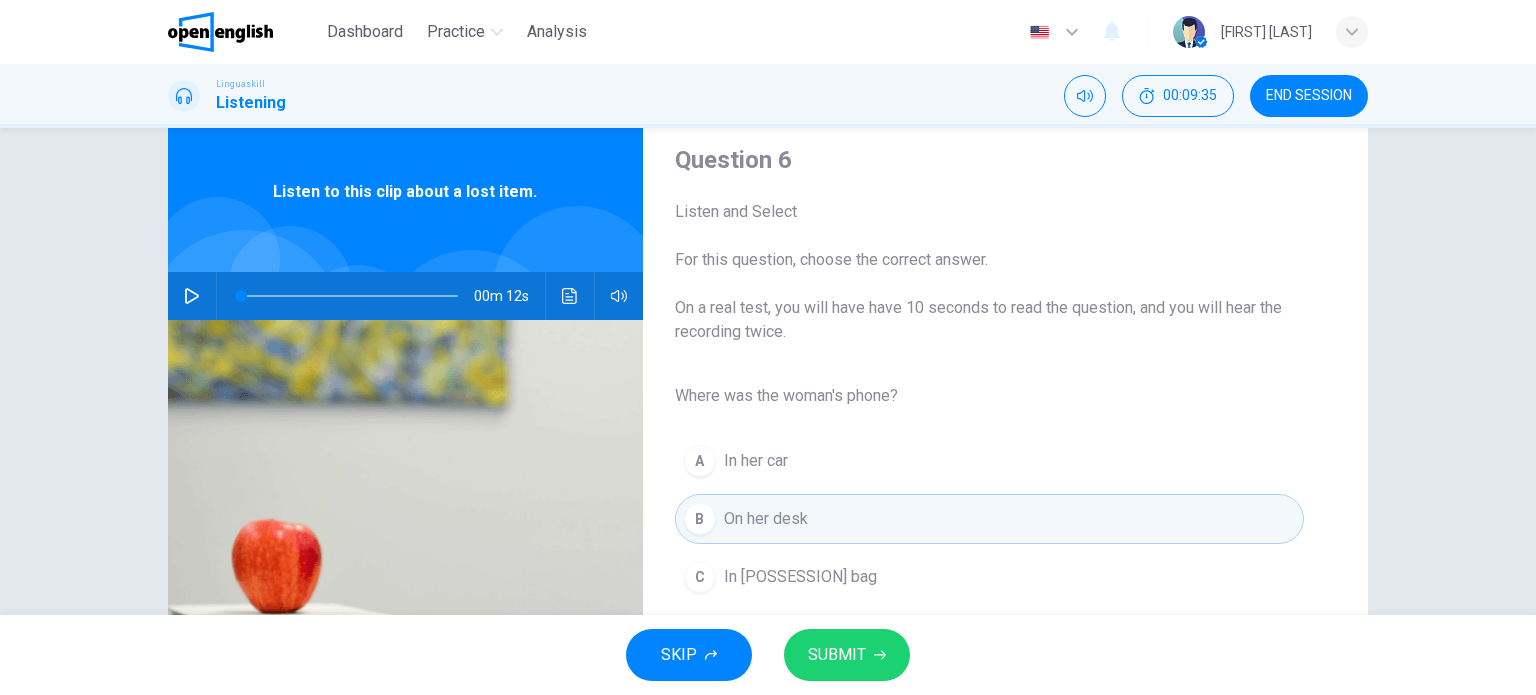 scroll, scrollTop: 0, scrollLeft: 0, axis: both 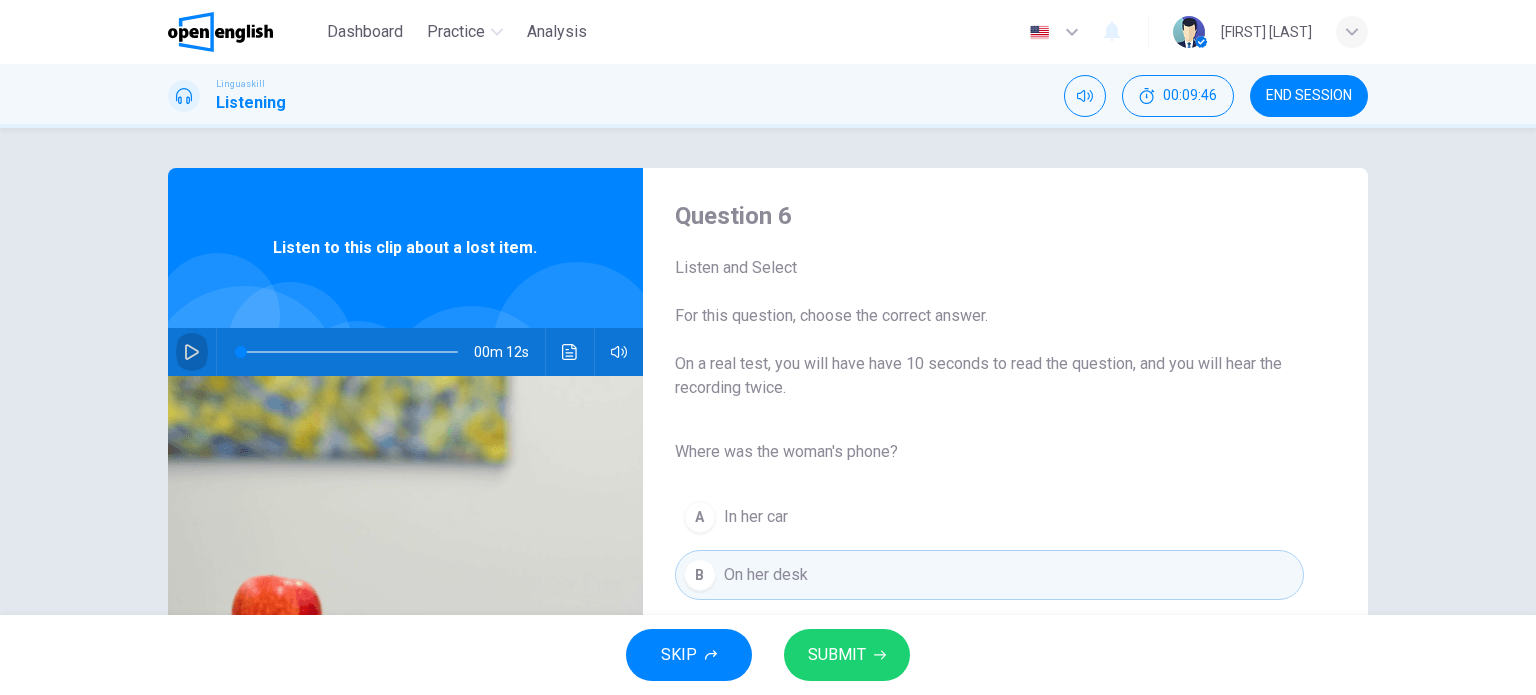 click 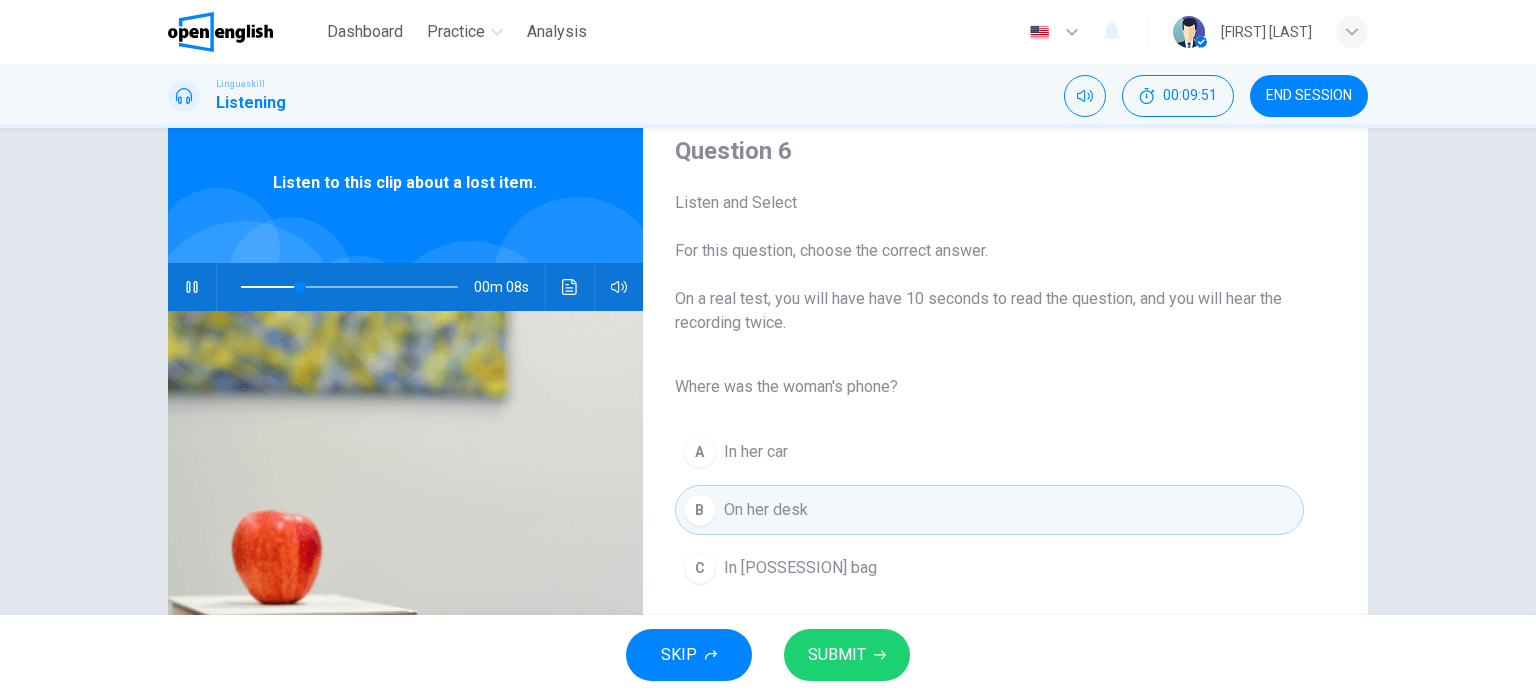 scroll, scrollTop: 100, scrollLeft: 0, axis: vertical 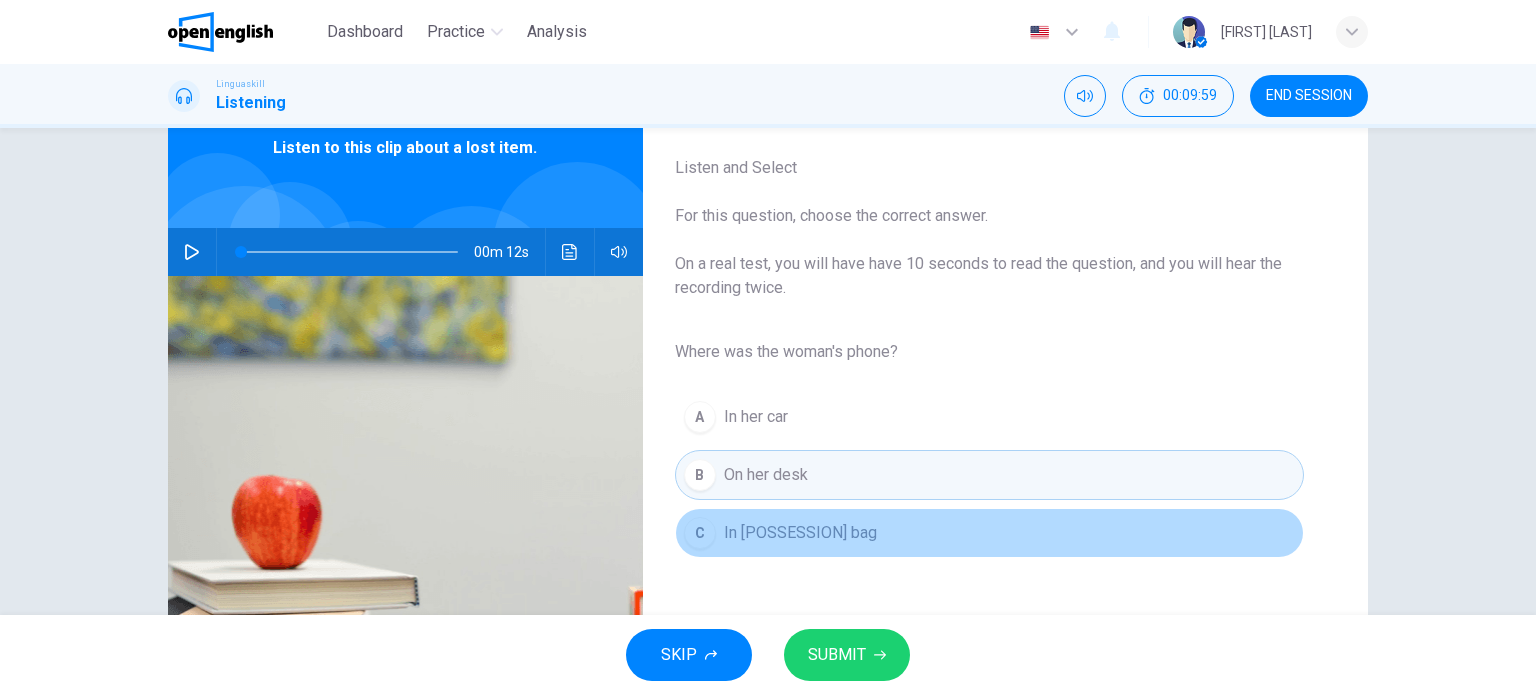 type on "*" 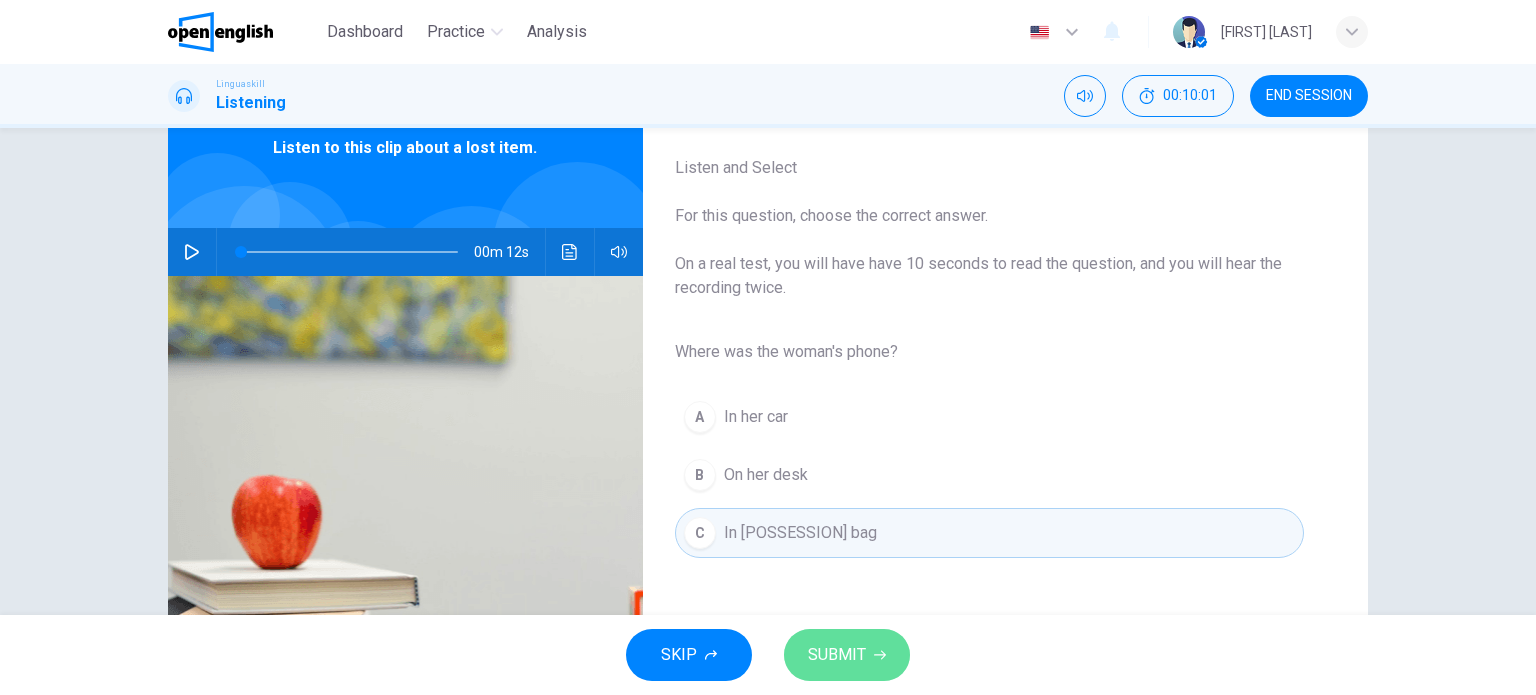 click on "SUBMIT" at bounding box center (837, 655) 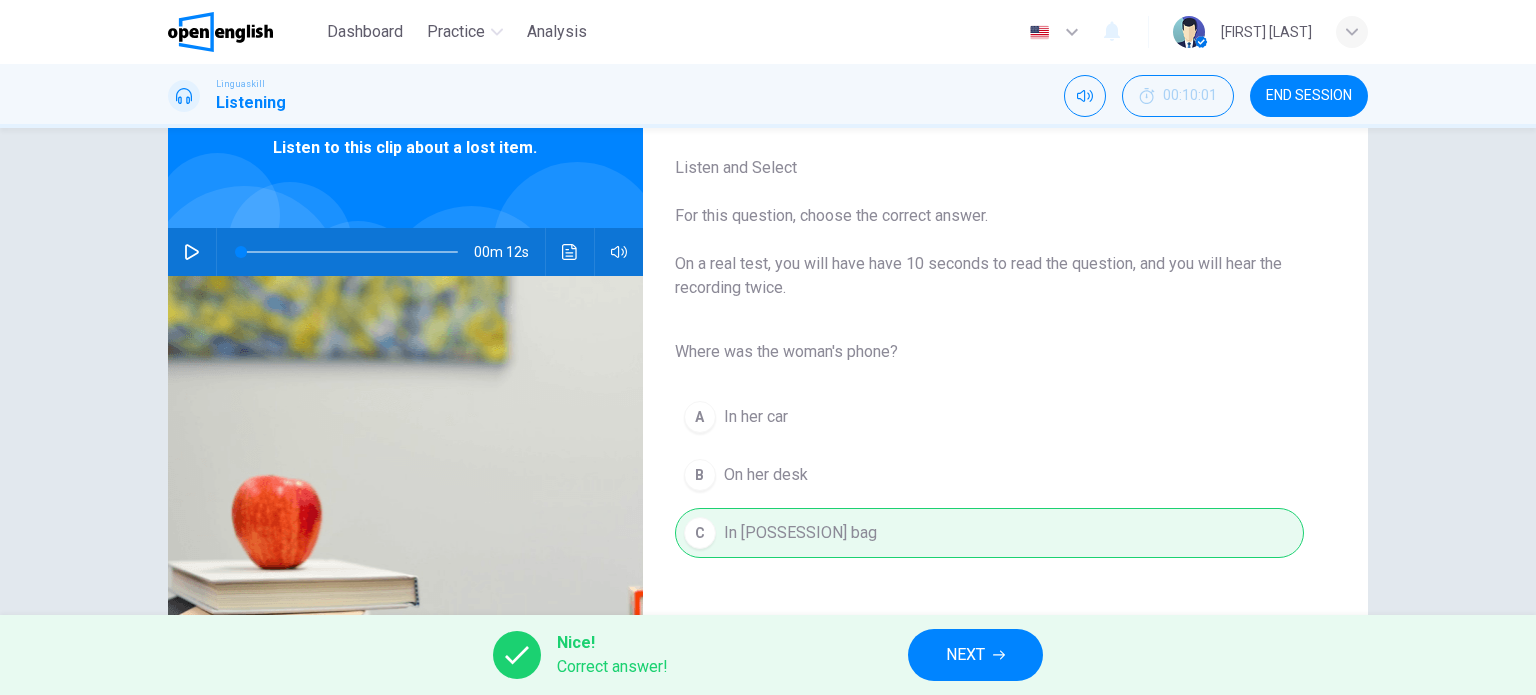 click on "NEXT" at bounding box center [965, 655] 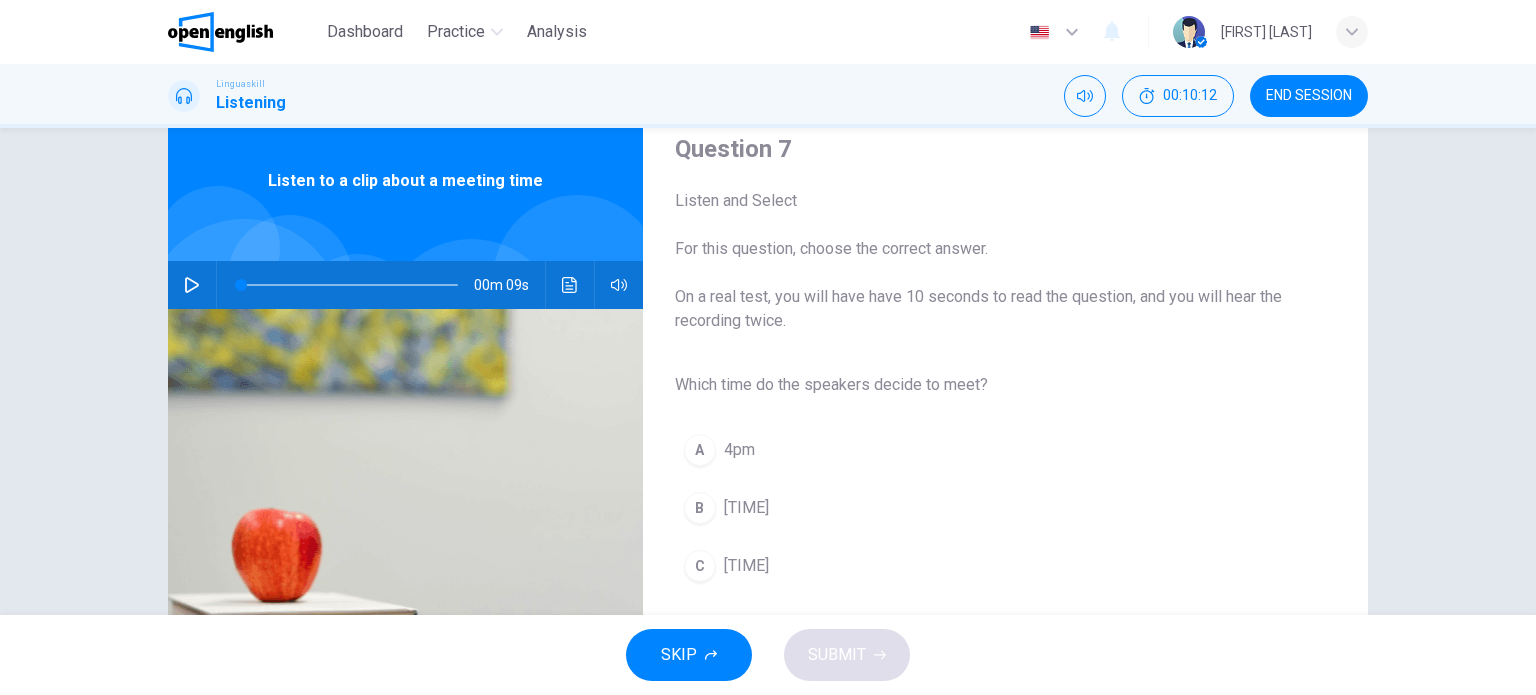 scroll, scrollTop: 100, scrollLeft: 0, axis: vertical 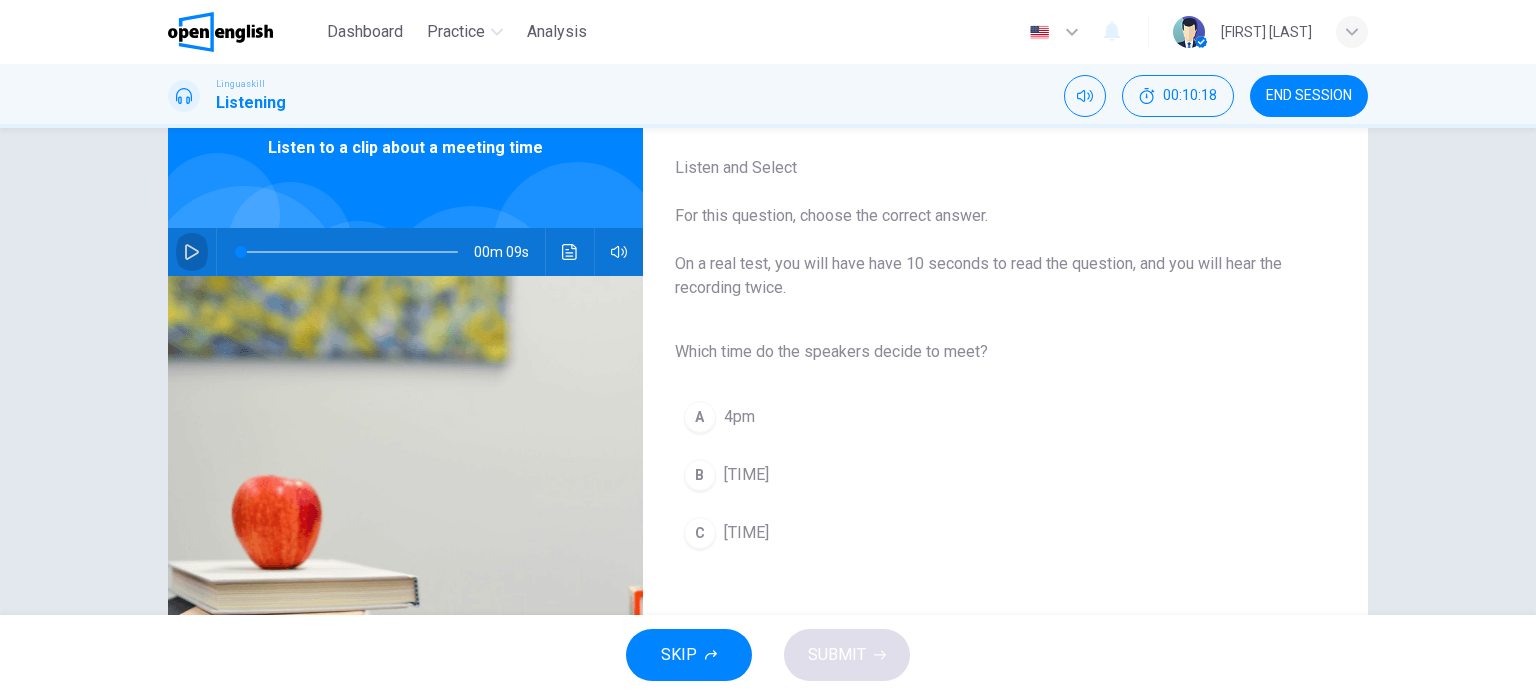click 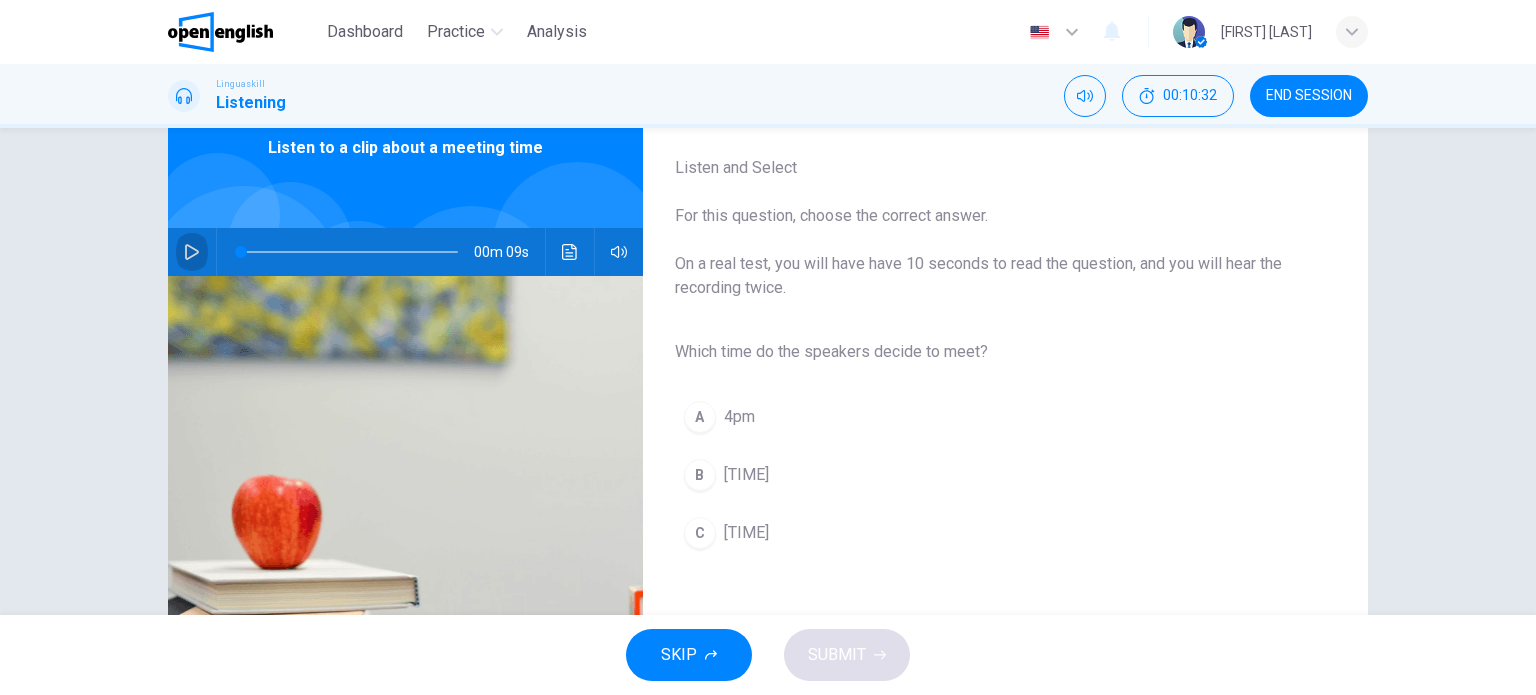 click 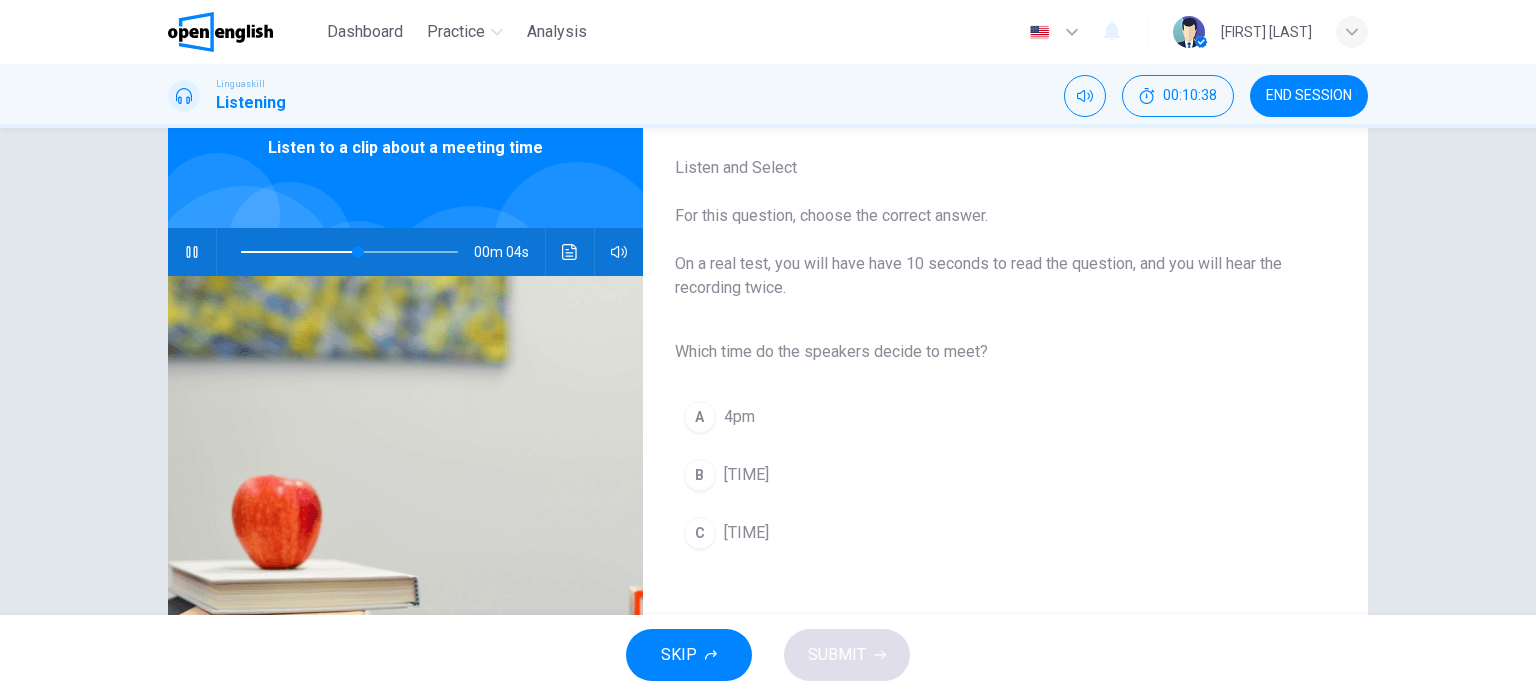 click on "[TIME]" at bounding box center (746, 533) 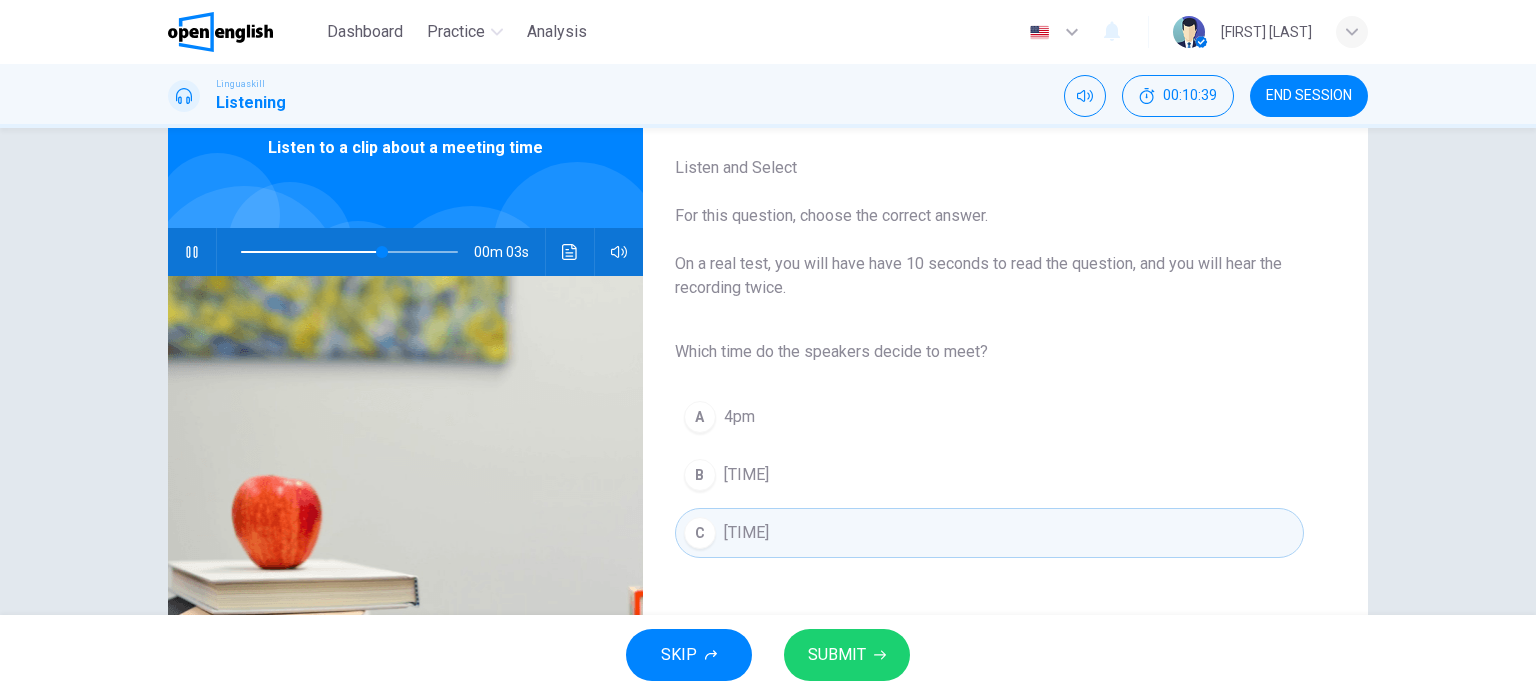 click on "SUBMIT" at bounding box center (837, 655) 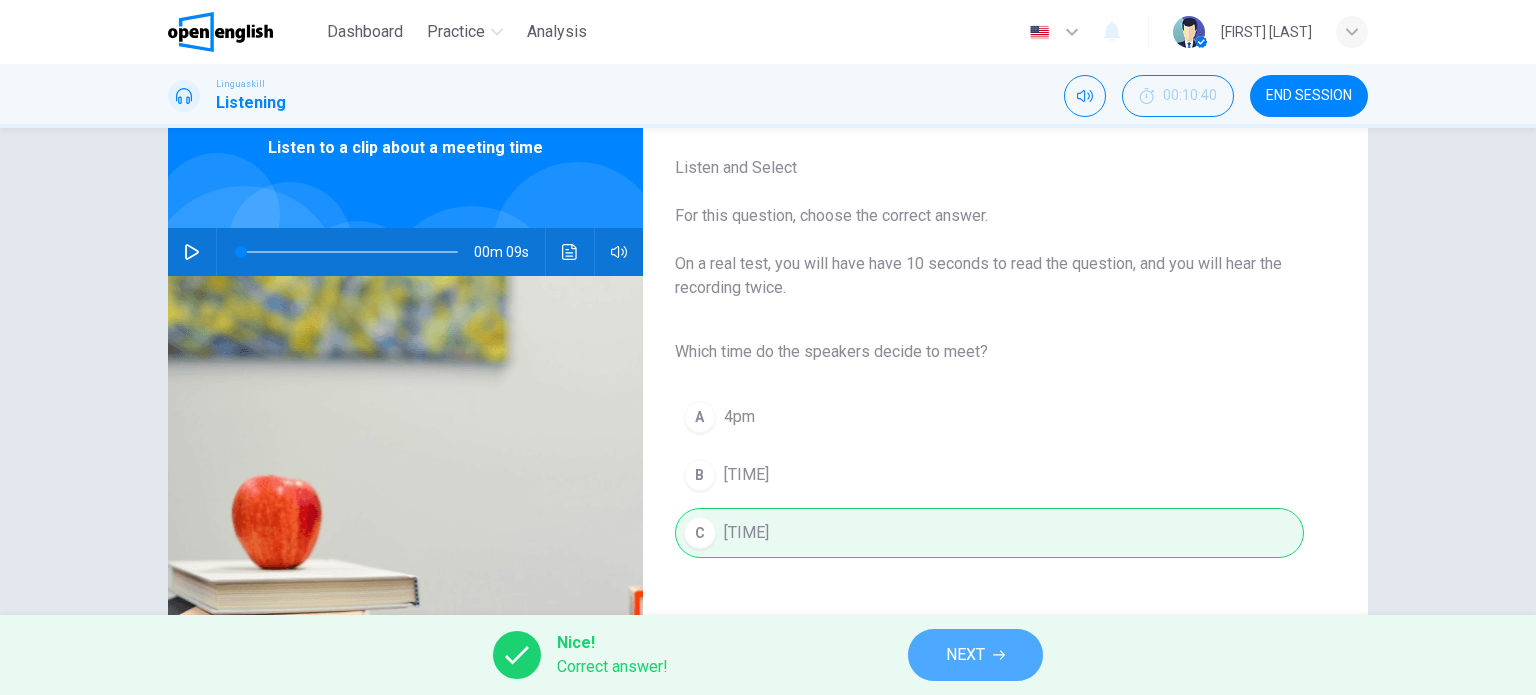 click 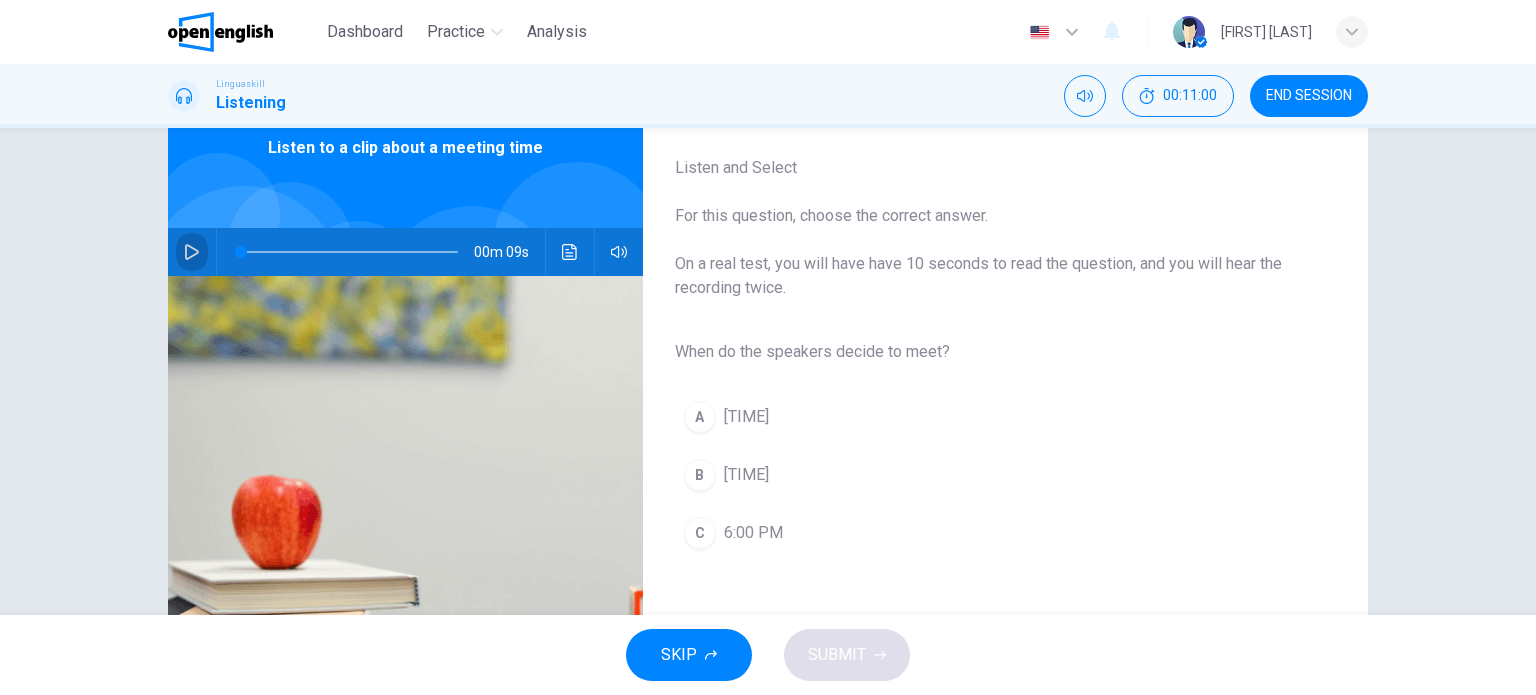 click 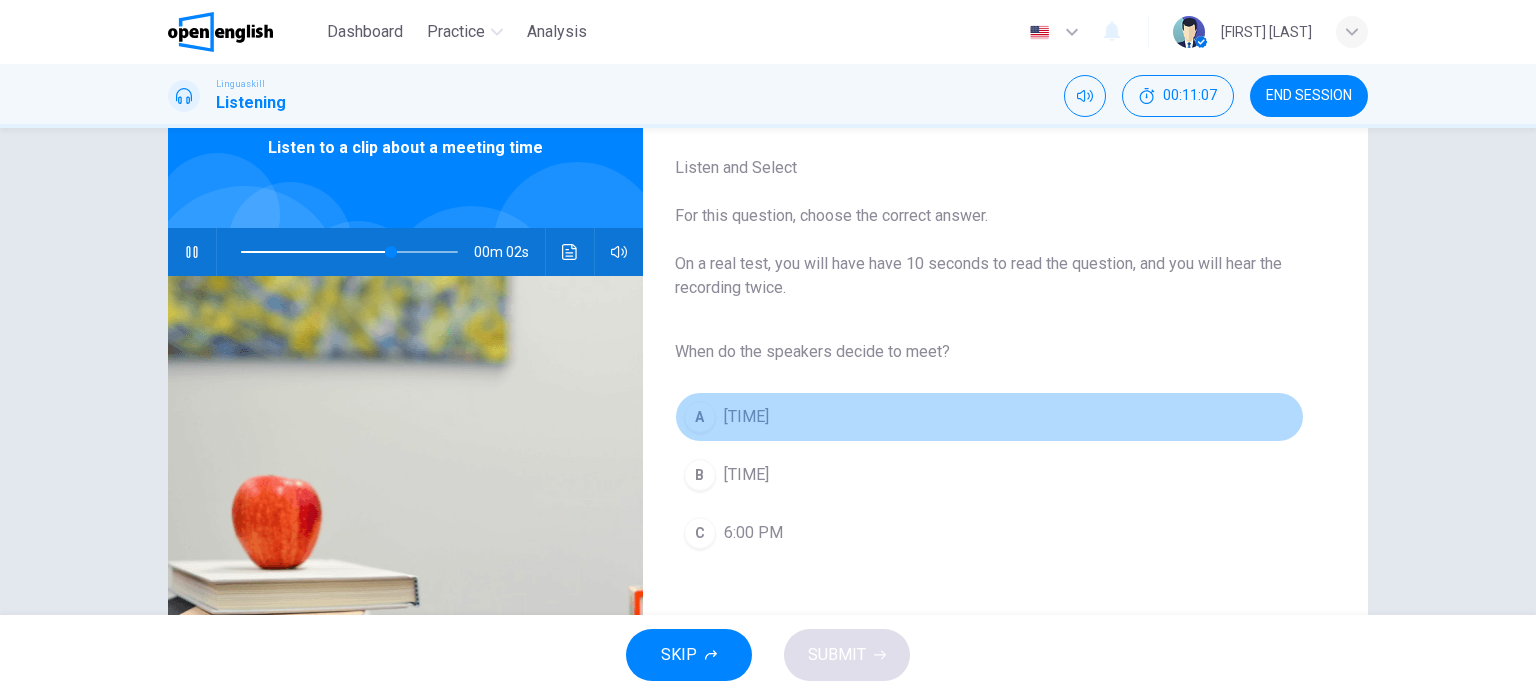 click on "[TIME]" at bounding box center (746, 417) 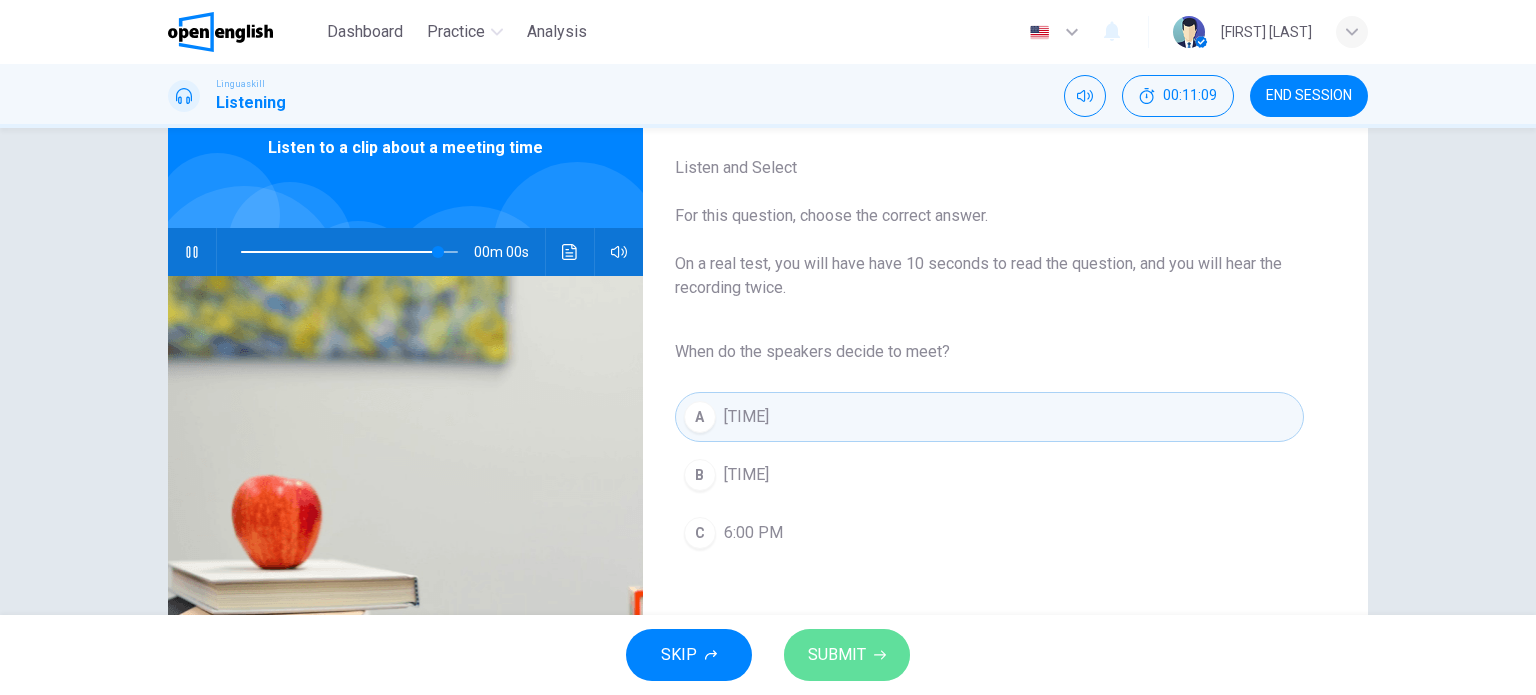 click on "SUBMIT" at bounding box center [837, 655] 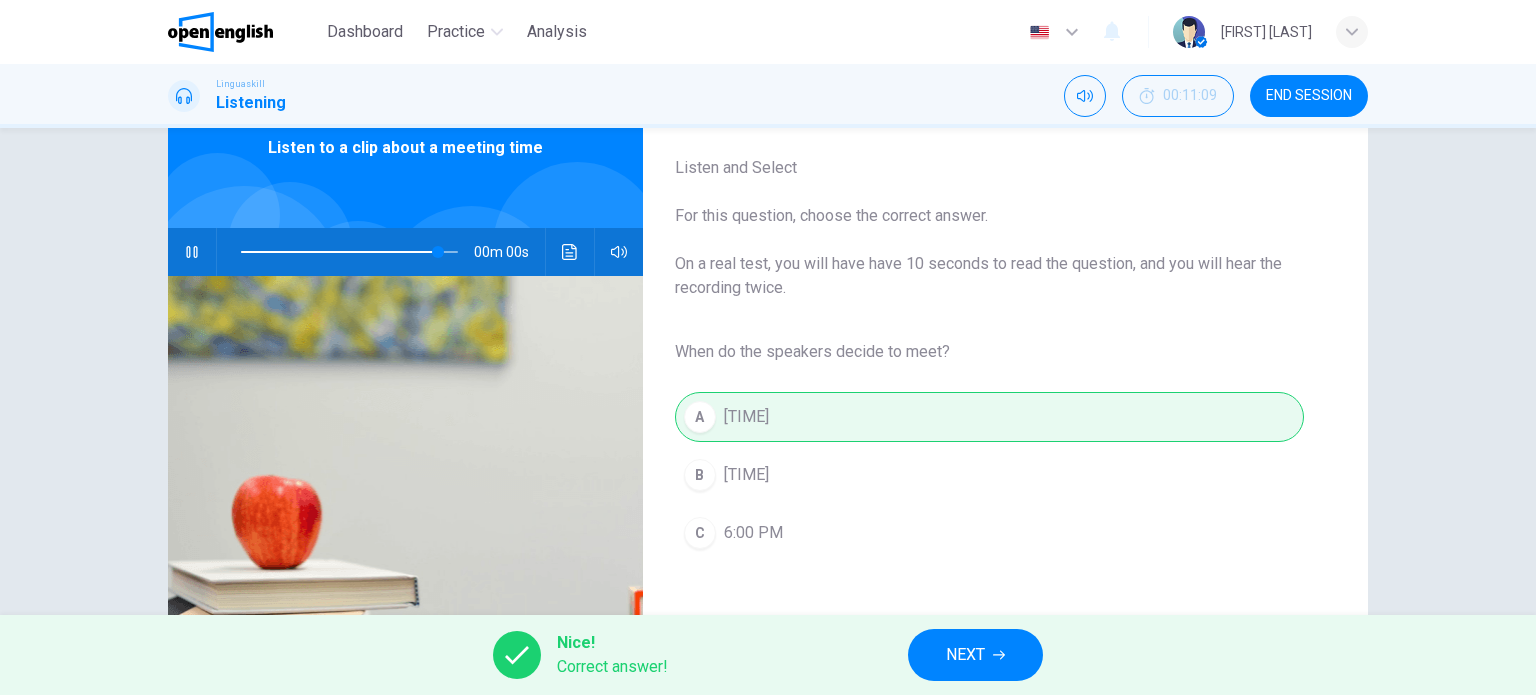 type on "*" 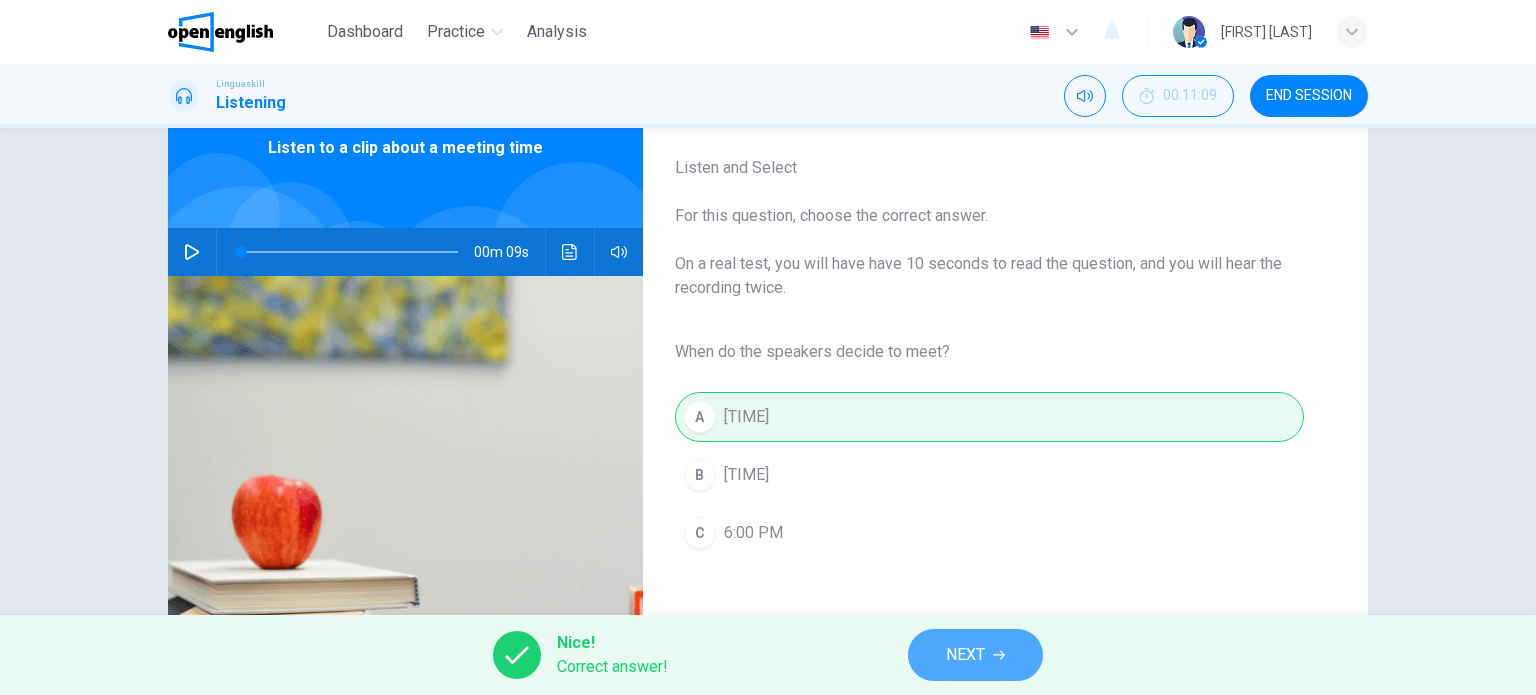 click on "NEXT" at bounding box center [965, 655] 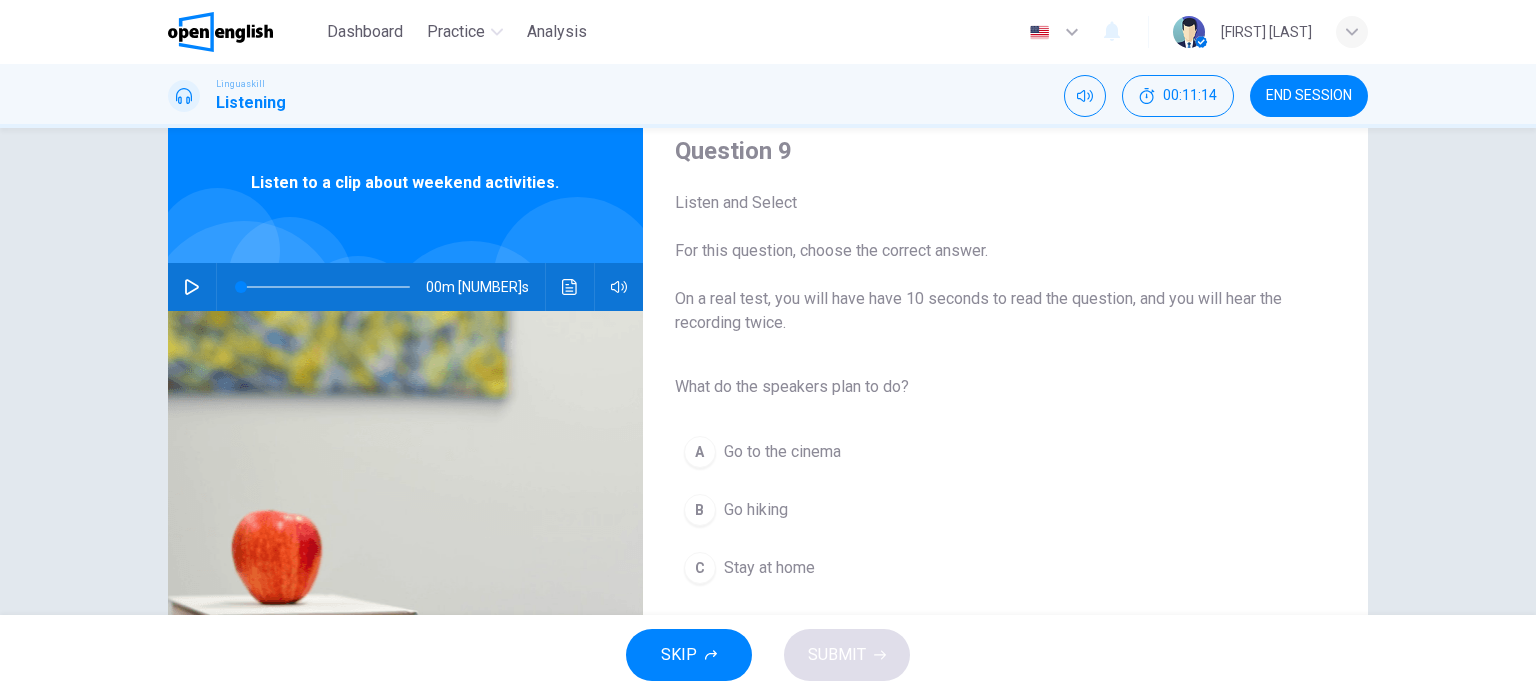 scroll, scrollTop: 100, scrollLeft: 0, axis: vertical 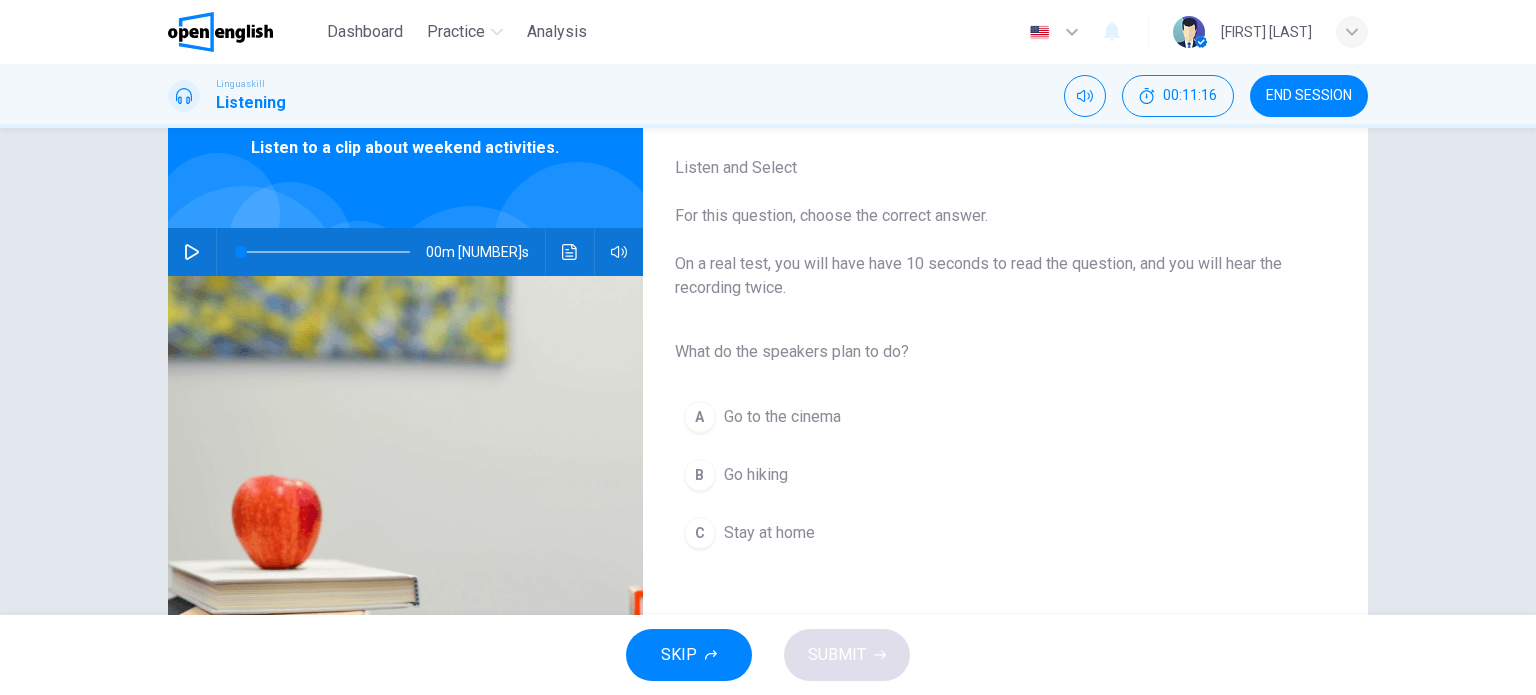 click at bounding box center [192, 252] 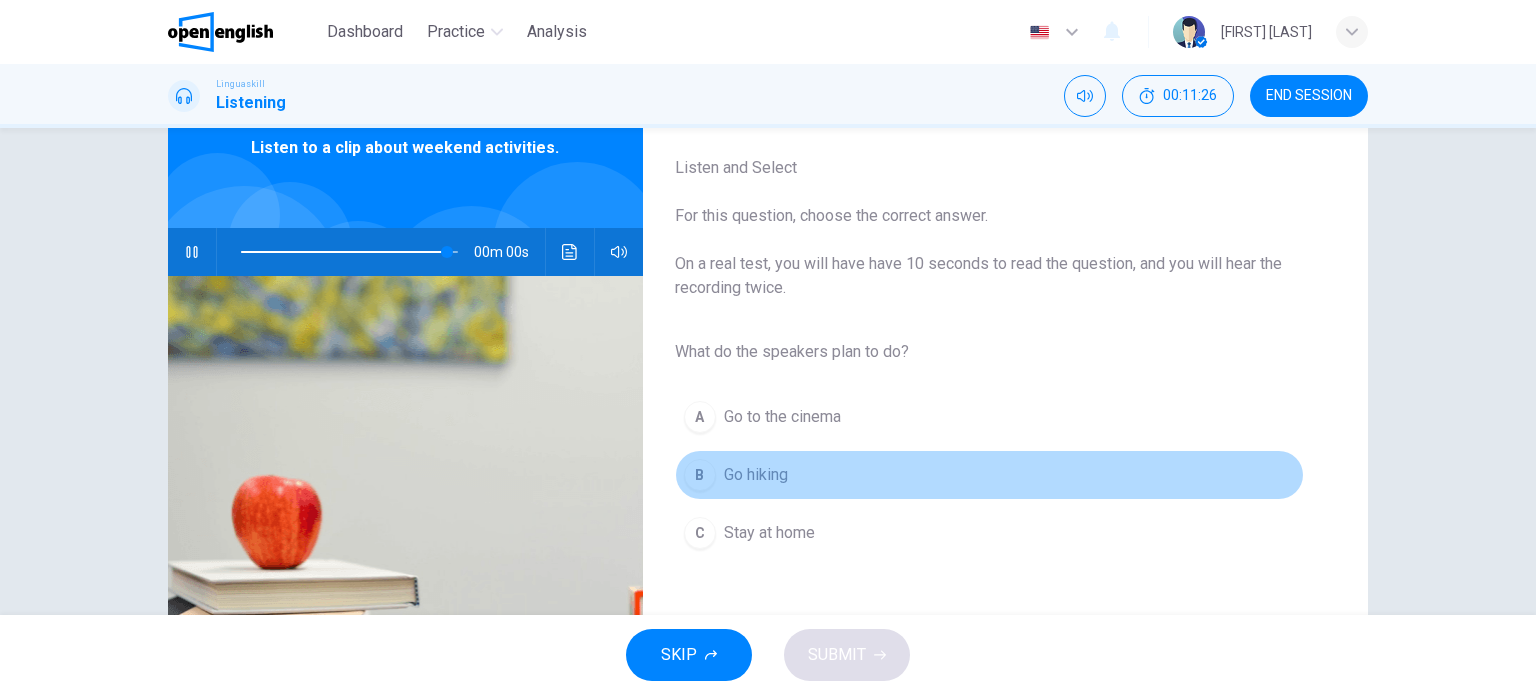 click on "Go hiking" at bounding box center [756, 475] 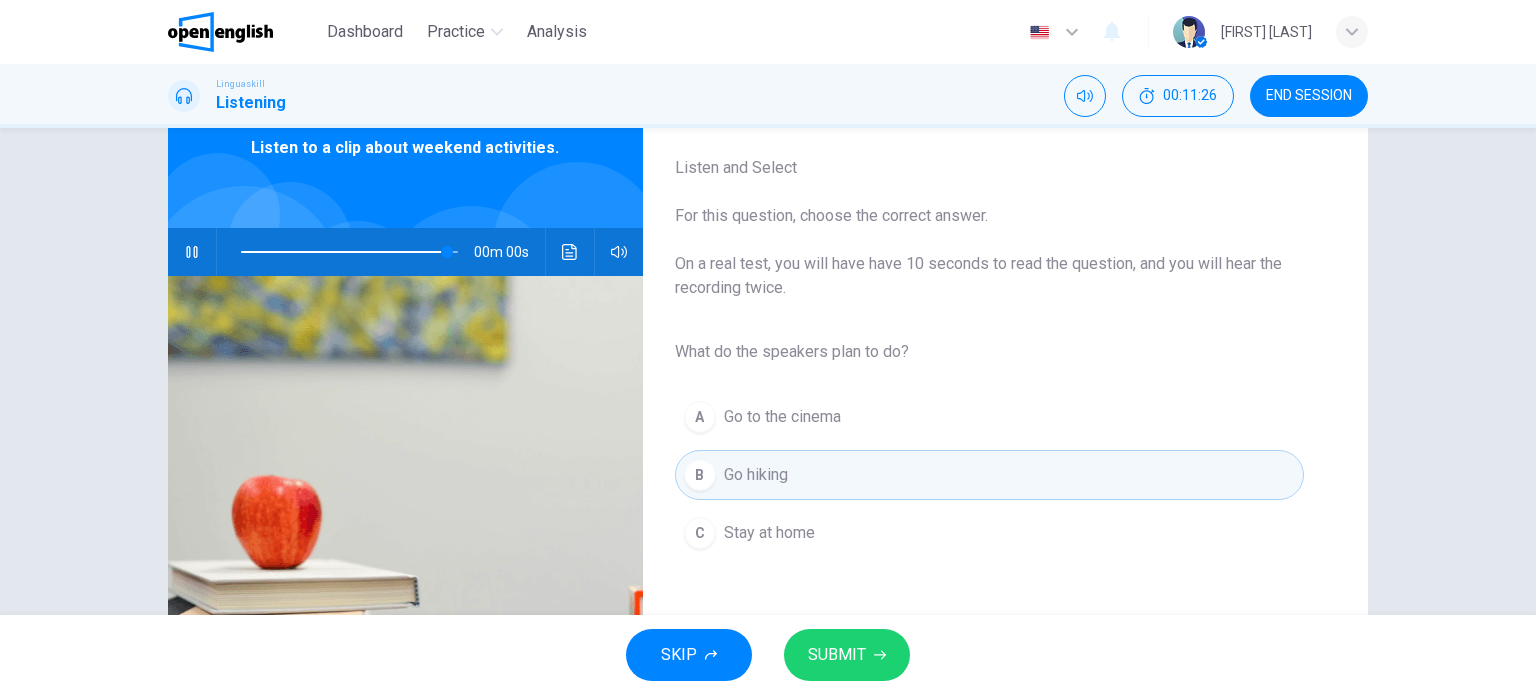 type on "*" 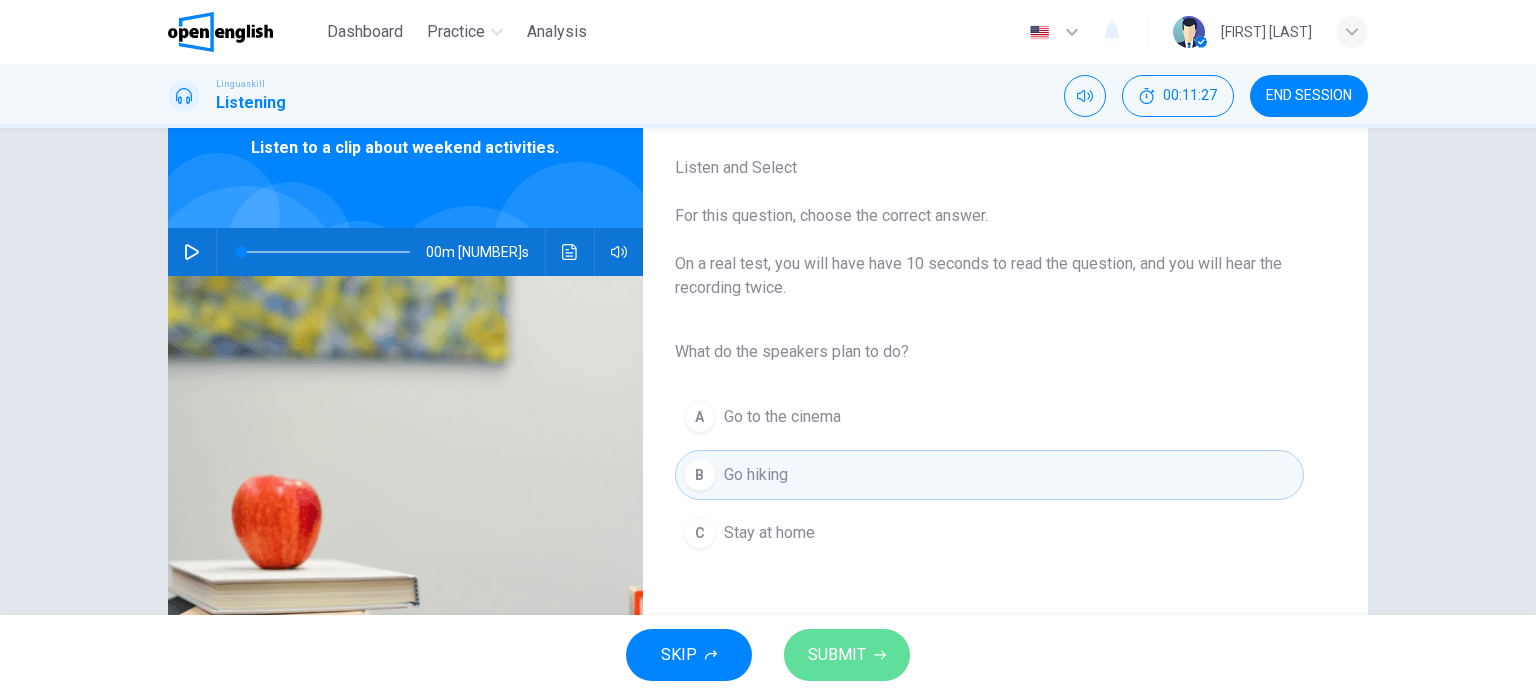 click on "SUBMIT" at bounding box center (837, 655) 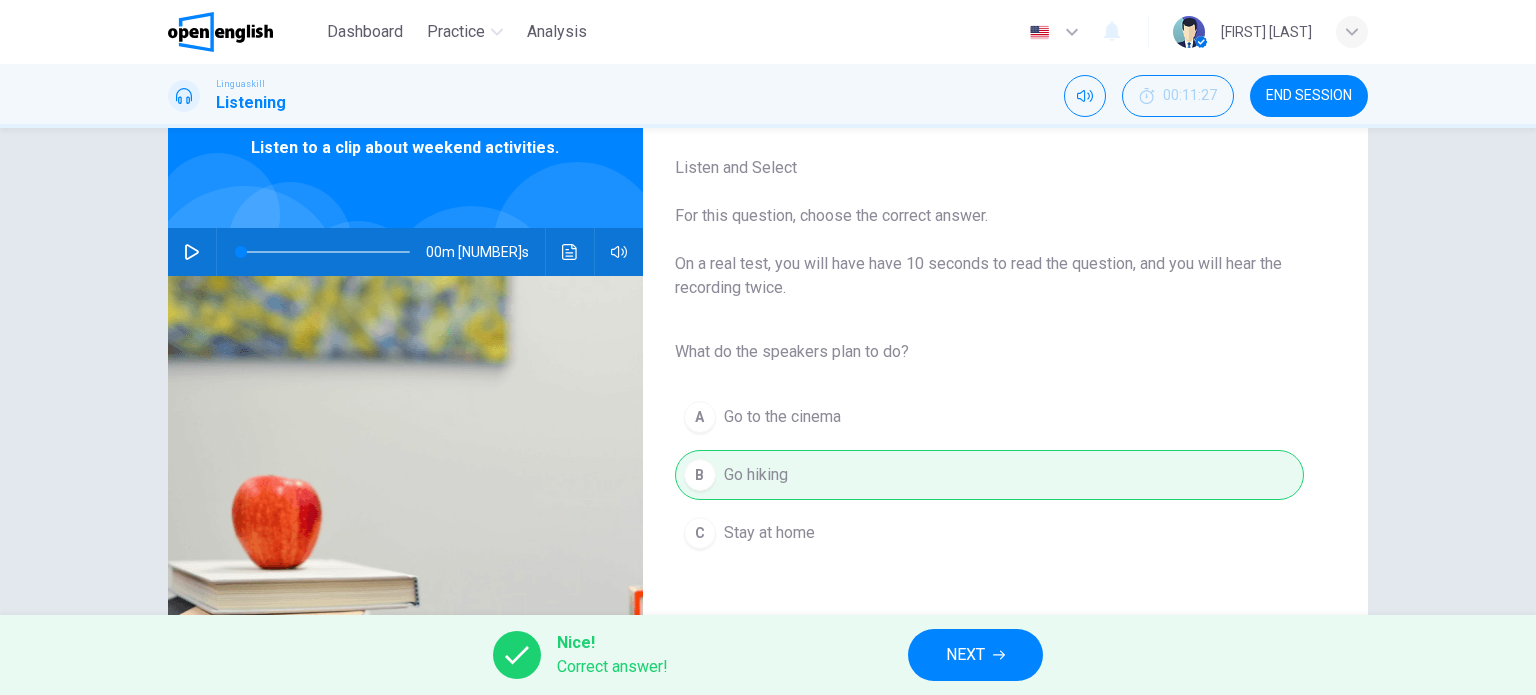 click 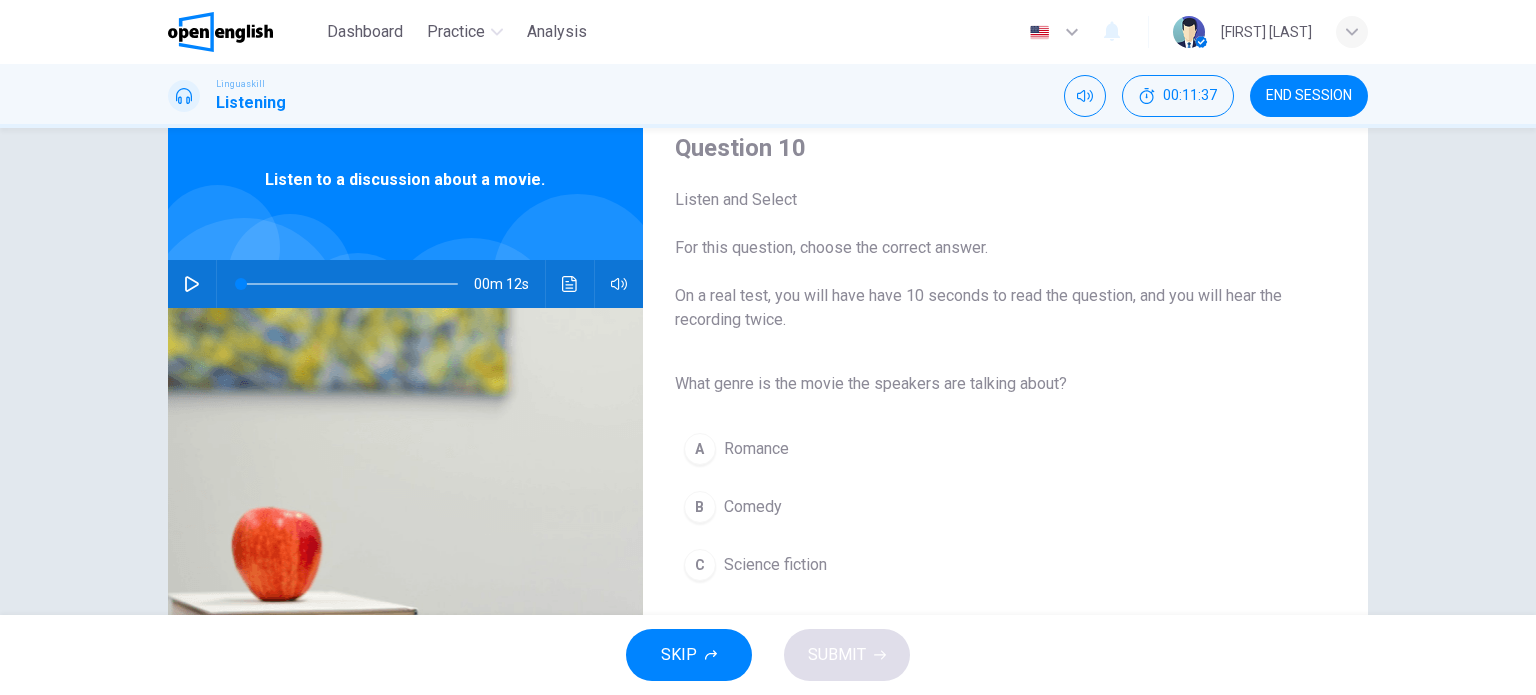 scroll, scrollTop: 100, scrollLeft: 0, axis: vertical 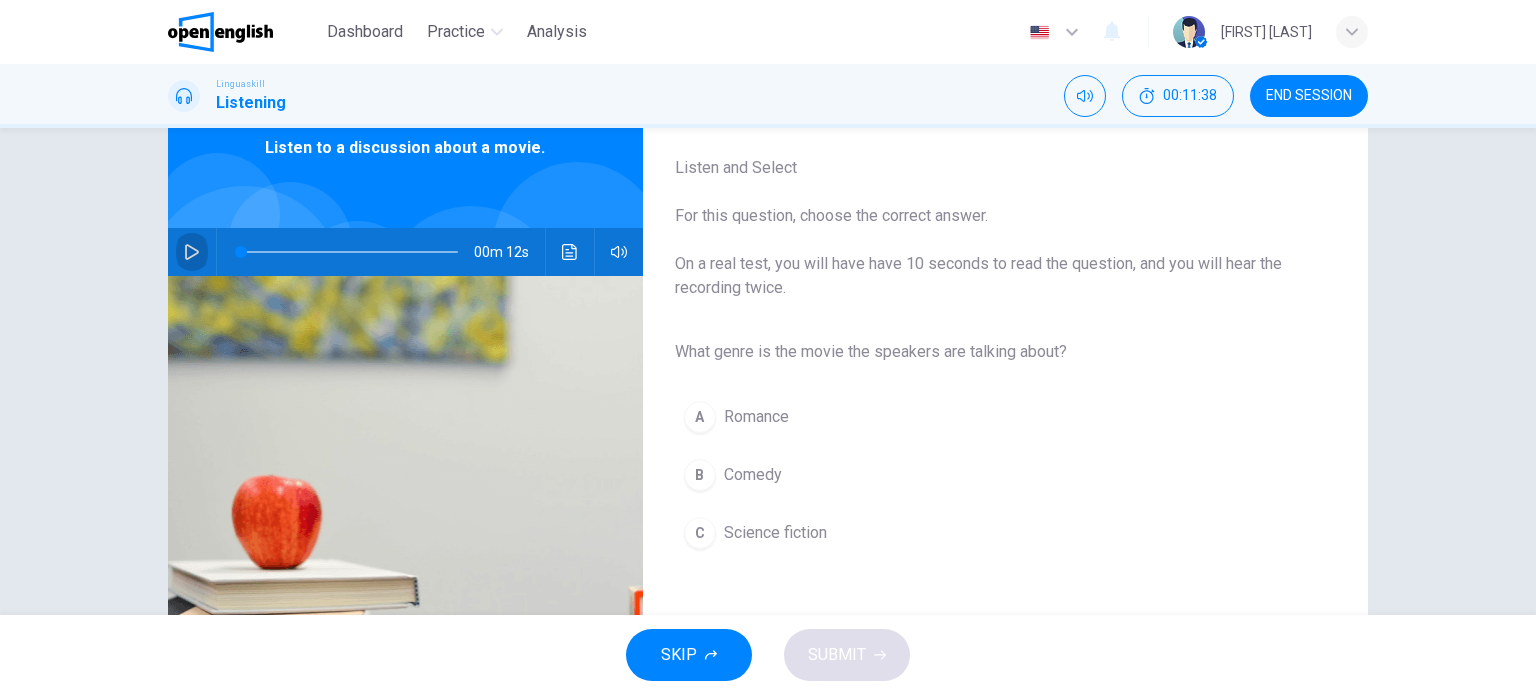 drag, startPoint x: 182, startPoint y: 245, endPoint x: 203, endPoint y: 245, distance: 21 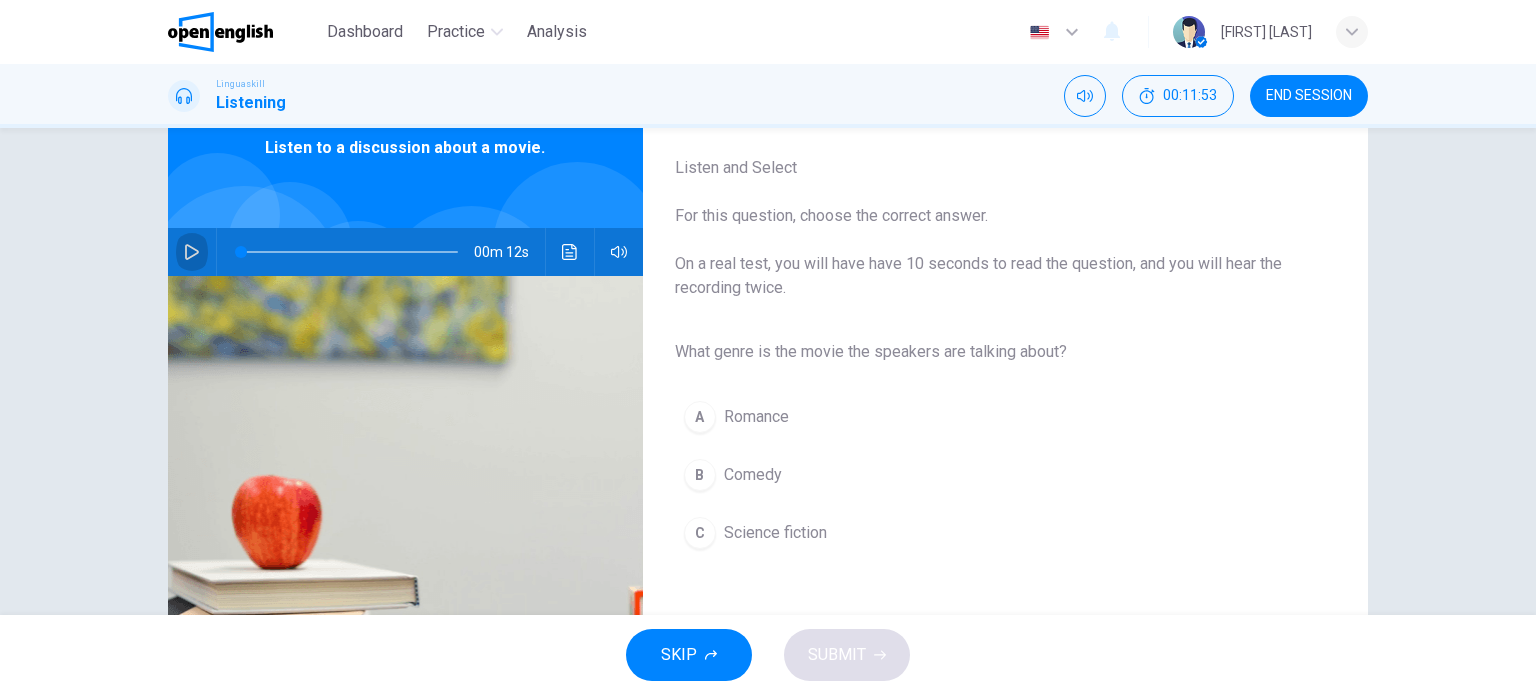 click at bounding box center [192, 252] 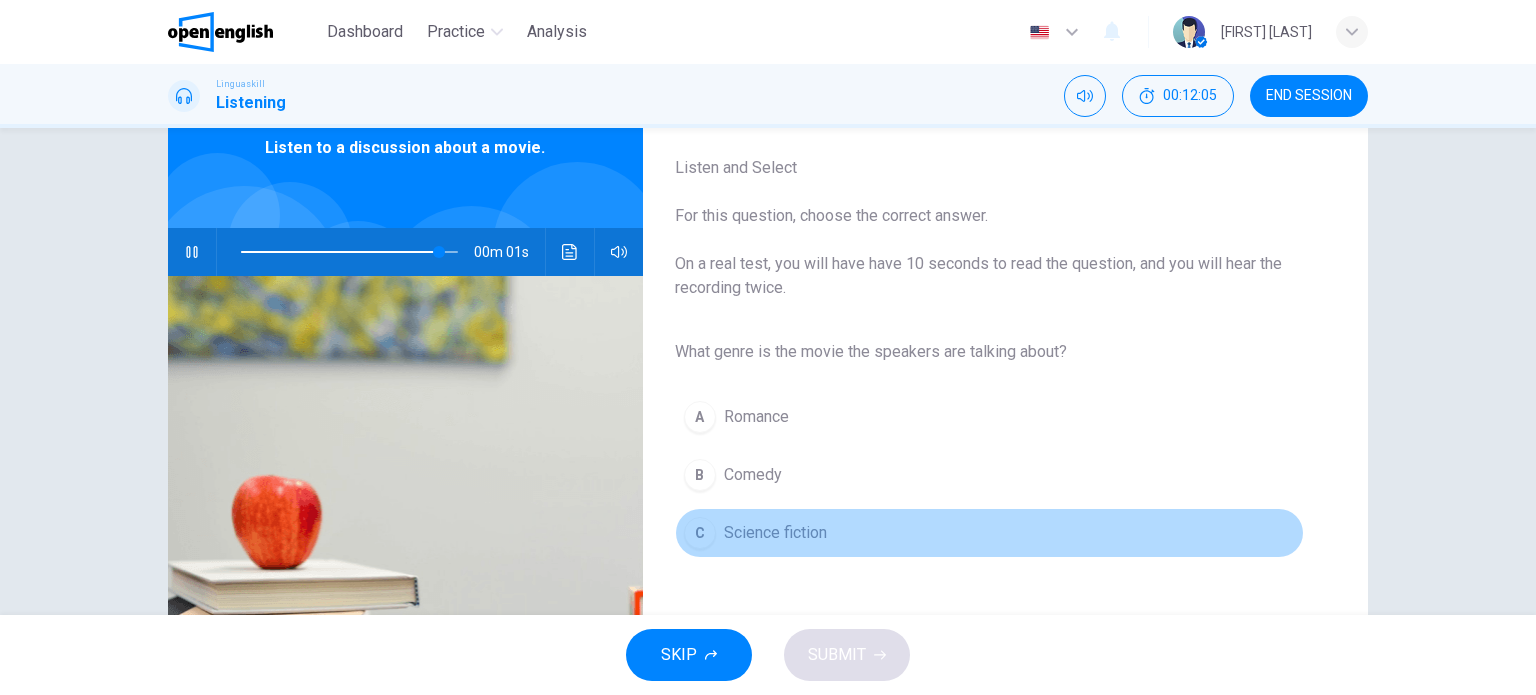 click on "C" at bounding box center (700, 533) 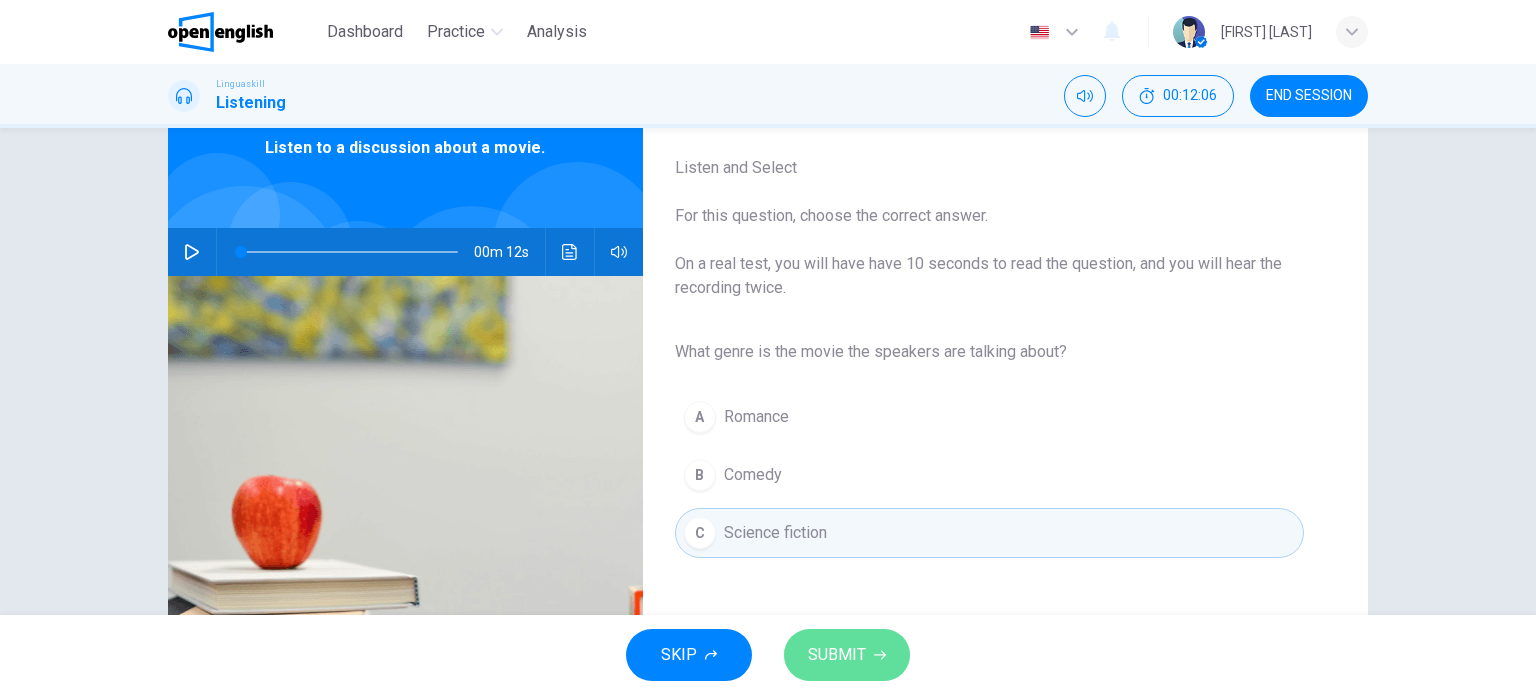 click on "SUBMIT" at bounding box center [847, 655] 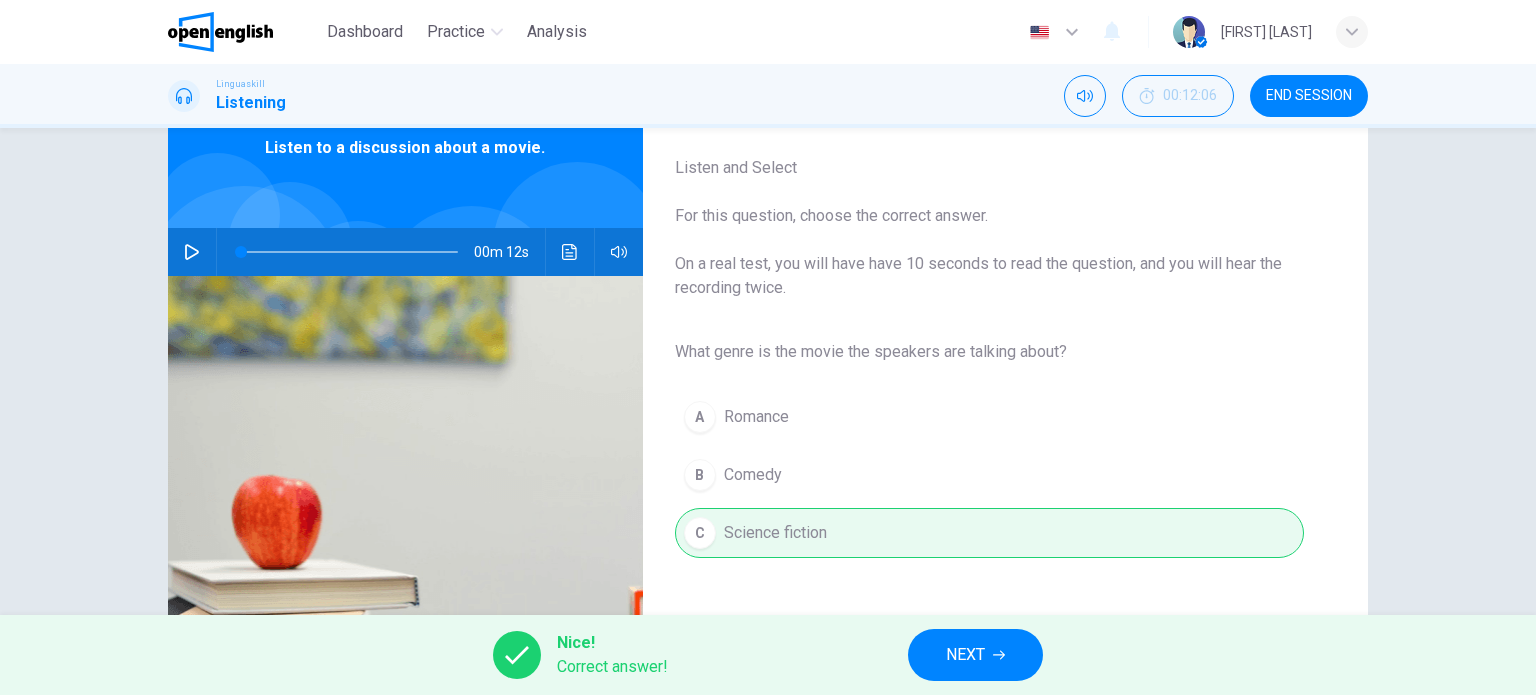 click on "NEXT" at bounding box center [965, 655] 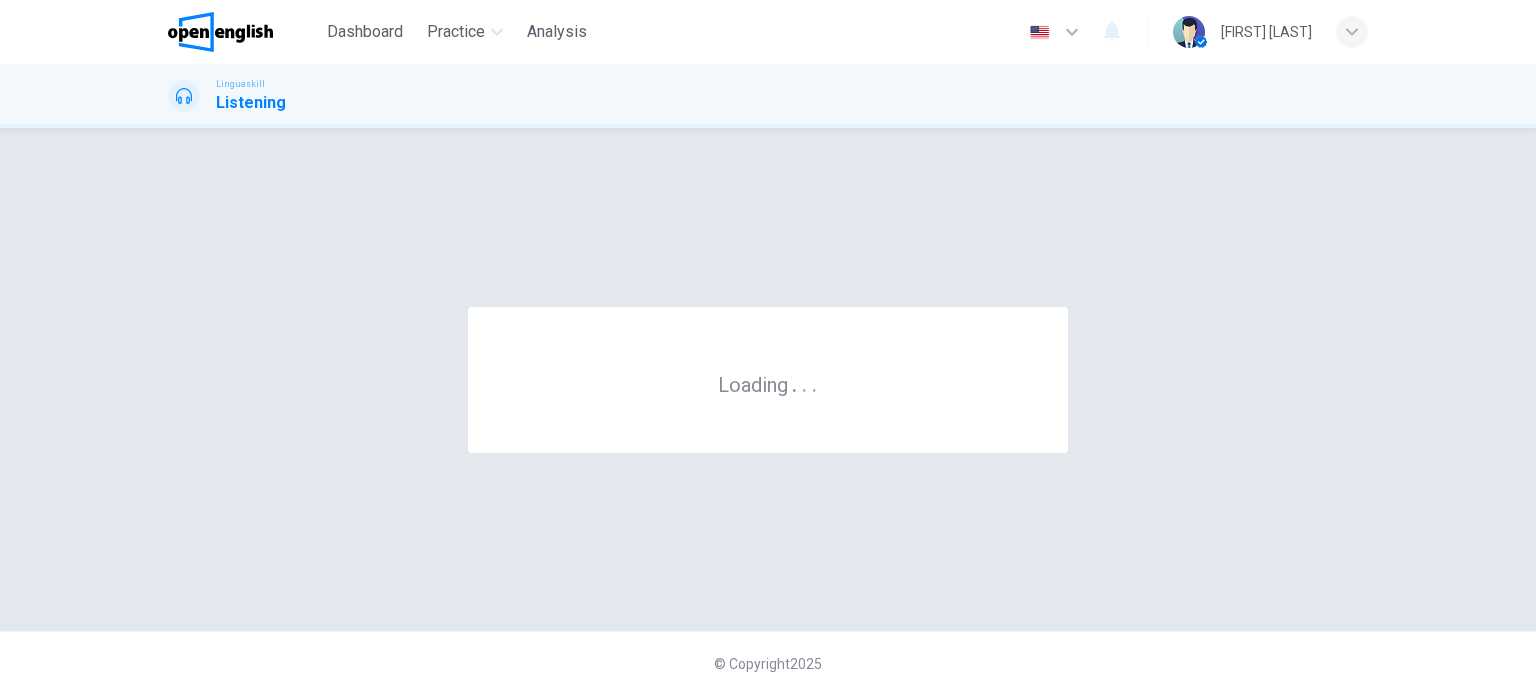 scroll, scrollTop: 0, scrollLeft: 0, axis: both 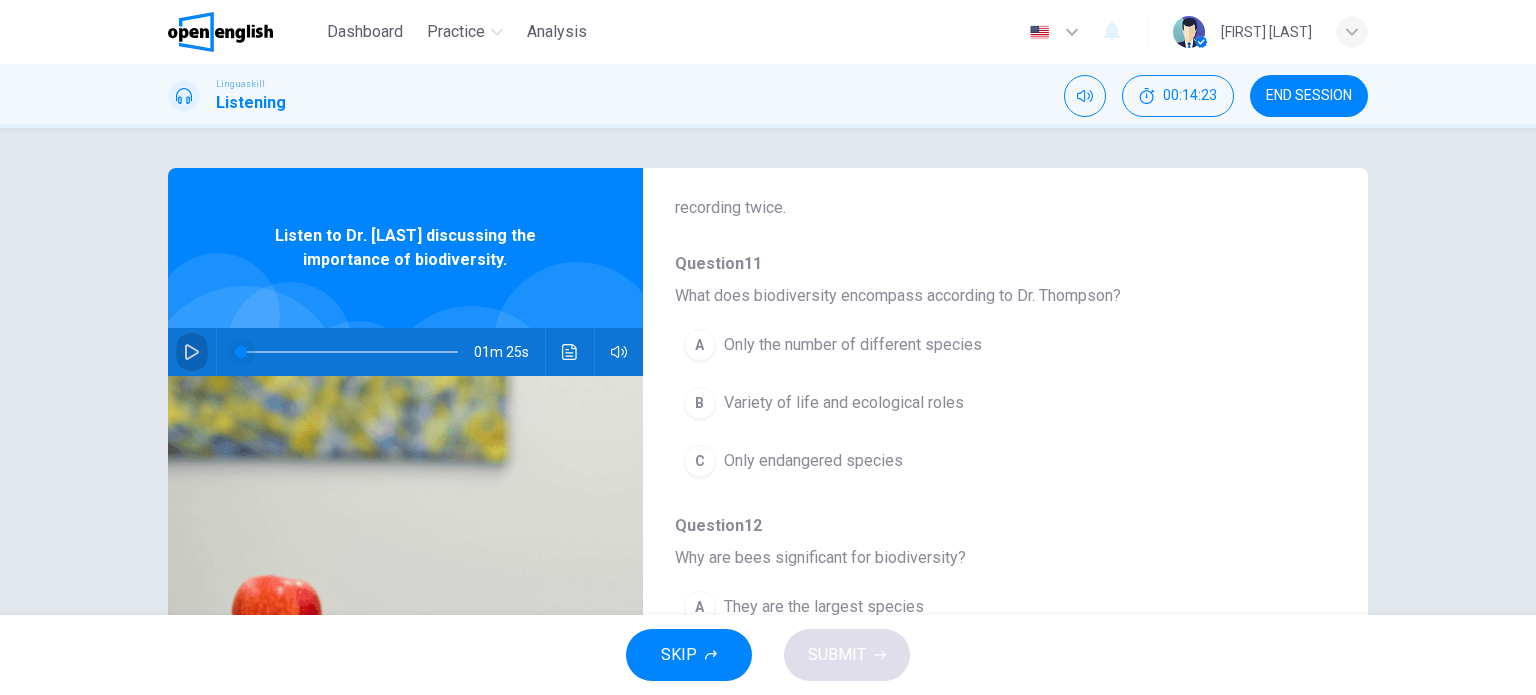 drag, startPoint x: 186, startPoint y: 347, endPoint x: 247, endPoint y: 350, distance: 61.073727 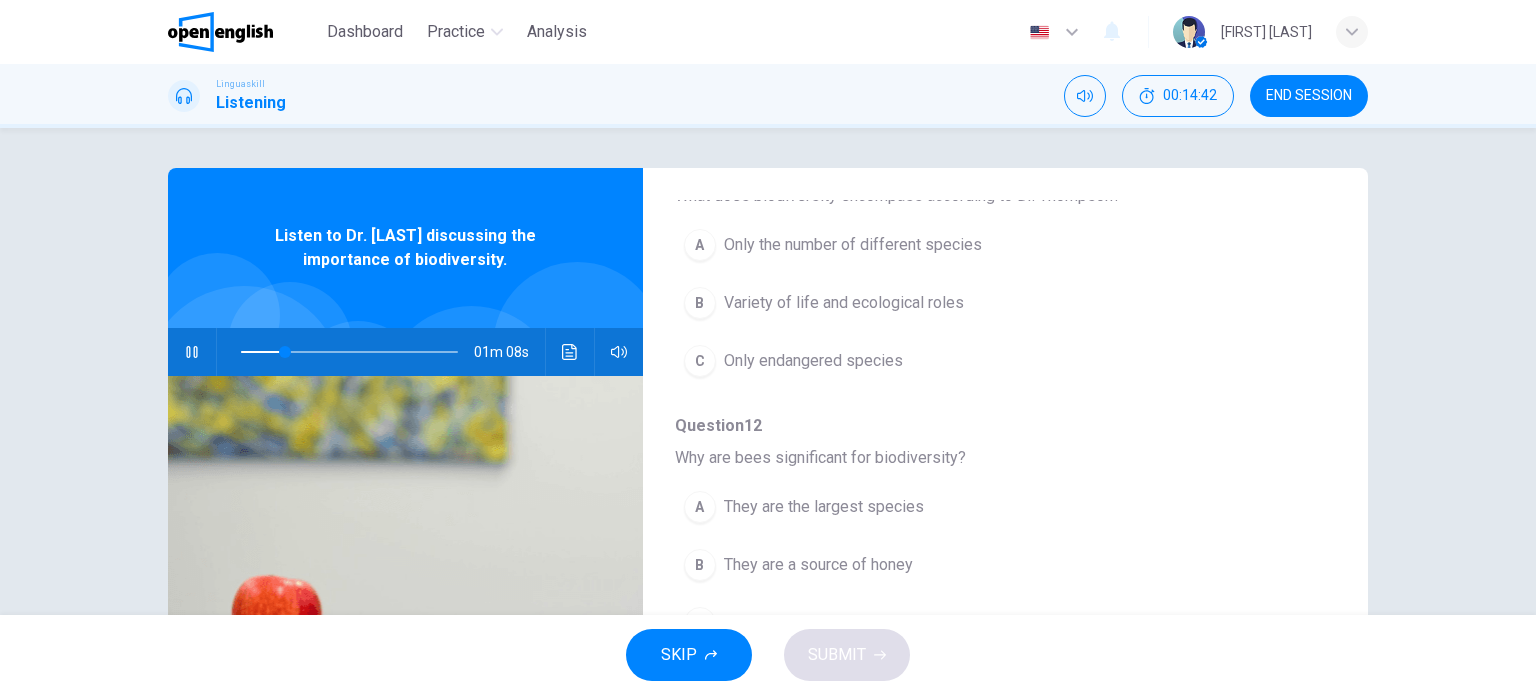 scroll, scrollTop: 156, scrollLeft: 0, axis: vertical 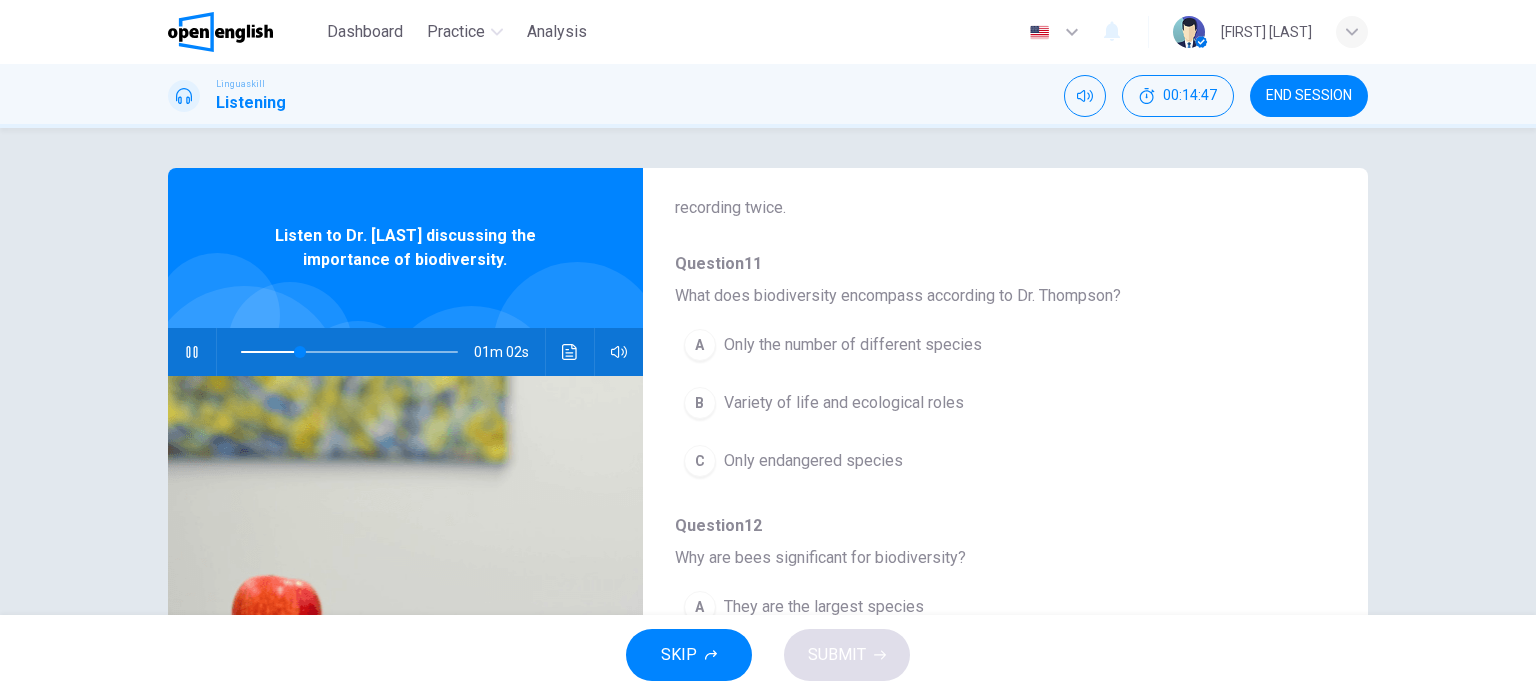 click on "Variety of life and ecological roles" at bounding box center [844, 403] 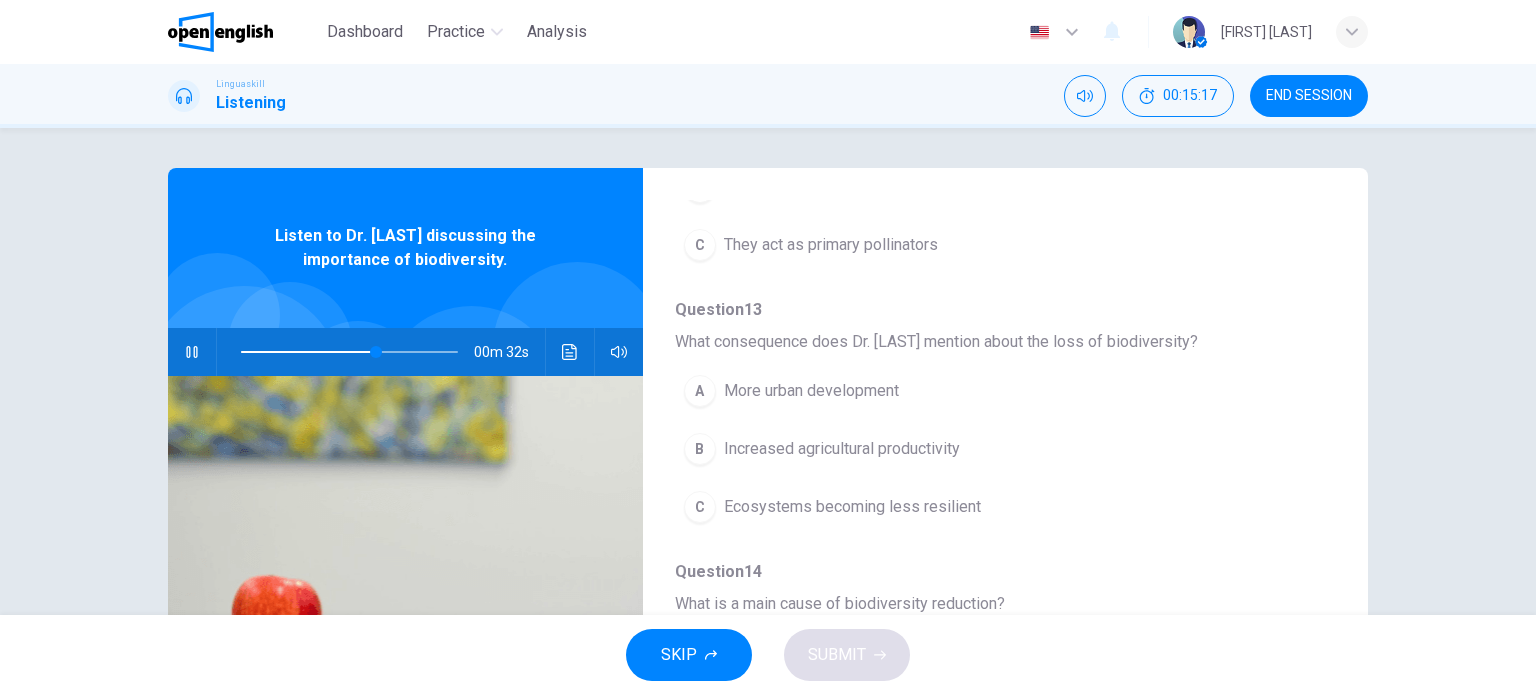 scroll, scrollTop: 656, scrollLeft: 0, axis: vertical 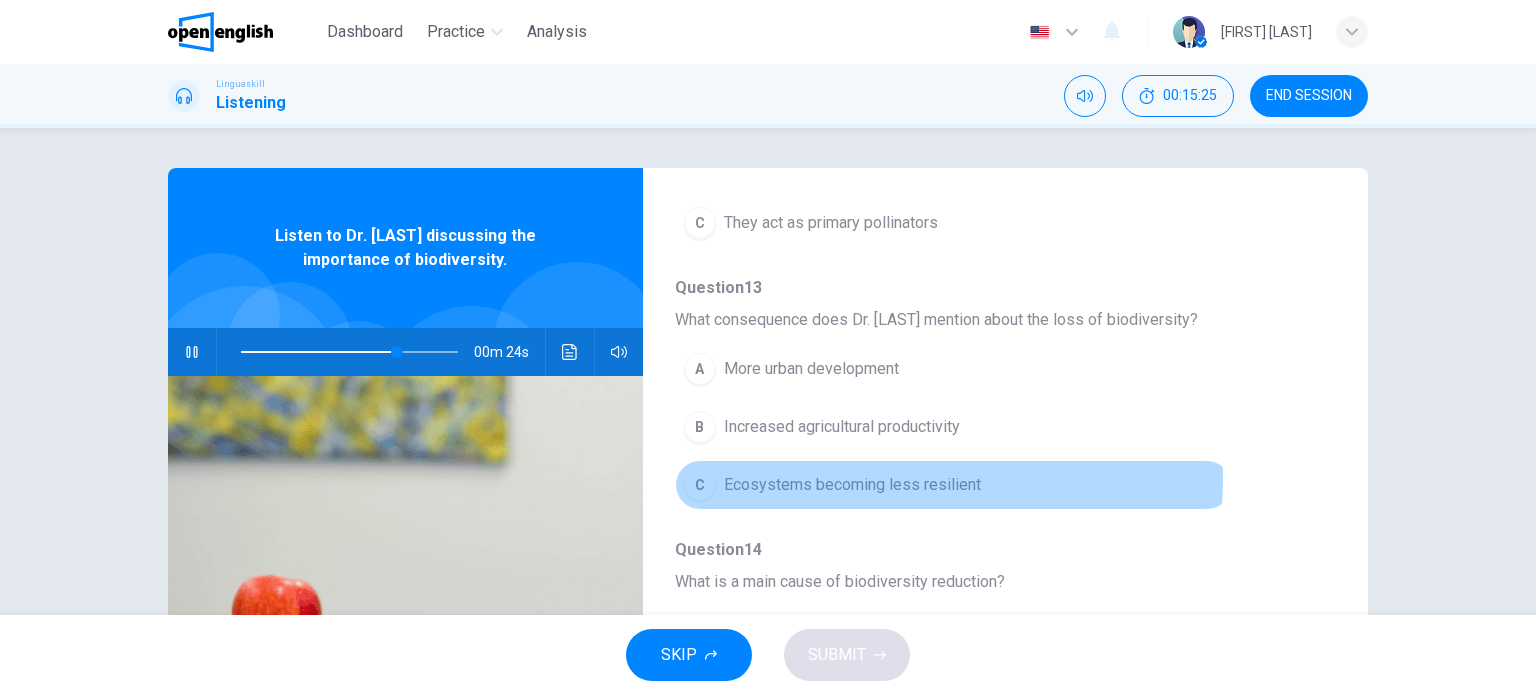 click on "Ecosystems becoming less resilient" at bounding box center (852, 485) 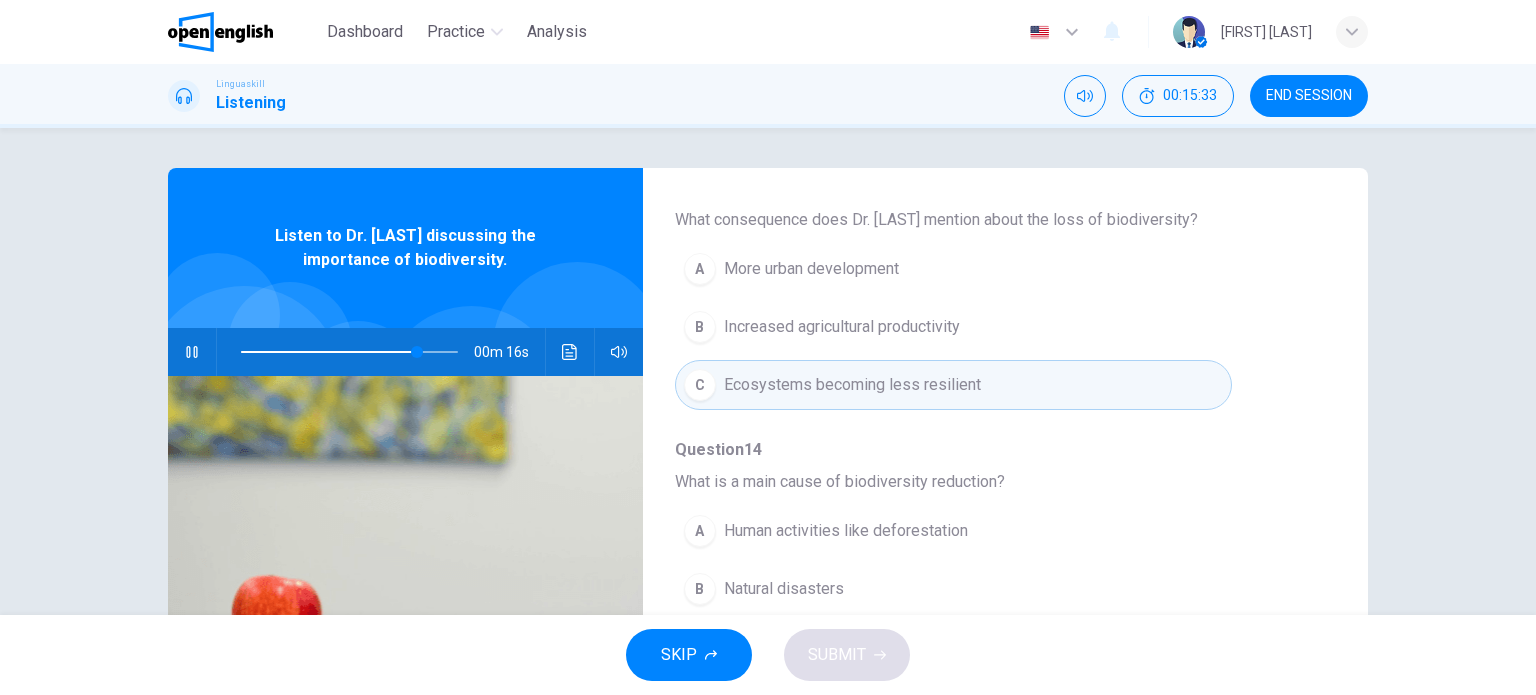 scroll, scrollTop: 856, scrollLeft: 0, axis: vertical 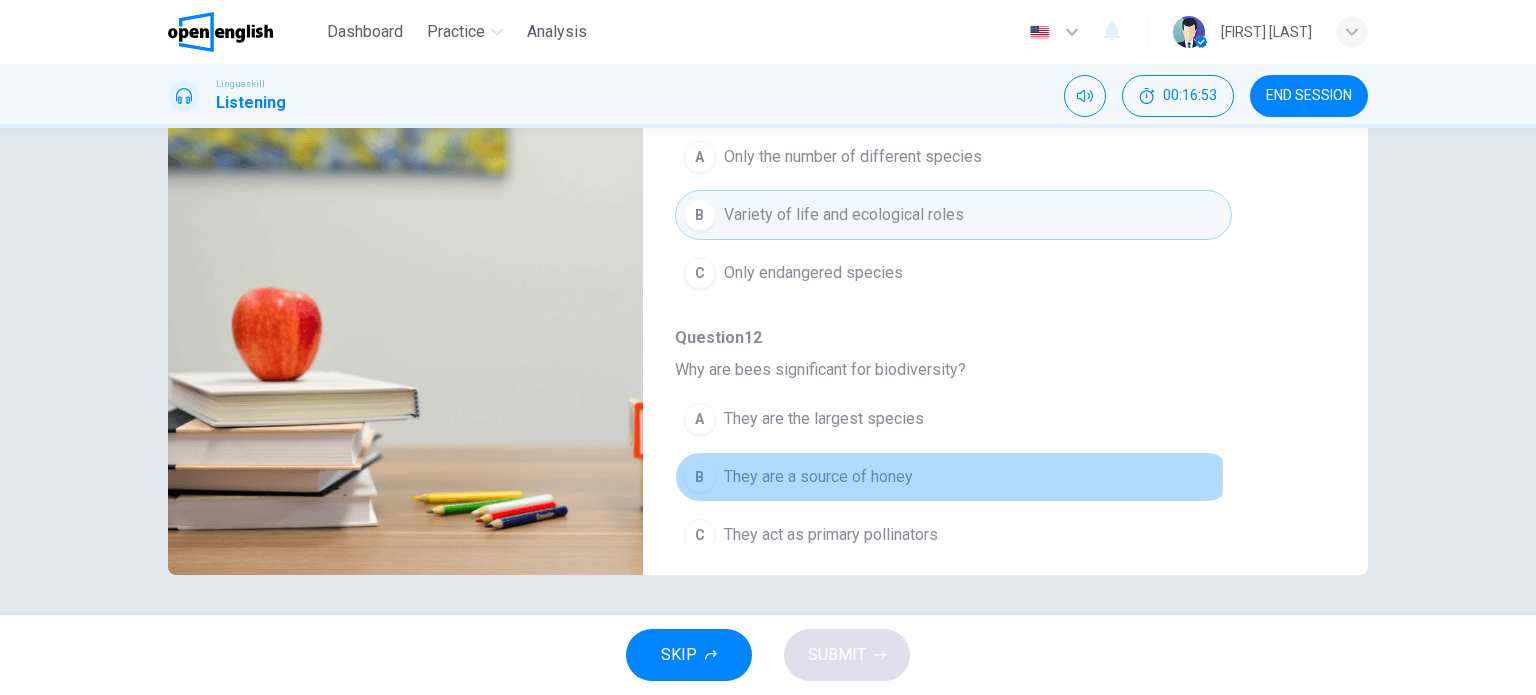 click on "They are a source of honey" at bounding box center (818, 477) 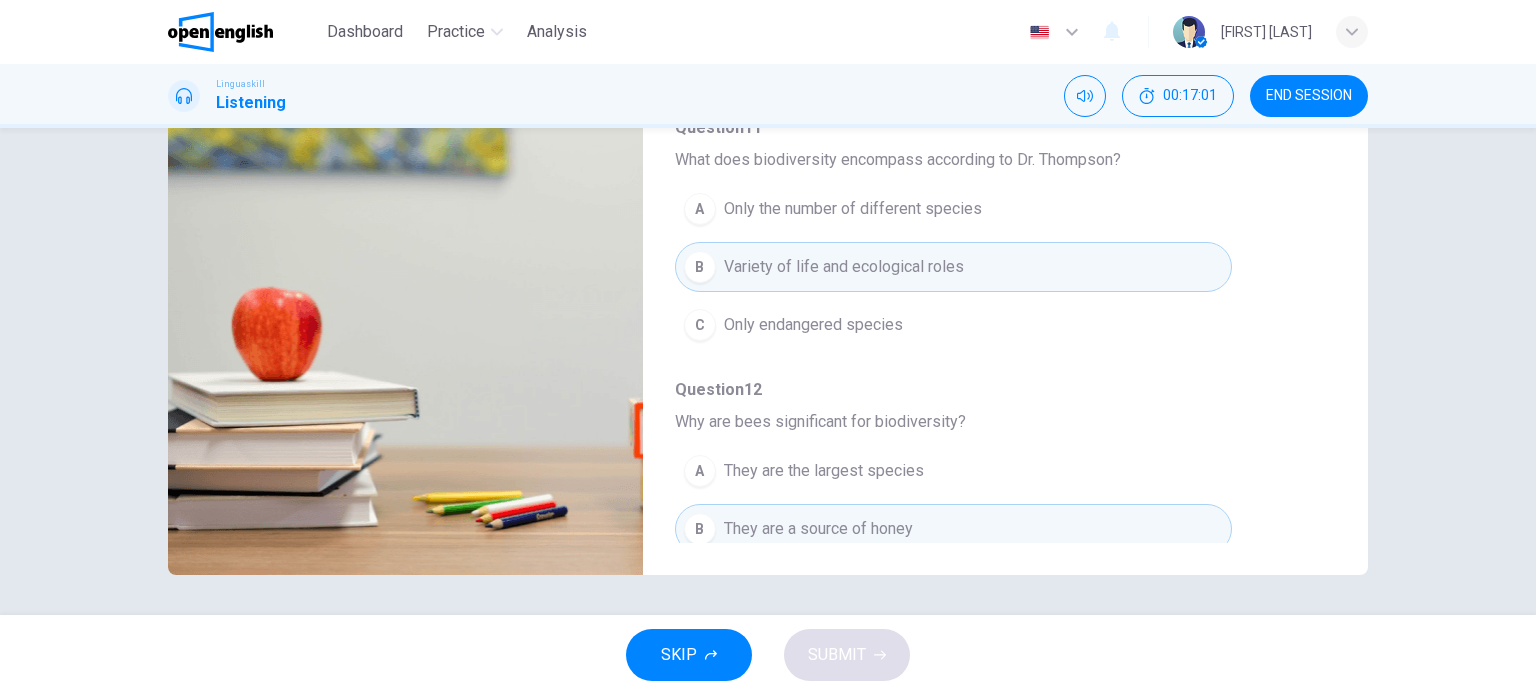 scroll, scrollTop: 0, scrollLeft: 0, axis: both 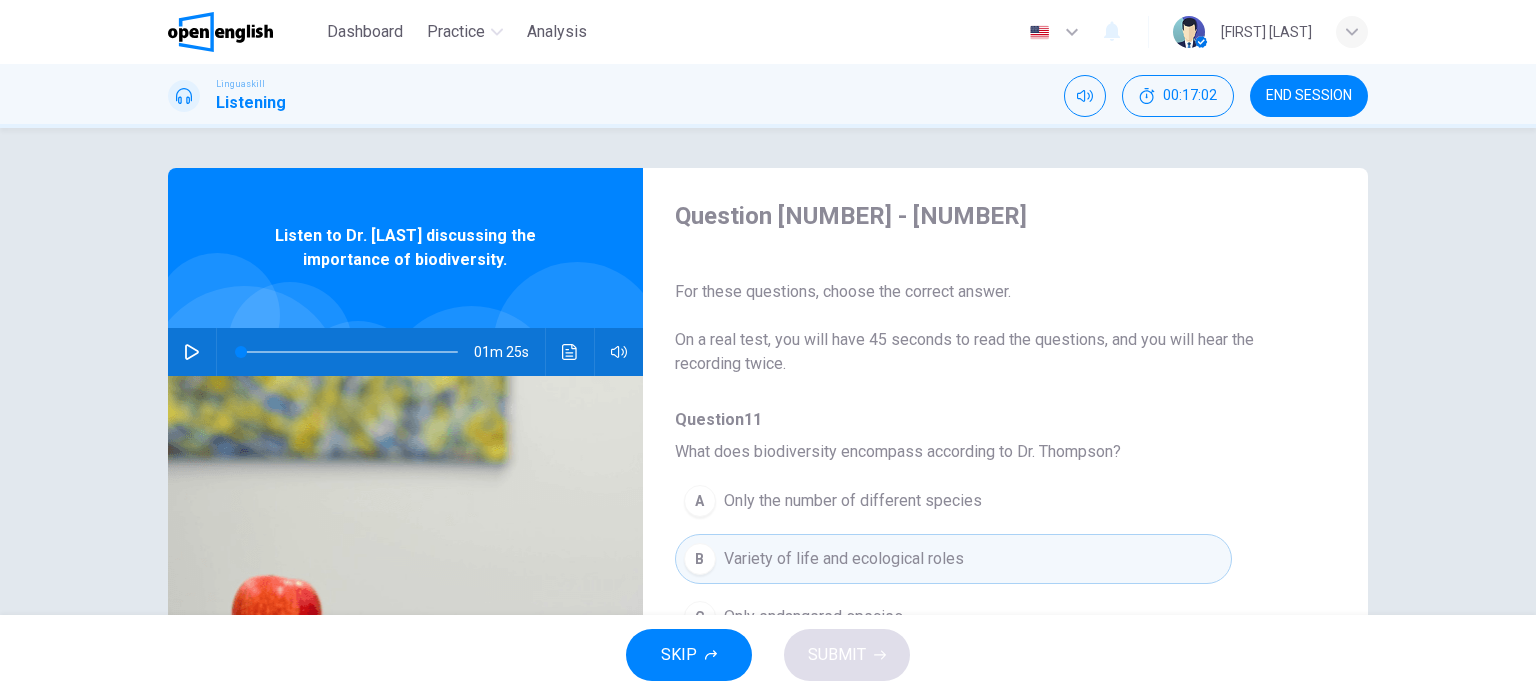 click 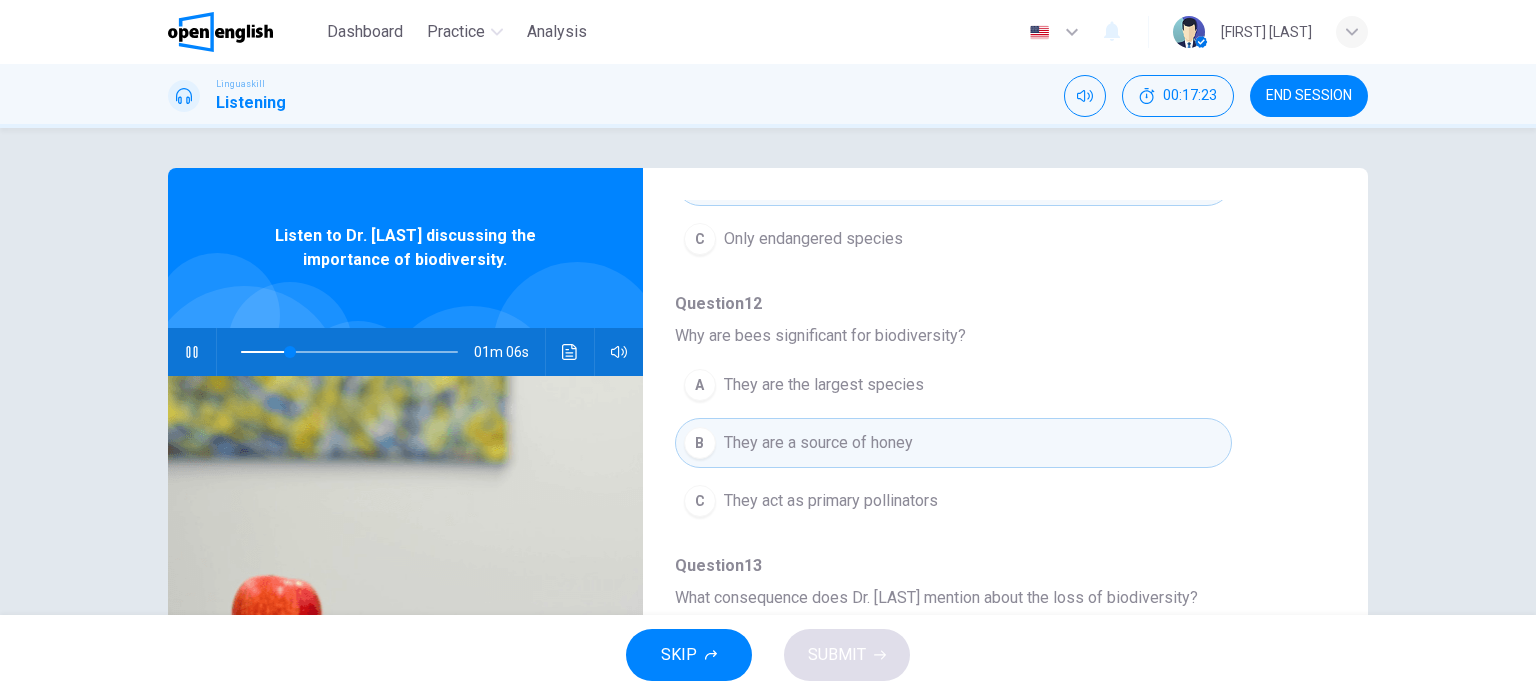 scroll, scrollTop: 400, scrollLeft: 0, axis: vertical 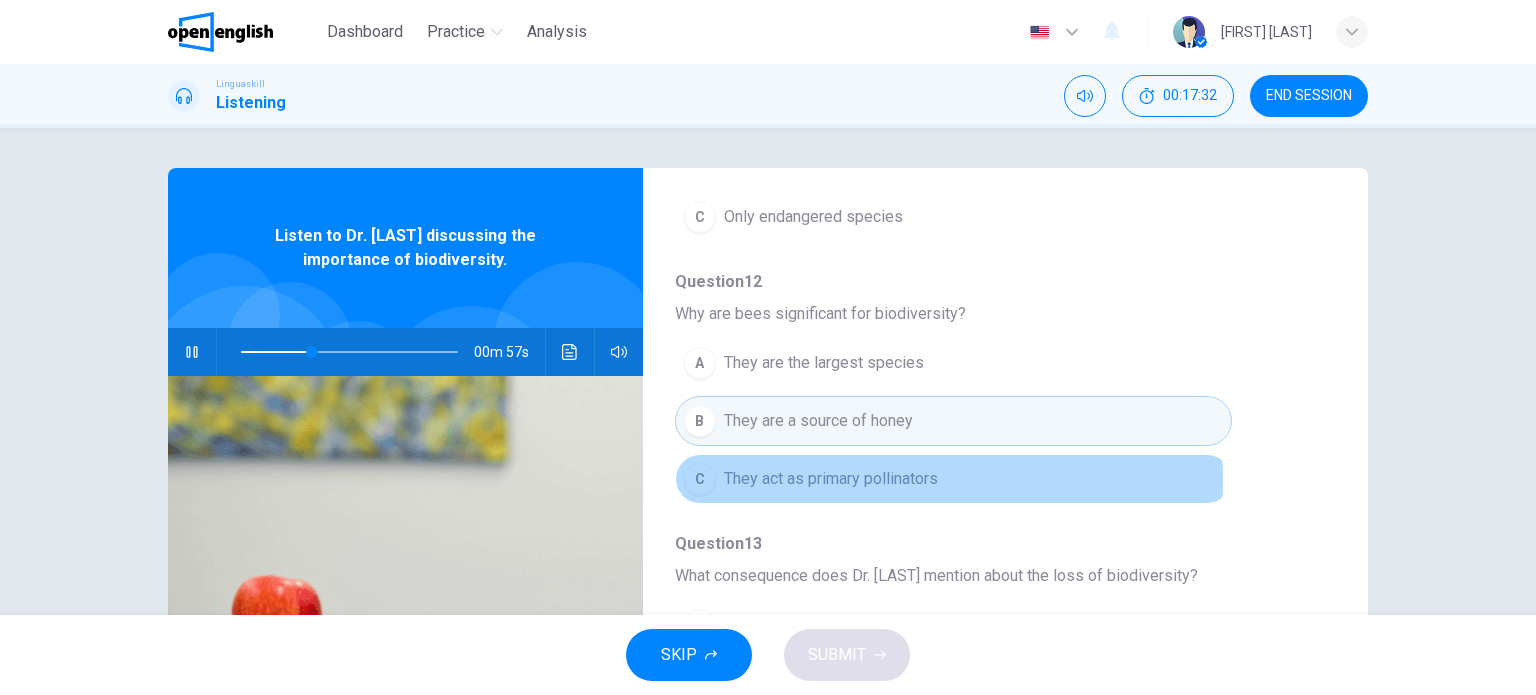 click on "They act as primary pollinators" at bounding box center [831, 479] 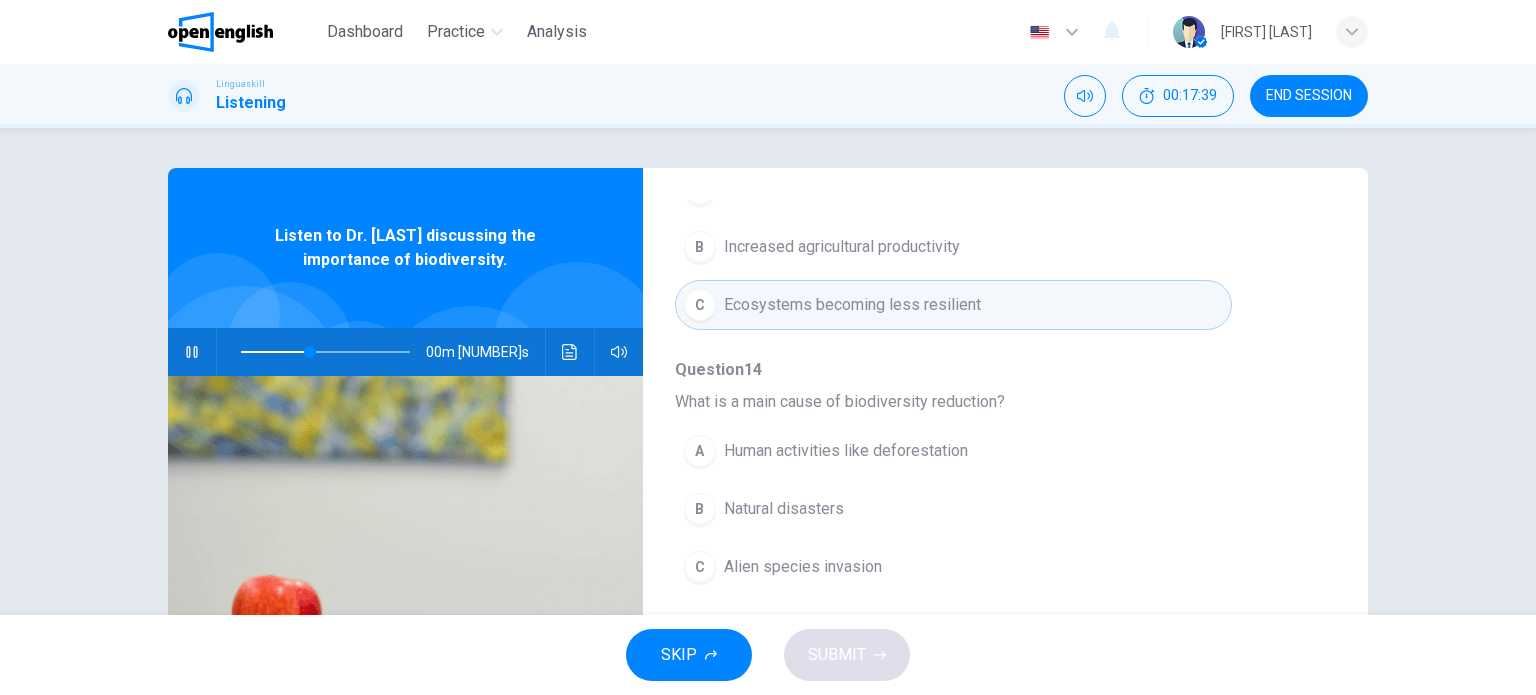 scroll, scrollTop: 856, scrollLeft: 0, axis: vertical 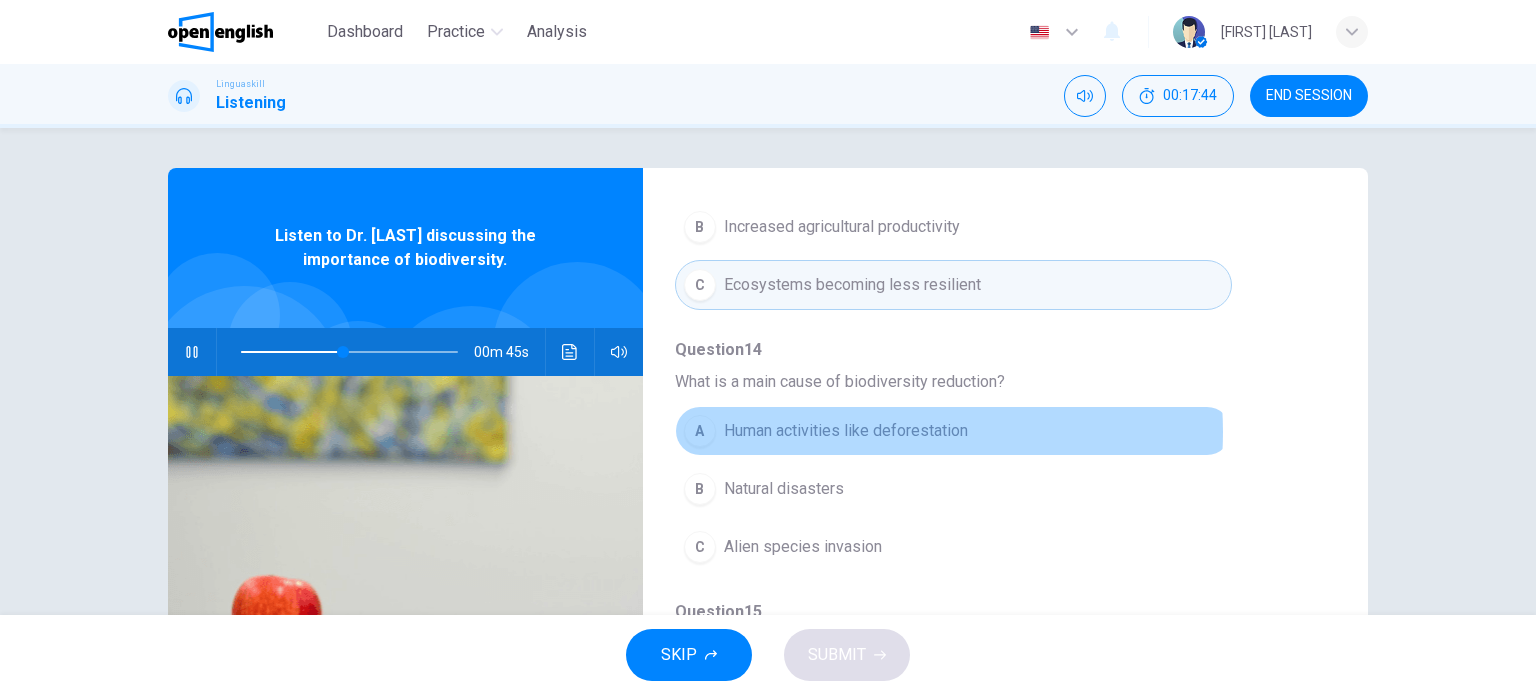 click on "Human activities like deforestation" at bounding box center [846, 431] 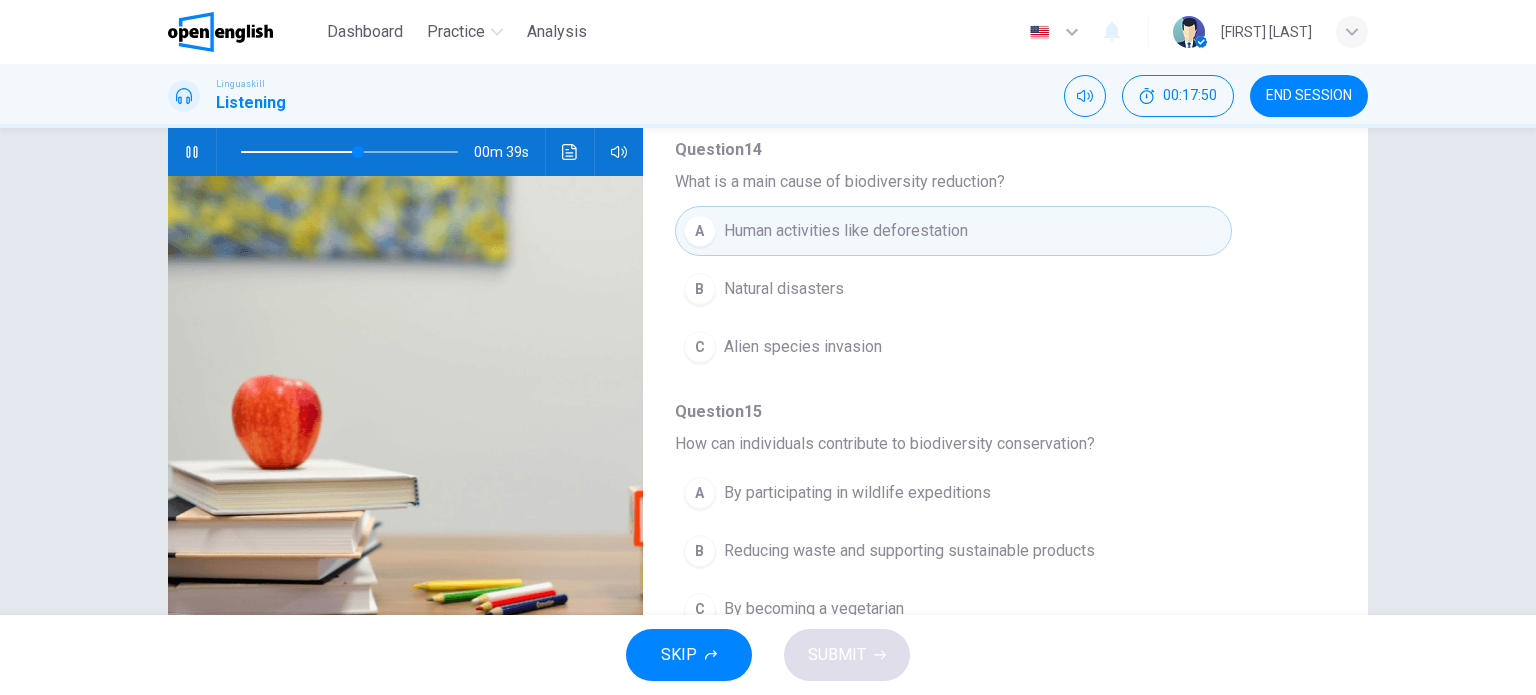 scroll, scrollTop: 288, scrollLeft: 0, axis: vertical 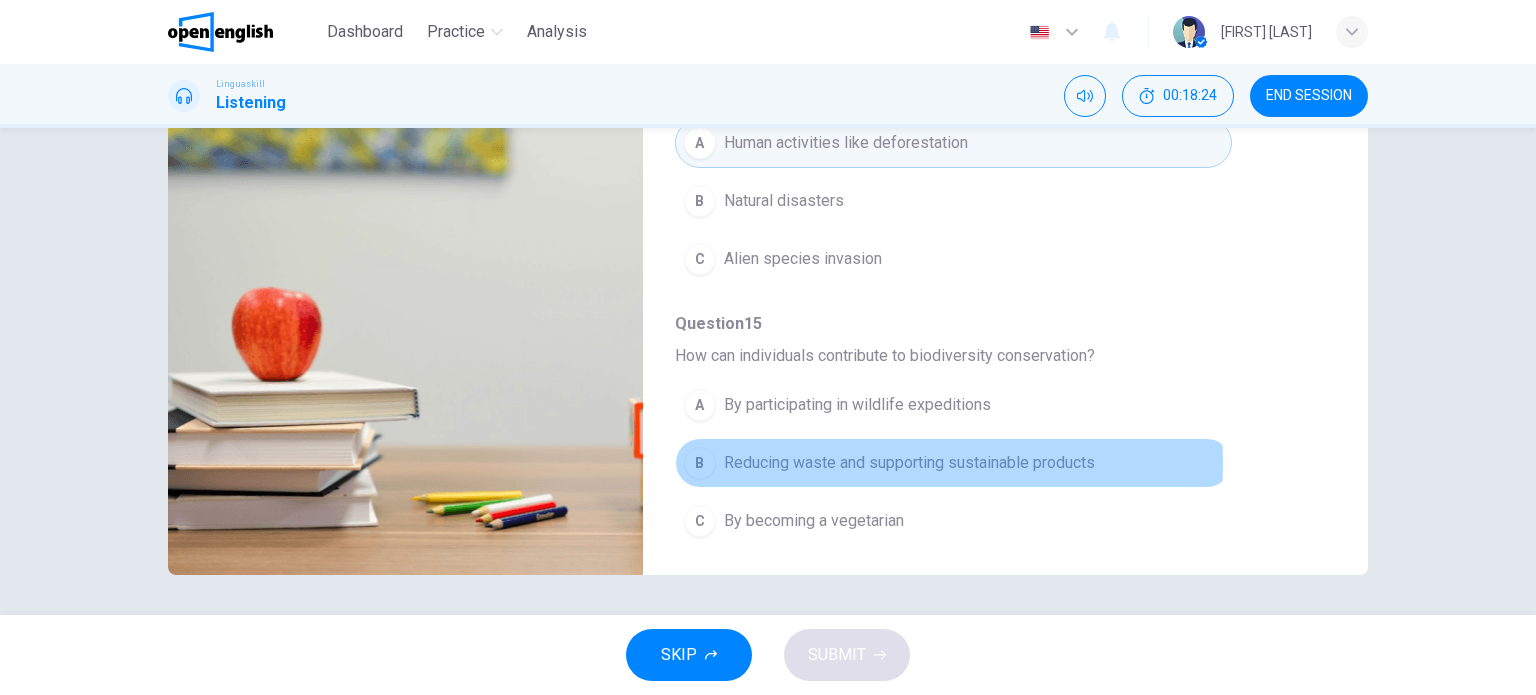 click on "Reducing waste and supporting sustainable products" at bounding box center (909, 463) 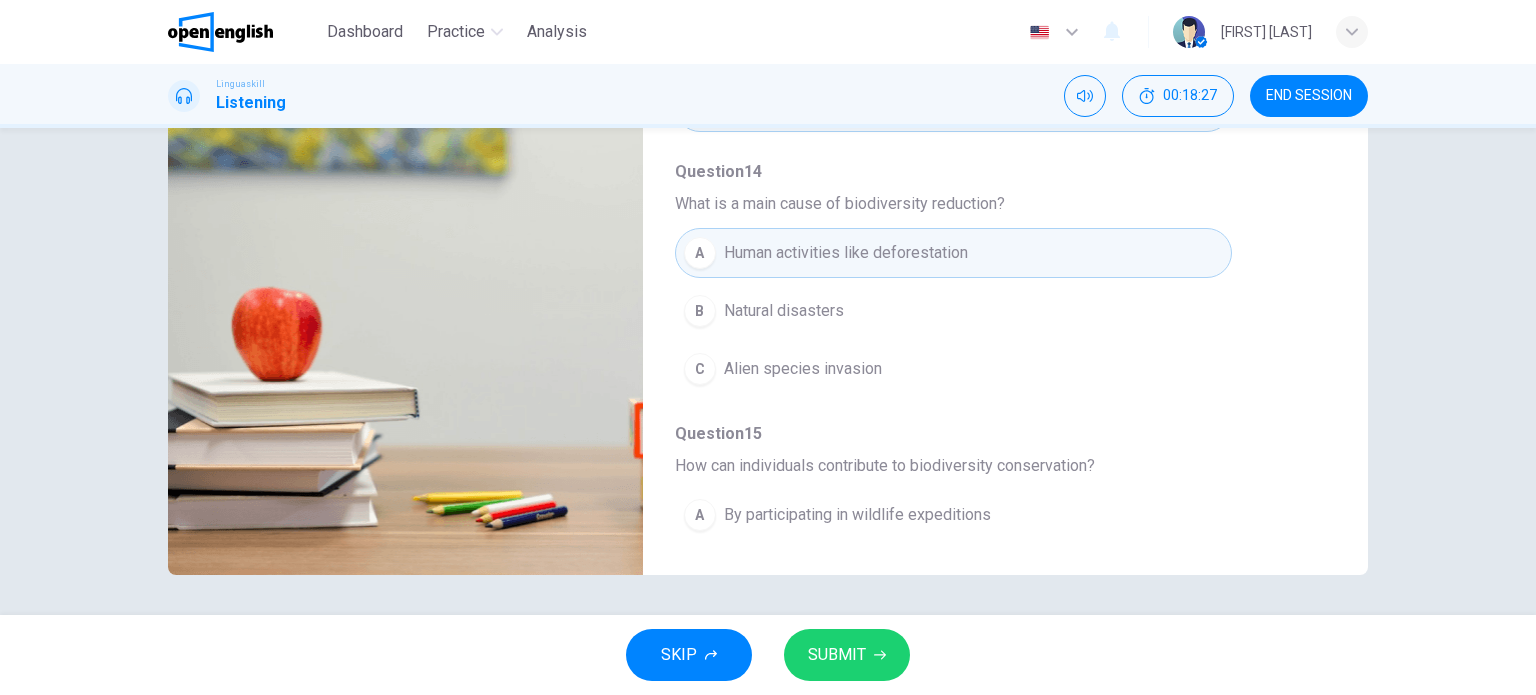 scroll, scrollTop: 656, scrollLeft: 0, axis: vertical 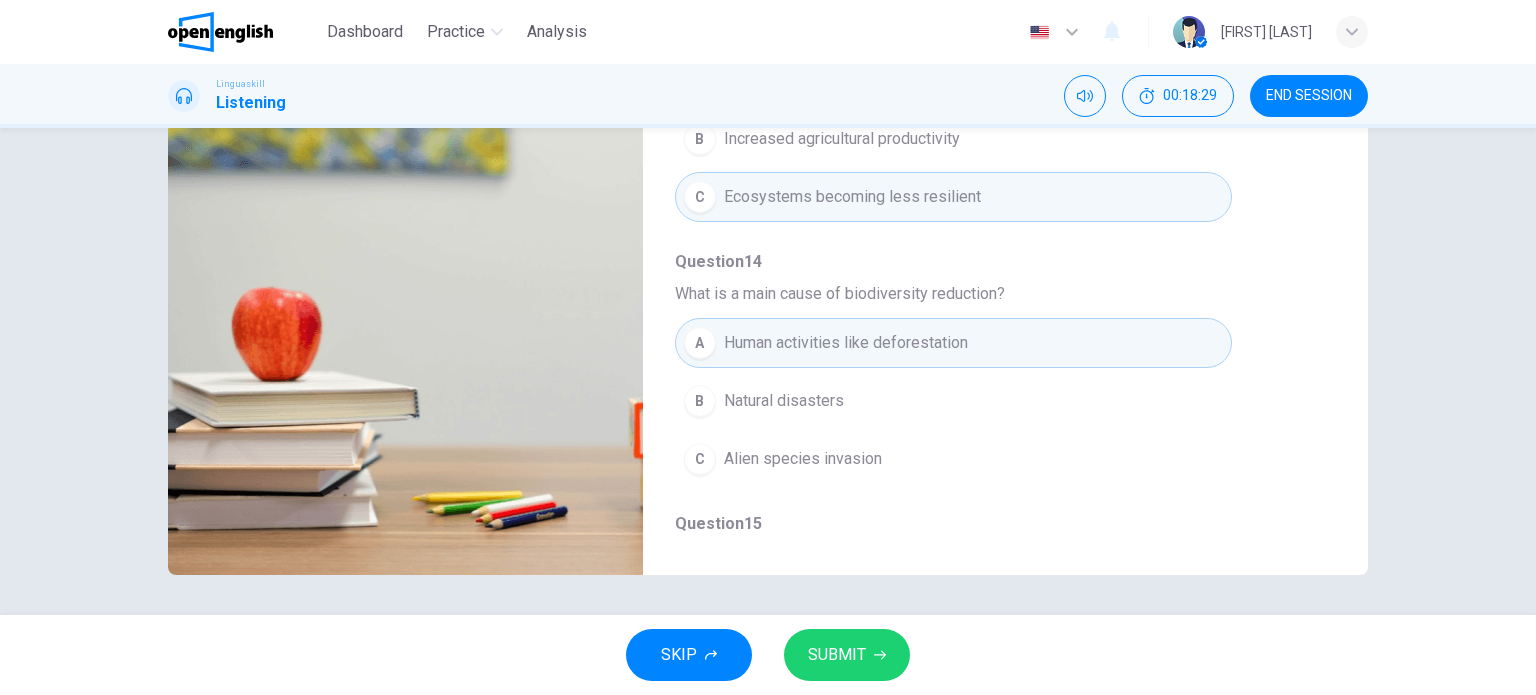 type on "*" 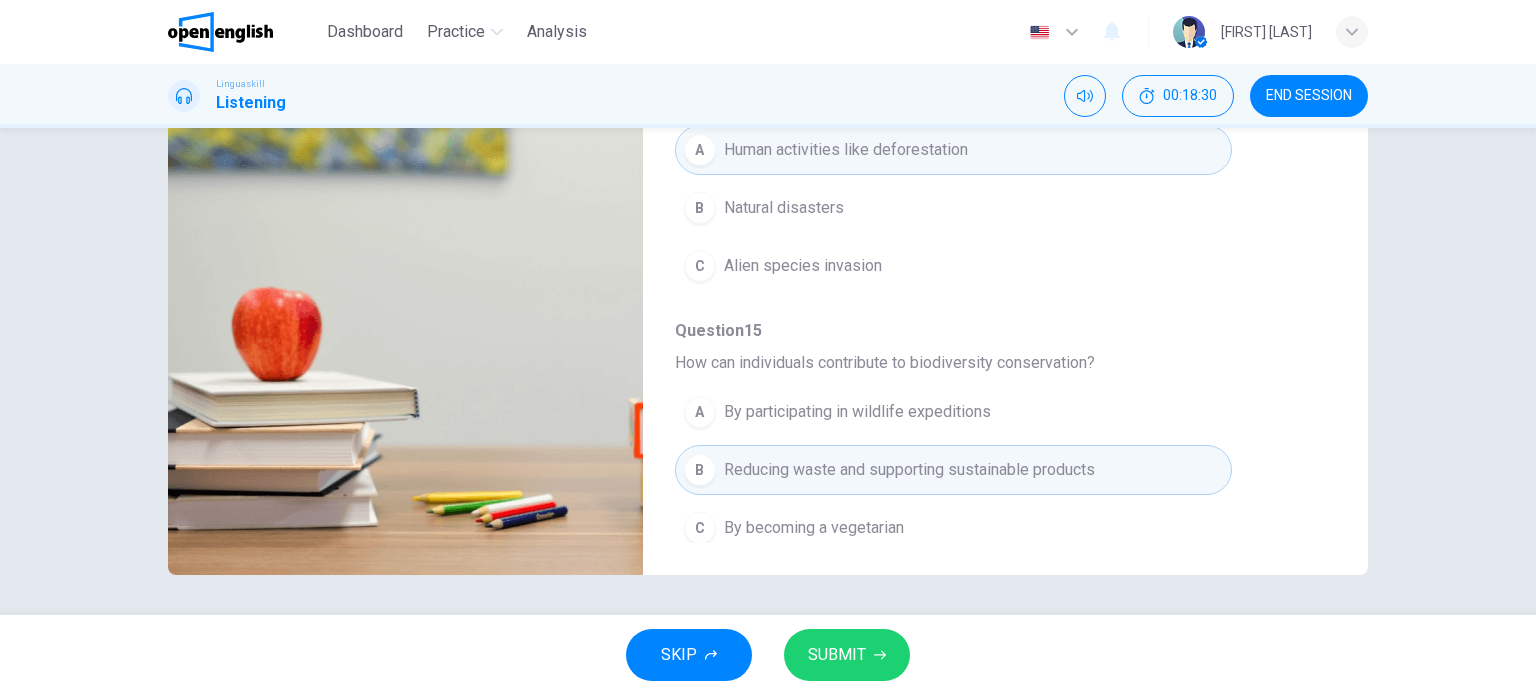 scroll, scrollTop: 856, scrollLeft: 0, axis: vertical 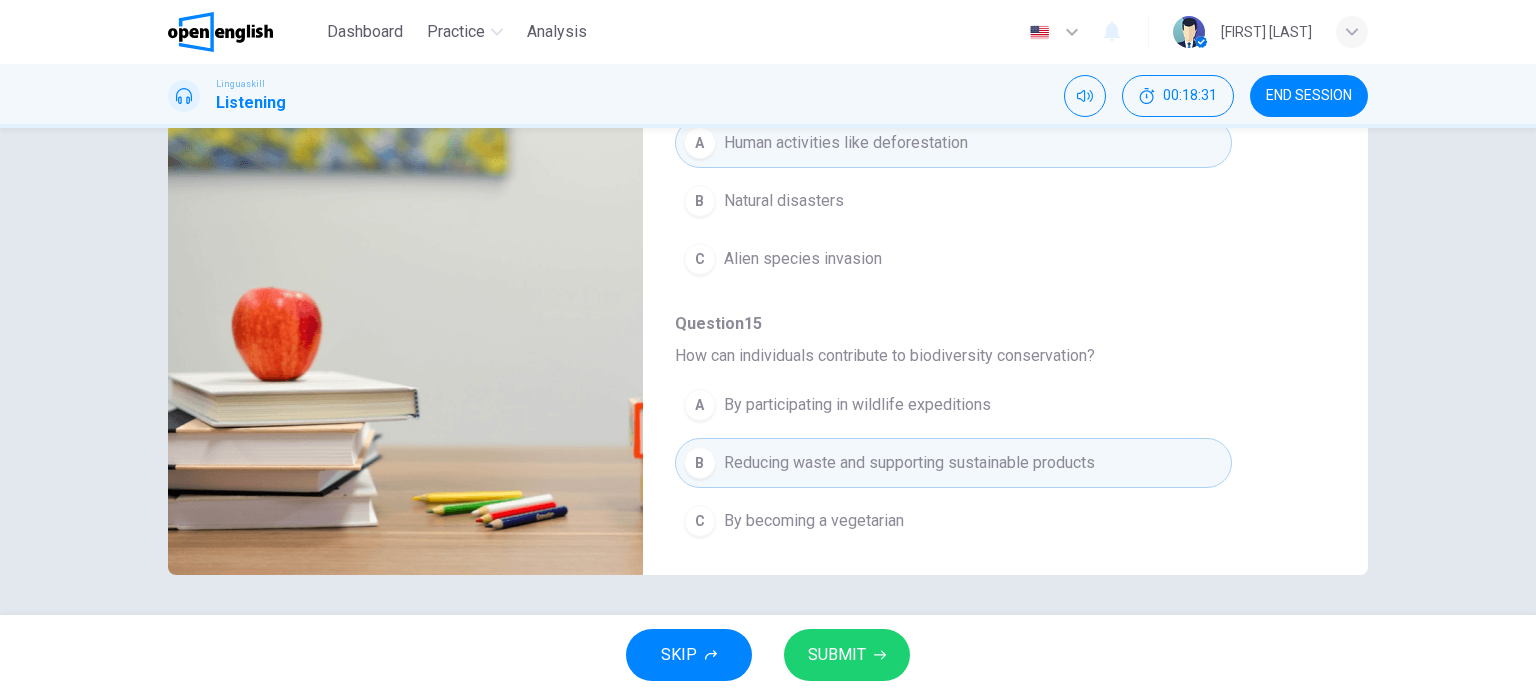 click on "SUBMIT" at bounding box center (837, 655) 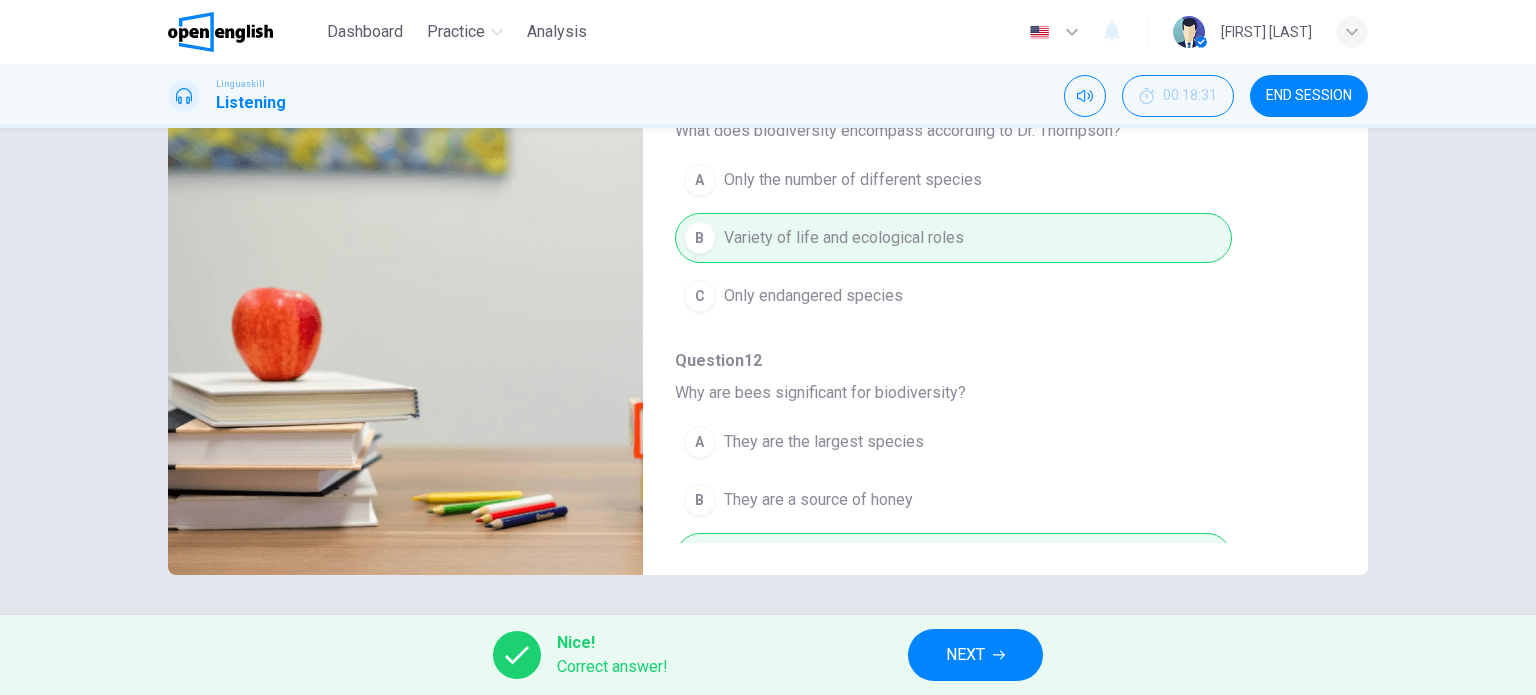 scroll, scrollTop: 0, scrollLeft: 0, axis: both 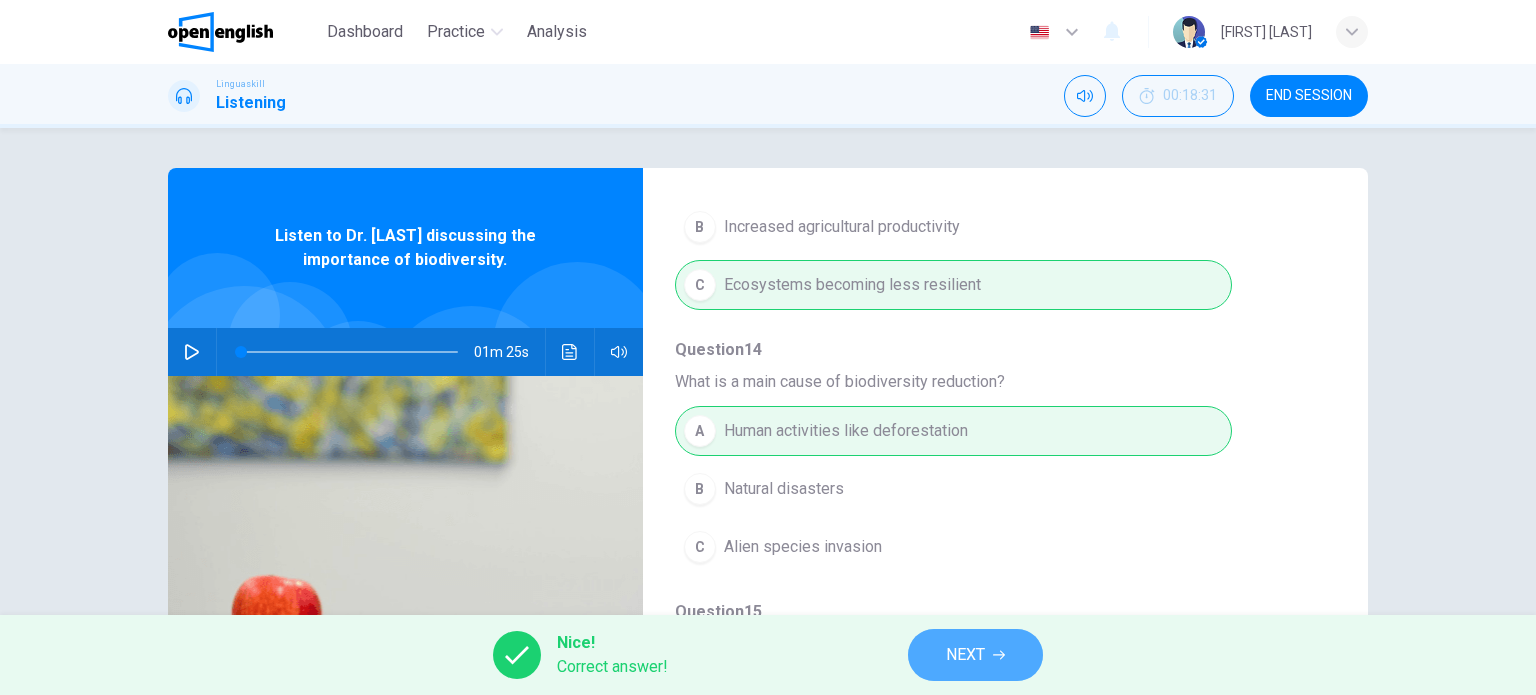 click on "NEXT" at bounding box center [965, 655] 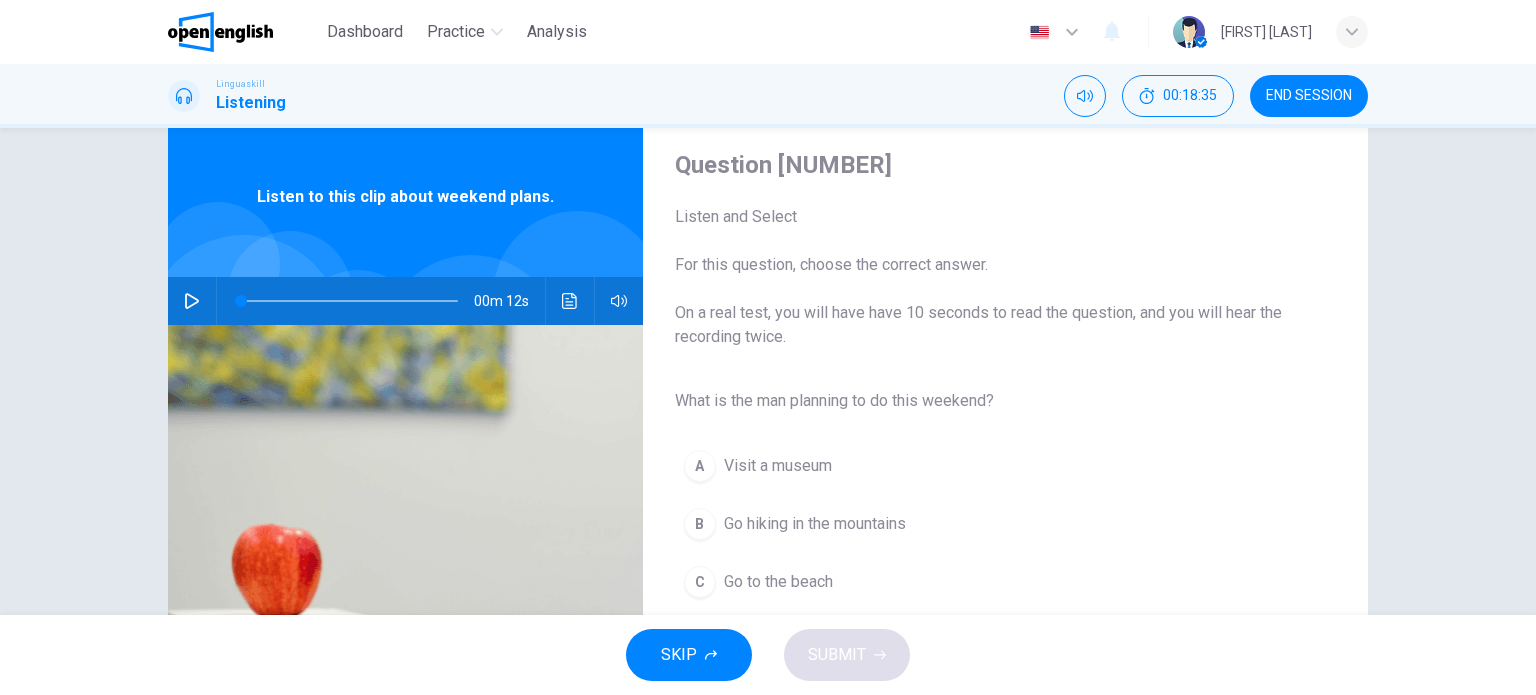 scroll, scrollTop: 100, scrollLeft: 0, axis: vertical 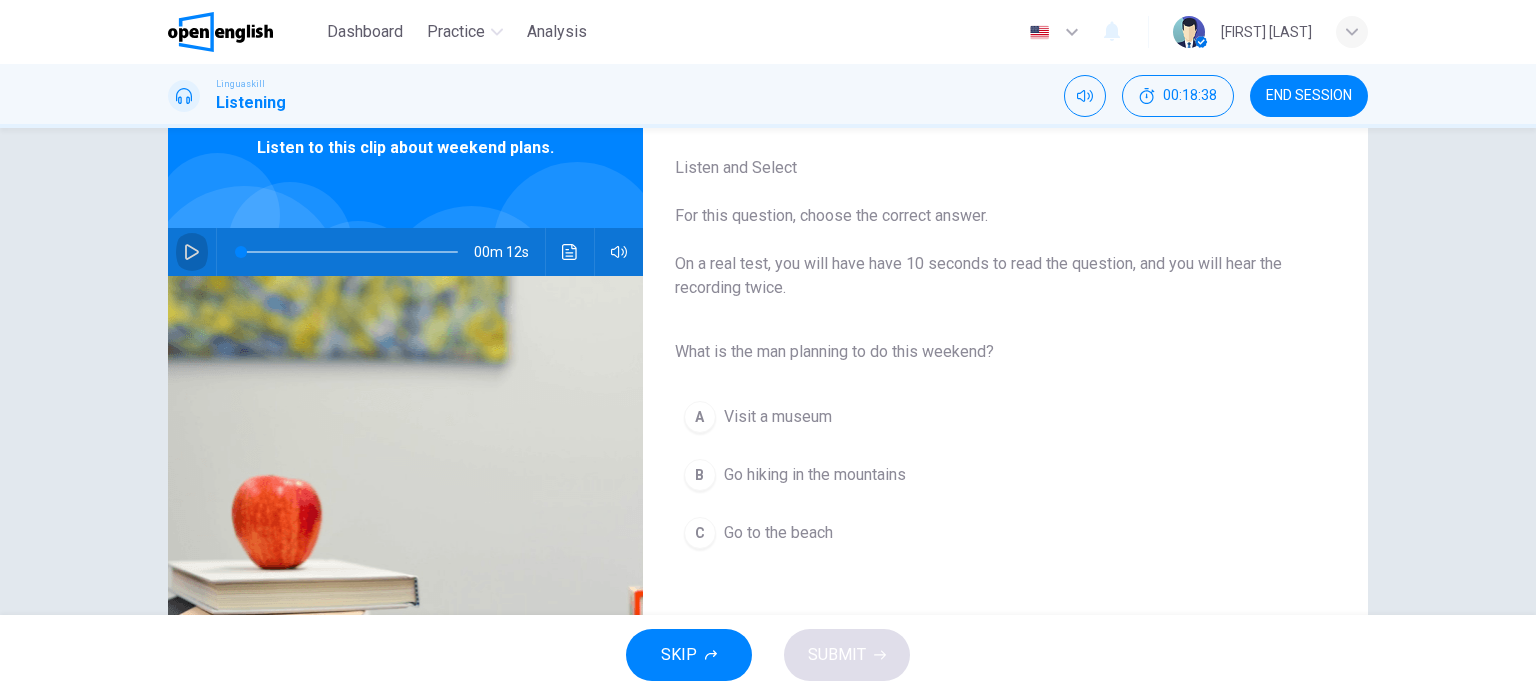 click 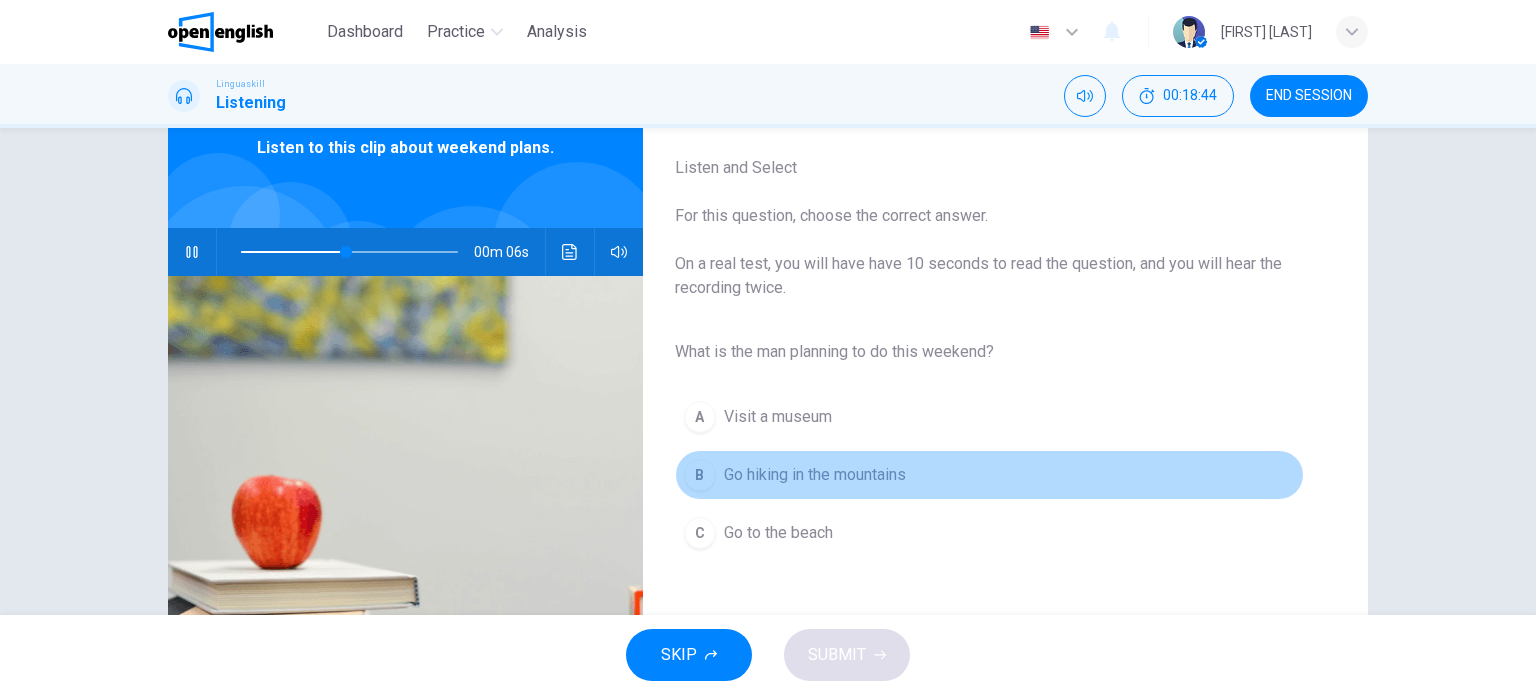 click on "Go hiking in the mountains" at bounding box center (815, 475) 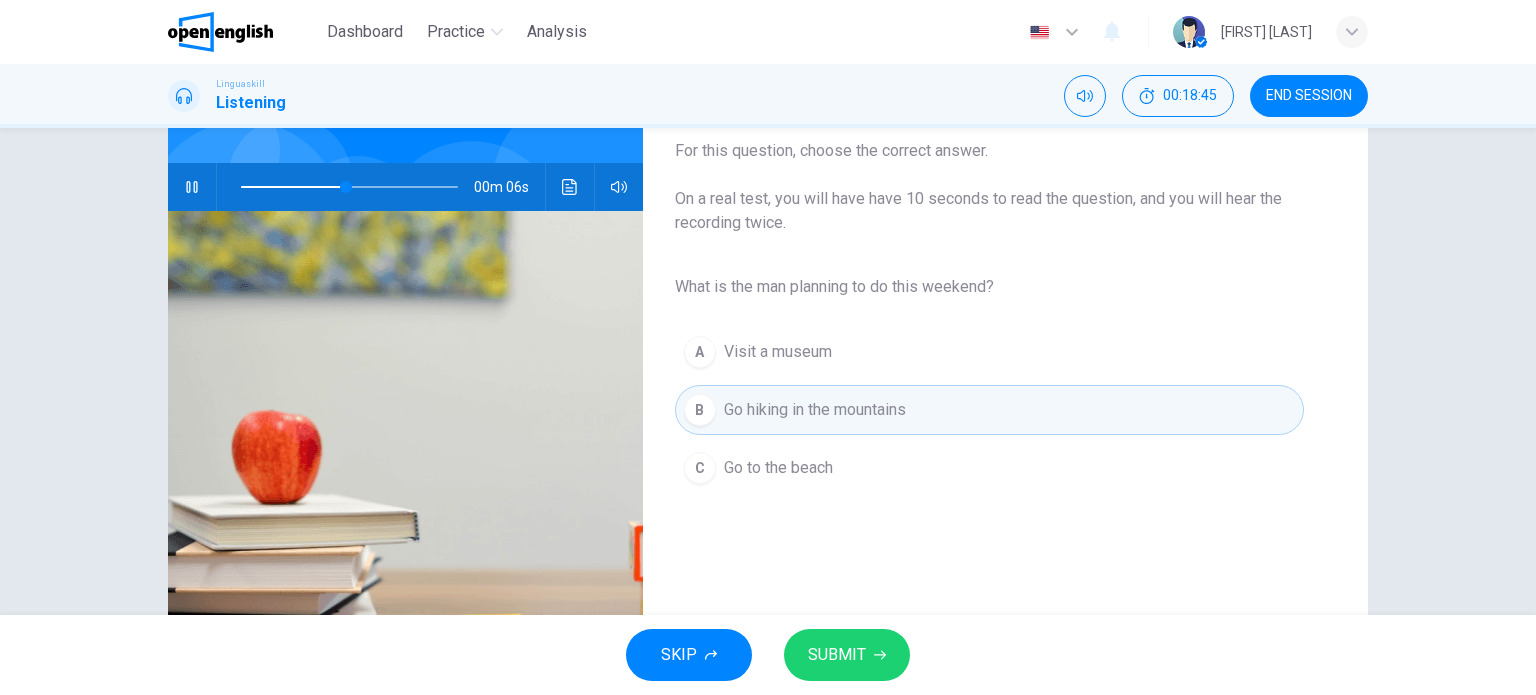 scroll, scrollTop: 200, scrollLeft: 0, axis: vertical 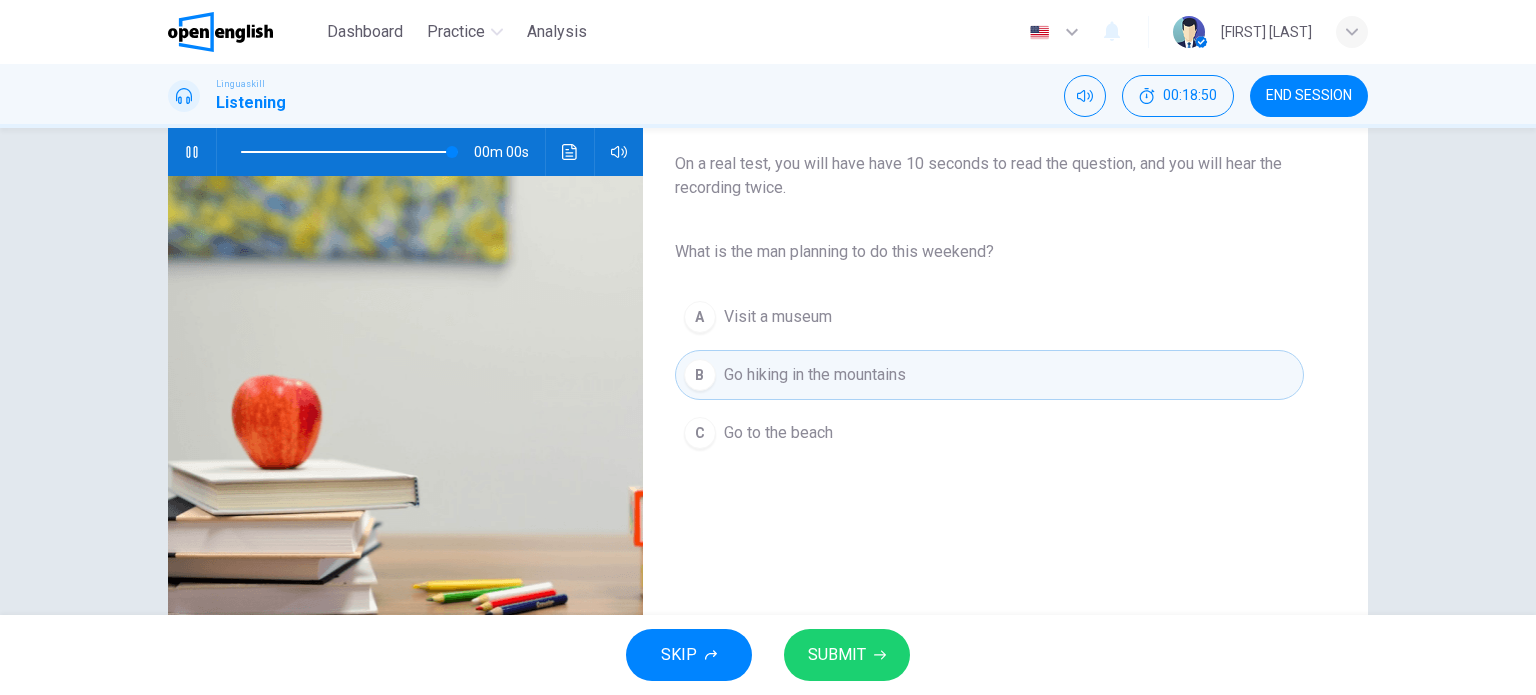 type on "*" 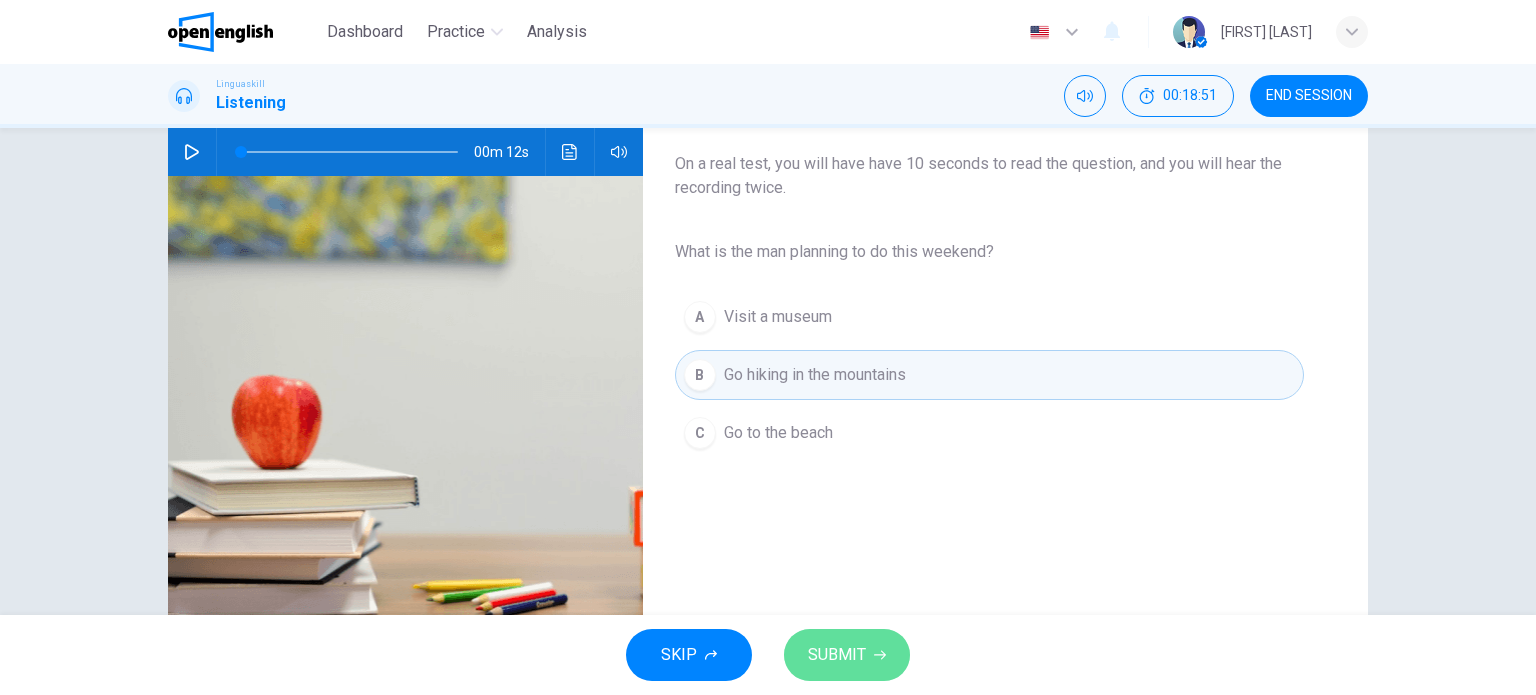 click on "SUBMIT" at bounding box center [837, 655] 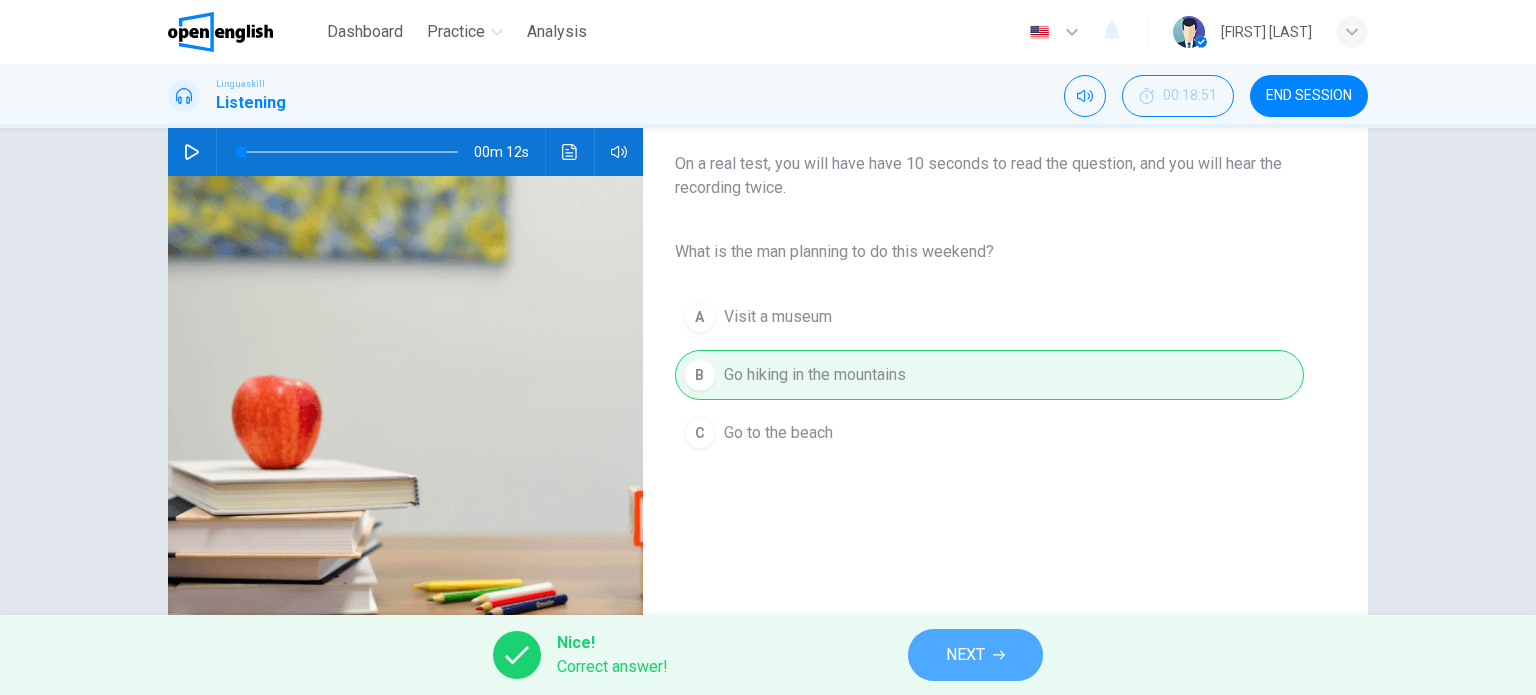 click on "NEXT" at bounding box center [965, 655] 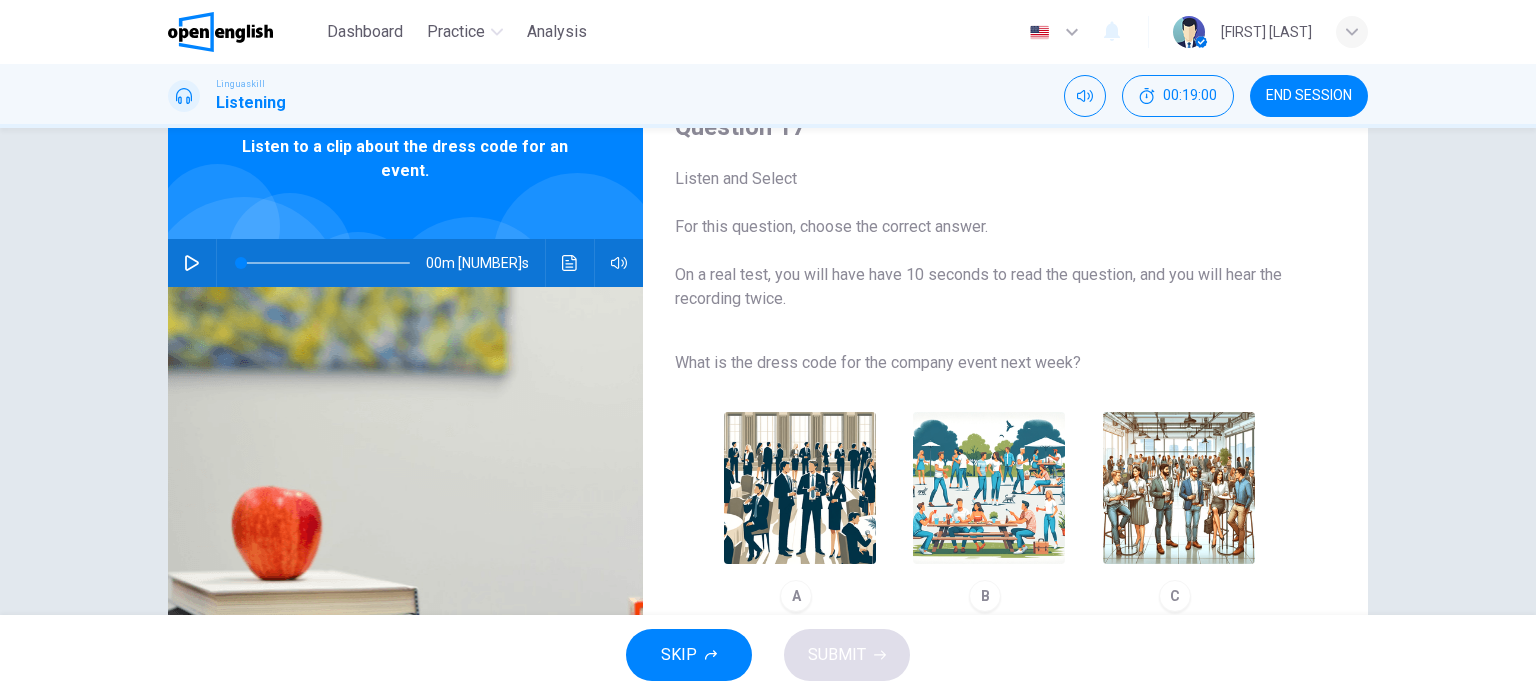 scroll, scrollTop: 88, scrollLeft: 0, axis: vertical 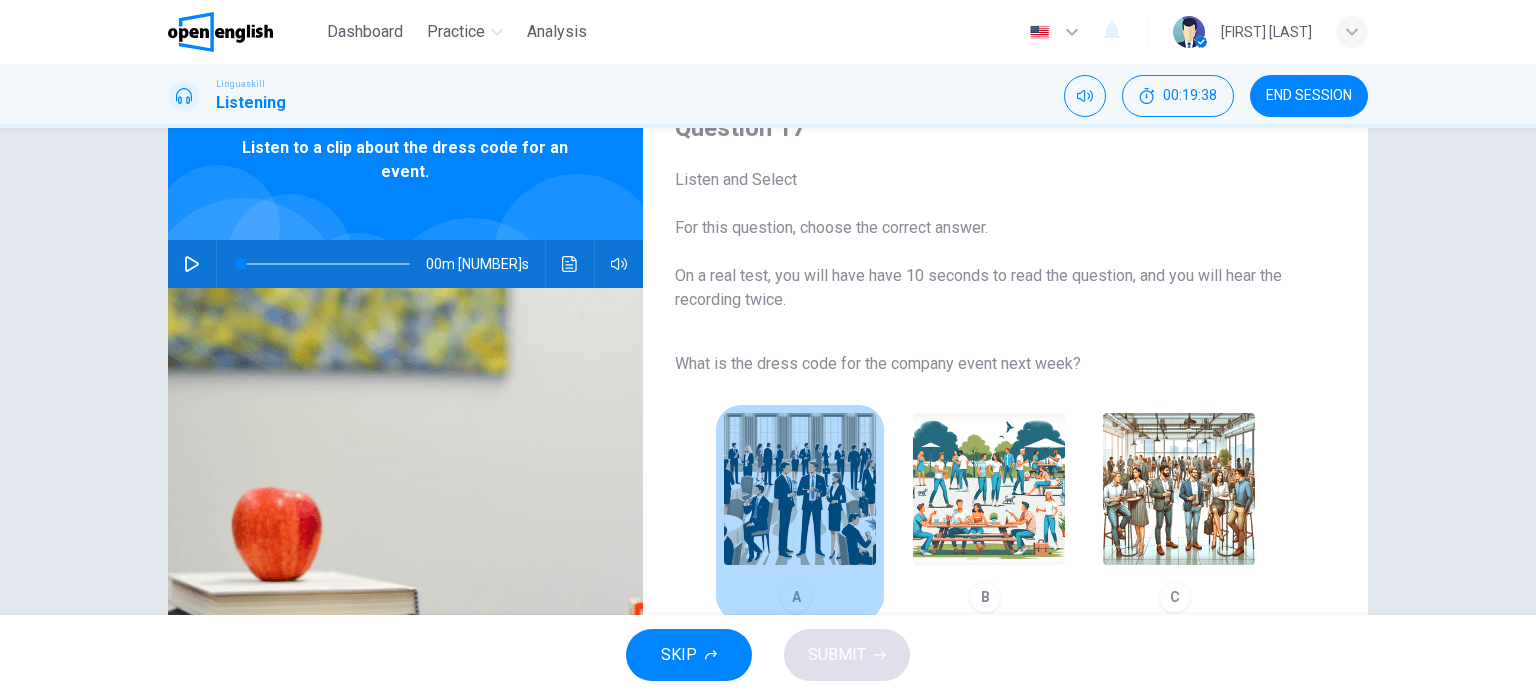 click at bounding box center (800, 489) 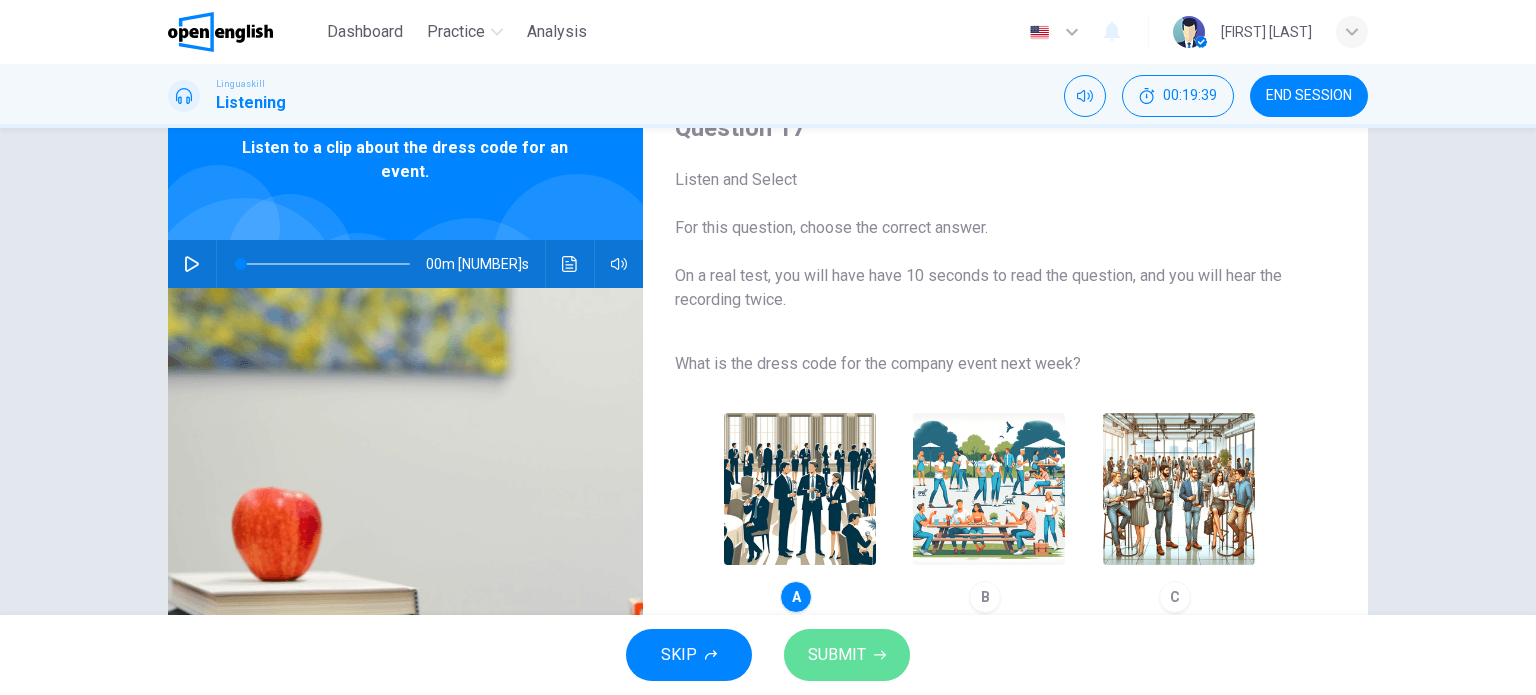 click on "SUBMIT" at bounding box center [837, 655] 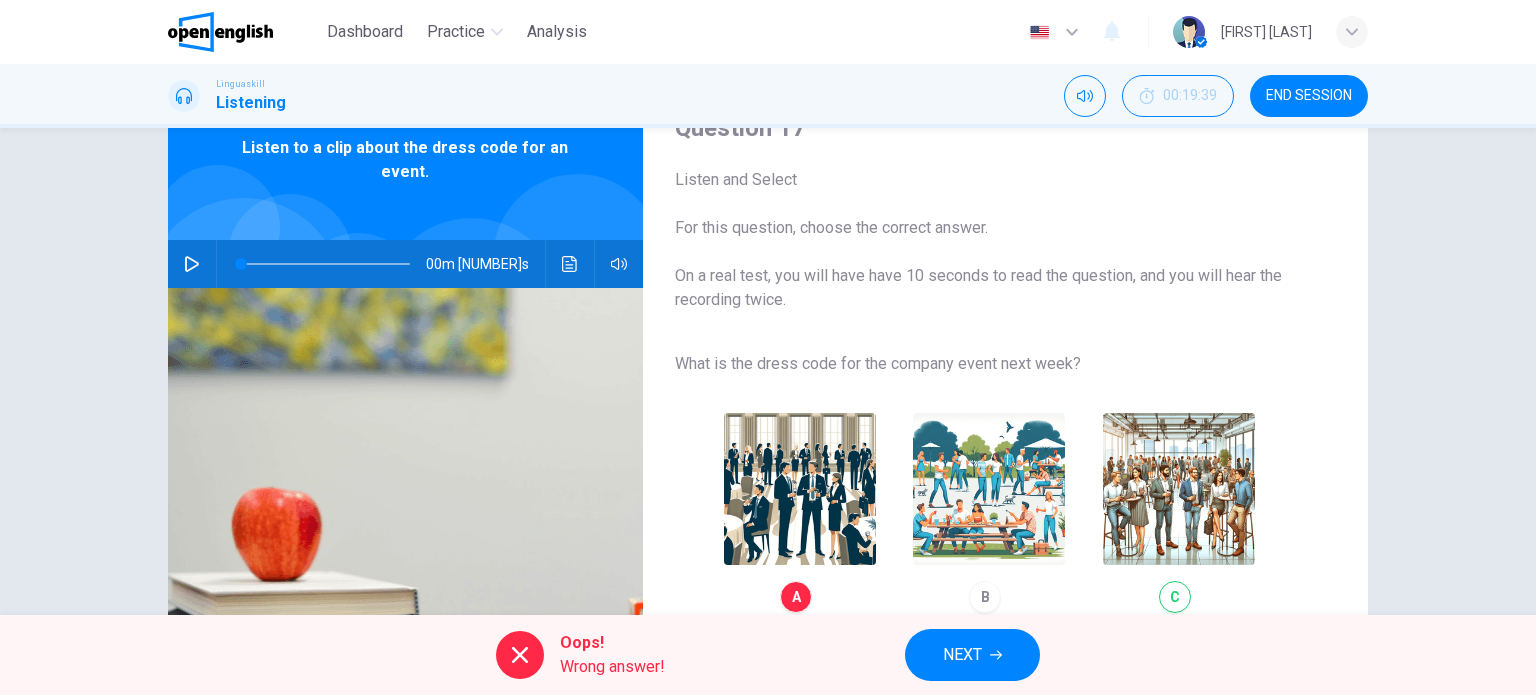 click on "A B C" at bounding box center (989, 513) 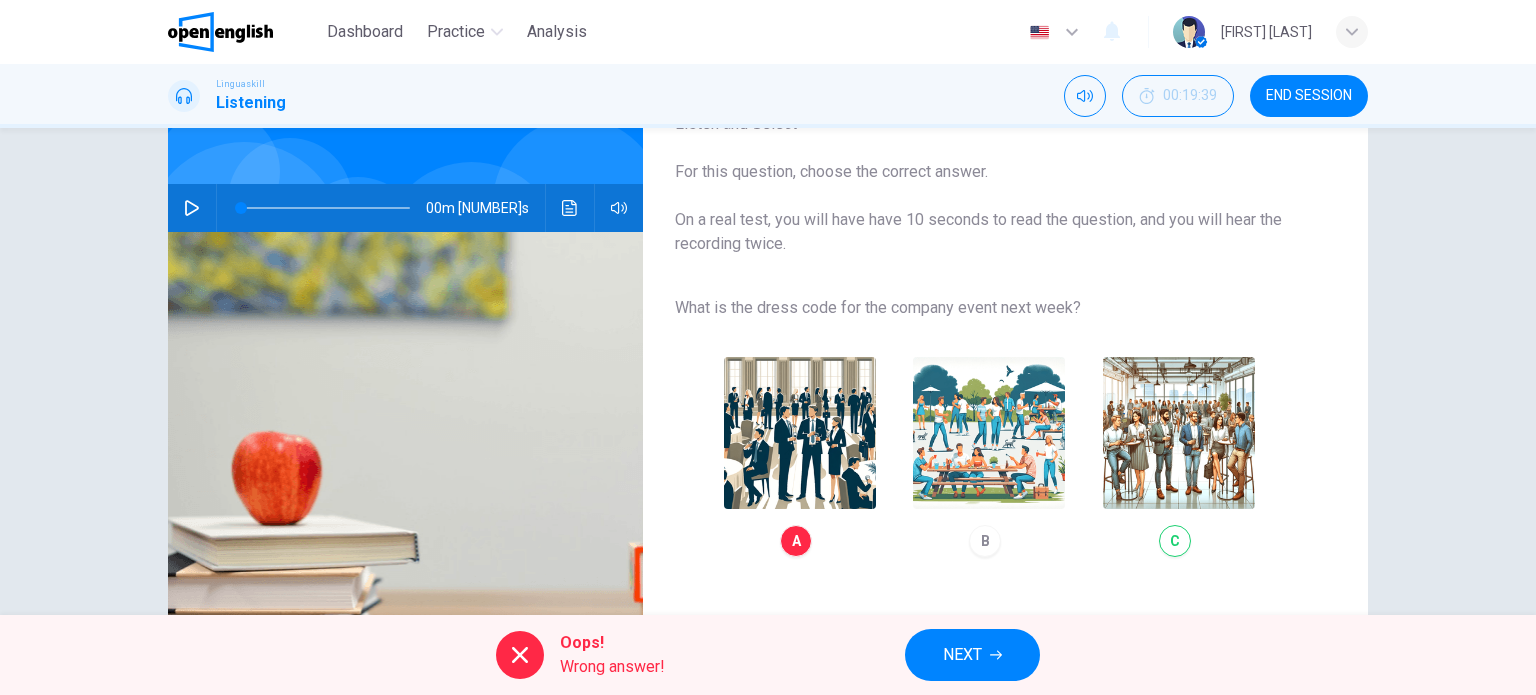 scroll, scrollTop: 188, scrollLeft: 0, axis: vertical 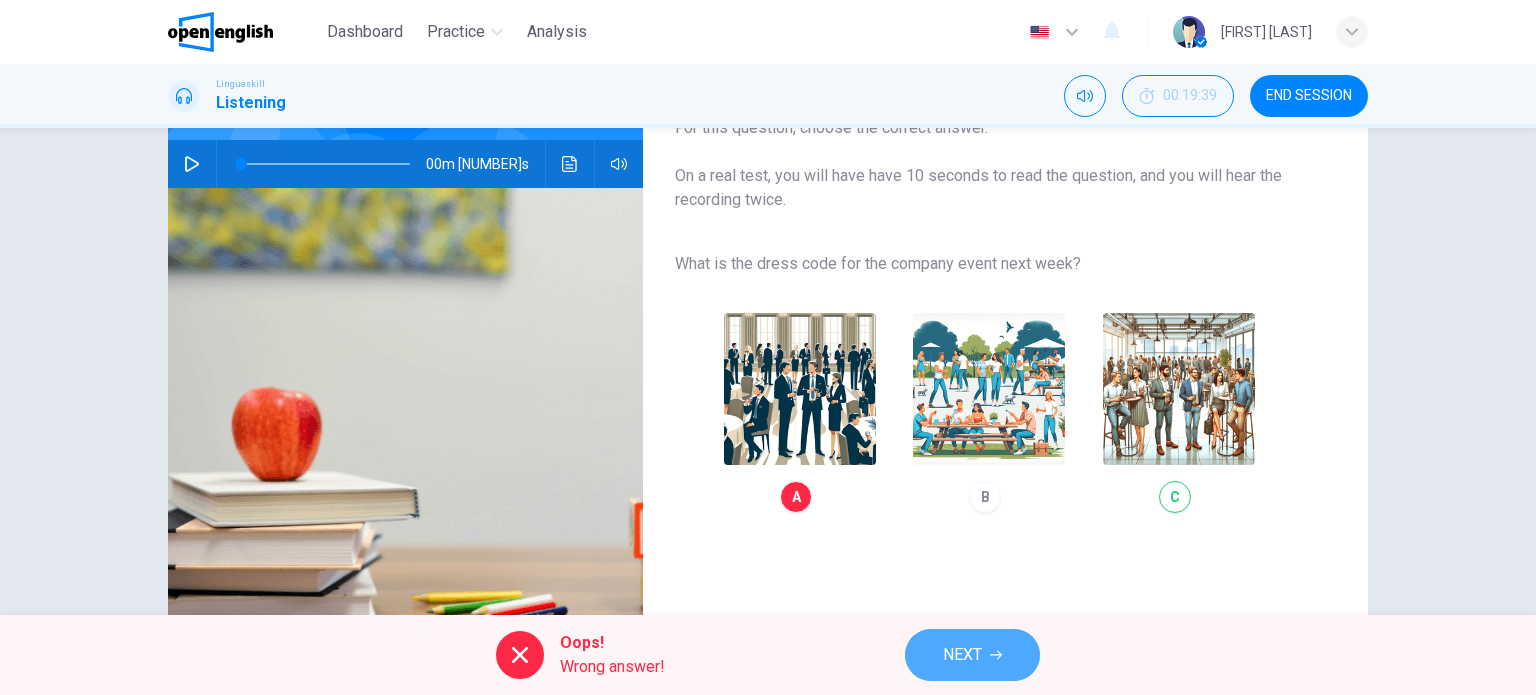 click on "NEXT" at bounding box center (972, 655) 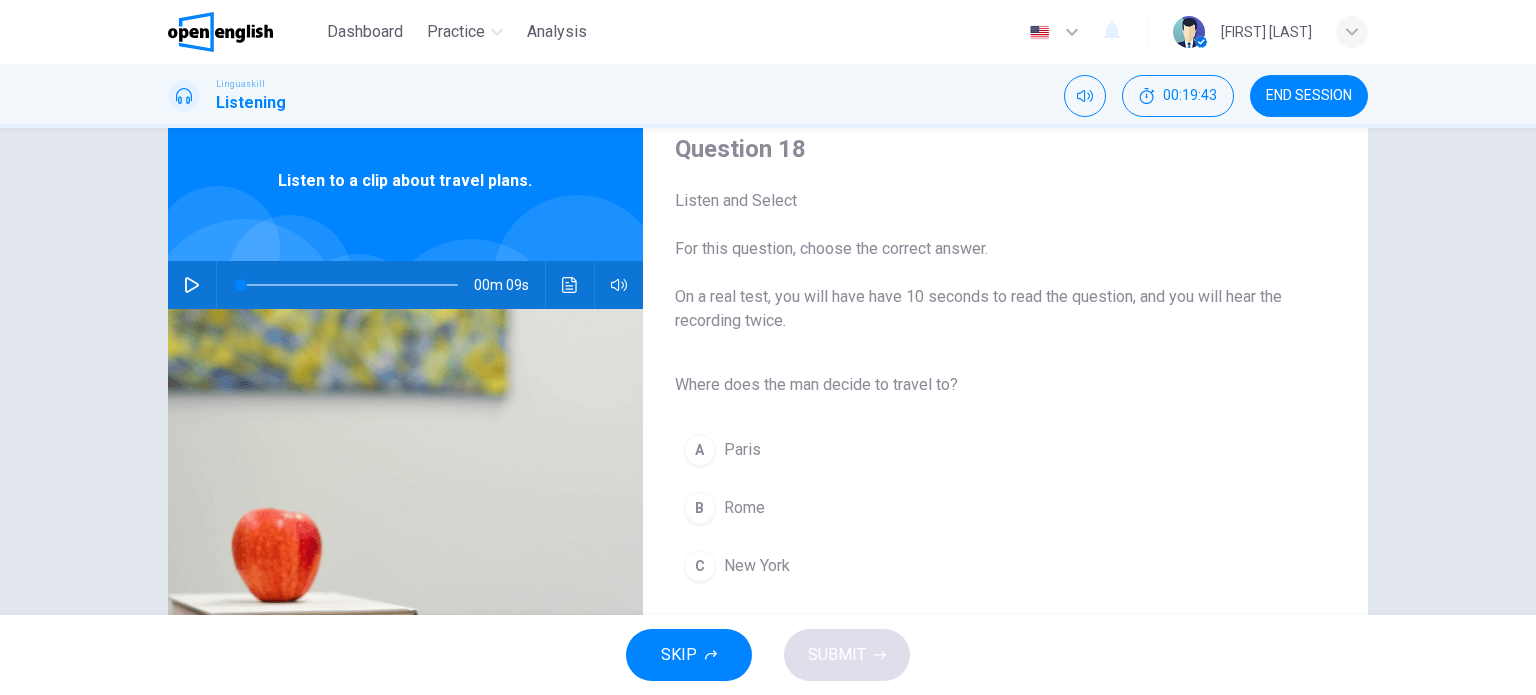 scroll, scrollTop: 100, scrollLeft: 0, axis: vertical 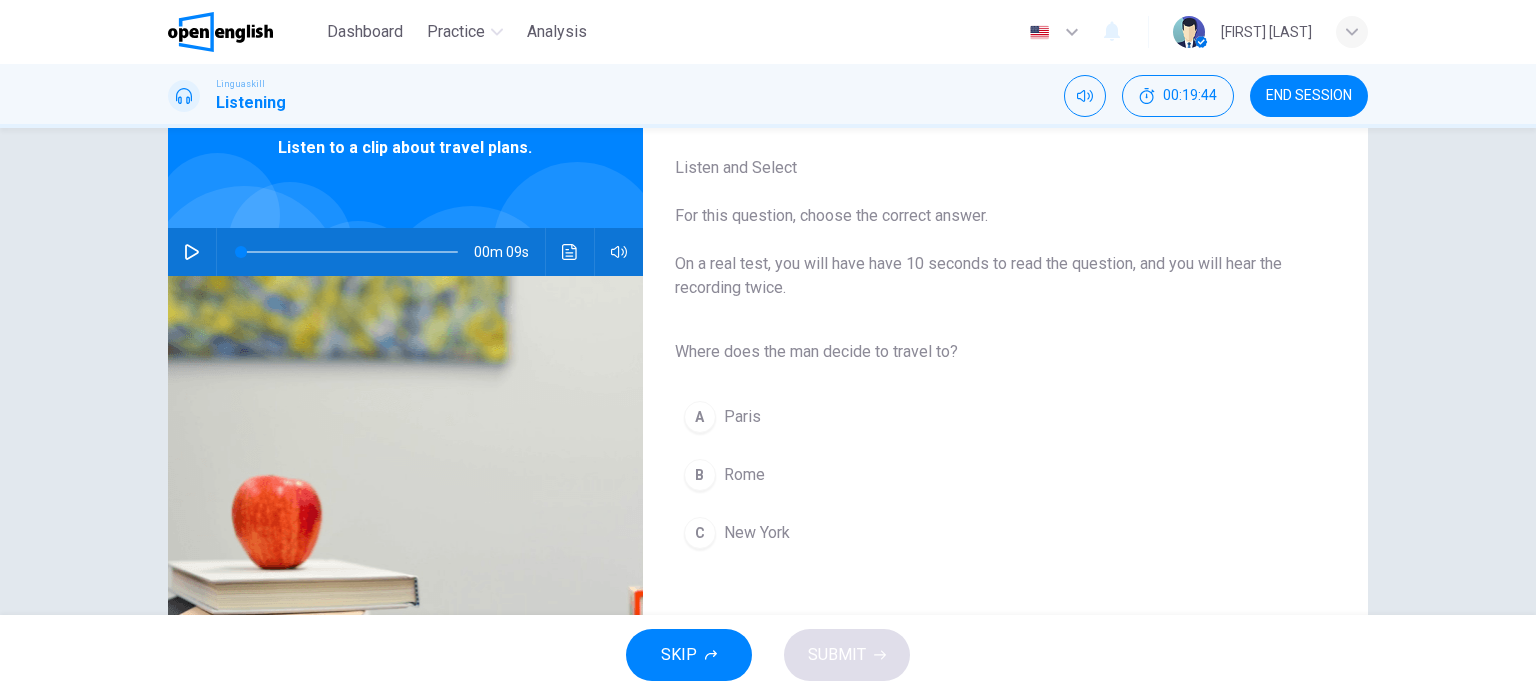 click at bounding box center (192, 252) 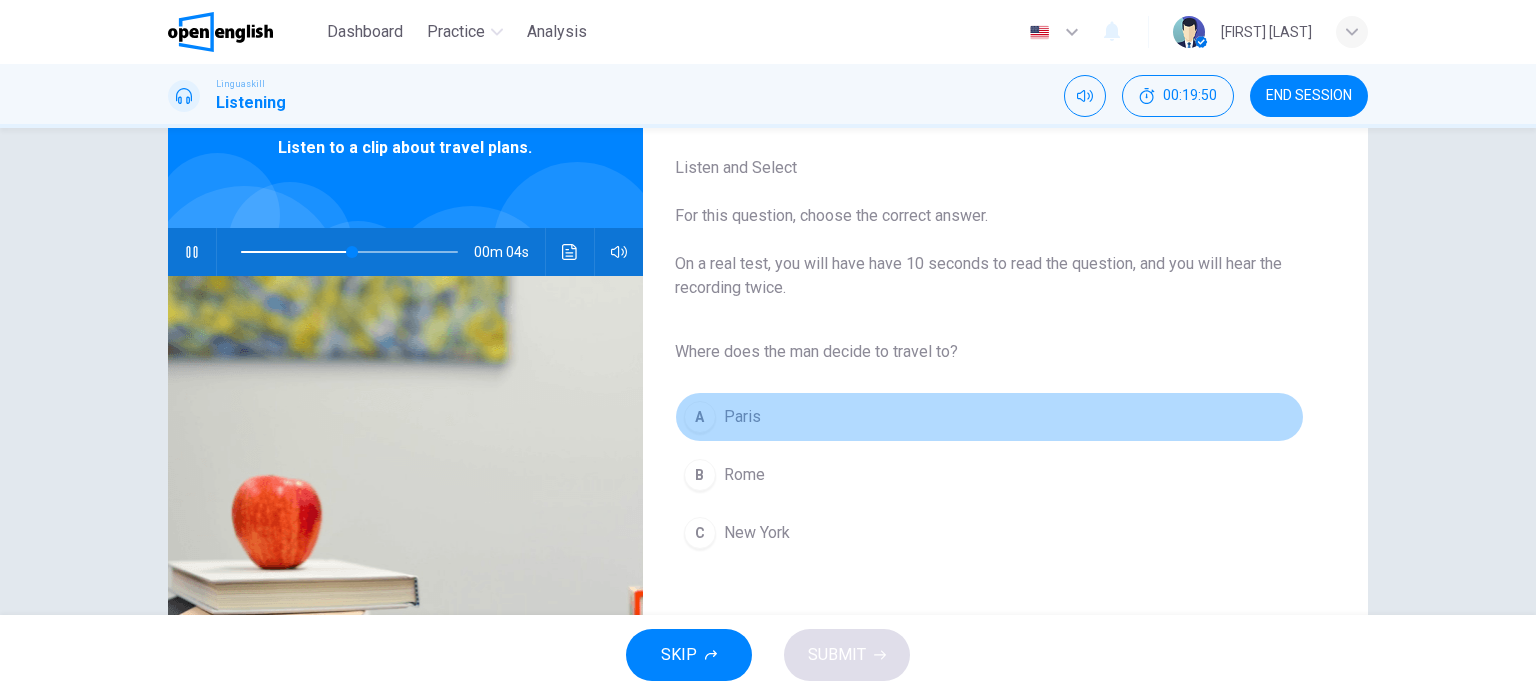 click on "Paris" at bounding box center (742, 417) 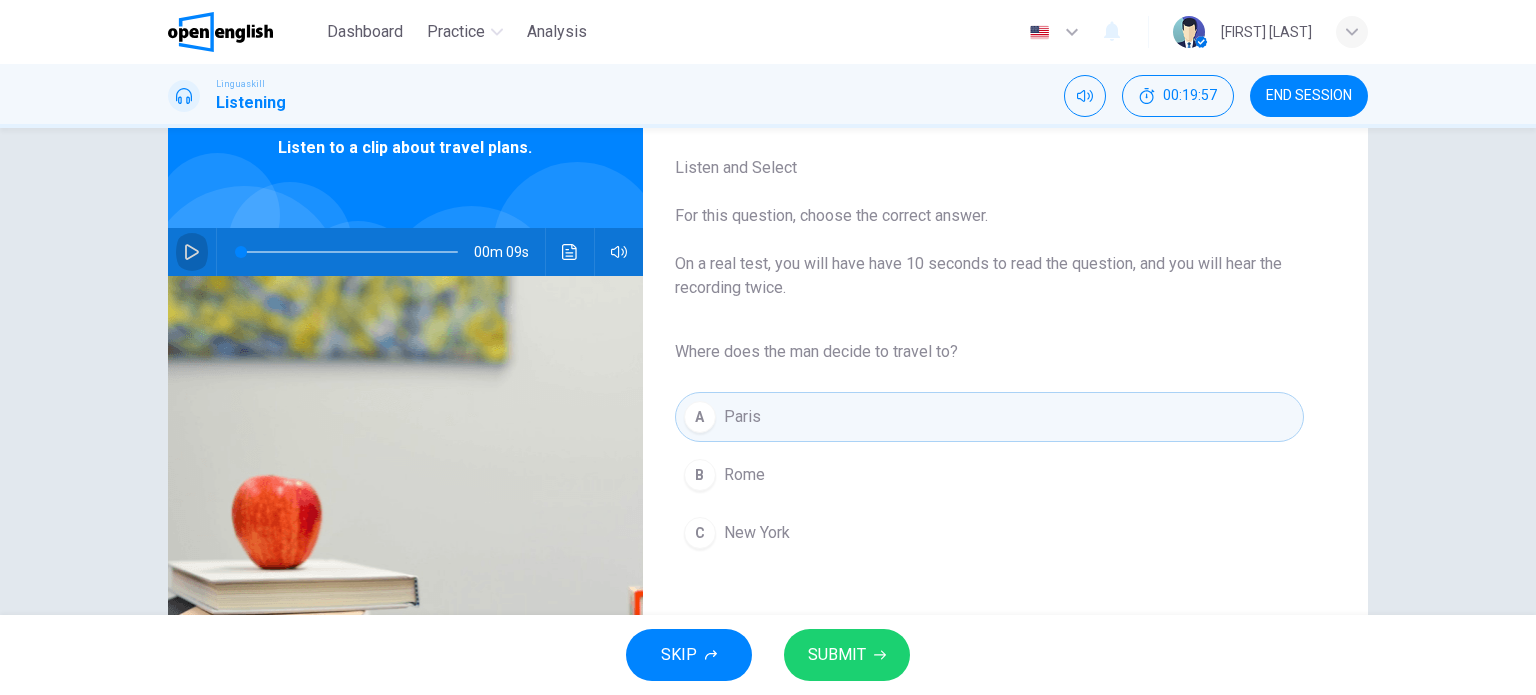 click 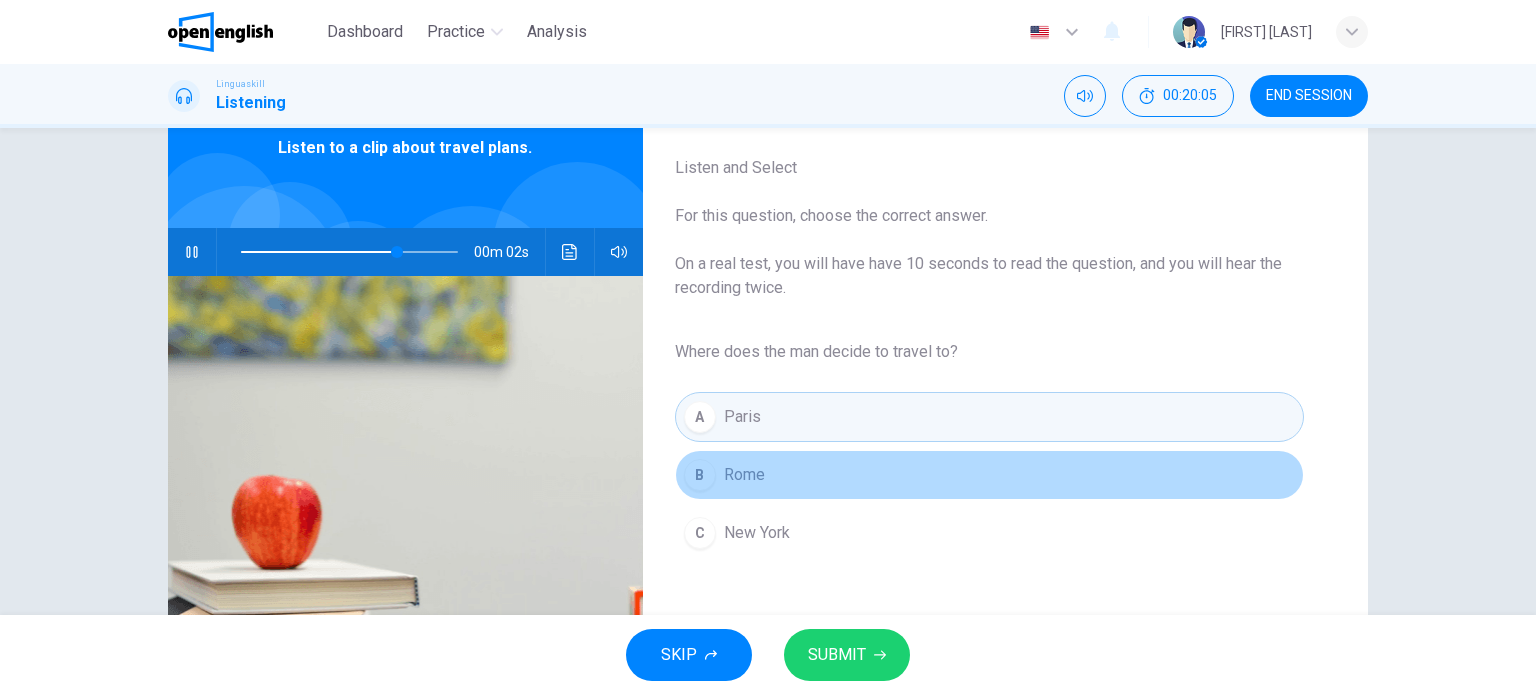 click on "Rome" at bounding box center (744, 475) 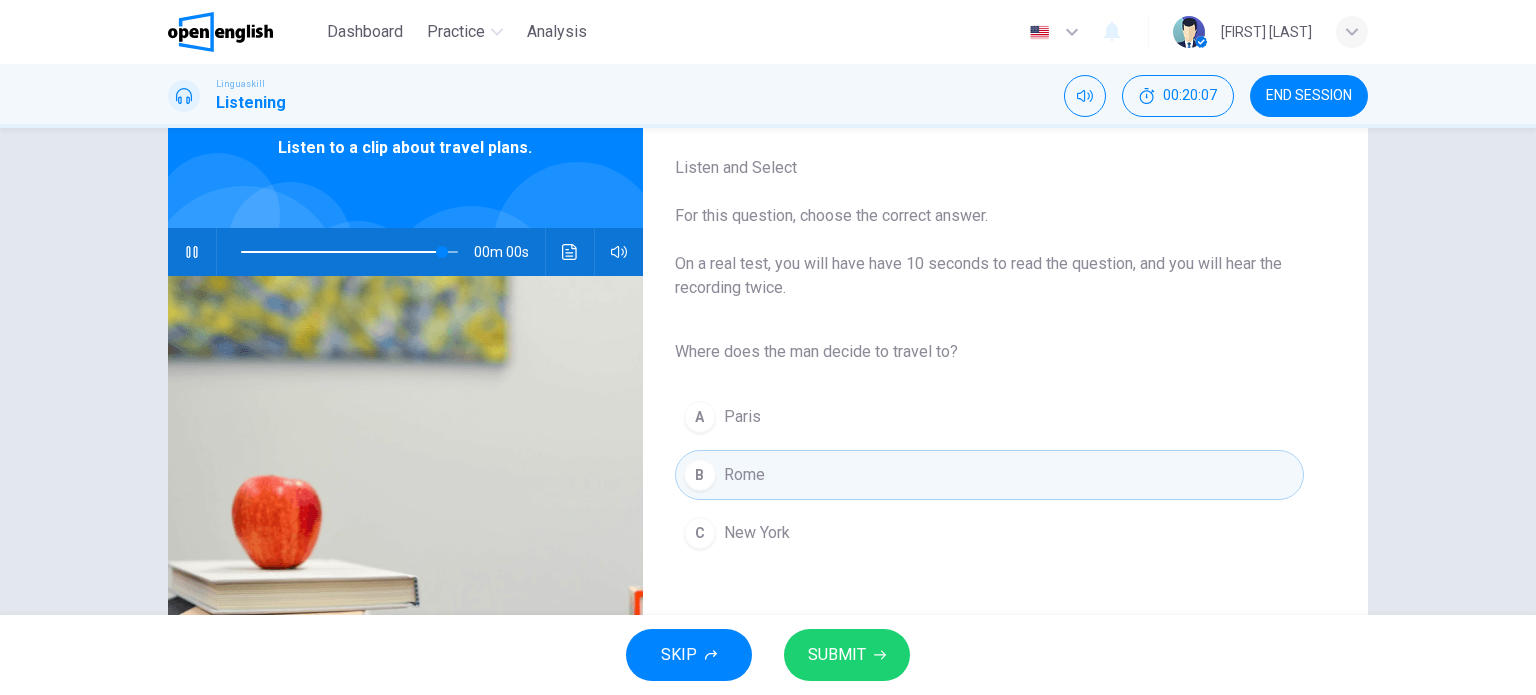 type on "*" 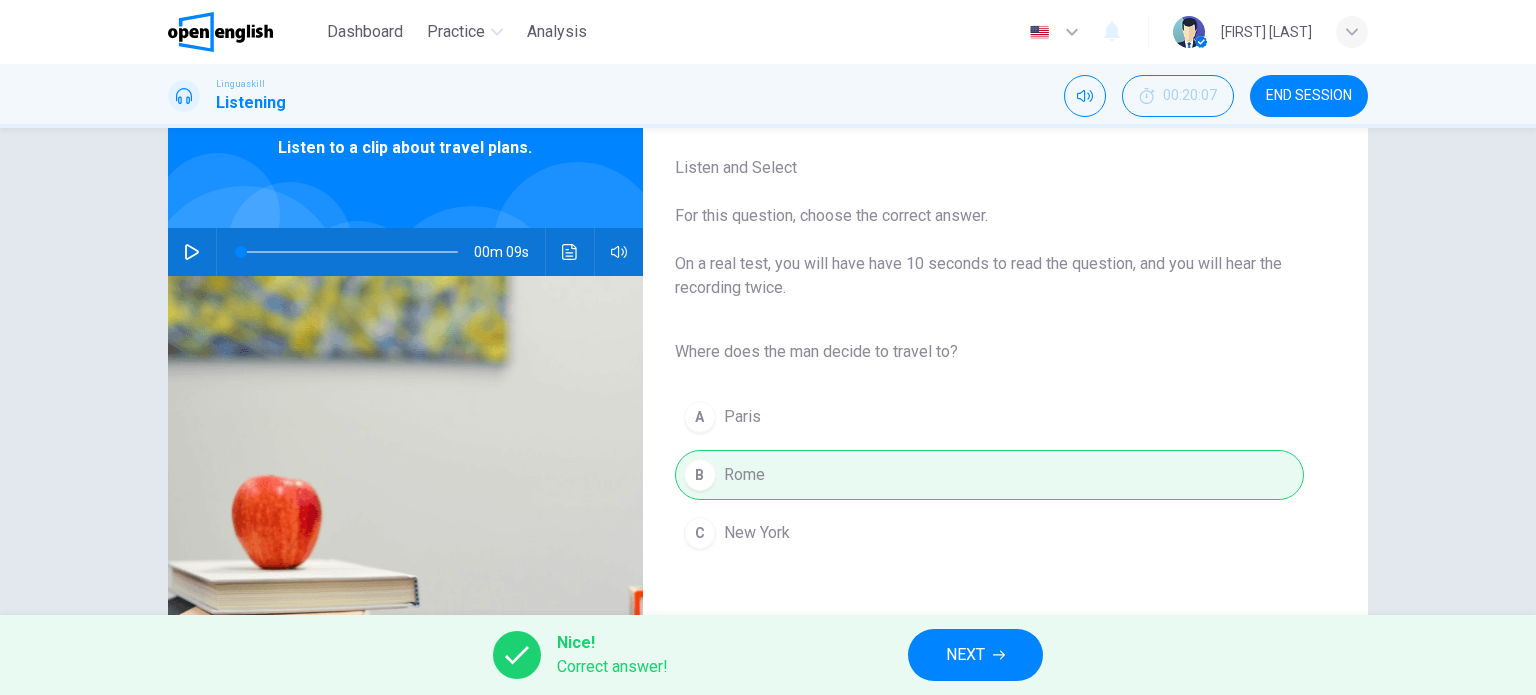 click on "NEXT" at bounding box center (975, 655) 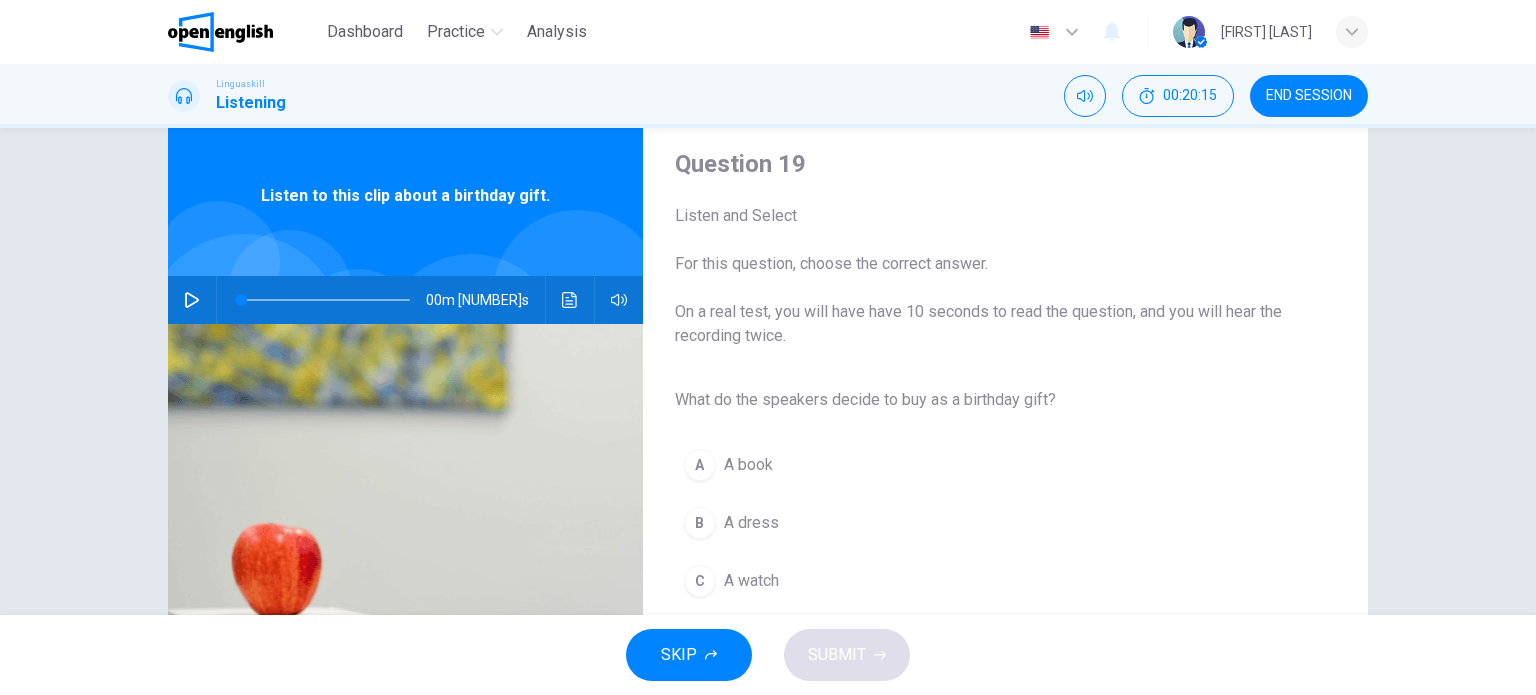 scroll, scrollTop: 100, scrollLeft: 0, axis: vertical 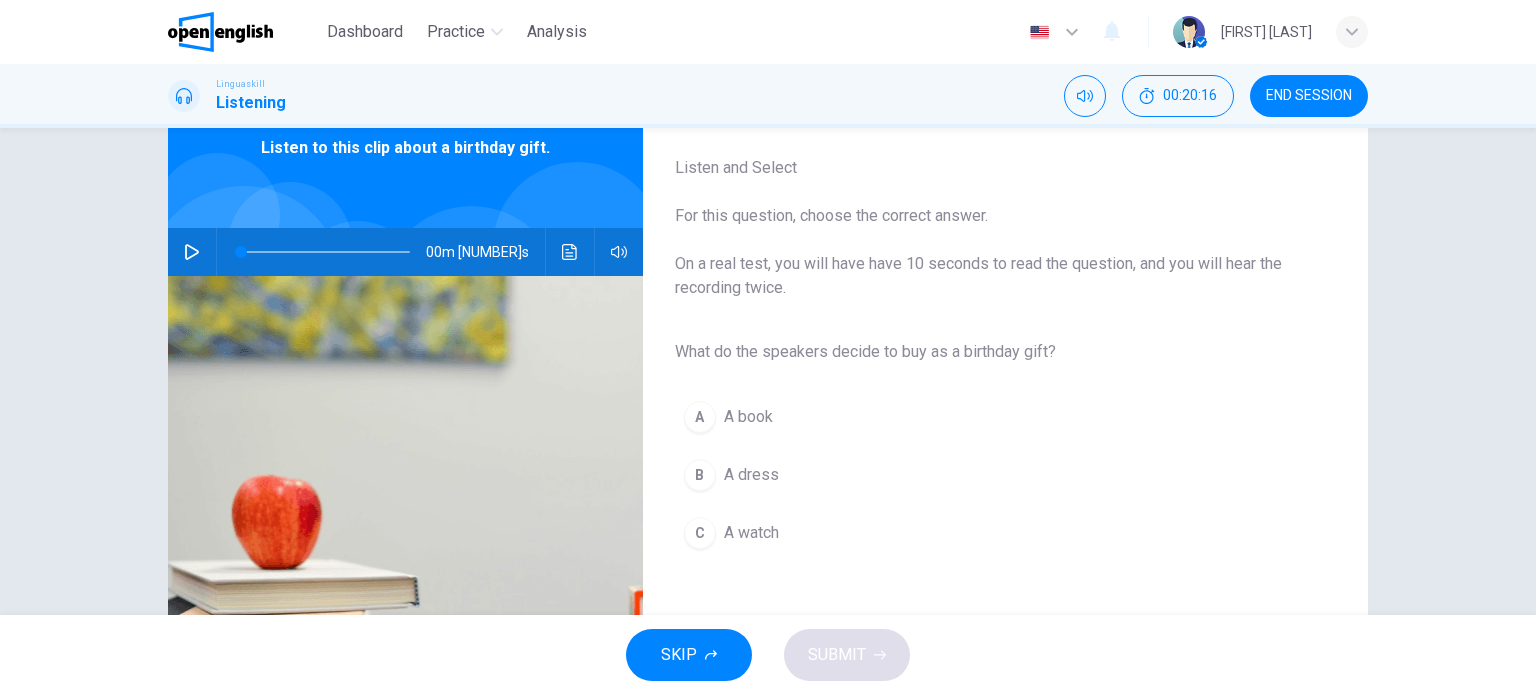 click 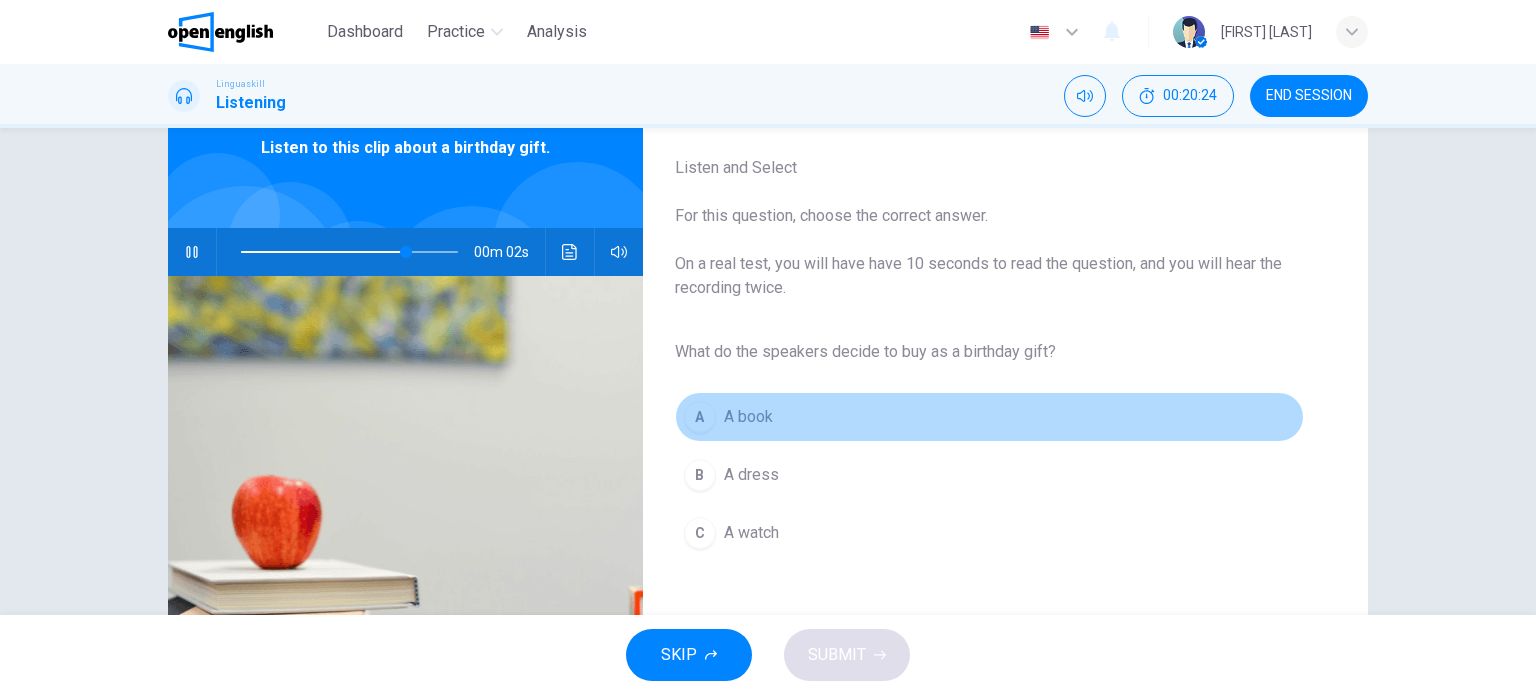 click on "A book" at bounding box center (748, 417) 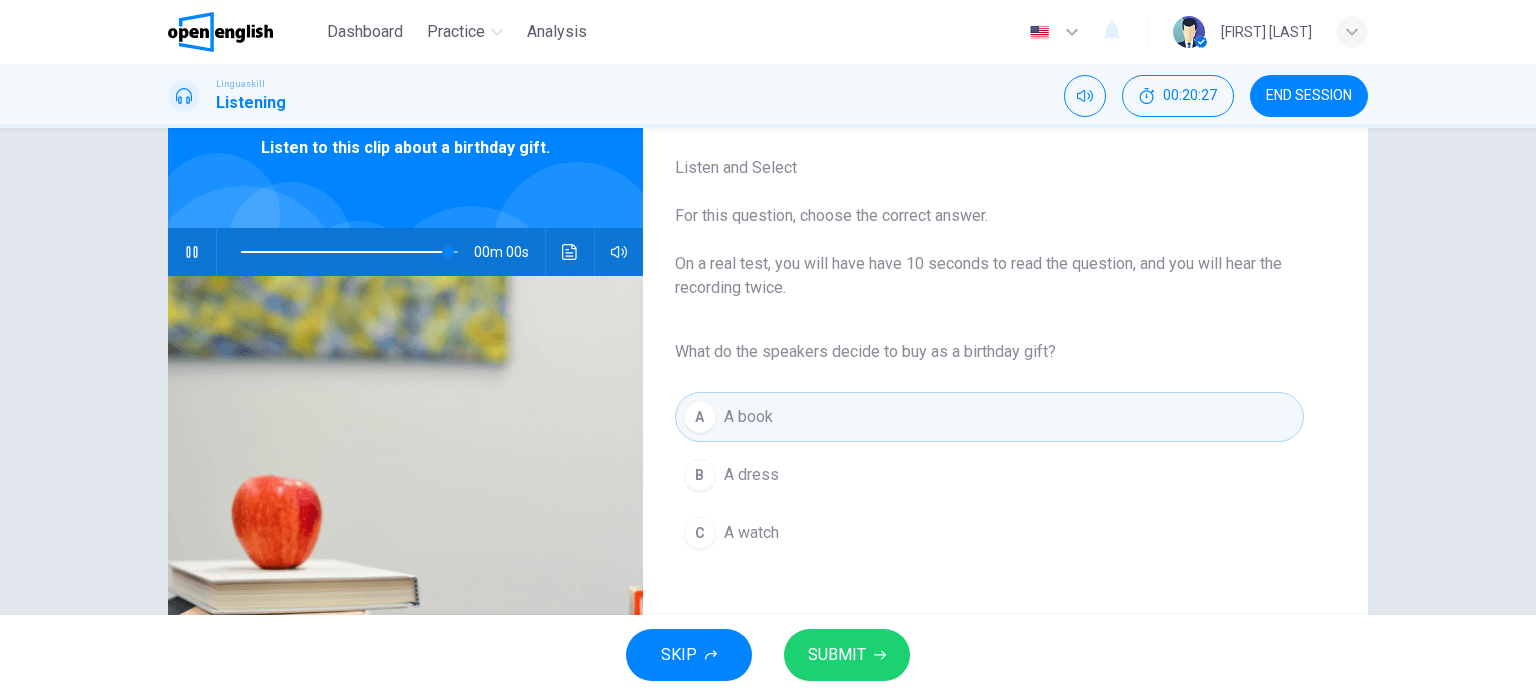 type on "*" 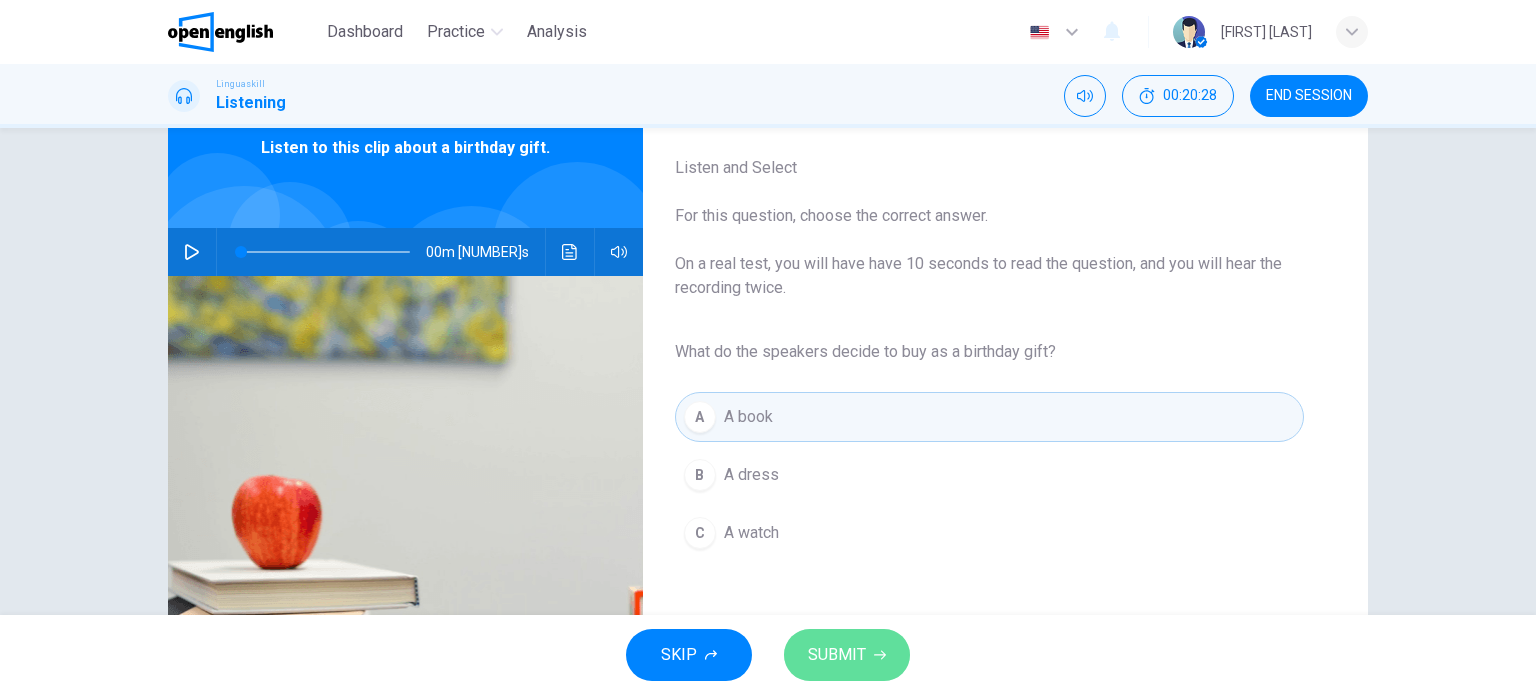 click on "SUBMIT" at bounding box center [837, 655] 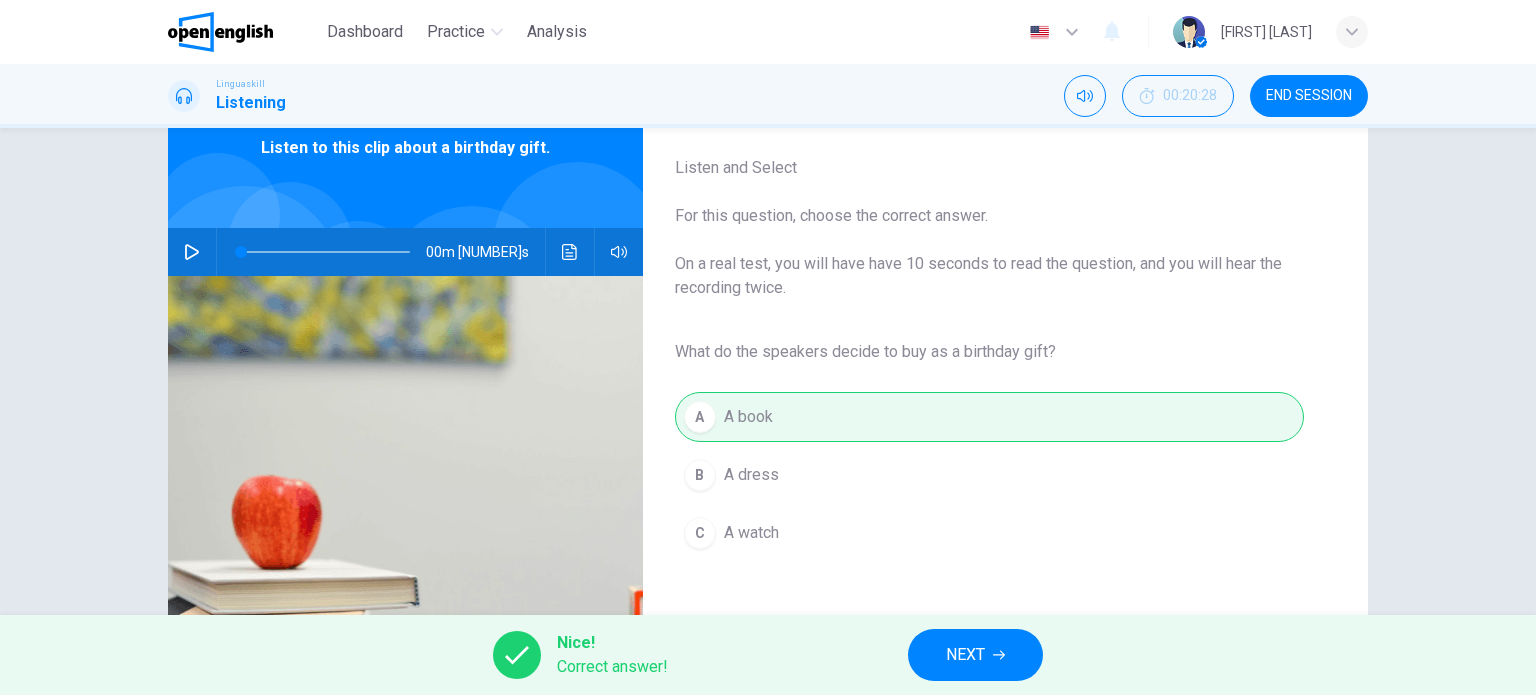 click on "NEXT" at bounding box center [965, 655] 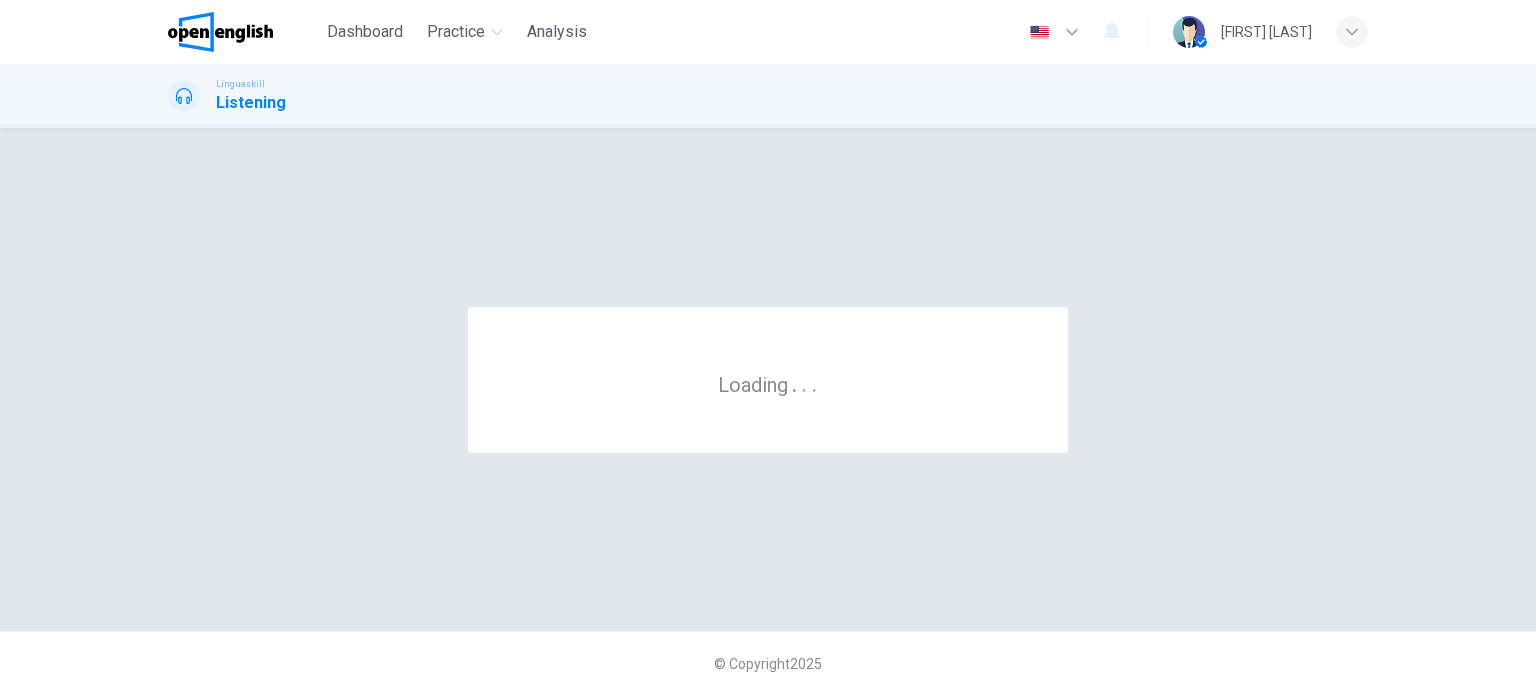 scroll, scrollTop: 0, scrollLeft: 0, axis: both 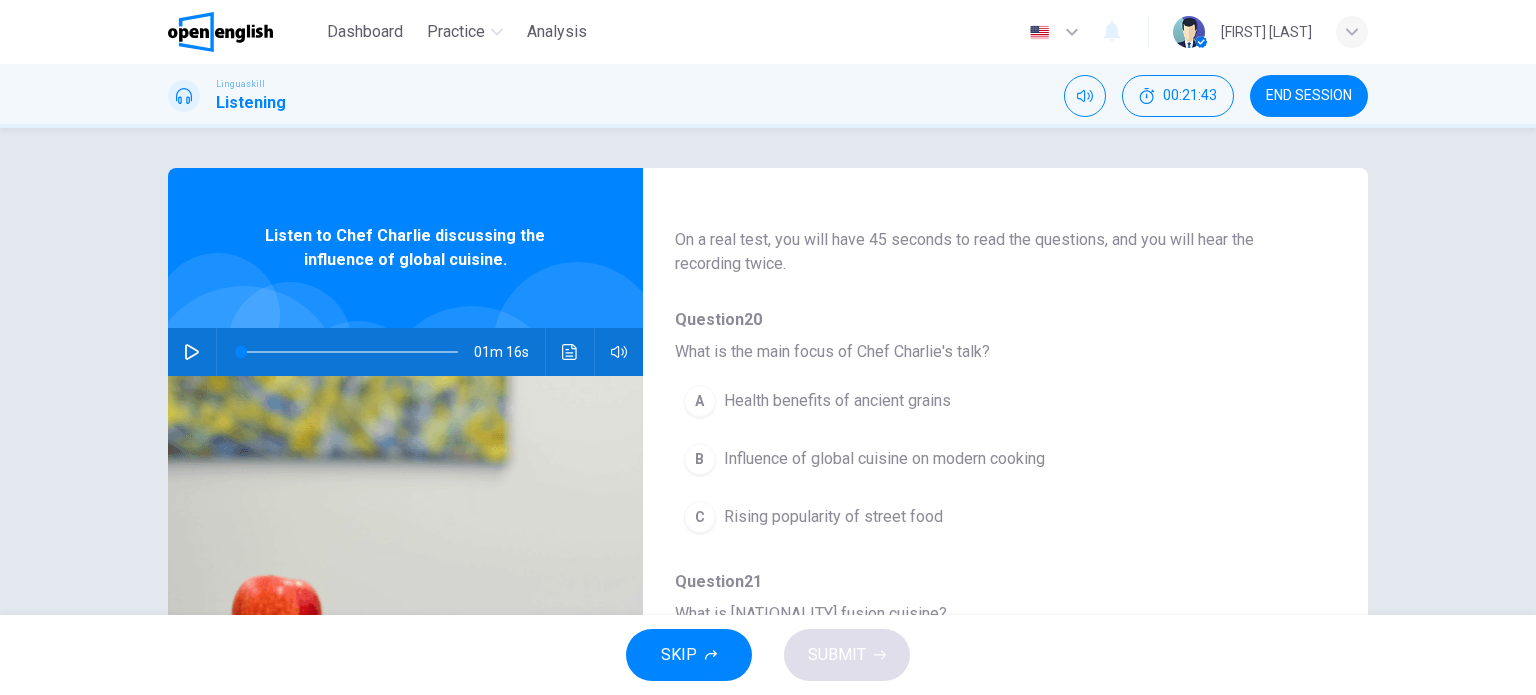 click at bounding box center [192, 352] 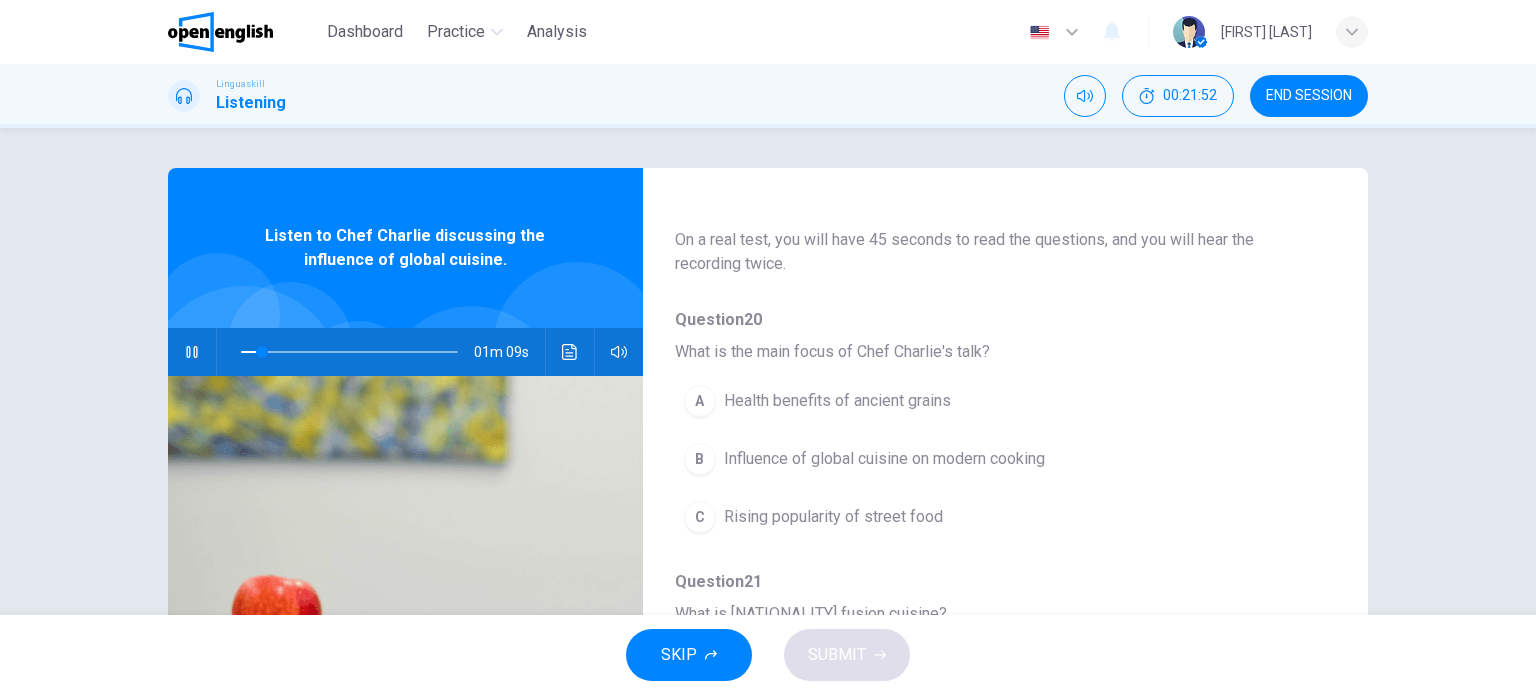 click on "Influence of global cuisine on modern cooking" at bounding box center [884, 459] 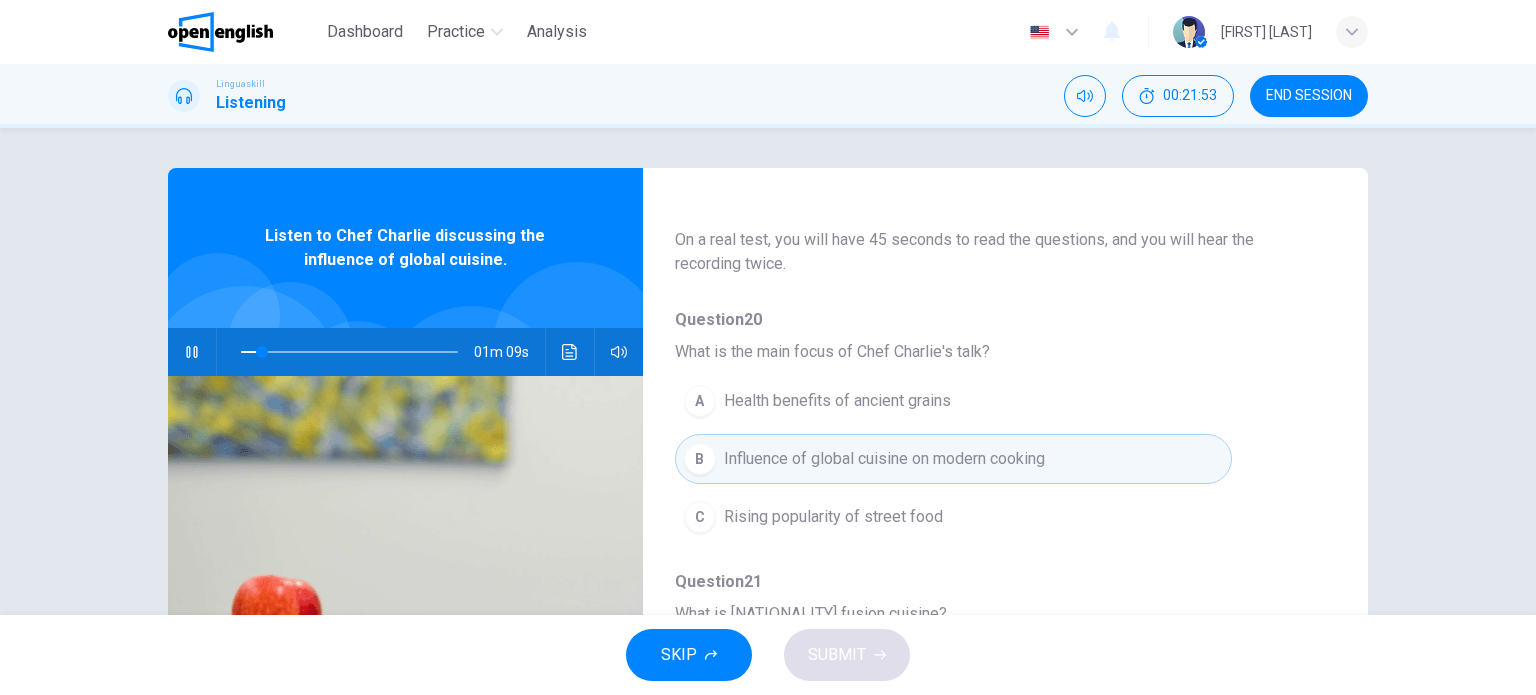 scroll, scrollTop: 300, scrollLeft: 0, axis: vertical 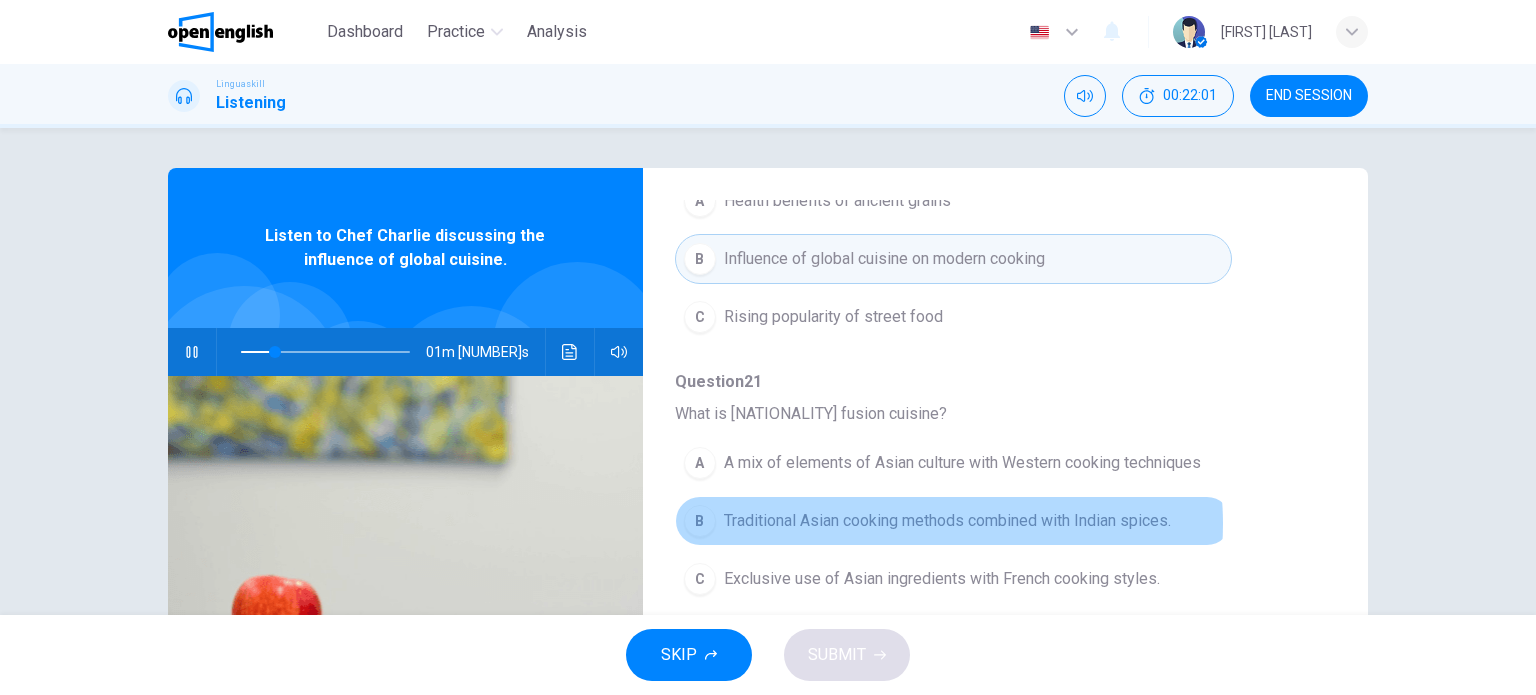 click on "Traditional Asian cooking methods combined with Indian spices." at bounding box center (947, 521) 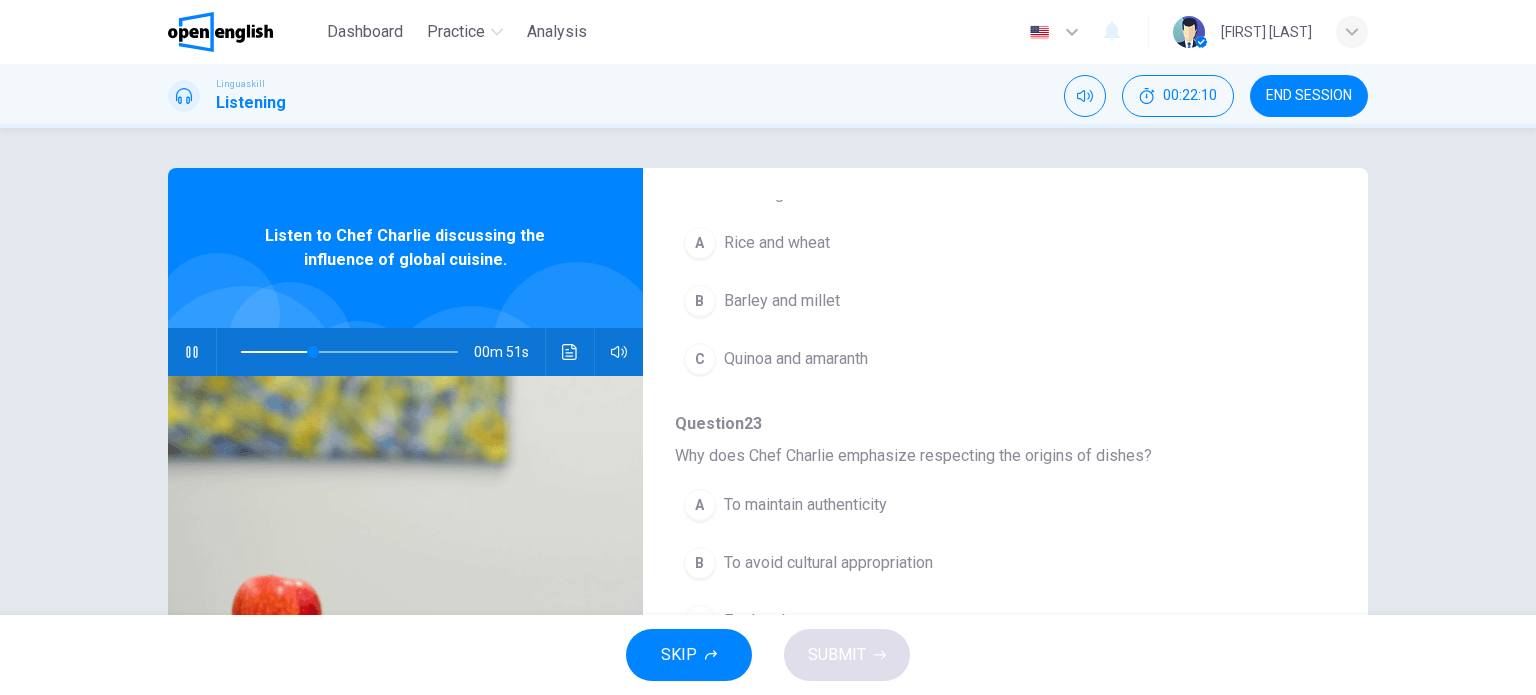 scroll, scrollTop: 800, scrollLeft: 0, axis: vertical 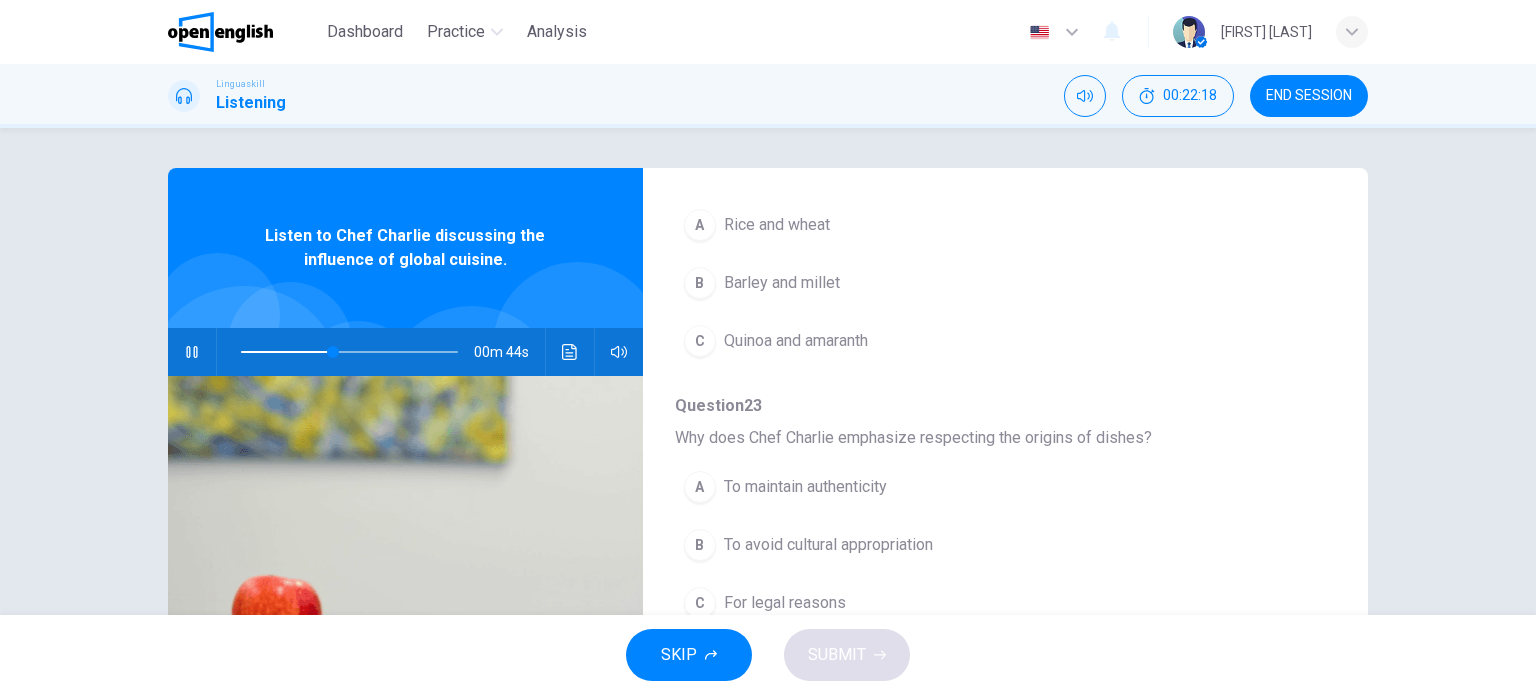 click on "Rice and wheat" at bounding box center (777, 225) 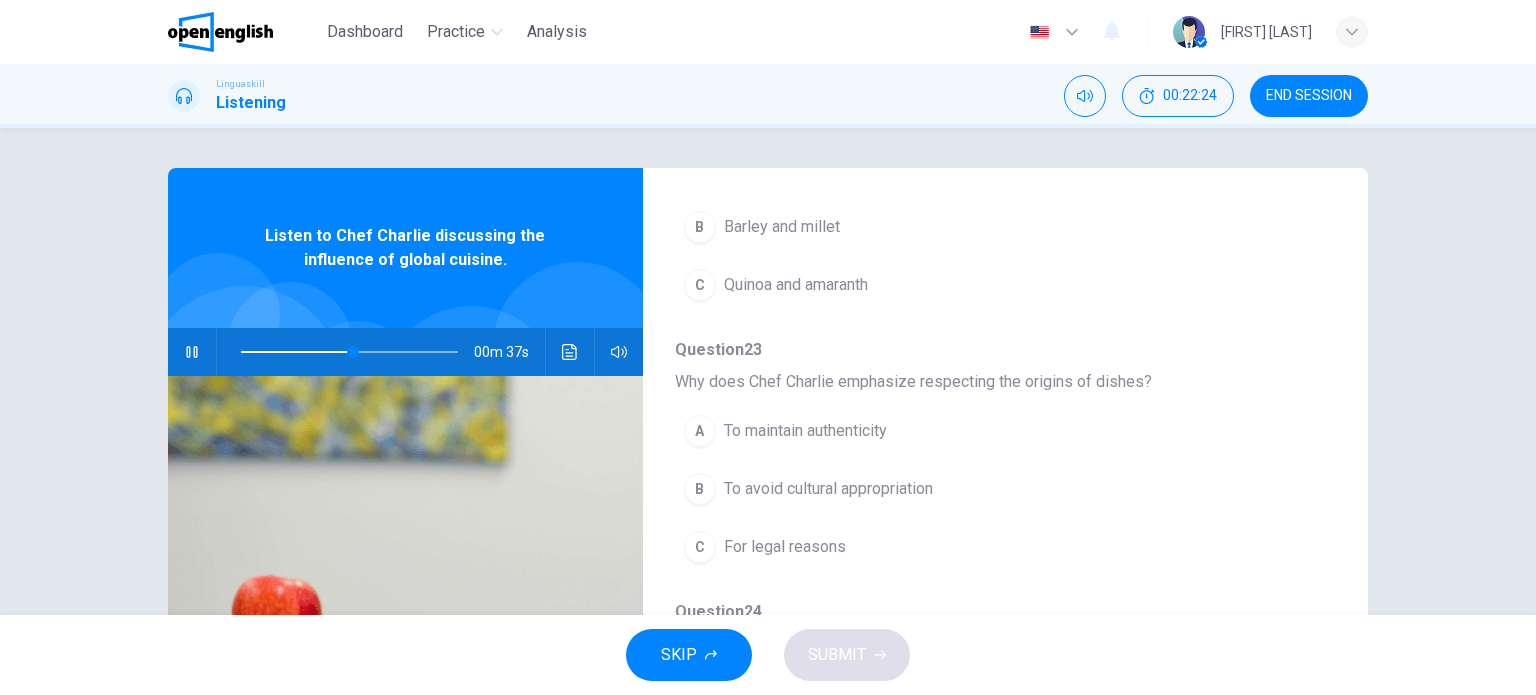 scroll, scrollTop: 856, scrollLeft: 0, axis: vertical 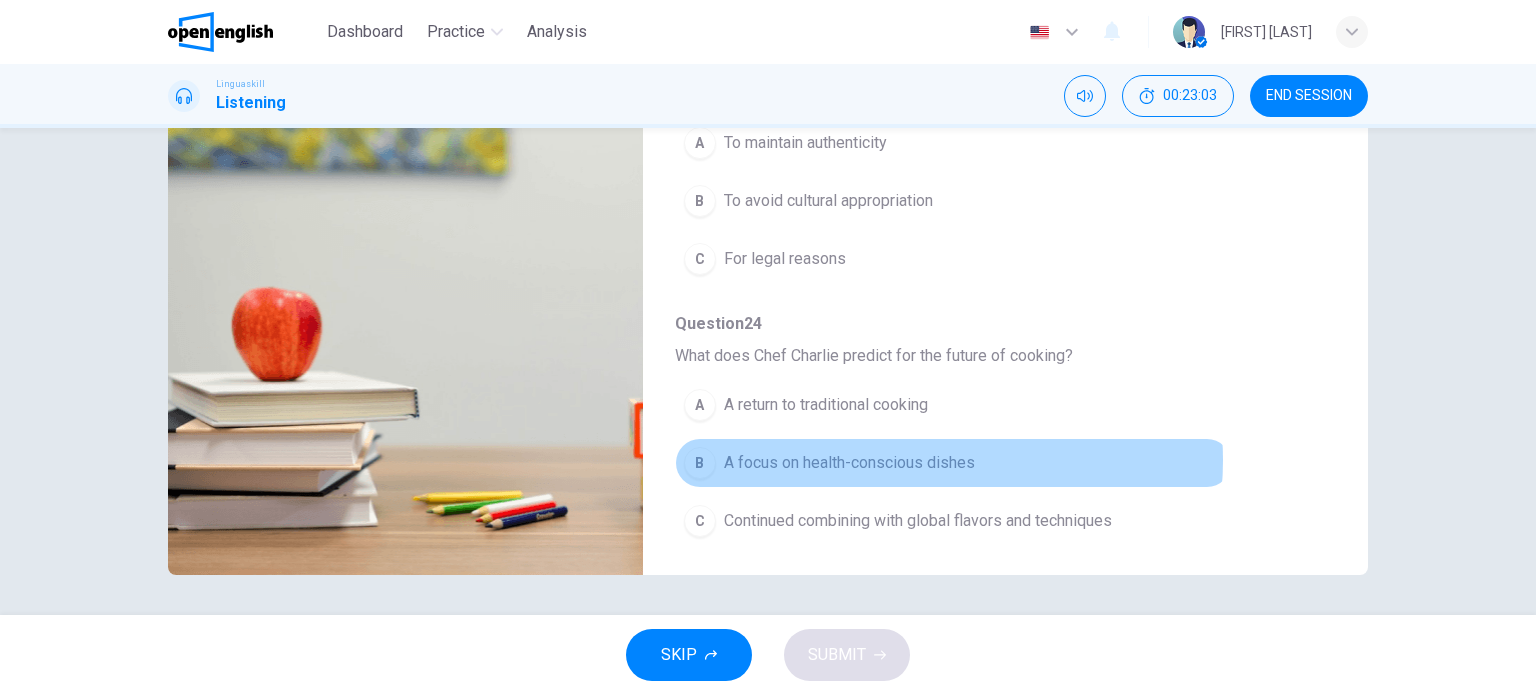 click on "A focus on health-conscious dishes" at bounding box center (849, 463) 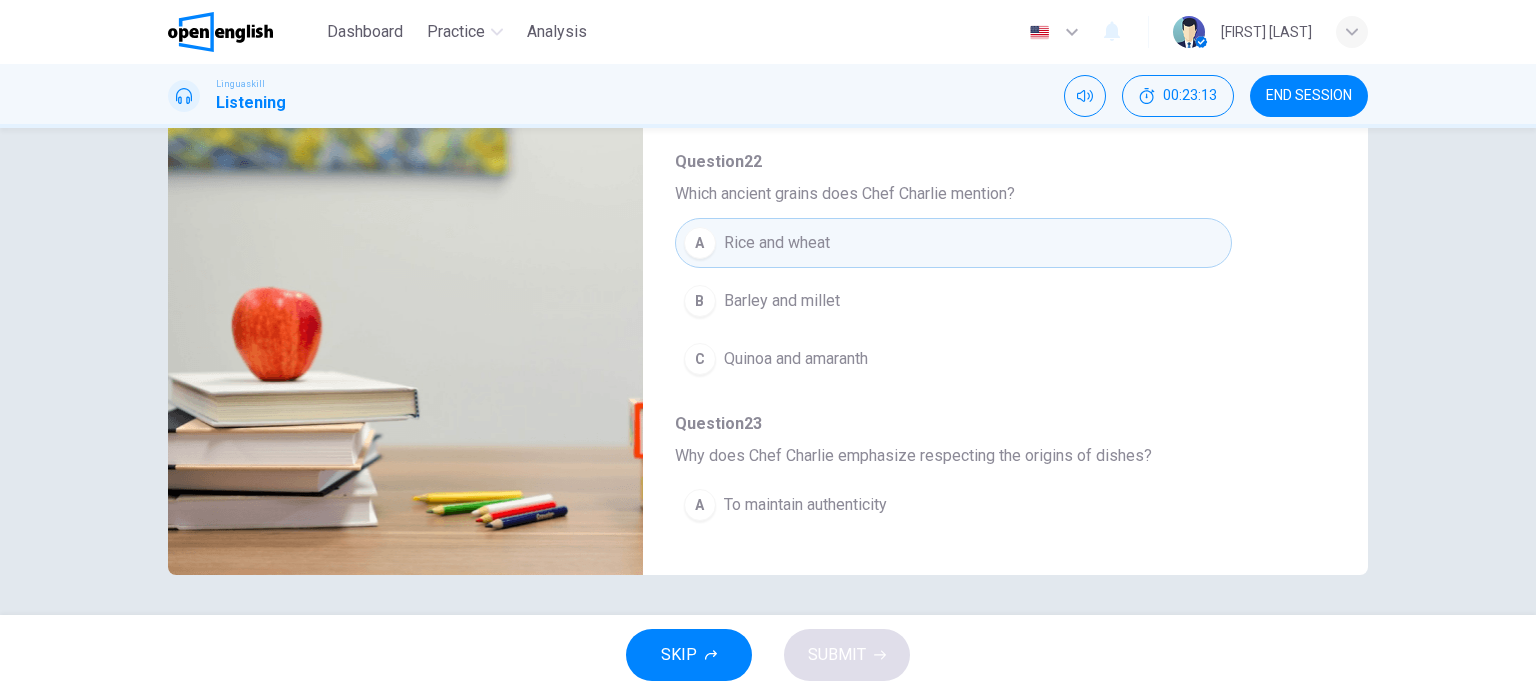 scroll, scrollTop: 456, scrollLeft: 0, axis: vertical 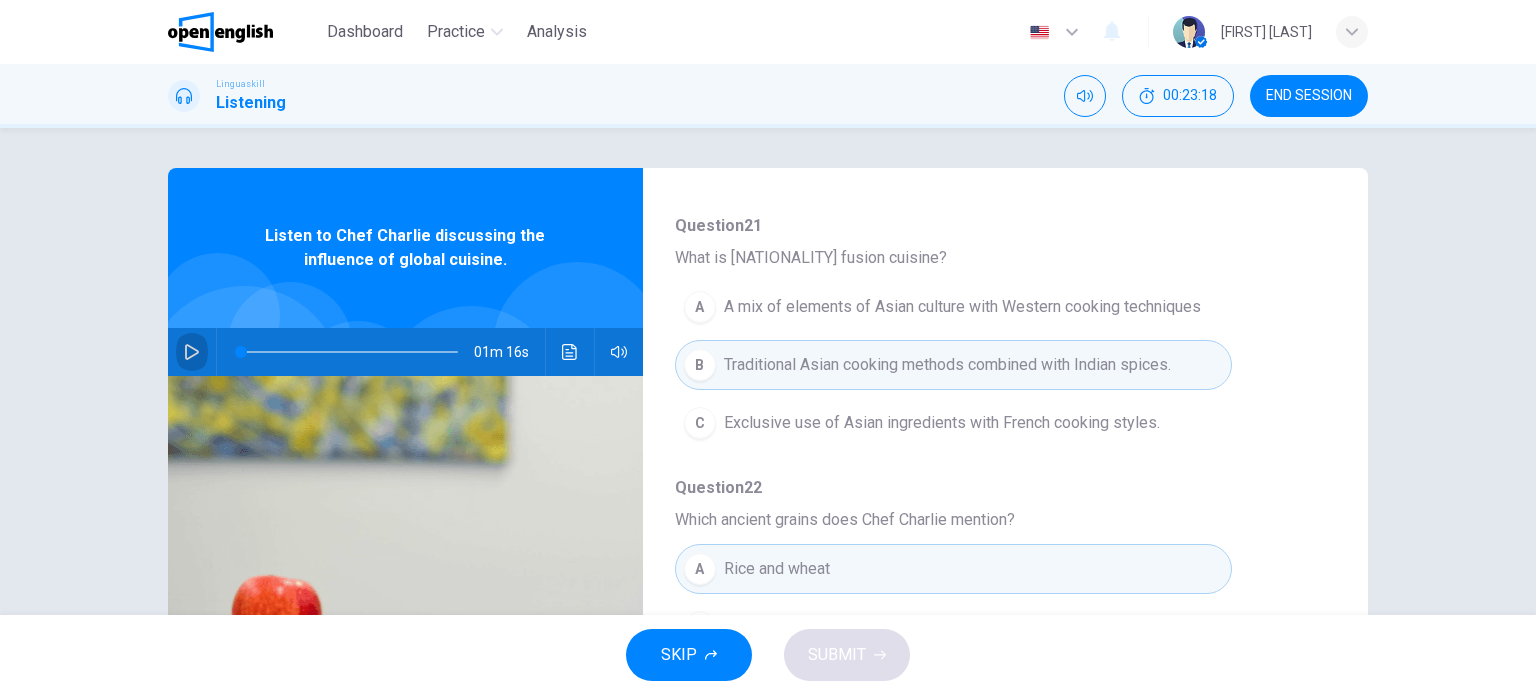 click 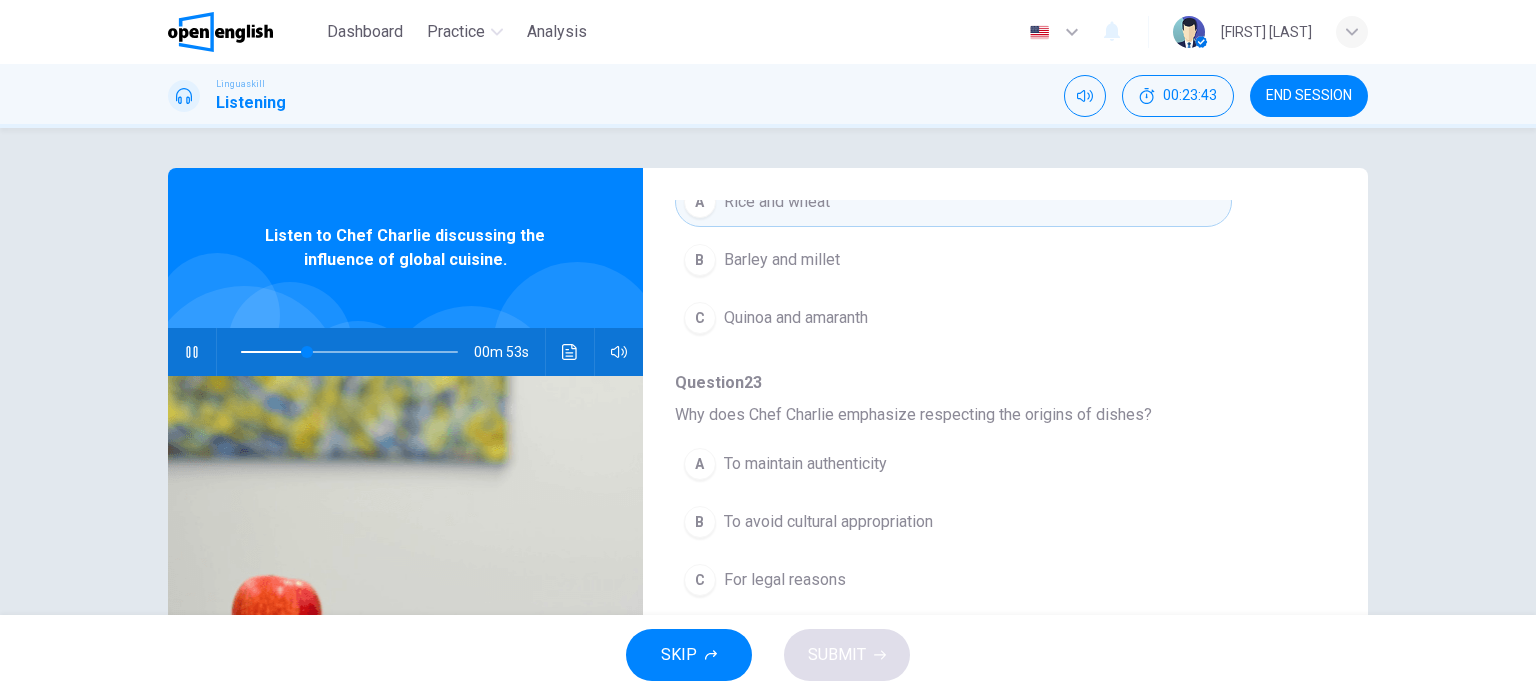 scroll, scrollTop: 856, scrollLeft: 0, axis: vertical 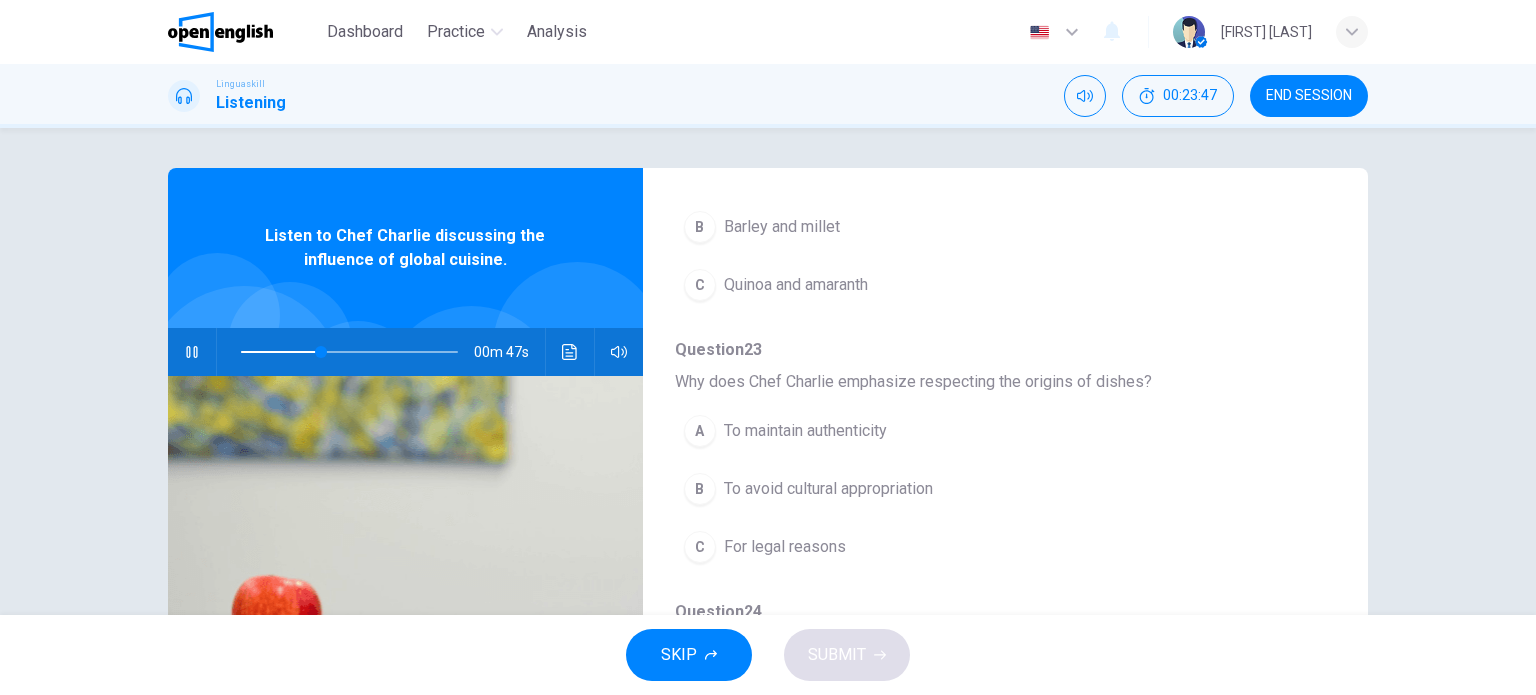 click on "To avoid cultural appropriation" at bounding box center (828, 489) 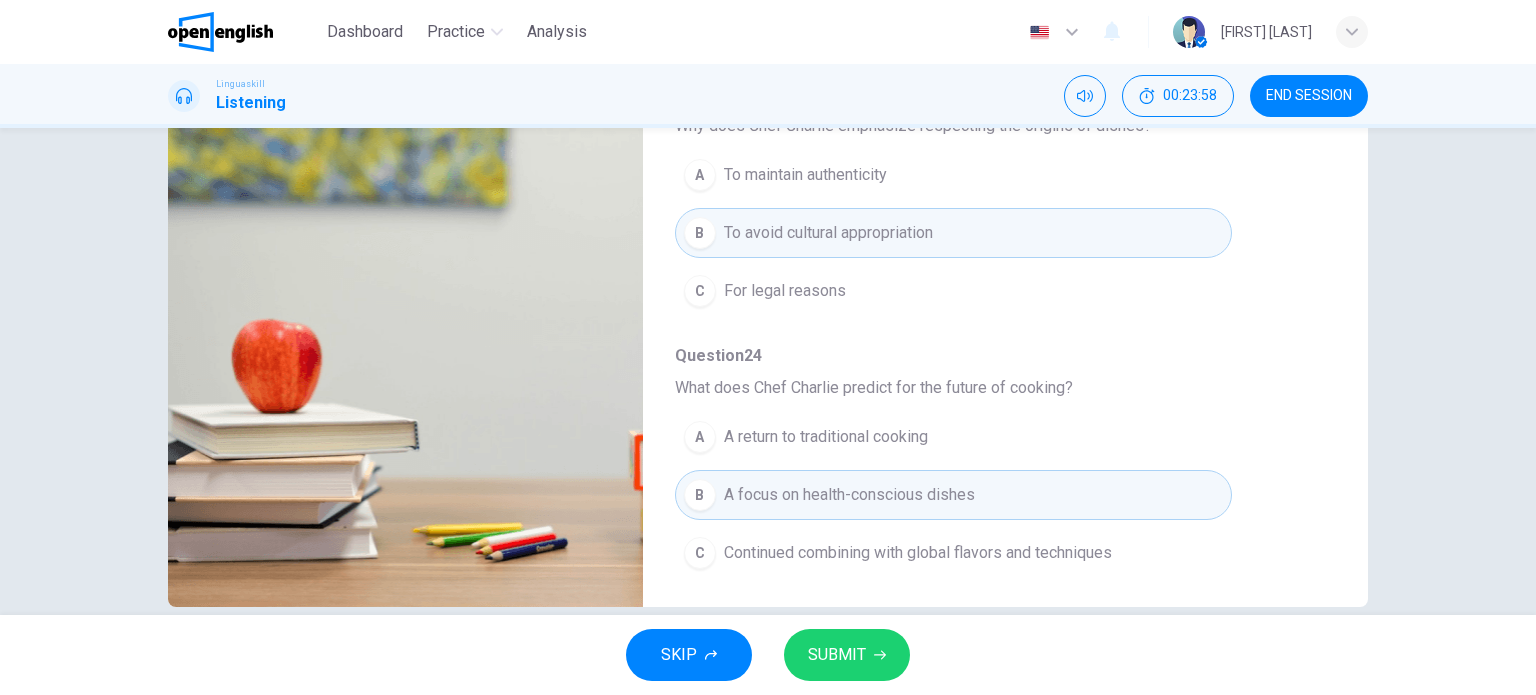 scroll, scrollTop: 288, scrollLeft: 0, axis: vertical 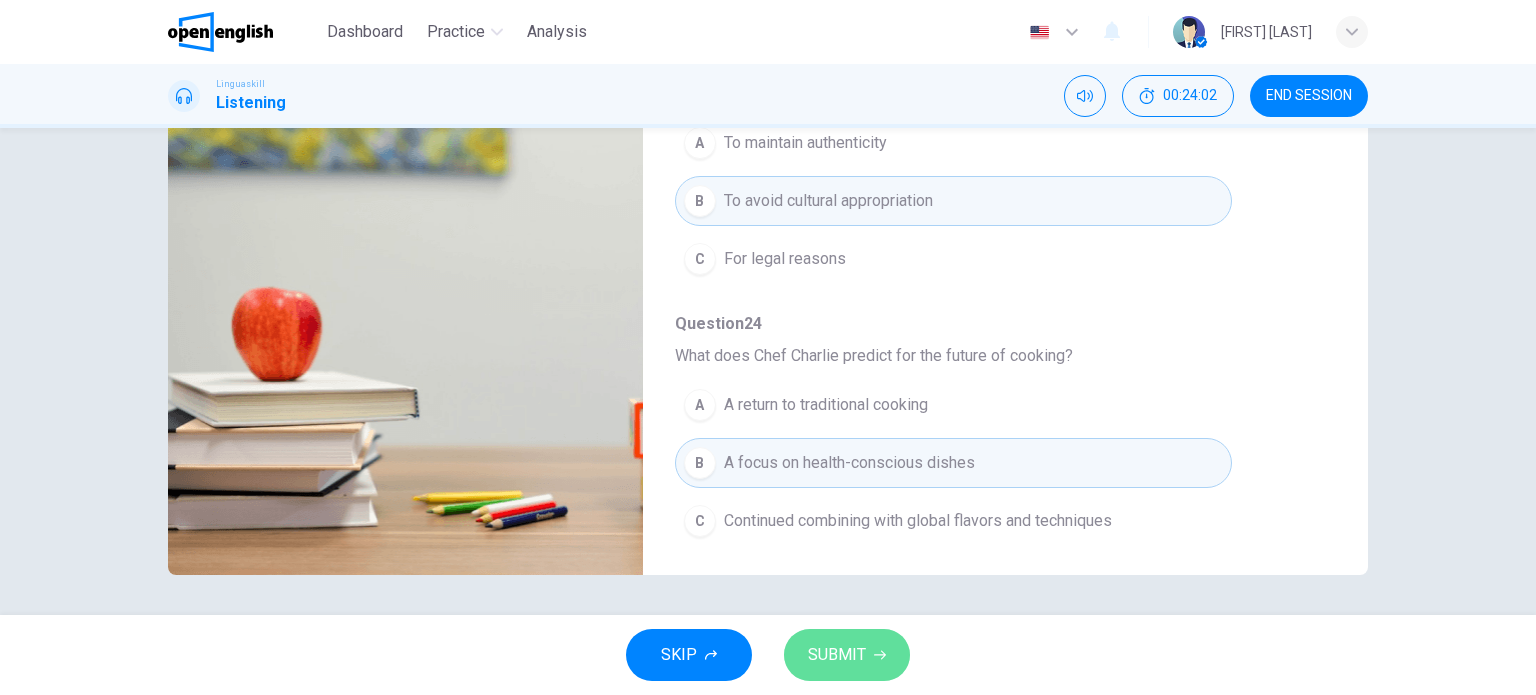 click on "SUBMIT" at bounding box center [837, 655] 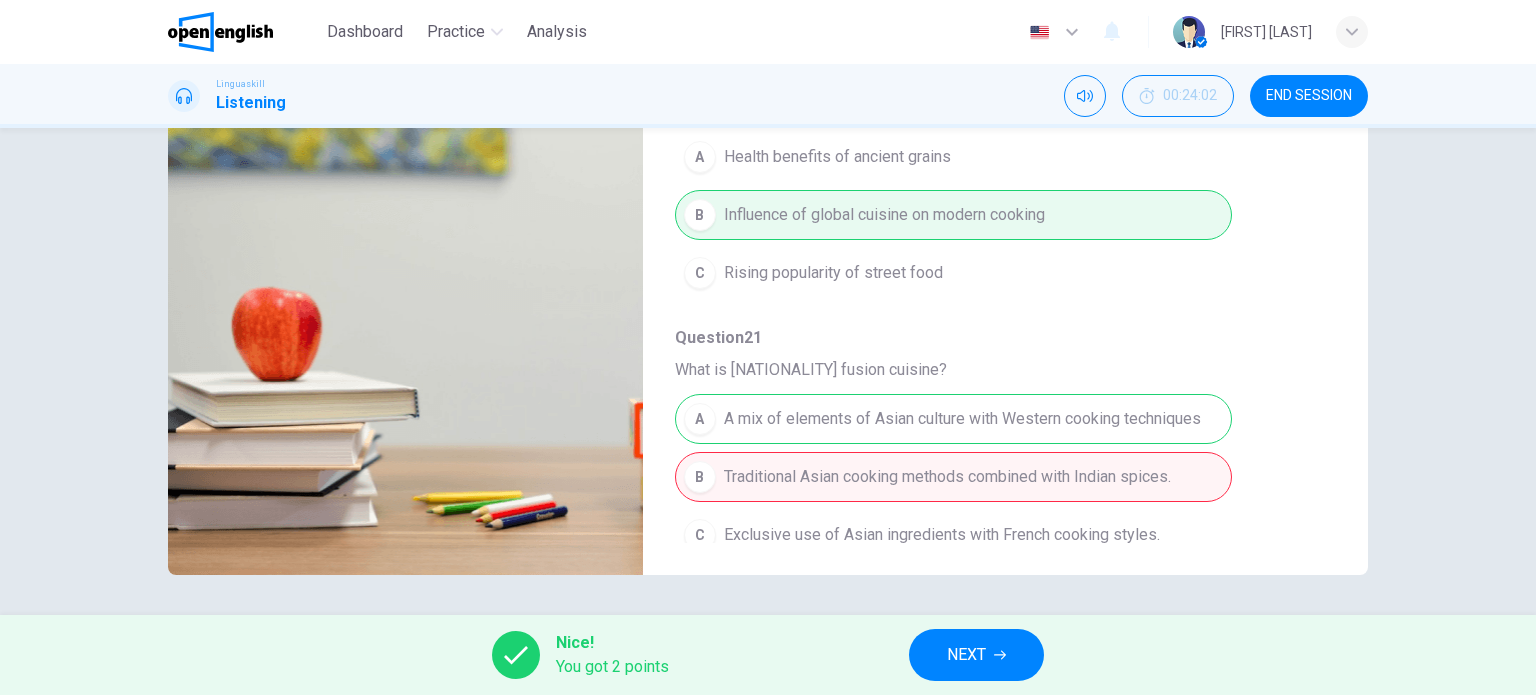scroll, scrollTop: 356, scrollLeft: 0, axis: vertical 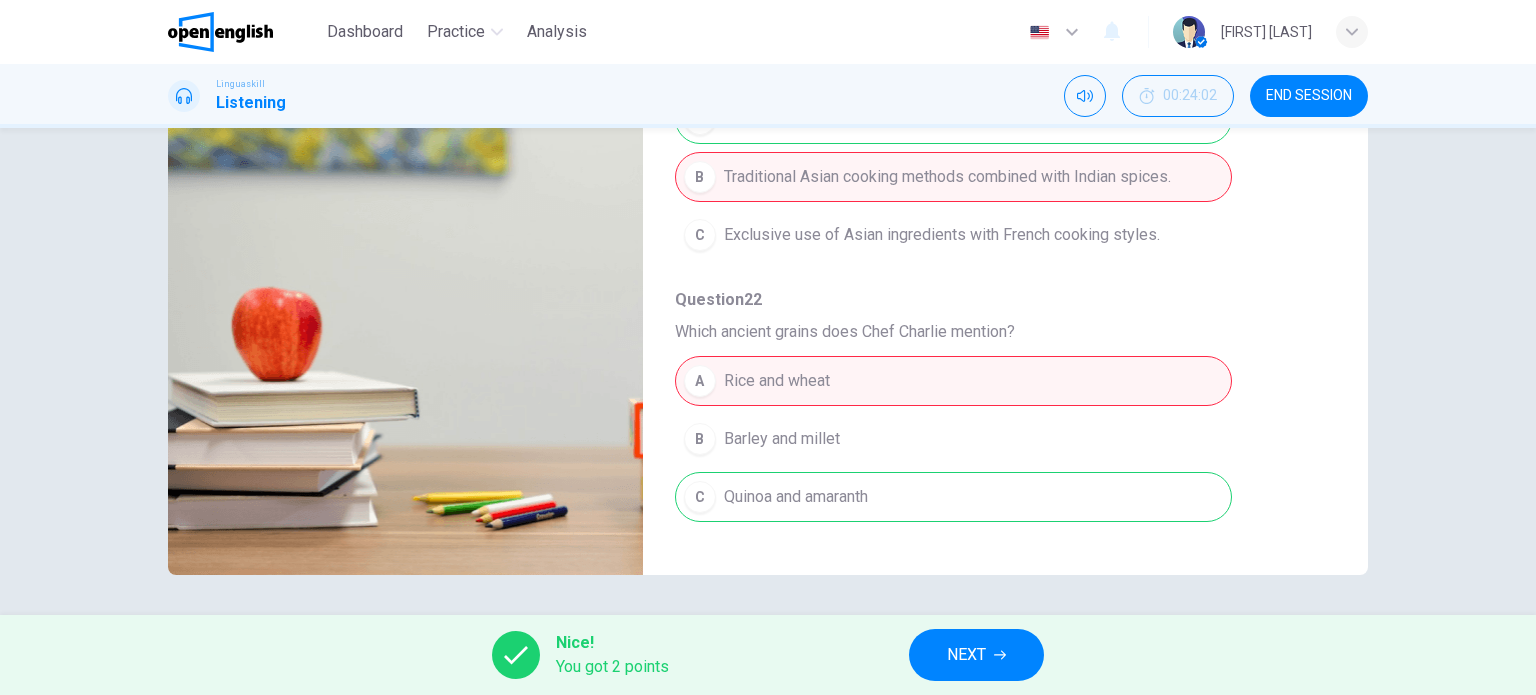 type on "*" 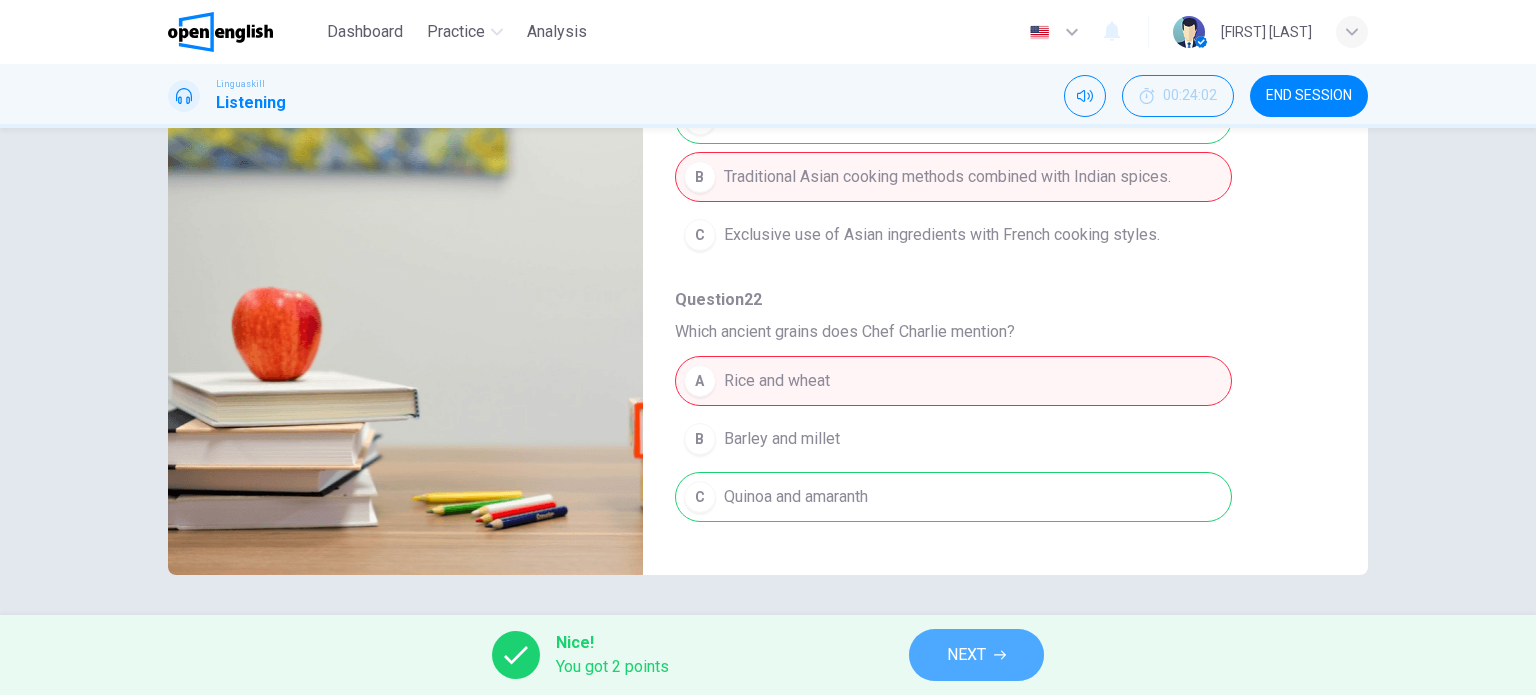click on "NEXT" at bounding box center (966, 655) 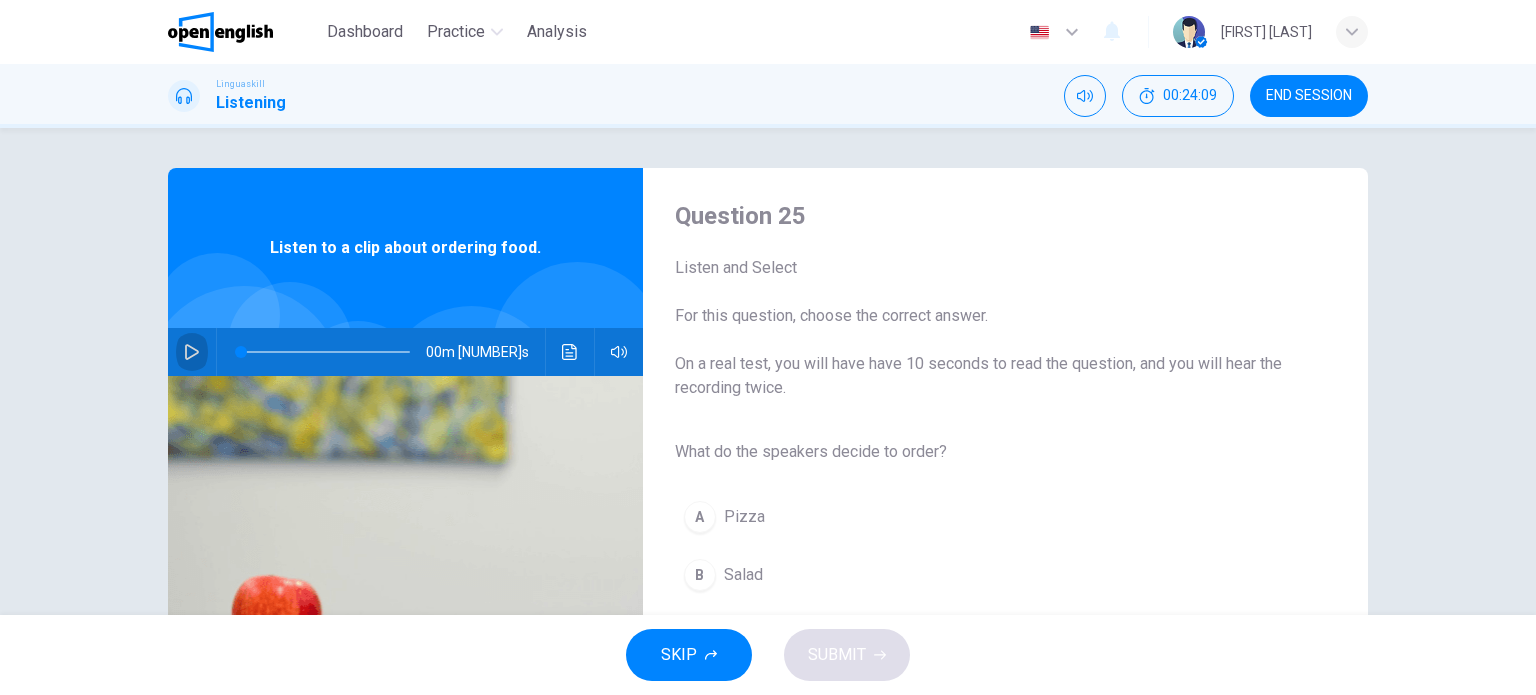 drag, startPoint x: 183, startPoint y: 347, endPoint x: 208, endPoint y: 351, distance: 25.317978 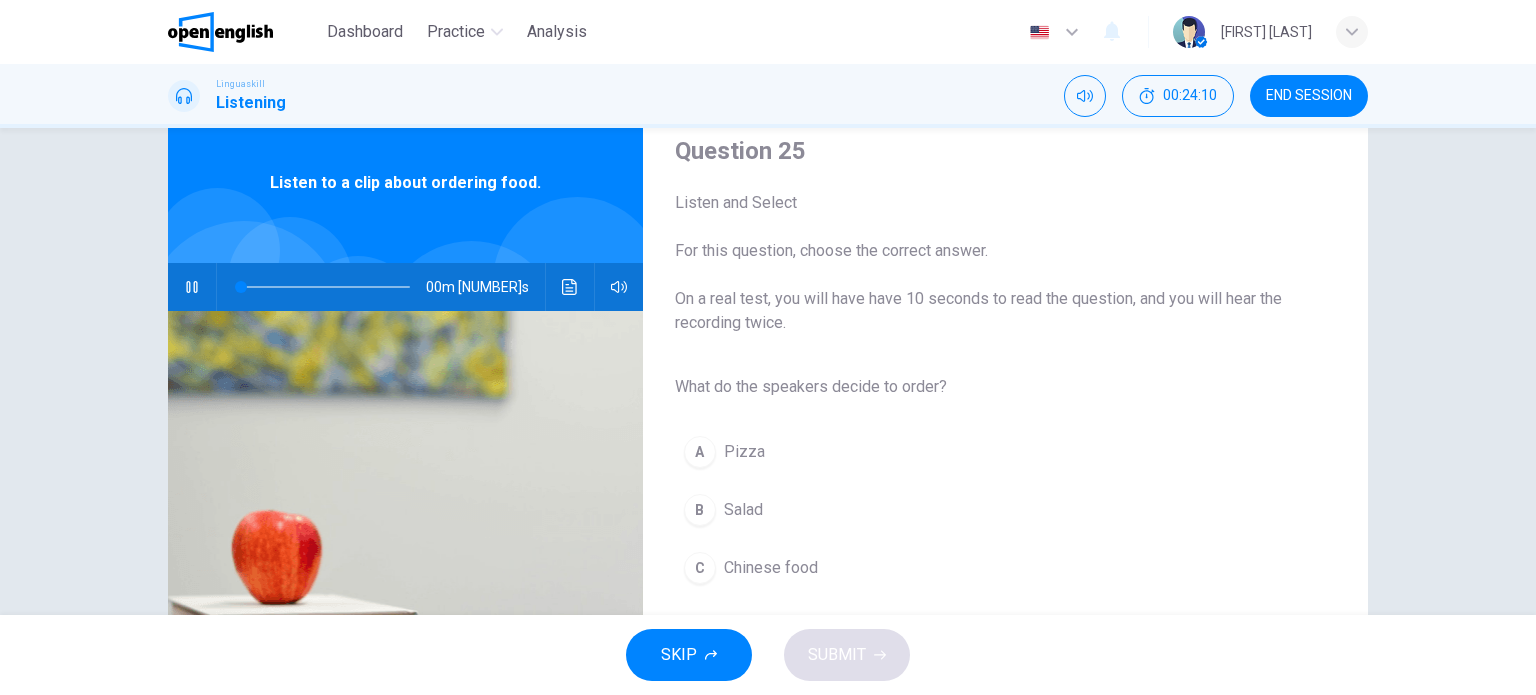 scroll, scrollTop: 100, scrollLeft: 0, axis: vertical 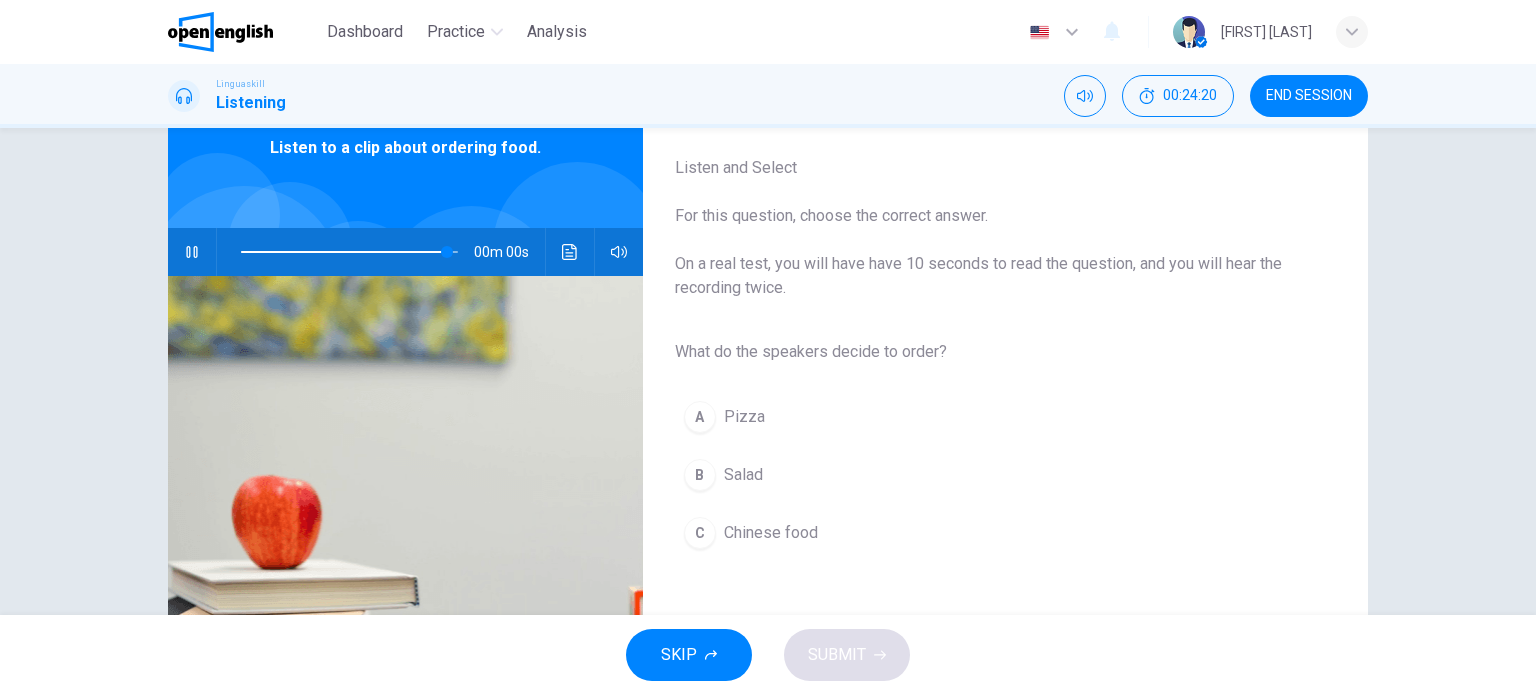 type on "*" 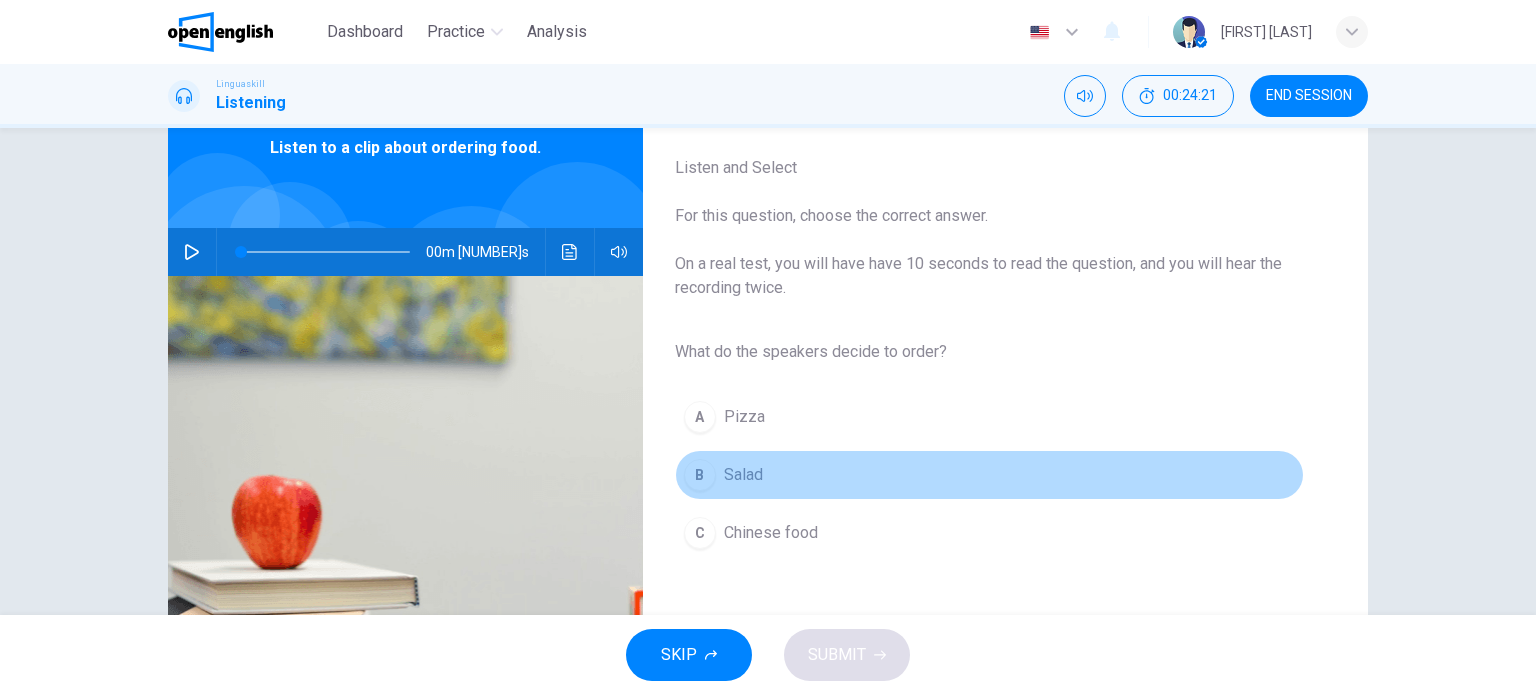 click on "Salad" at bounding box center [743, 475] 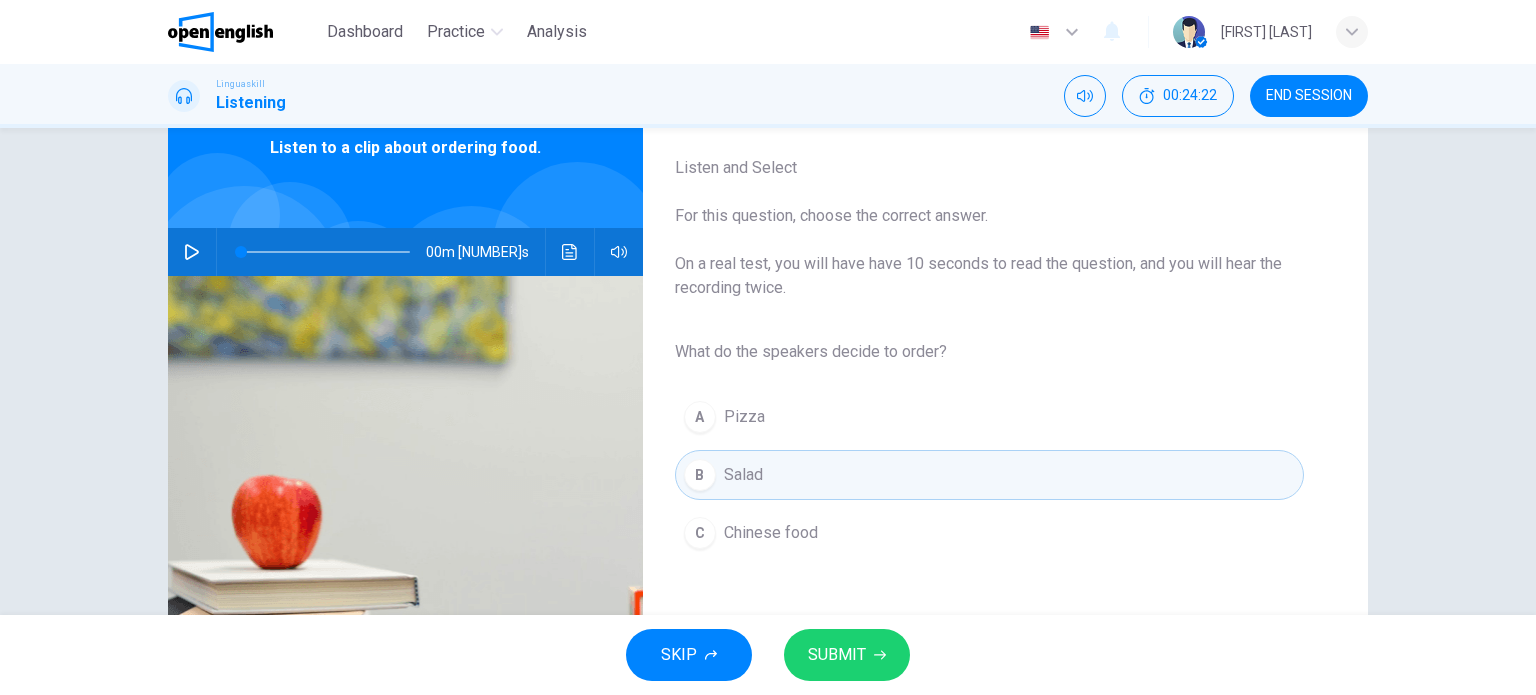 click on "SUBMIT" at bounding box center [837, 655] 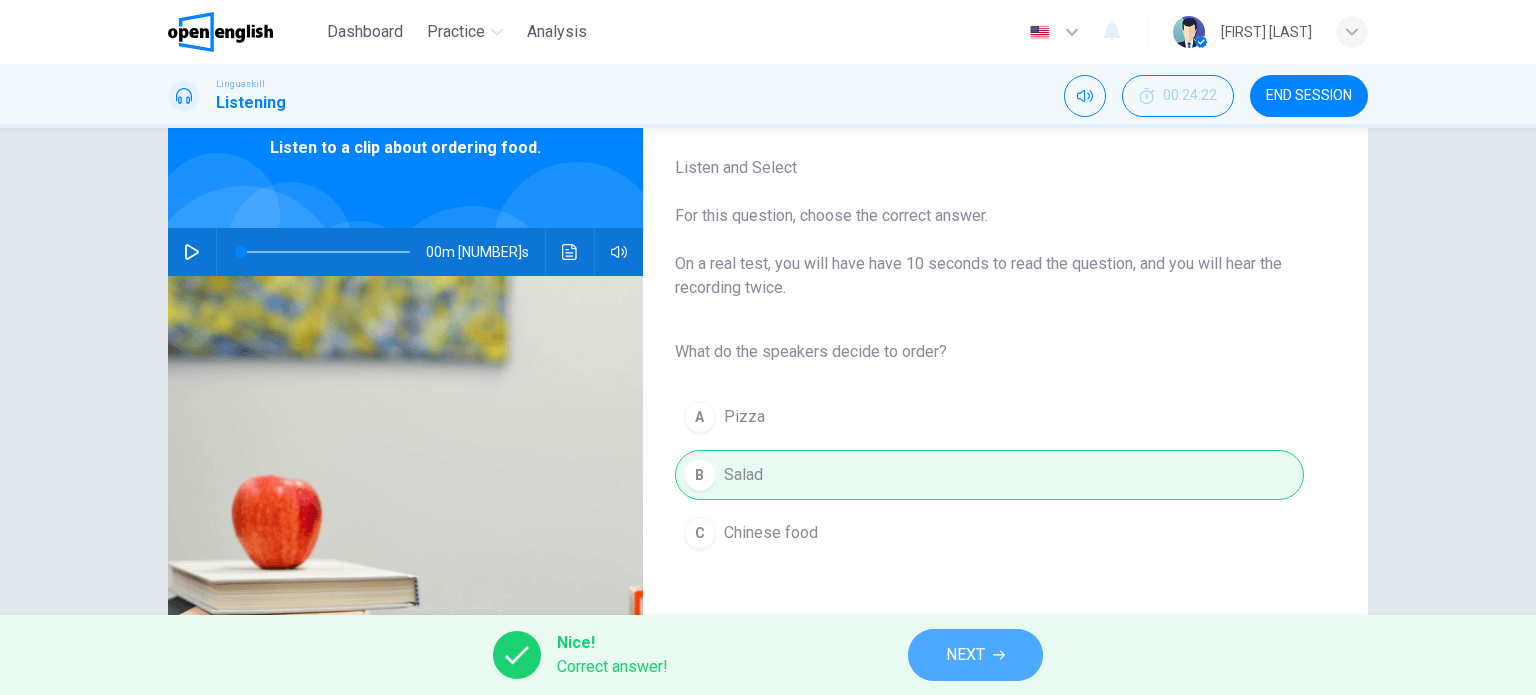click 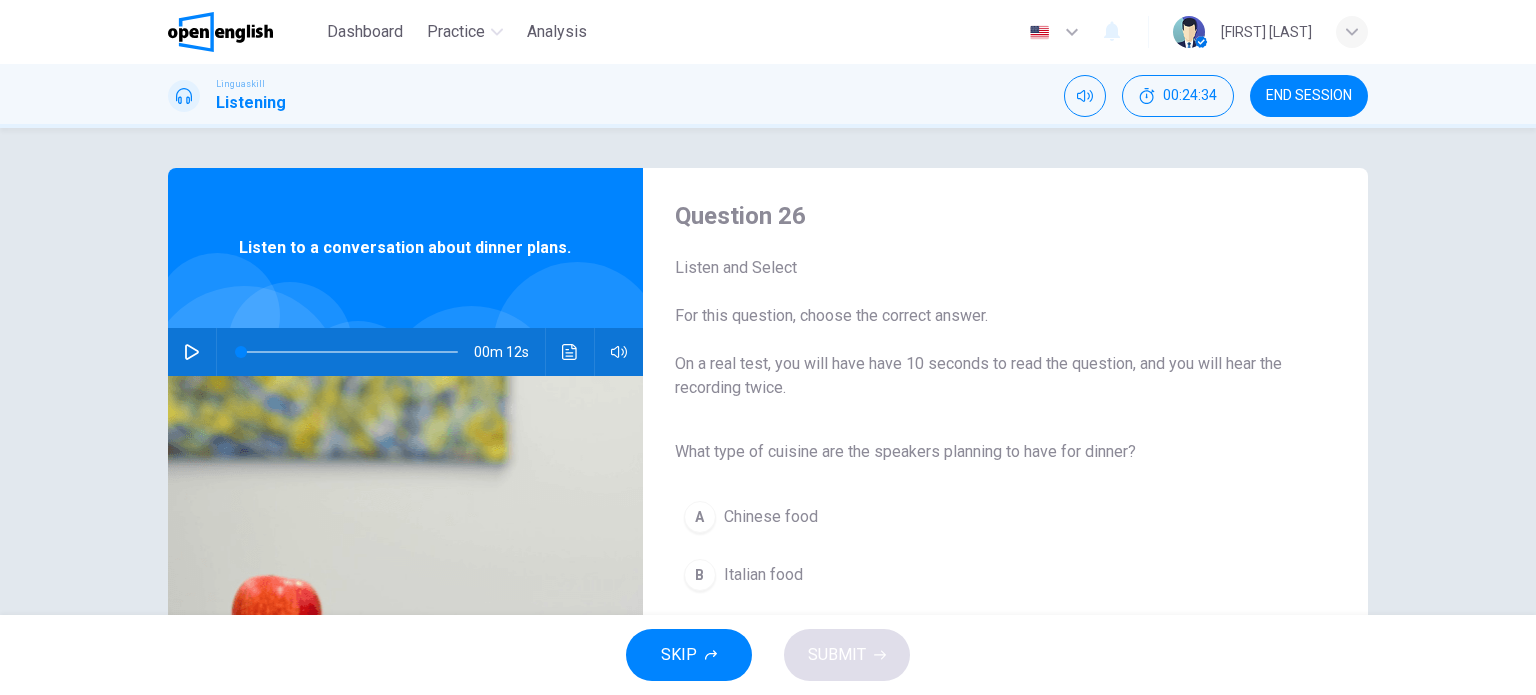 scroll, scrollTop: 100, scrollLeft: 0, axis: vertical 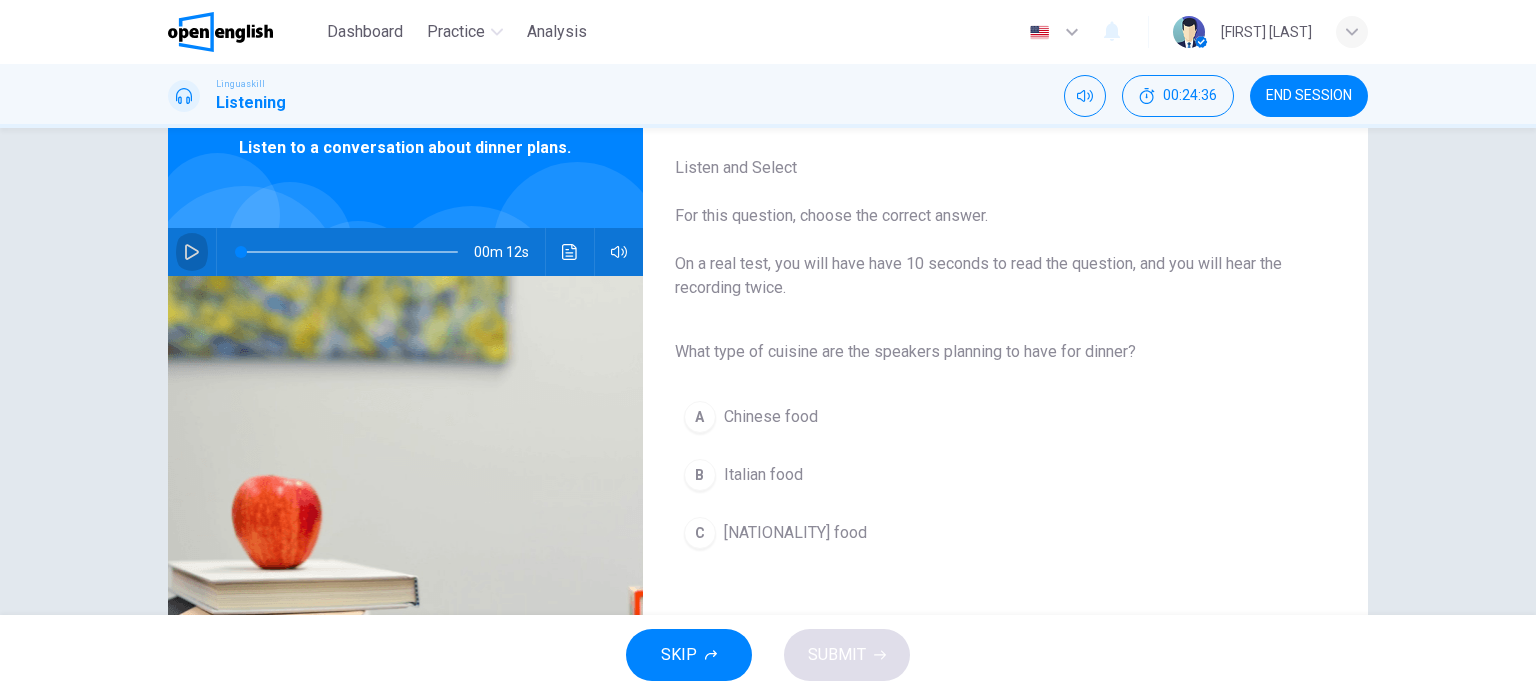 click 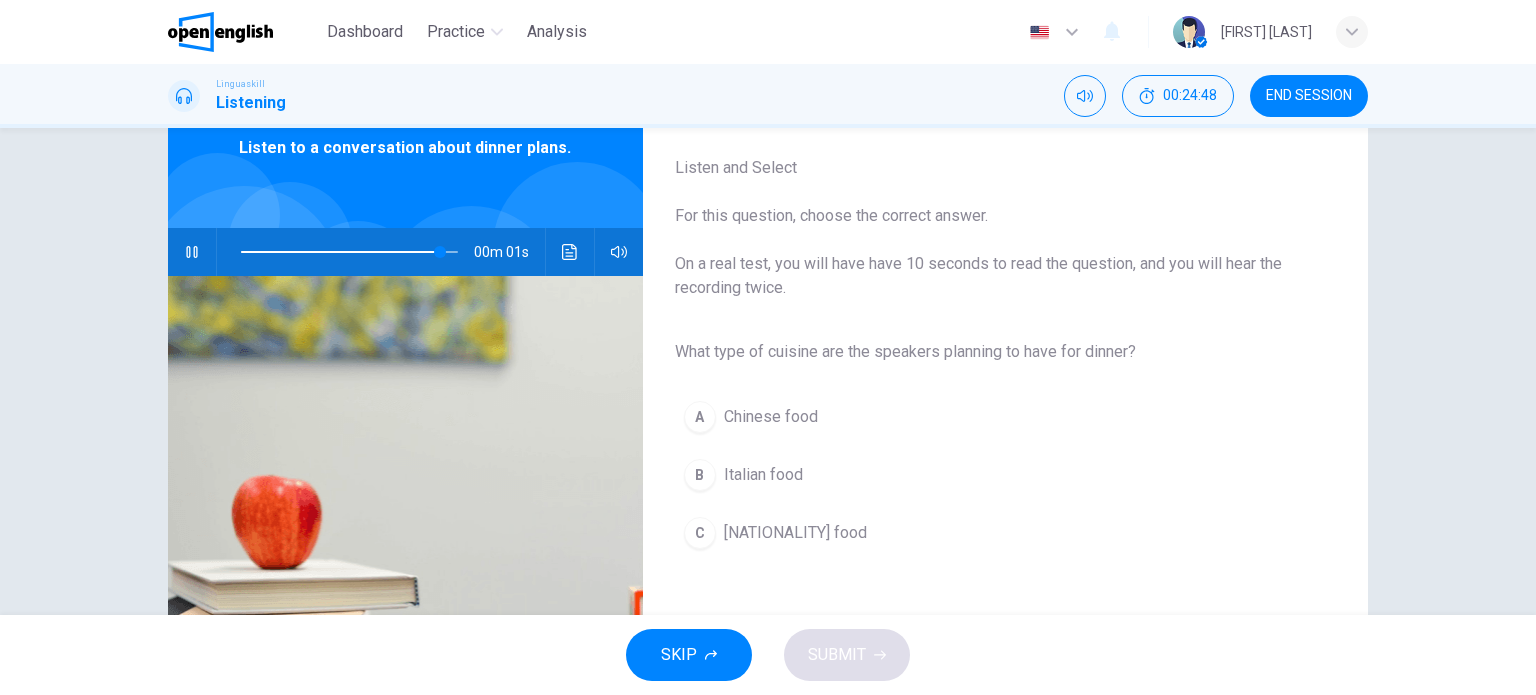 type on "*" 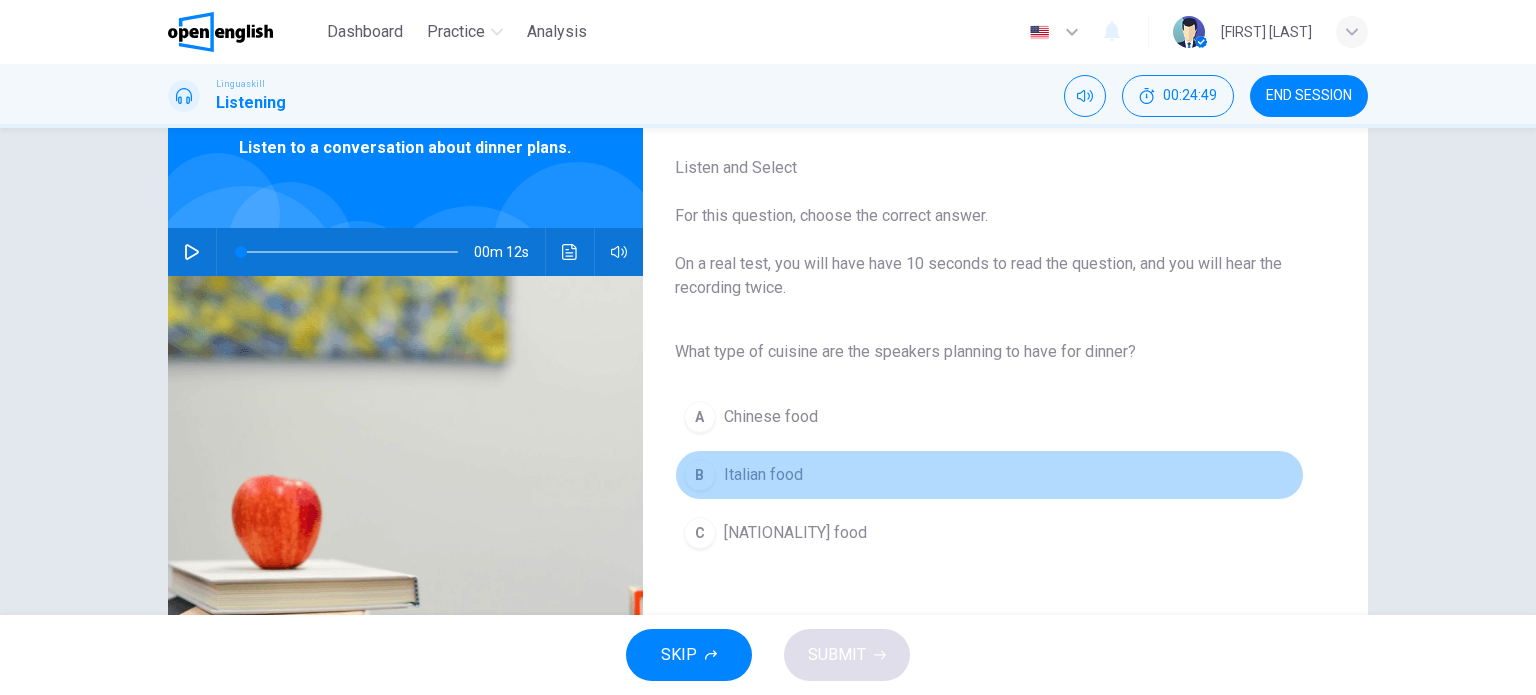 click on "Italian food" at bounding box center (763, 475) 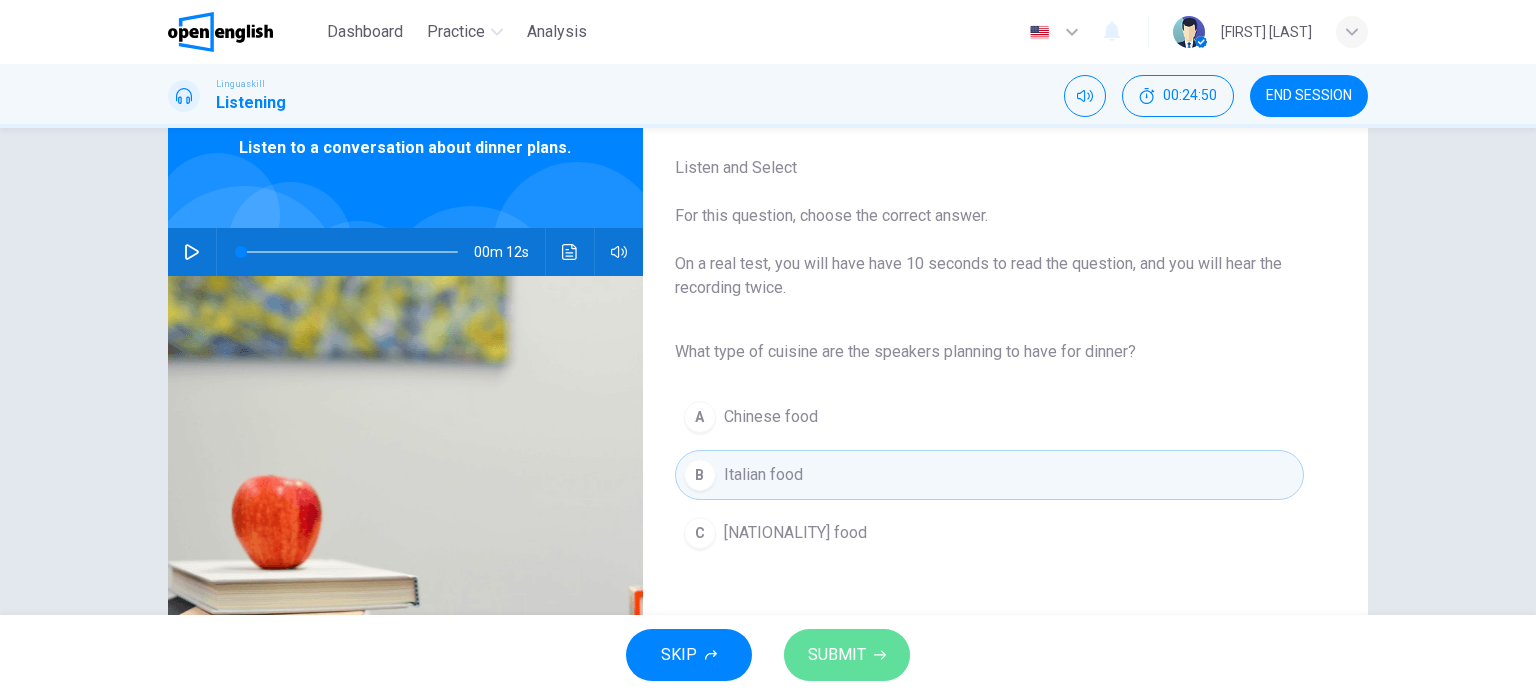 click on "SUBMIT" at bounding box center [837, 655] 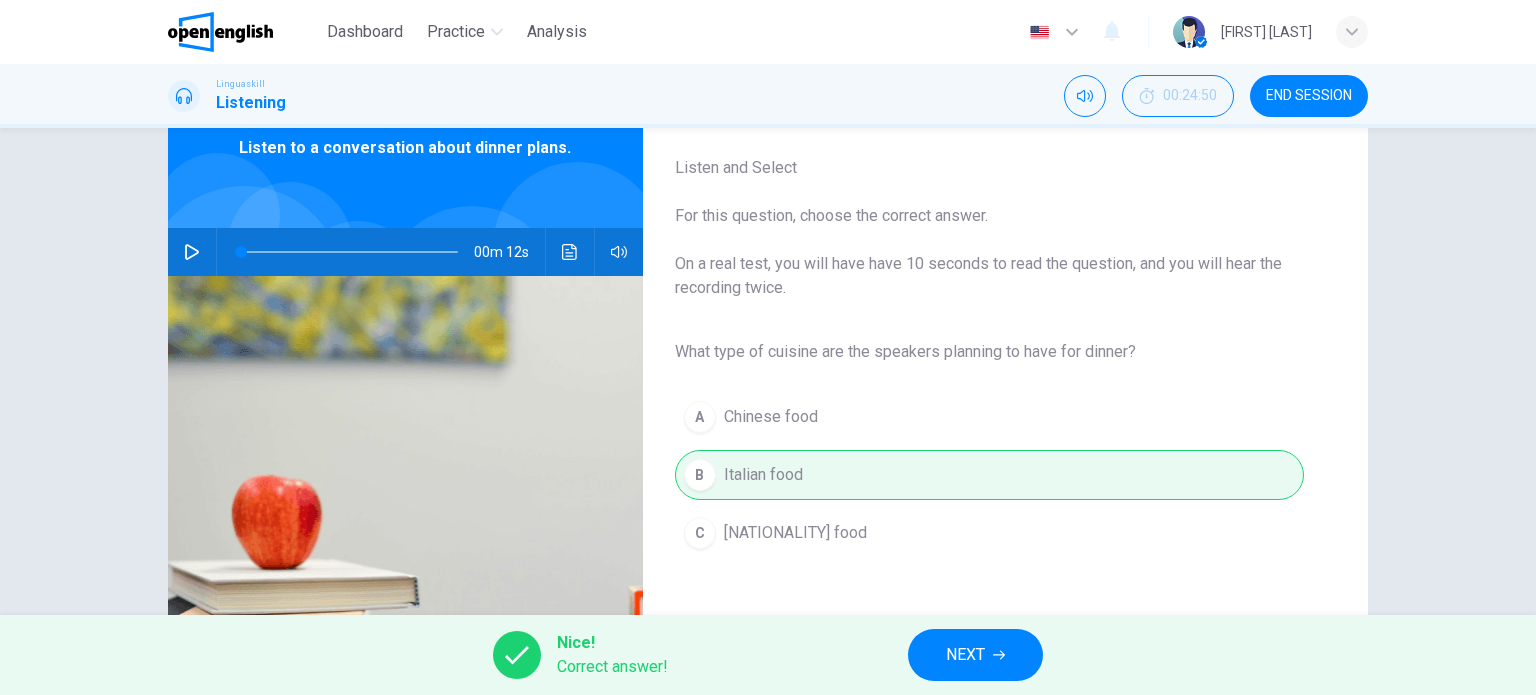 click on "NEXT" at bounding box center (975, 655) 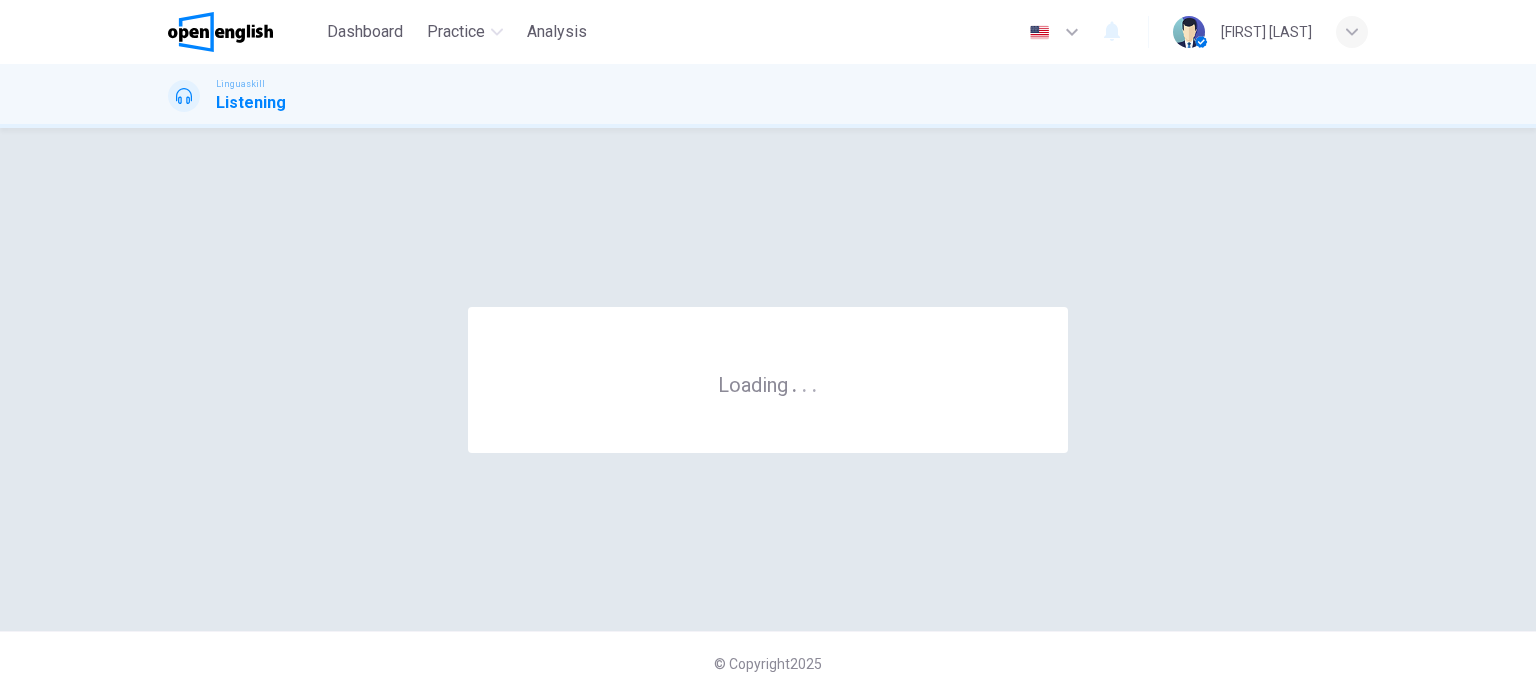 scroll, scrollTop: 0, scrollLeft: 0, axis: both 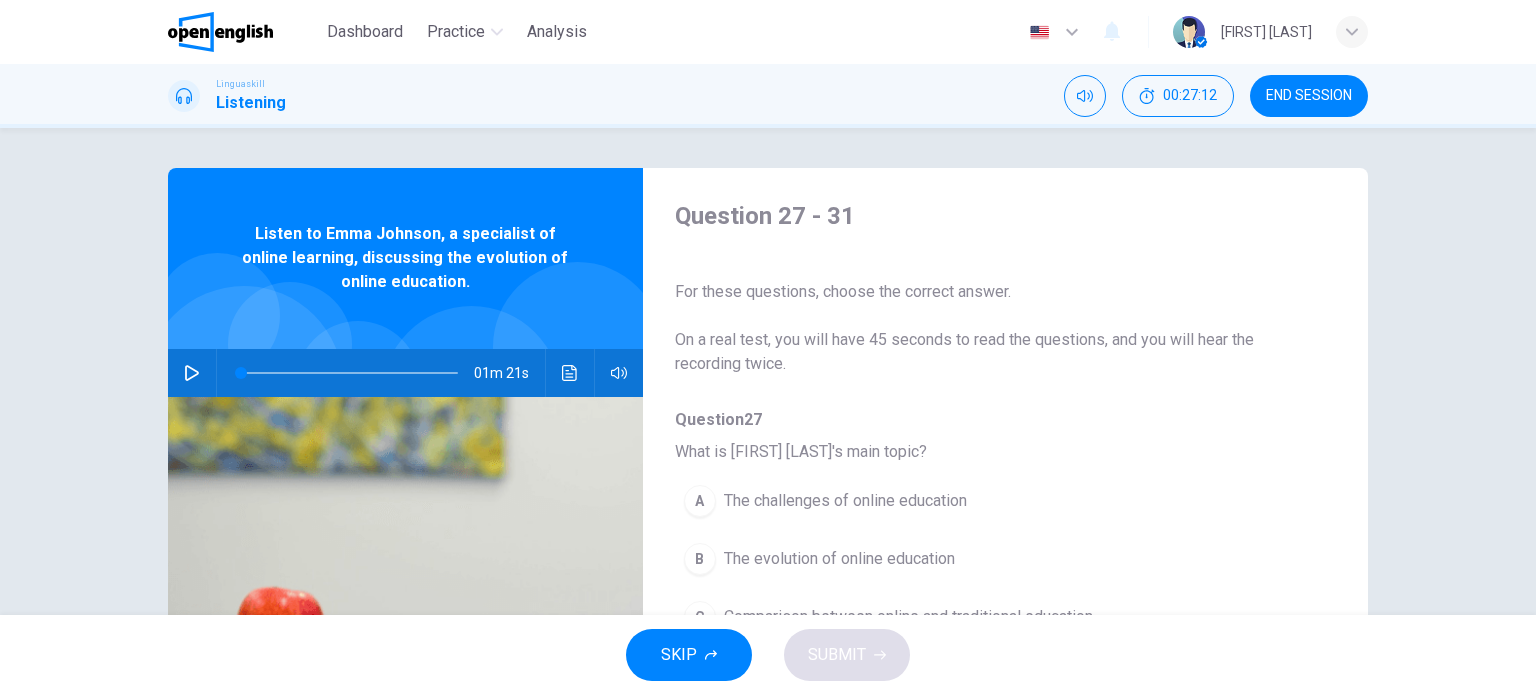 click 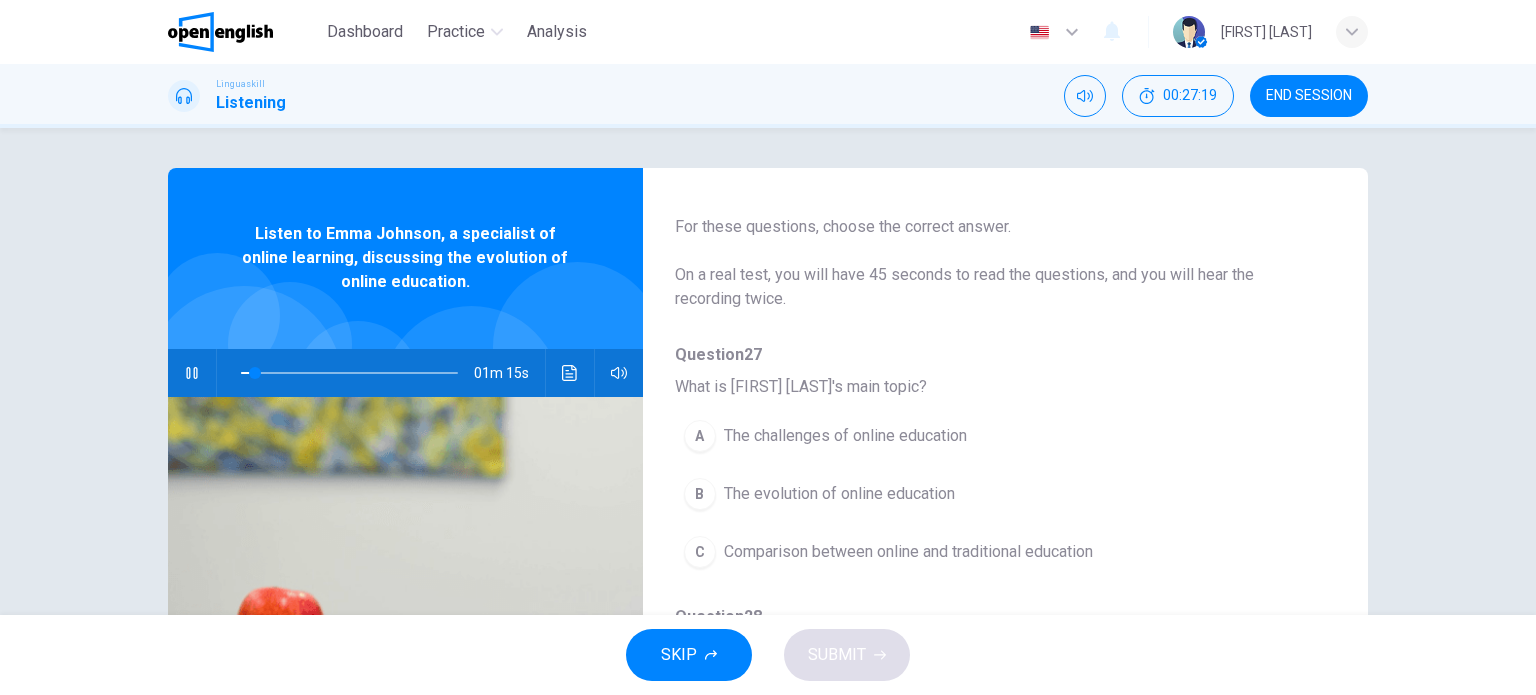 scroll, scrollTop: 100, scrollLeft: 0, axis: vertical 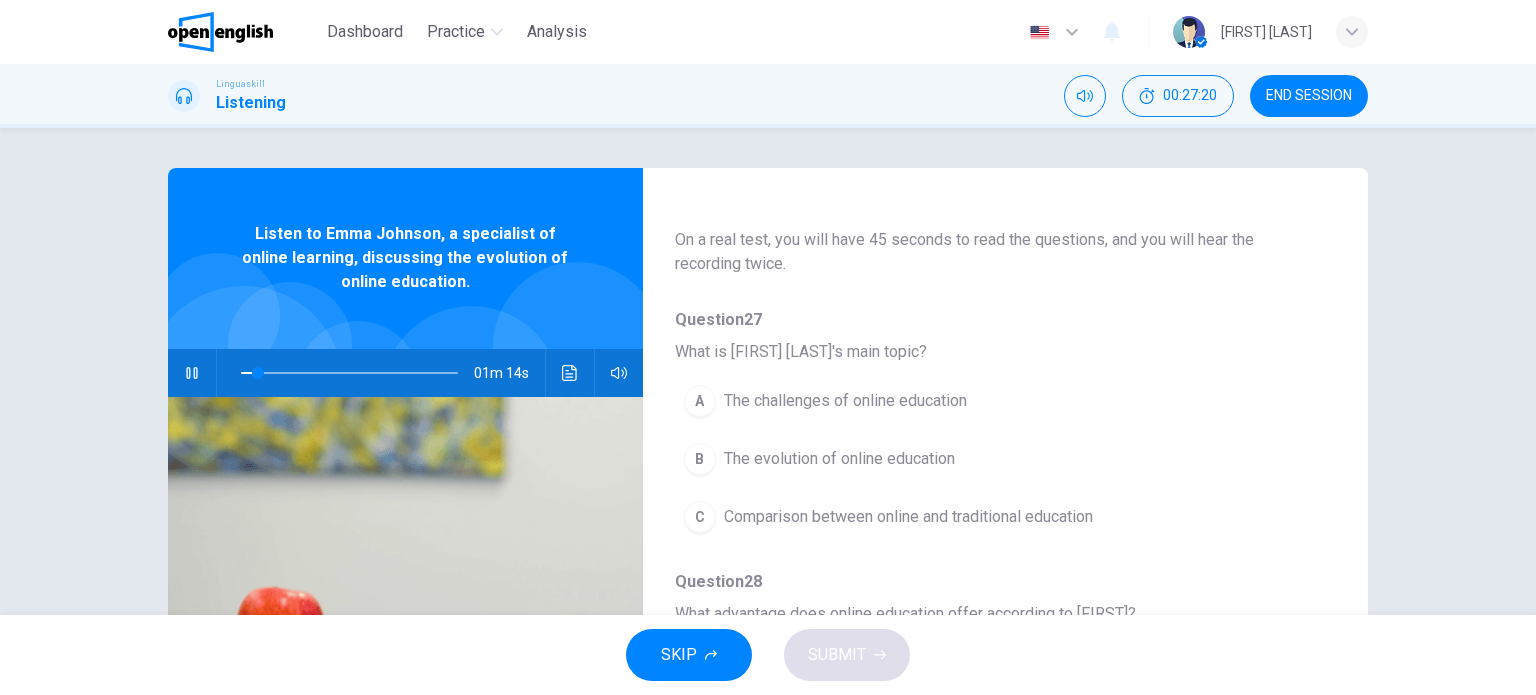 click on "The challenges of online education" at bounding box center (845, 401) 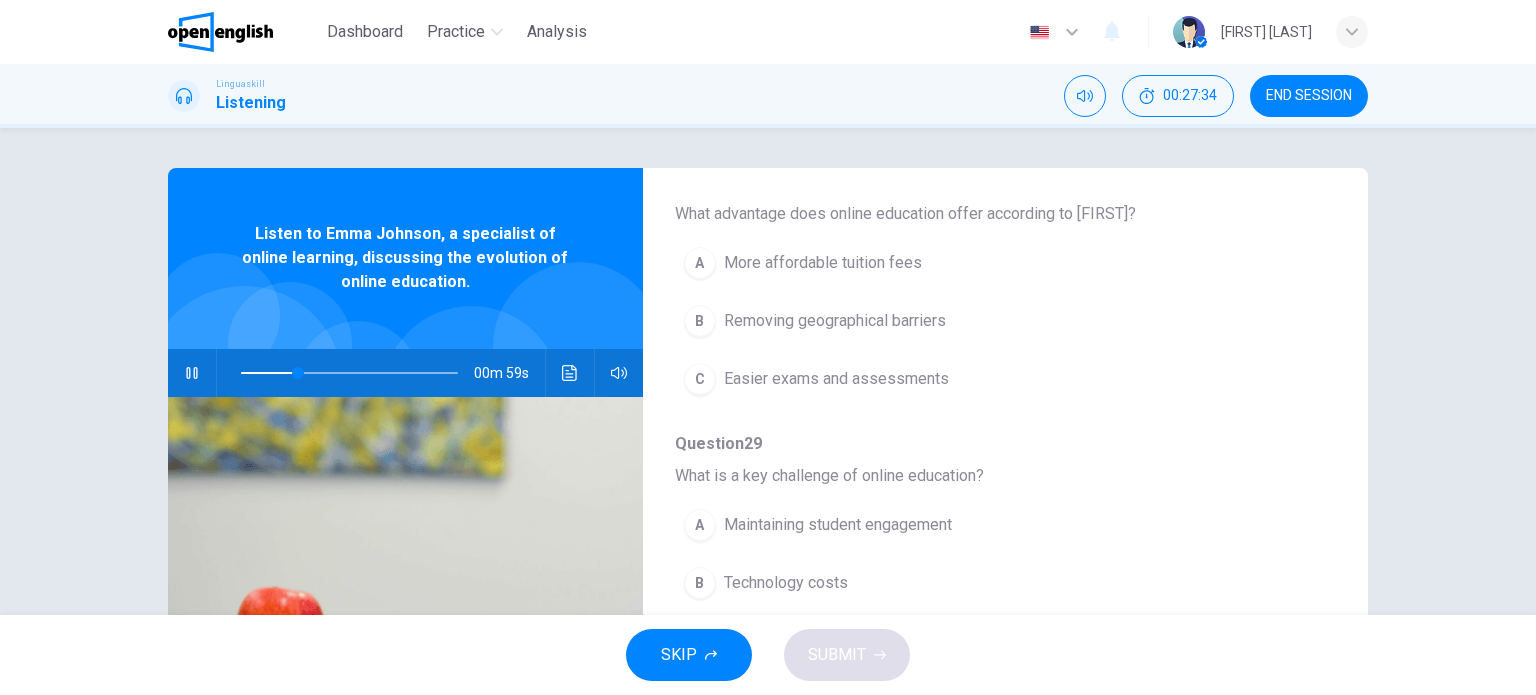 scroll, scrollTop: 600, scrollLeft: 0, axis: vertical 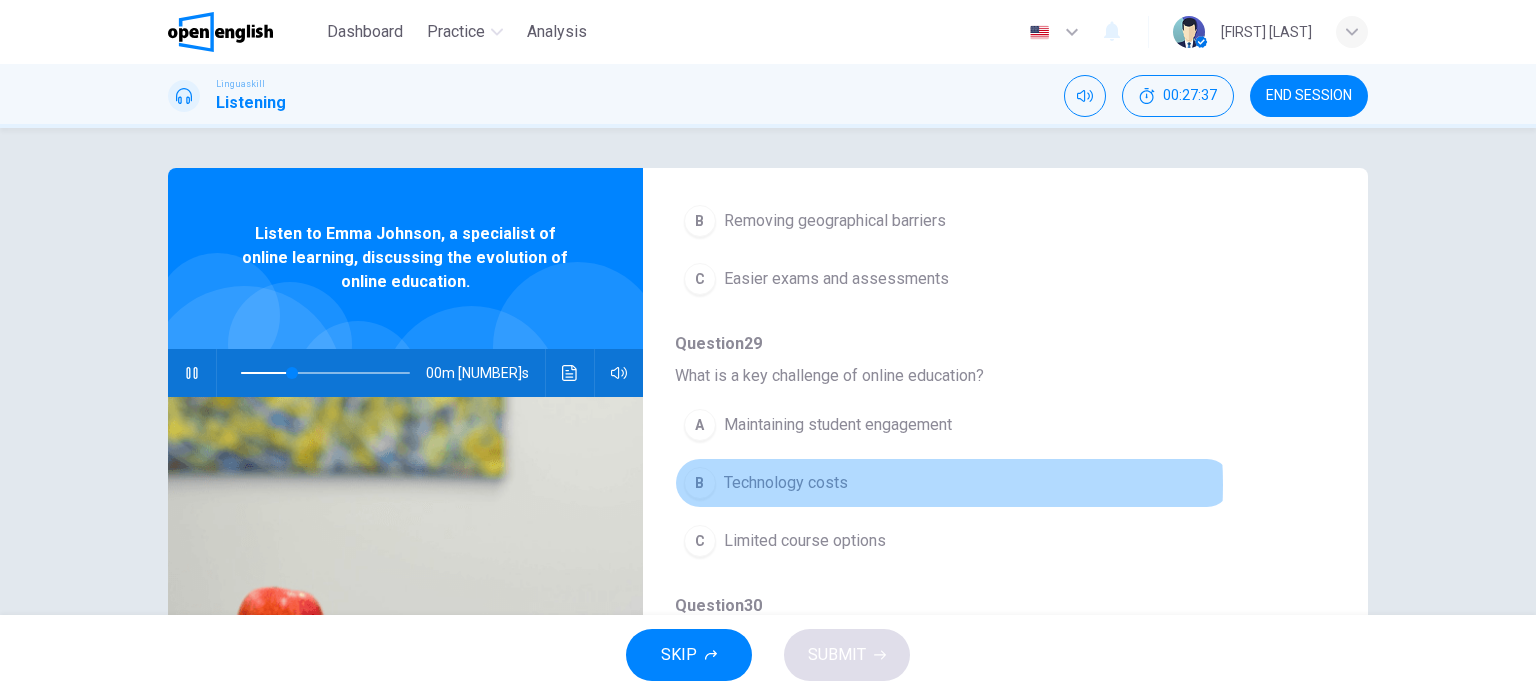 click on "Technology costs" at bounding box center (786, 483) 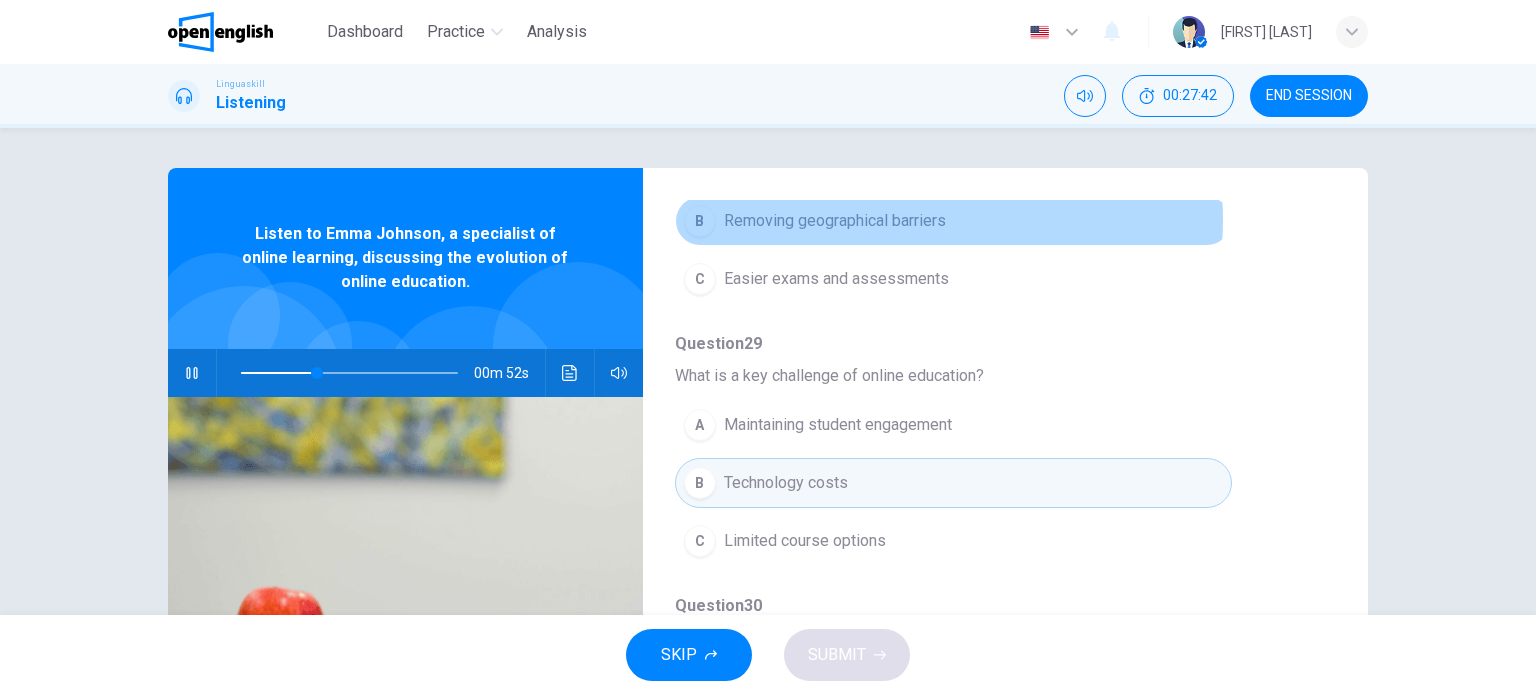 click on "Removing geographical barriers" at bounding box center [835, 221] 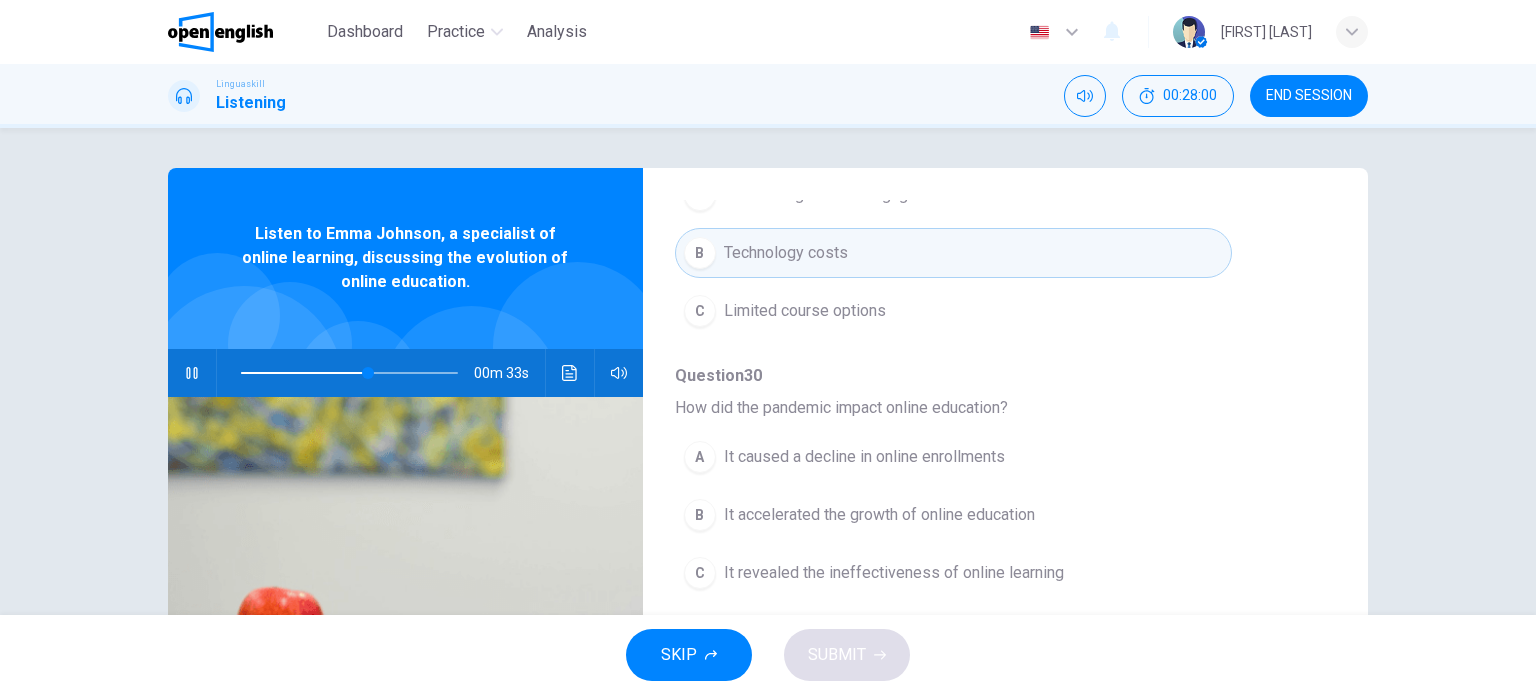 scroll, scrollTop: 856, scrollLeft: 0, axis: vertical 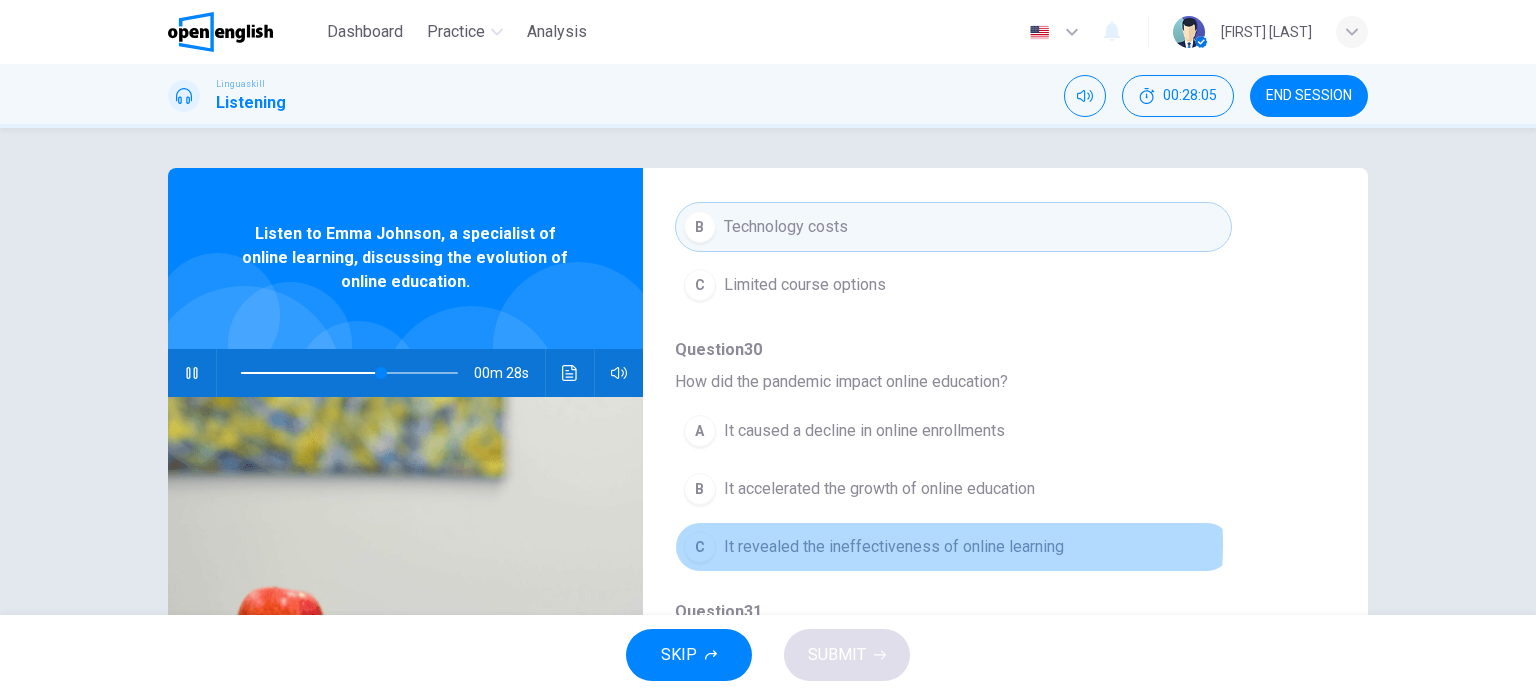 click on "It revealed the ineffectiveness of online learning" at bounding box center (894, 547) 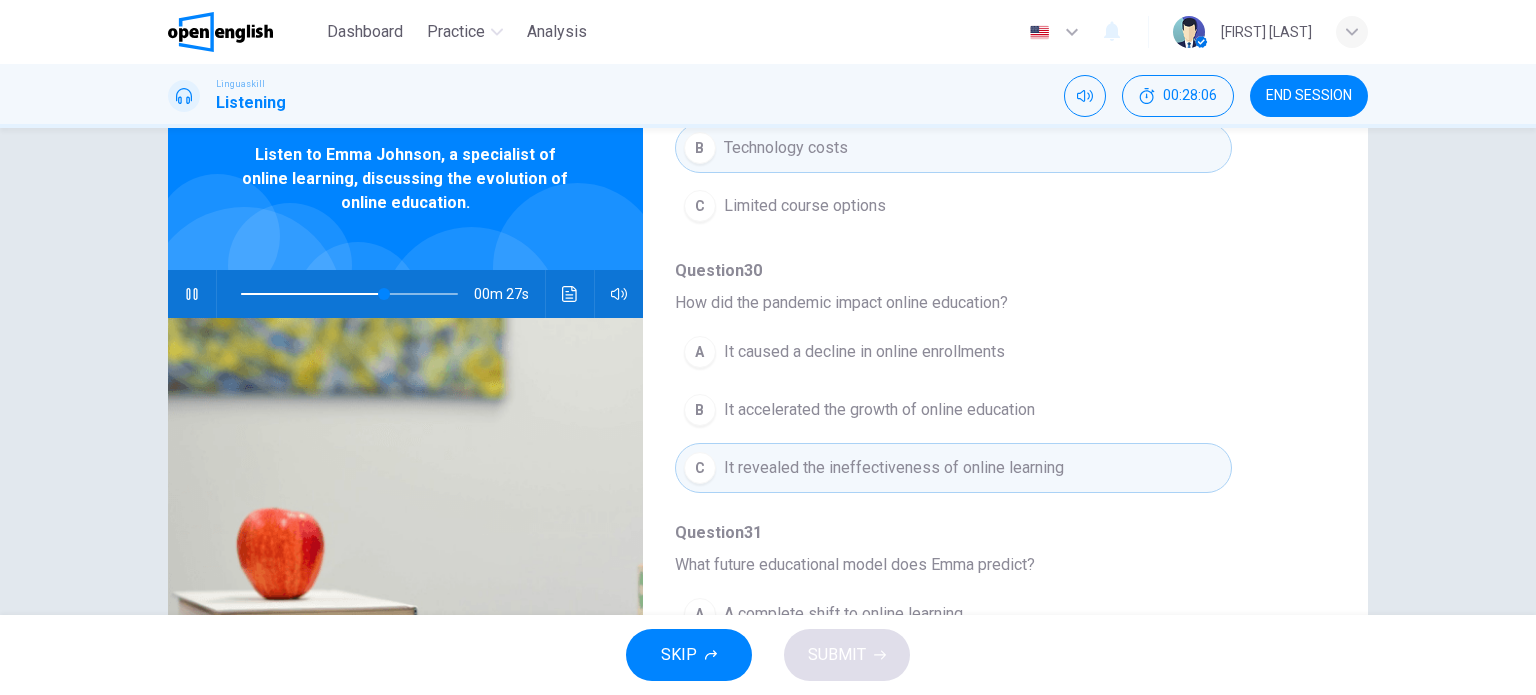 scroll, scrollTop: 200, scrollLeft: 0, axis: vertical 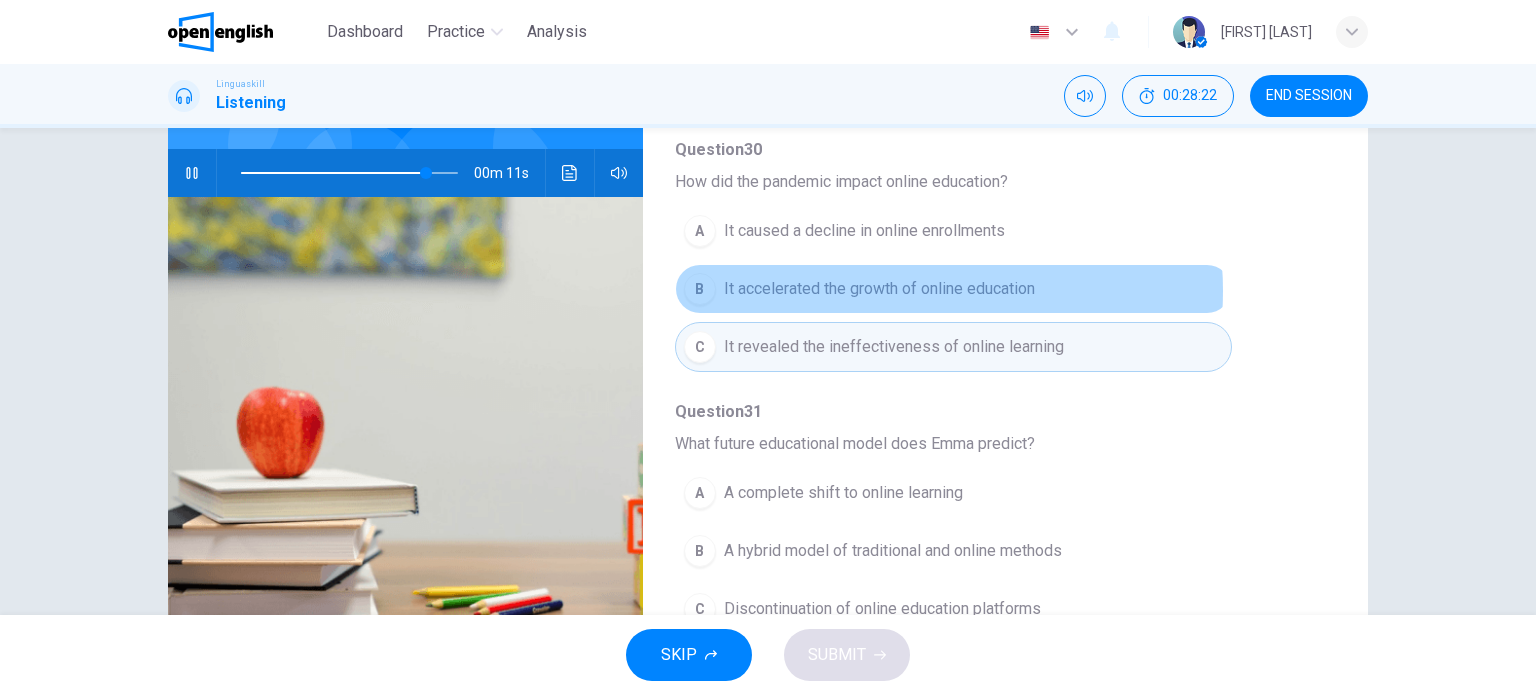 click on "It accelerated the growth of online education" at bounding box center (879, 289) 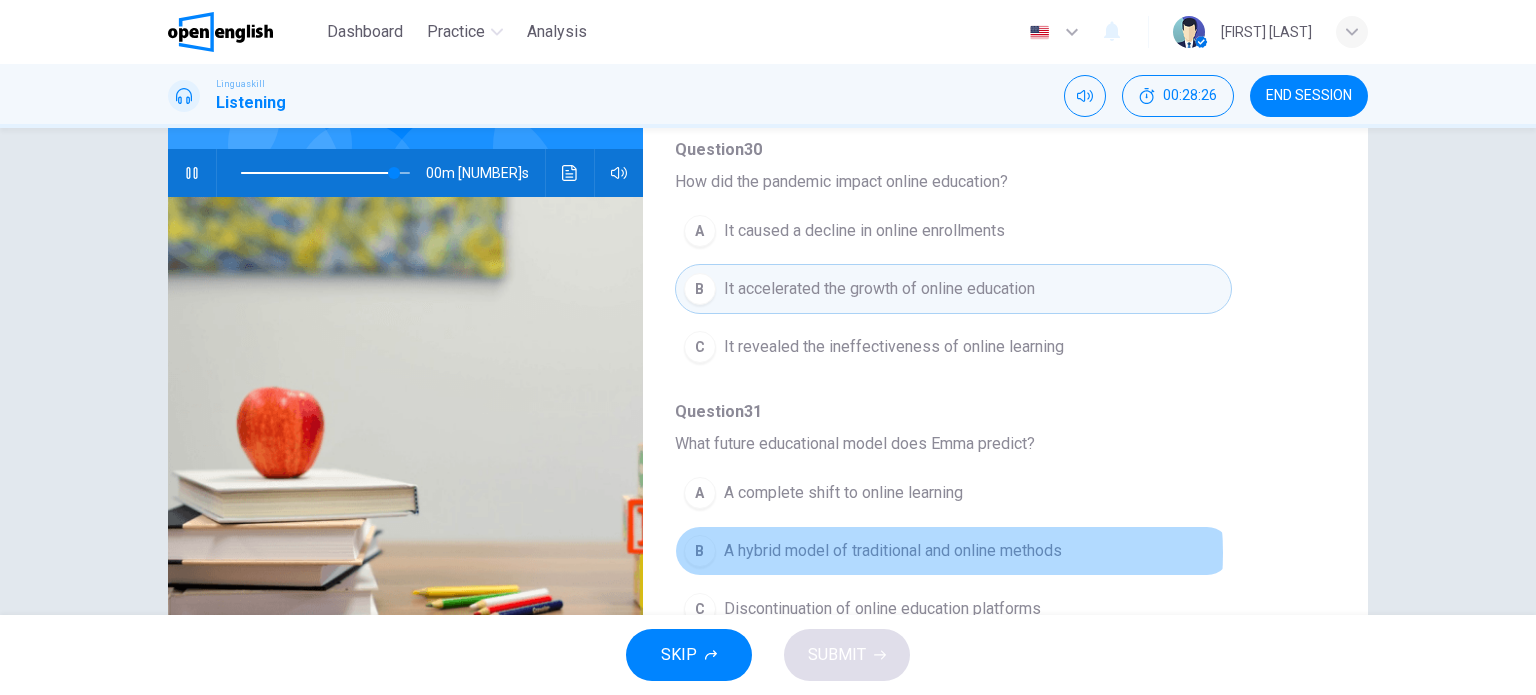 click on "A hybrid model of traditional and online methods" at bounding box center (893, 551) 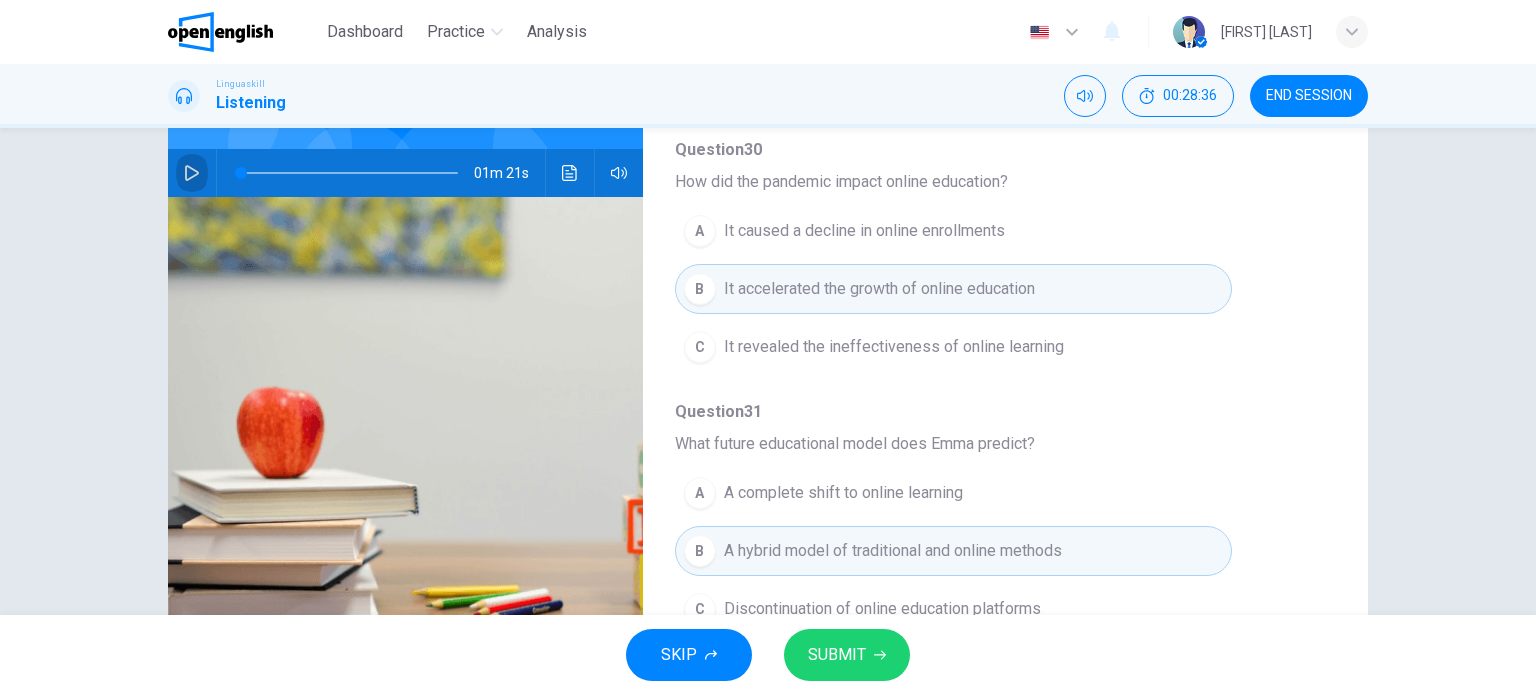 drag, startPoint x: 181, startPoint y: 171, endPoint x: 340, endPoint y: 150, distance: 160.3808 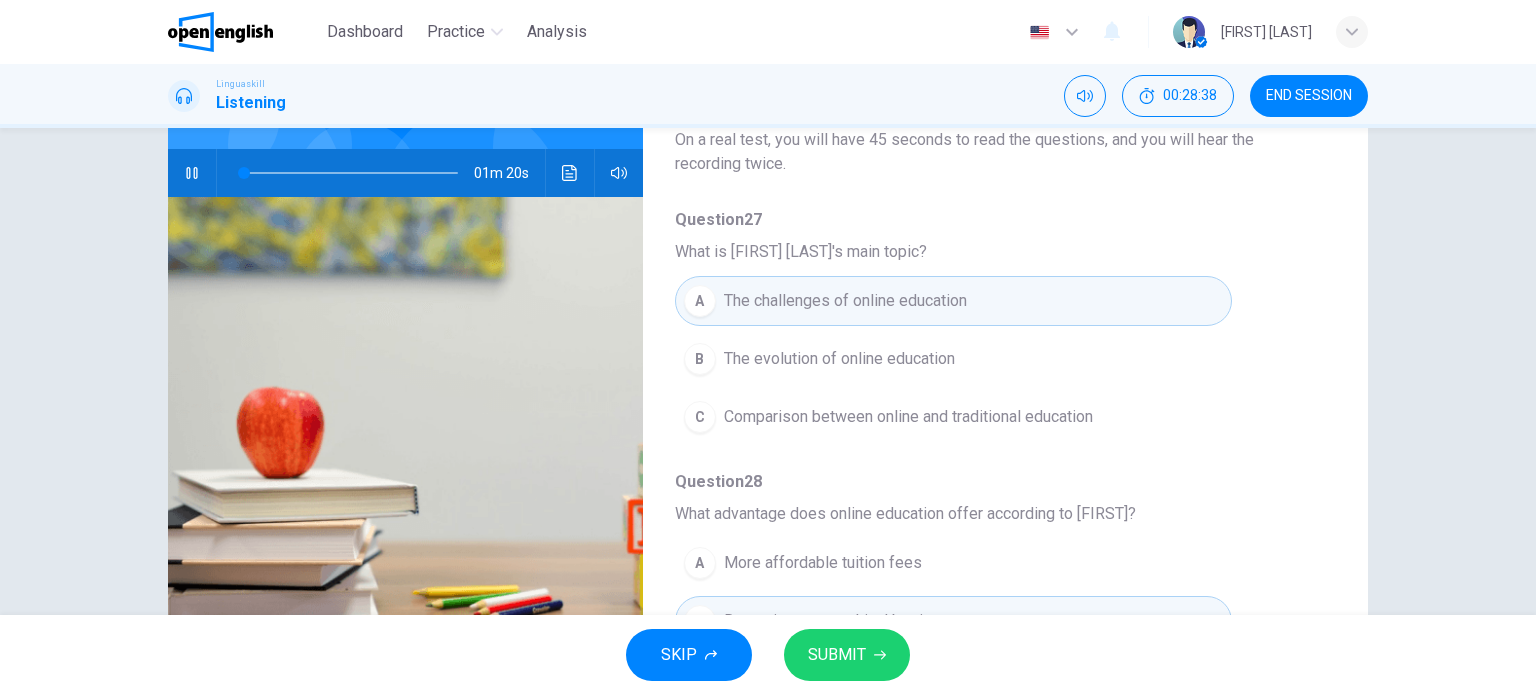 scroll, scrollTop: 0, scrollLeft: 0, axis: both 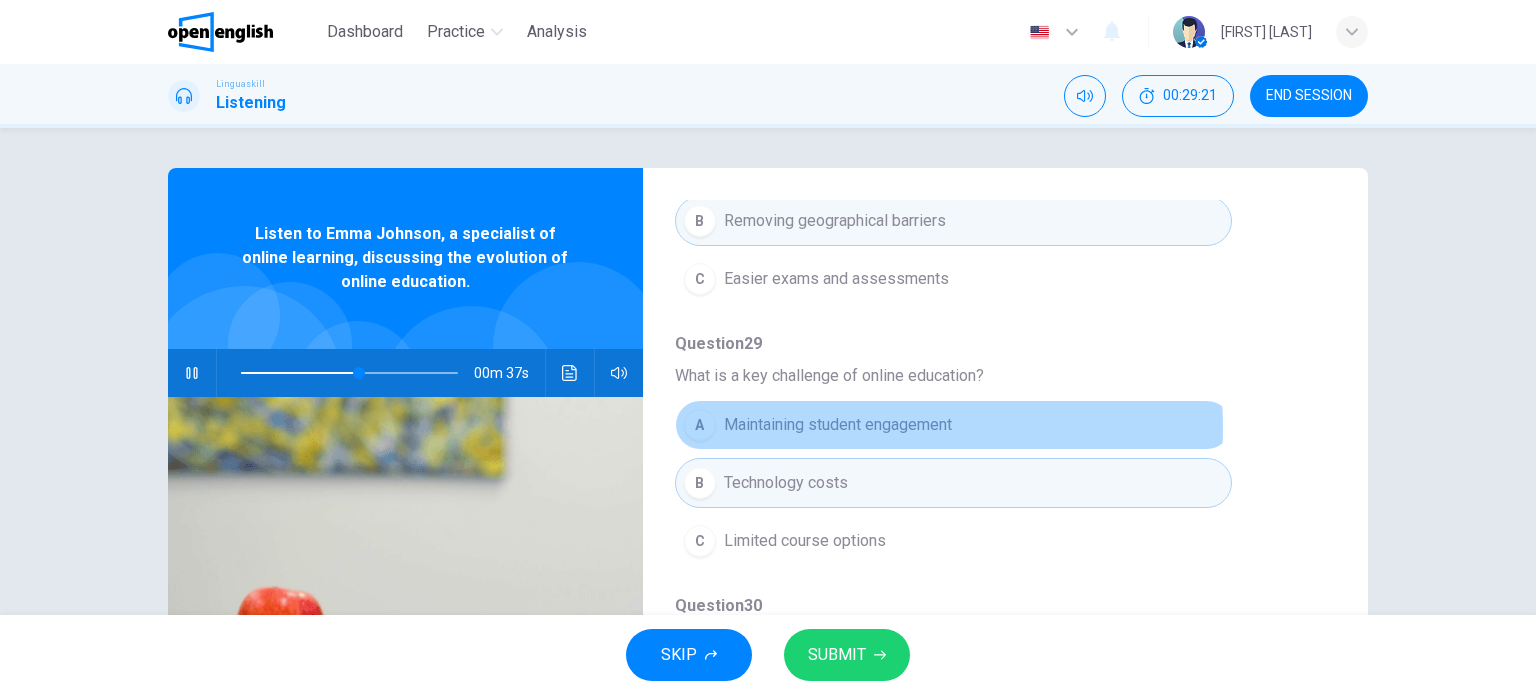 click on "Maintaining student engagement" at bounding box center (838, 425) 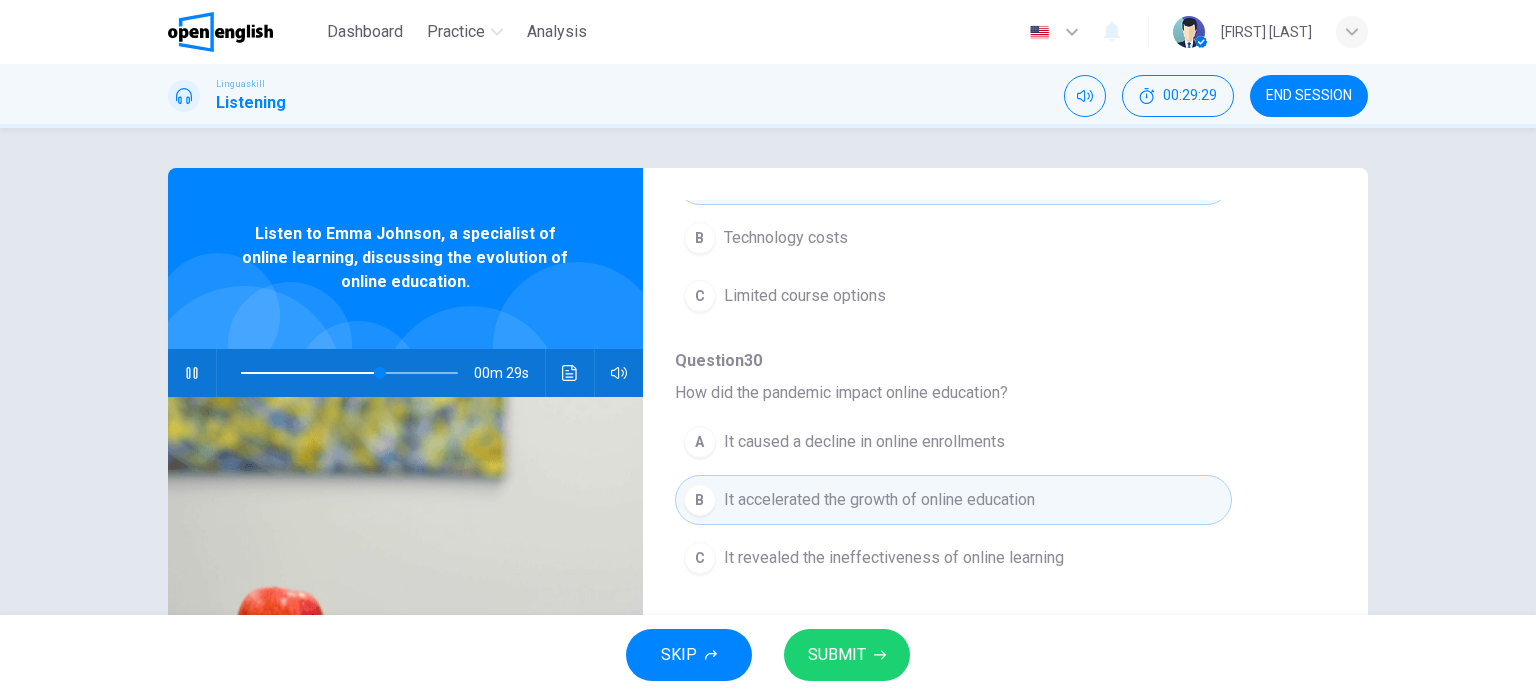 scroll, scrollTop: 856, scrollLeft: 0, axis: vertical 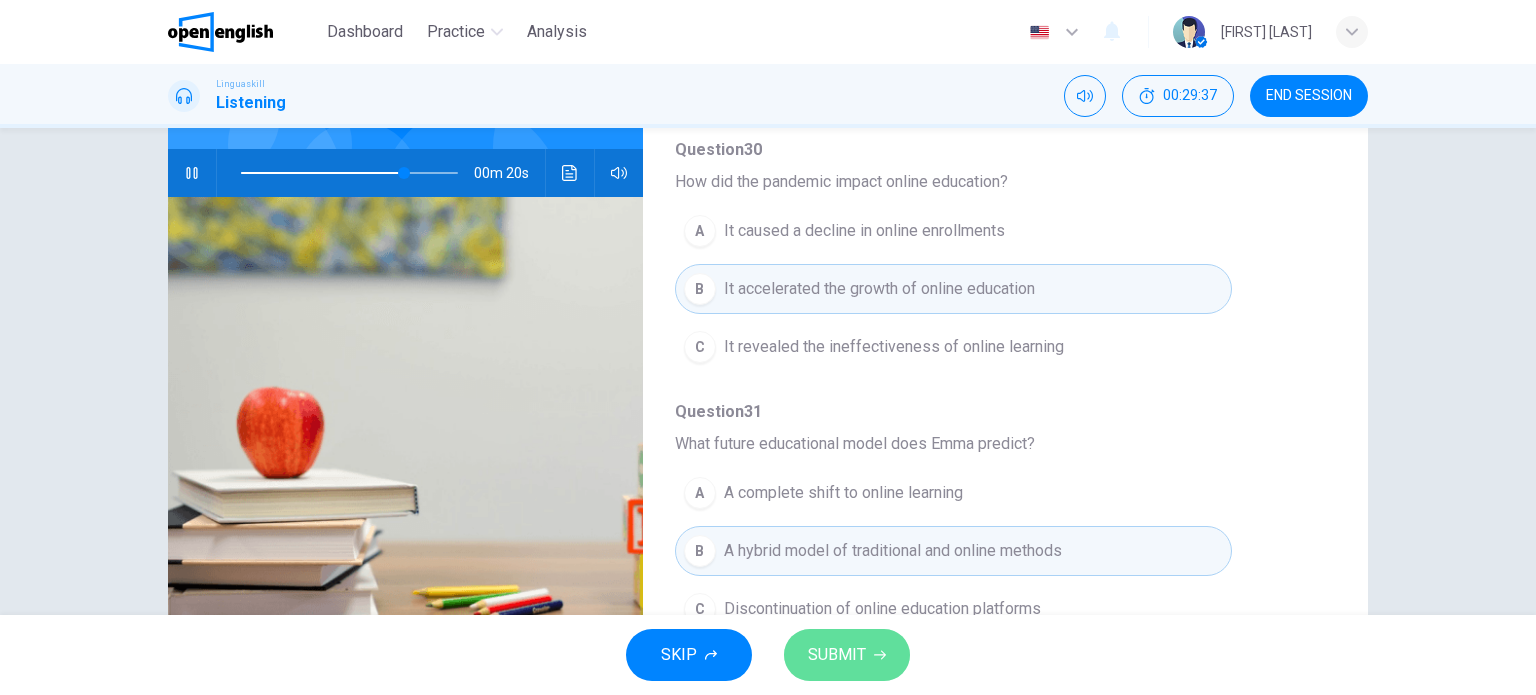 click on "SUBMIT" at bounding box center [837, 655] 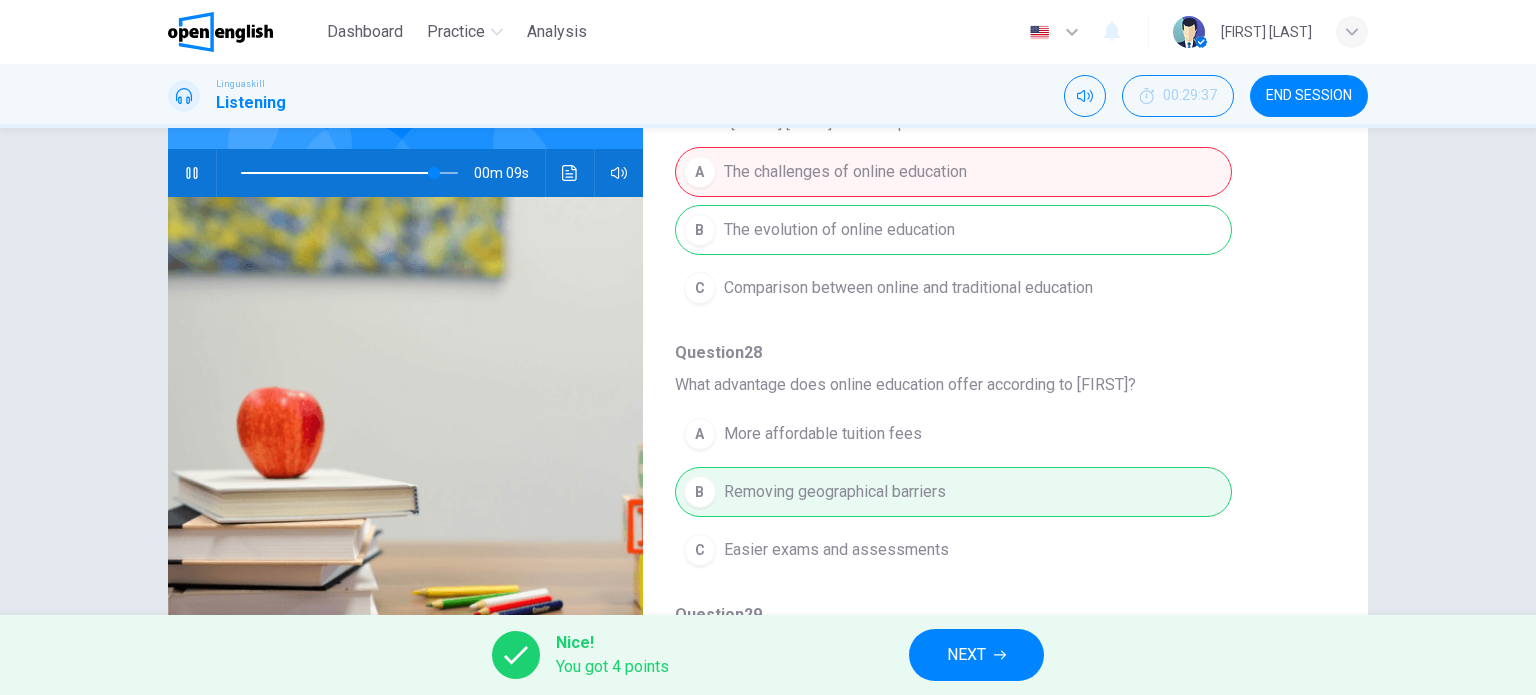 scroll, scrollTop: 156, scrollLeft: 0, axis: vertical 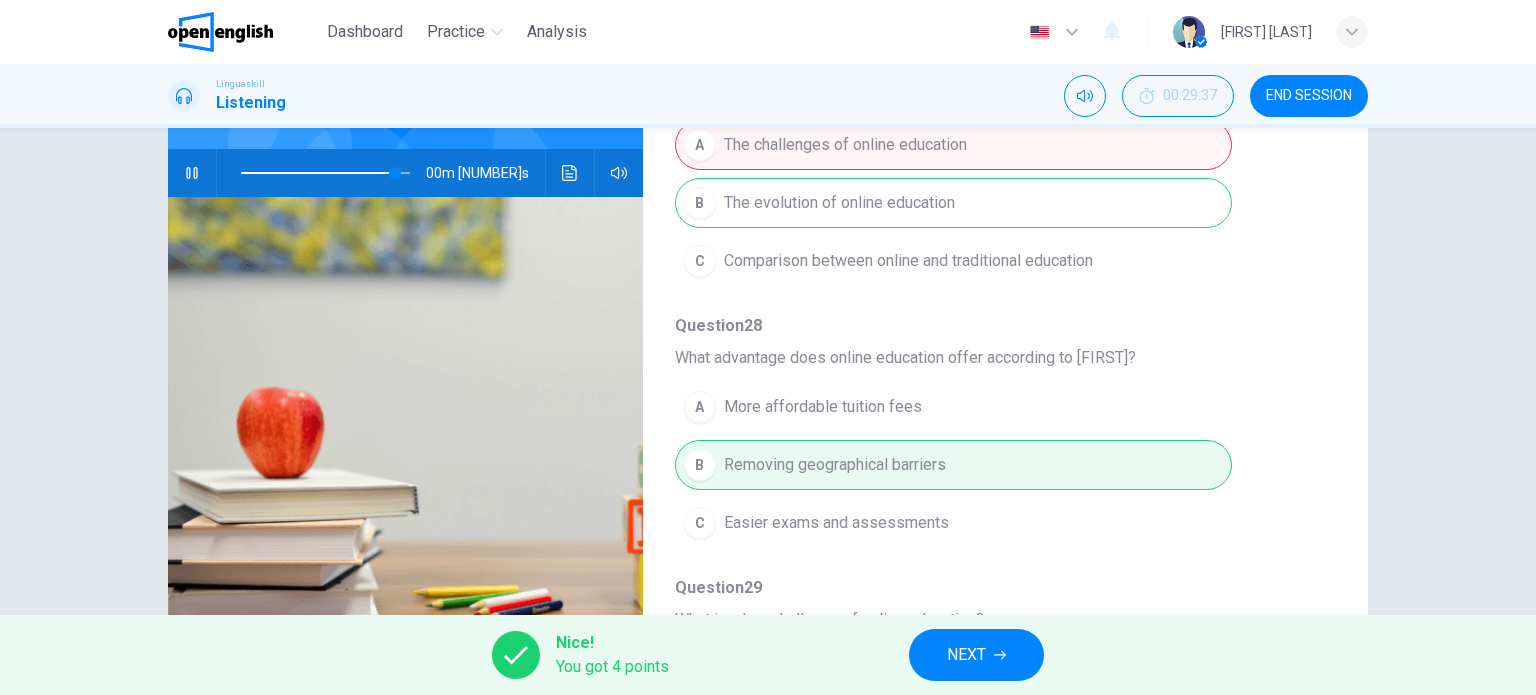 type on "**" 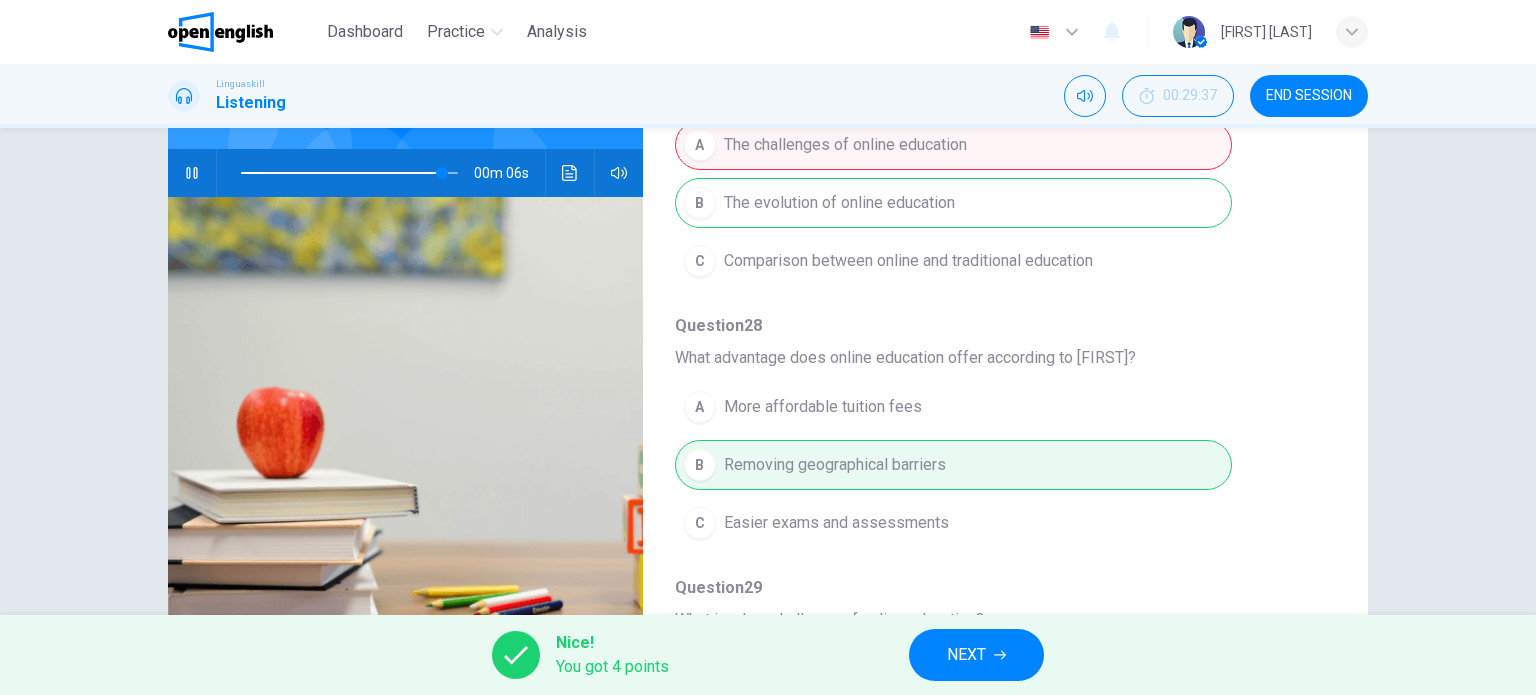 click on "NEXT" at bounding box center (976, 655) 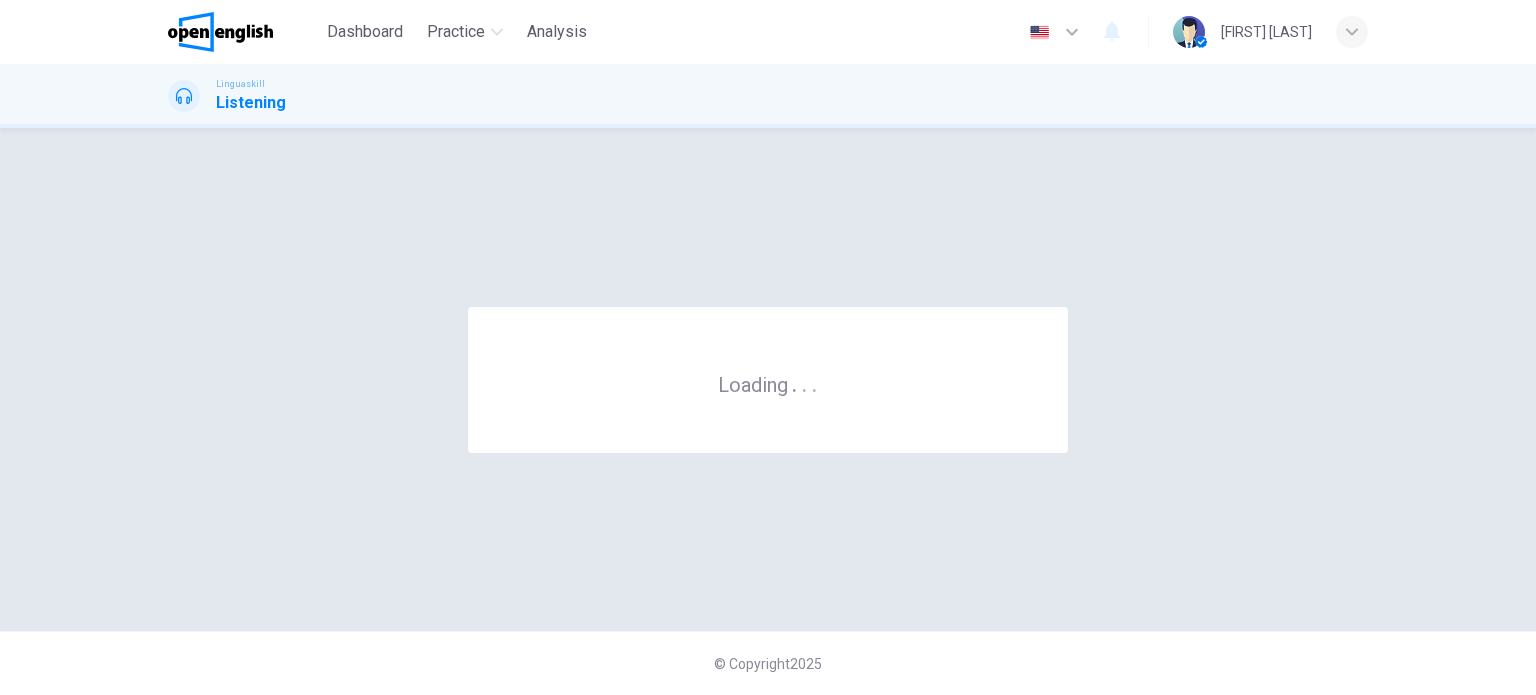 scroll, scrollTop: 0, scrollLeft: 0, axis: both 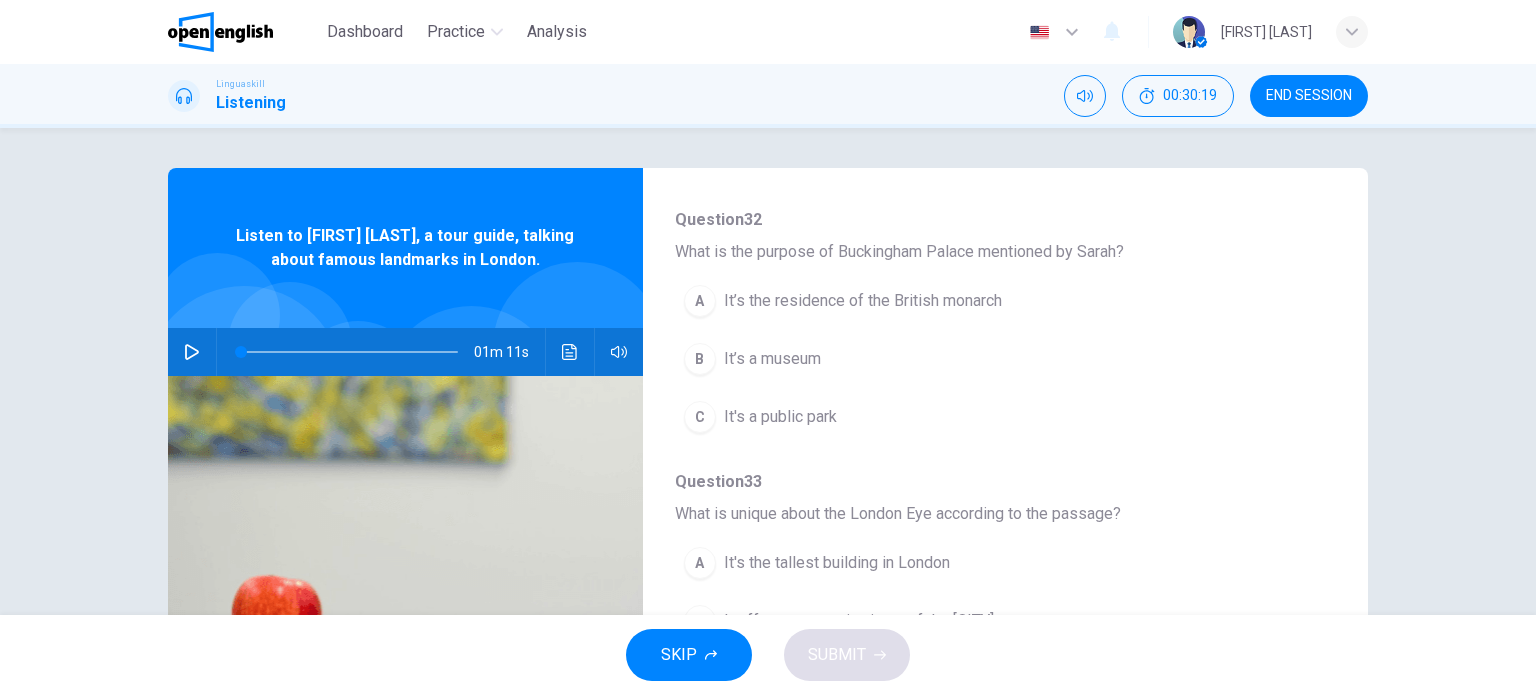 drag, startPoint x: 676, startPoint y: 515, endPoint x: 700, endPoint y: 505, distance: 26 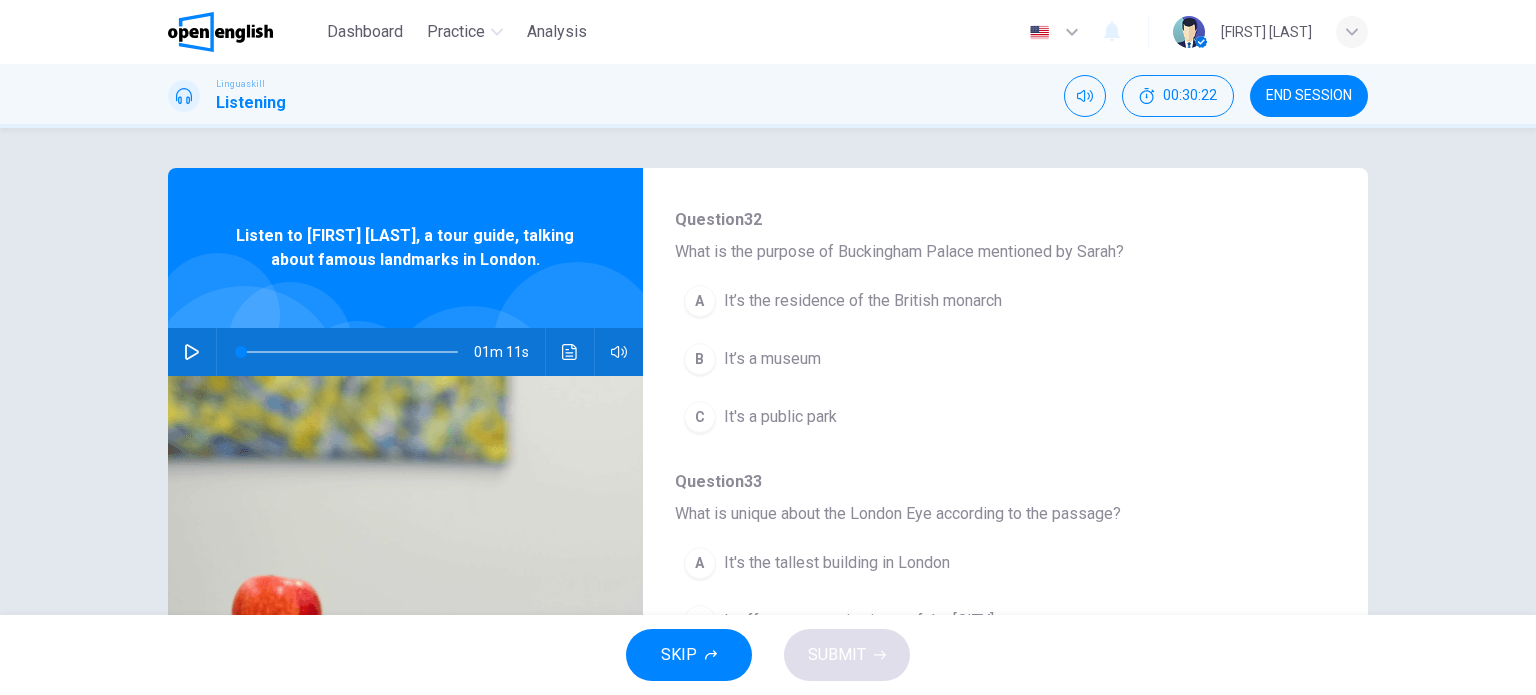 drag, startPoint x: 679, startPoint y: 511, endPoint x: 1149, endPoint y: 485, distance: 470.7186 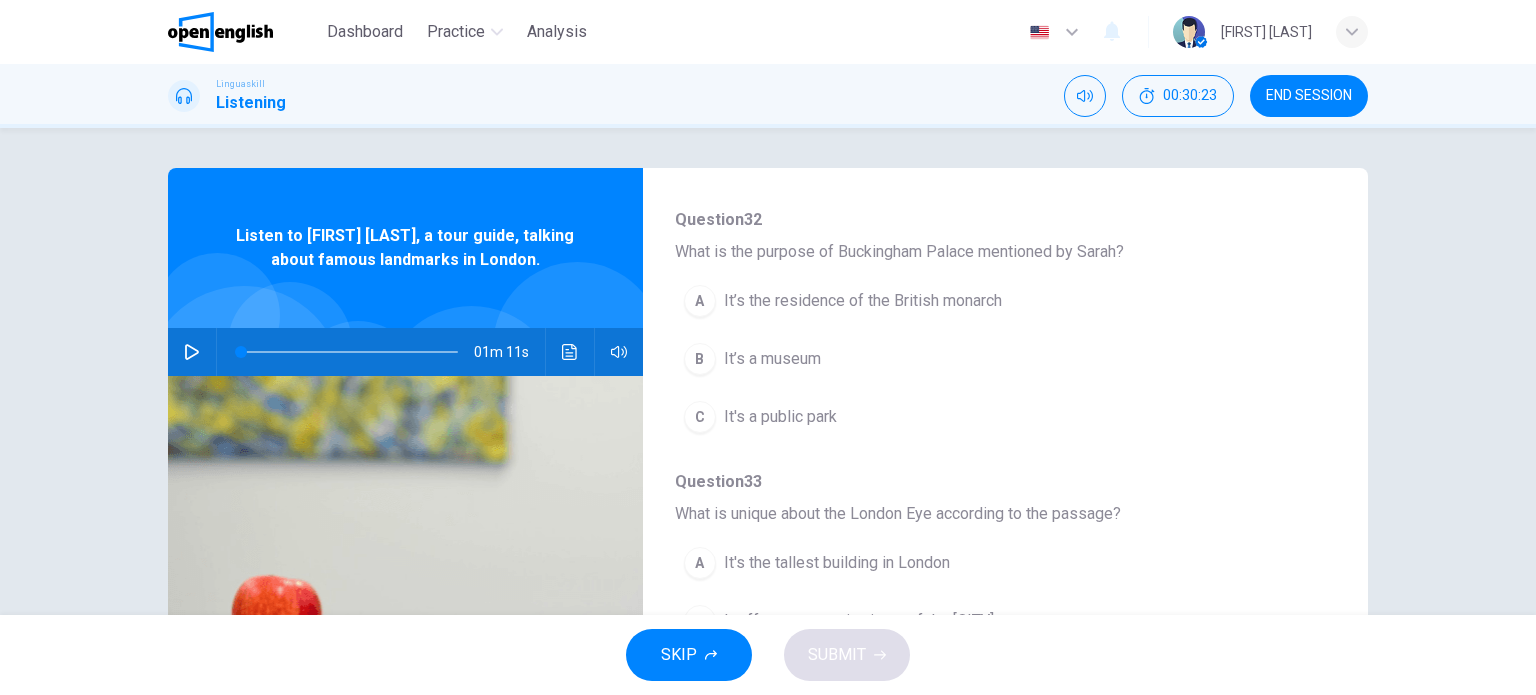 drag, startPoint x: 1120, startPoint y: 509, endPoint x: 834, endPoint y: 591, distance: 297.5231 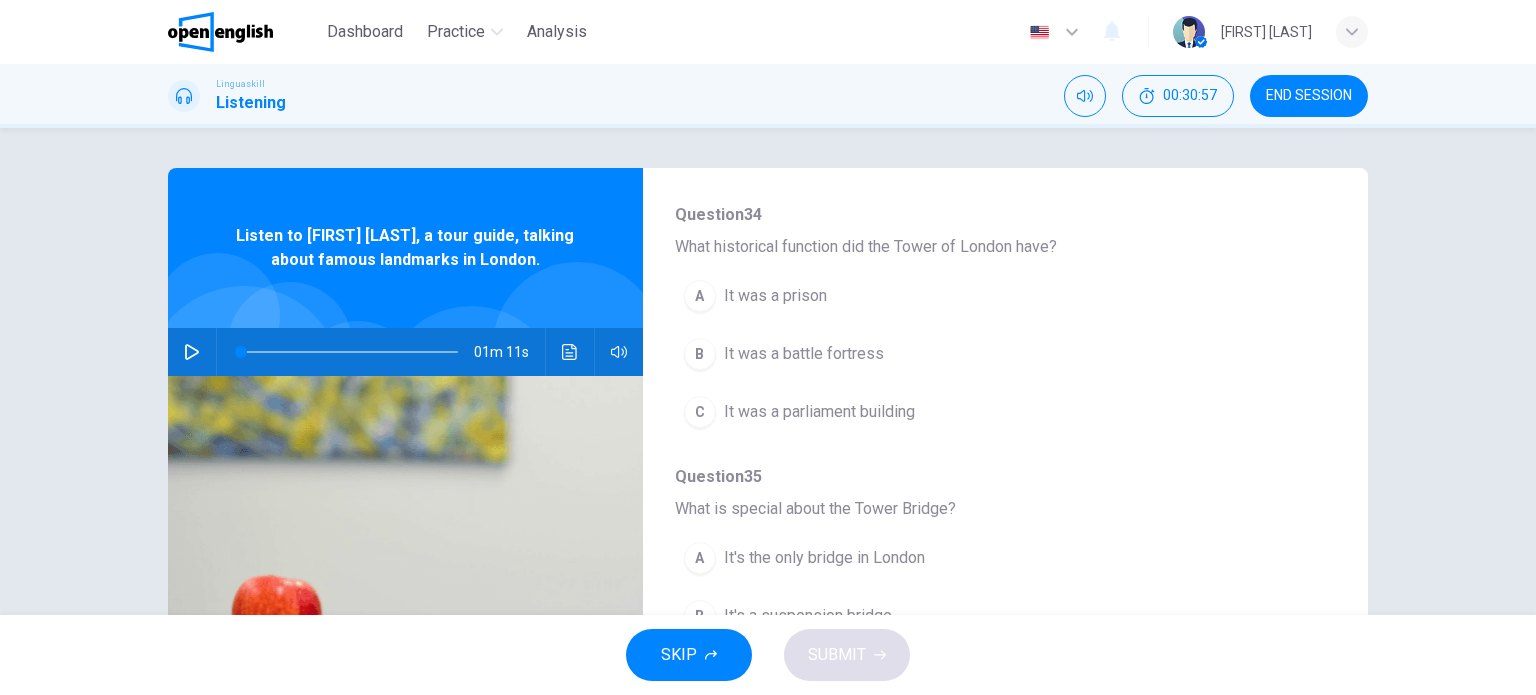 scroll, scrollTop: 856, scrollLeft: 0, axis: vertical 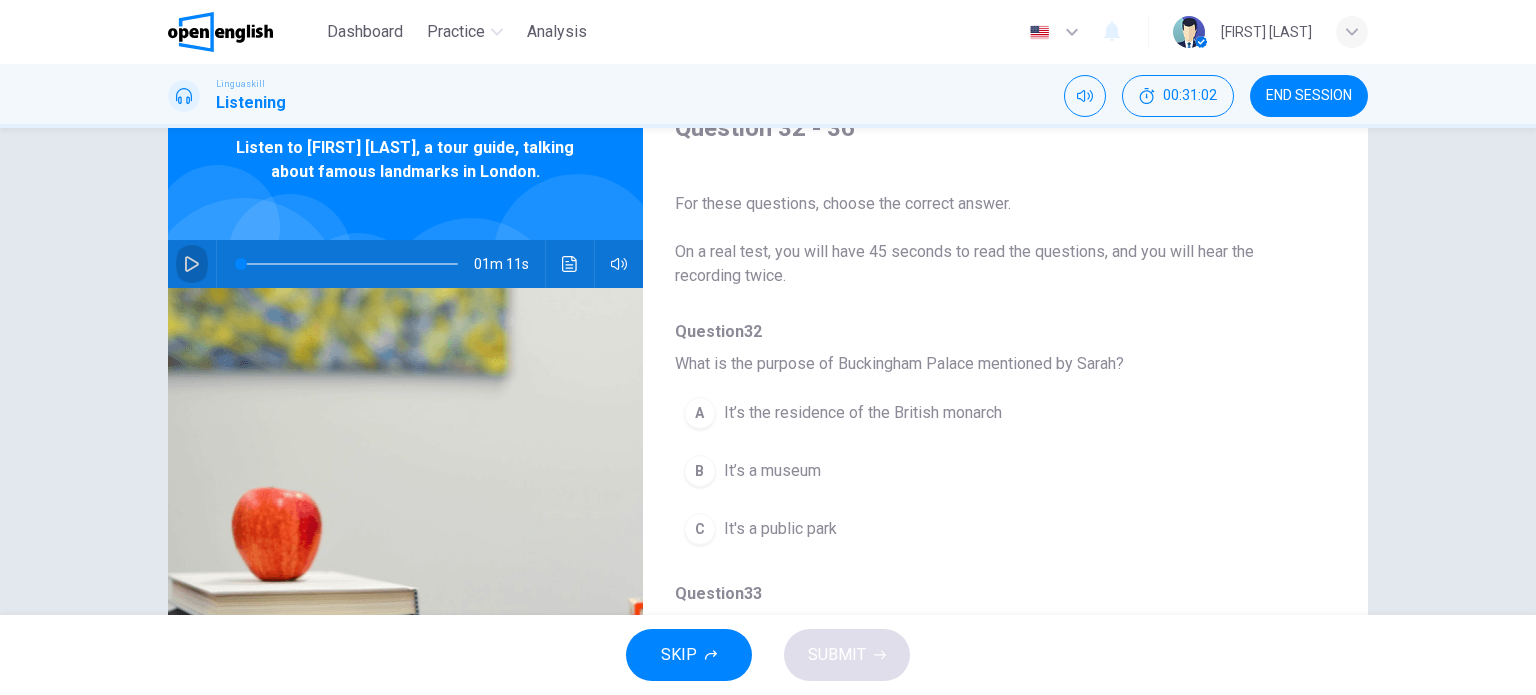 click 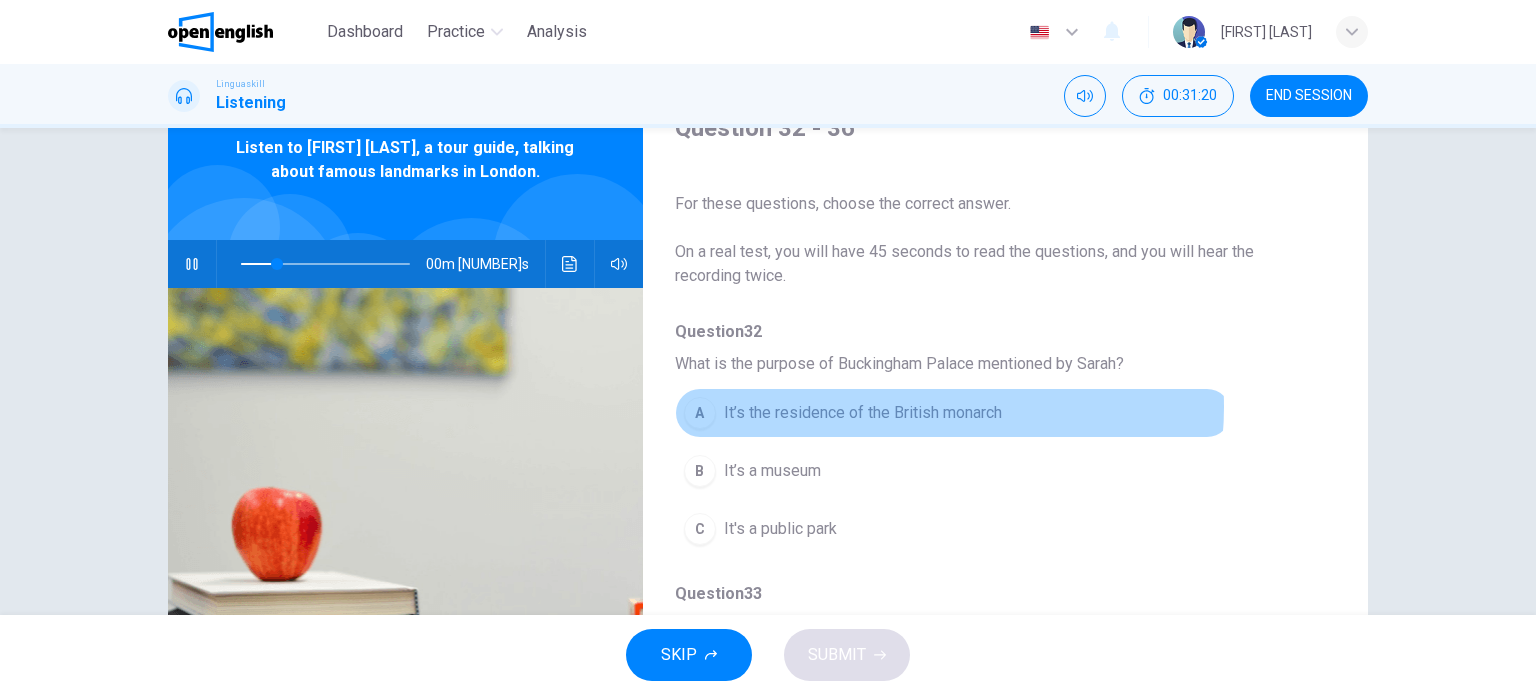 click on "It’s the residence of the British monarch" at bounding box center [863, 413] 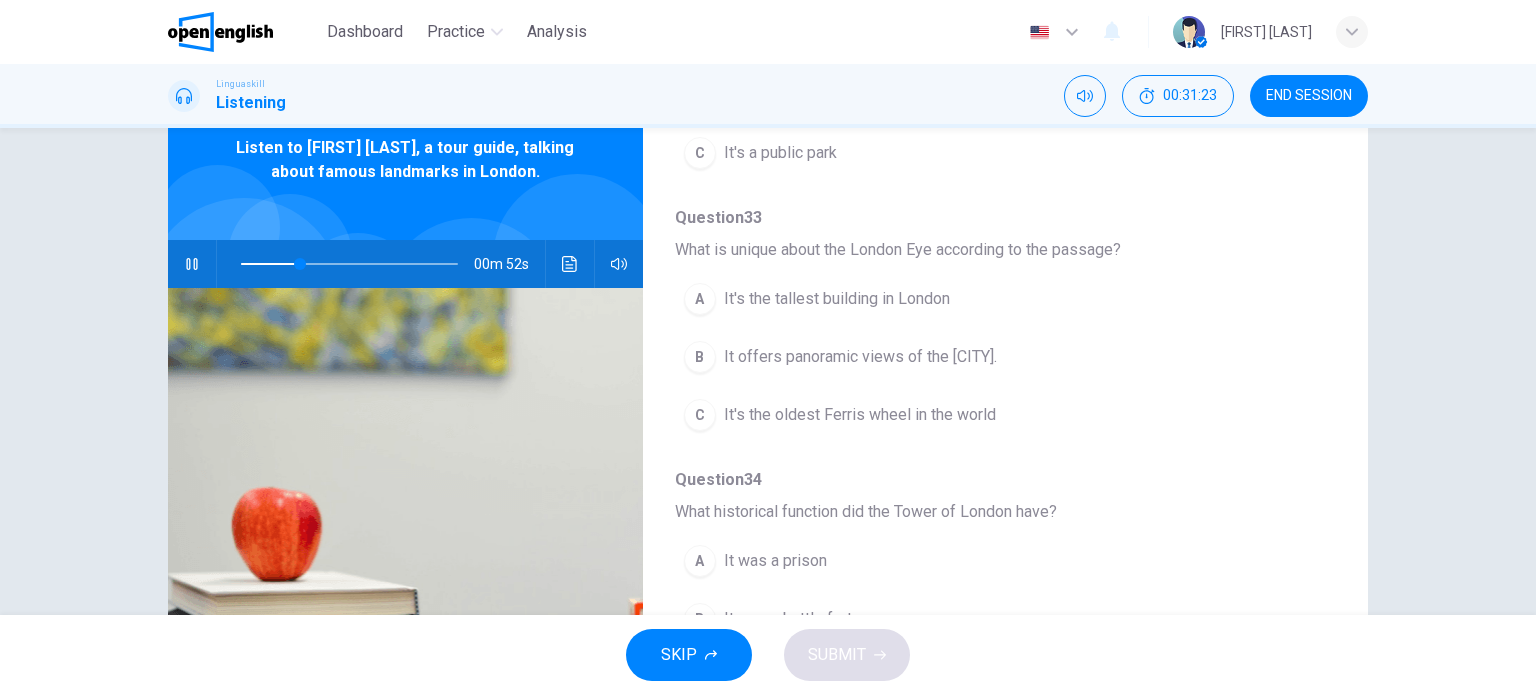 scroll, scrollTop: 400, scrollLeft: 0, axis: vertical 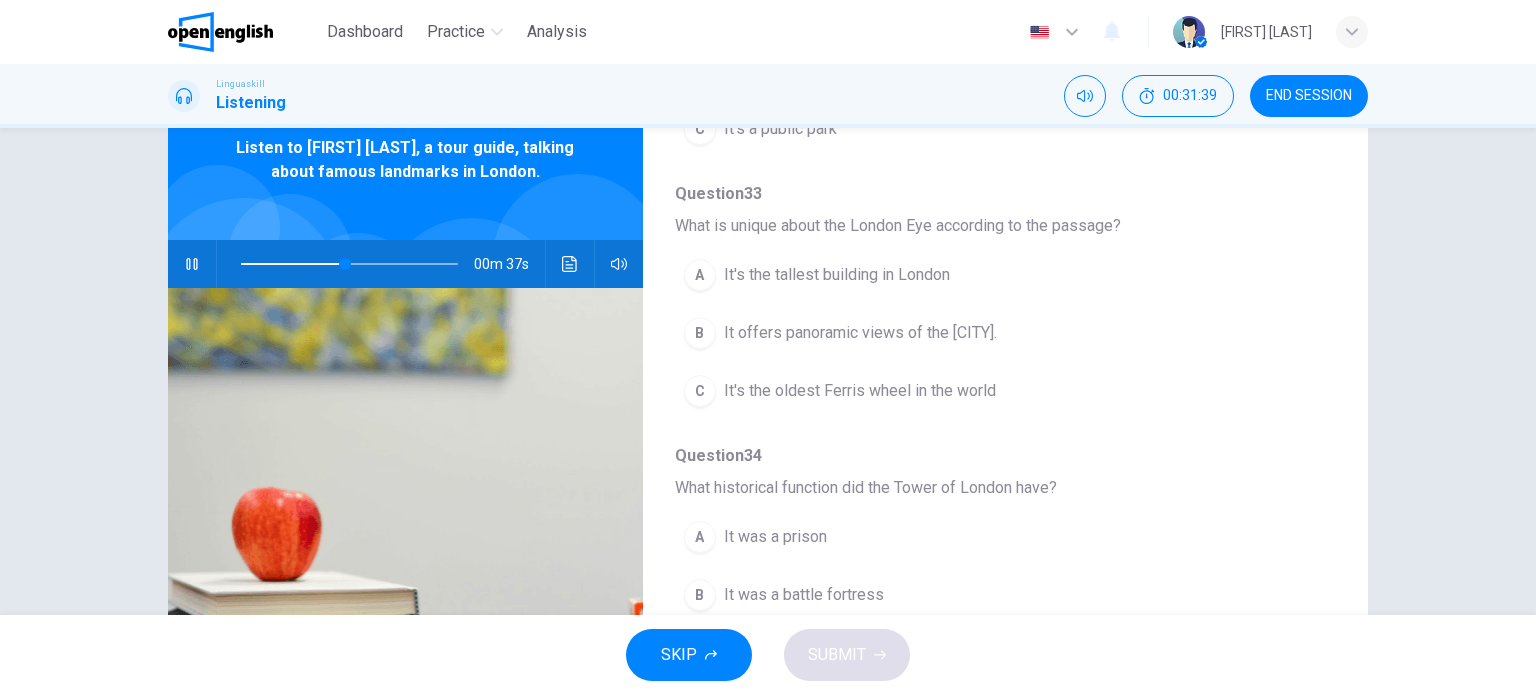 click on "It's the tallest building in London" at bounding box center [837, 275] 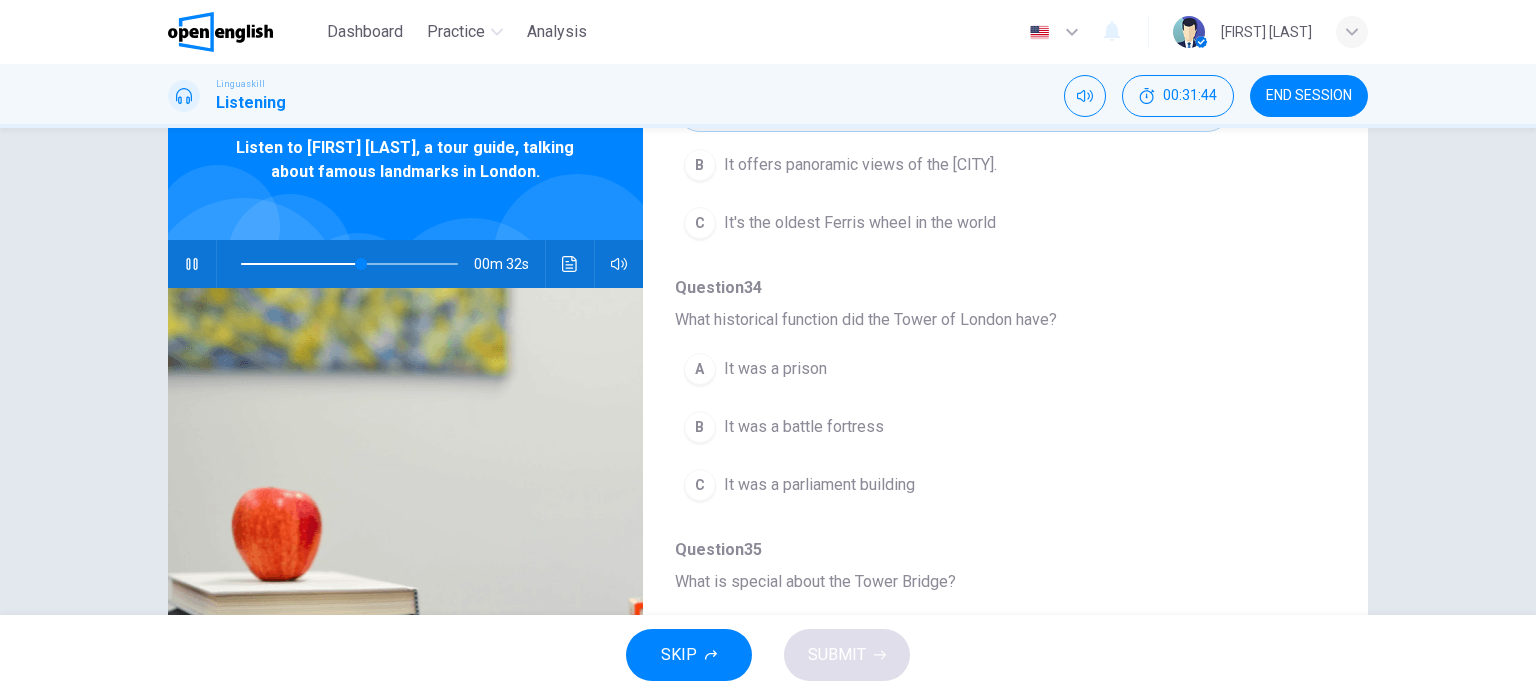 scroll, scrollTop: 600, scrollLeft: 0, axis: vertical 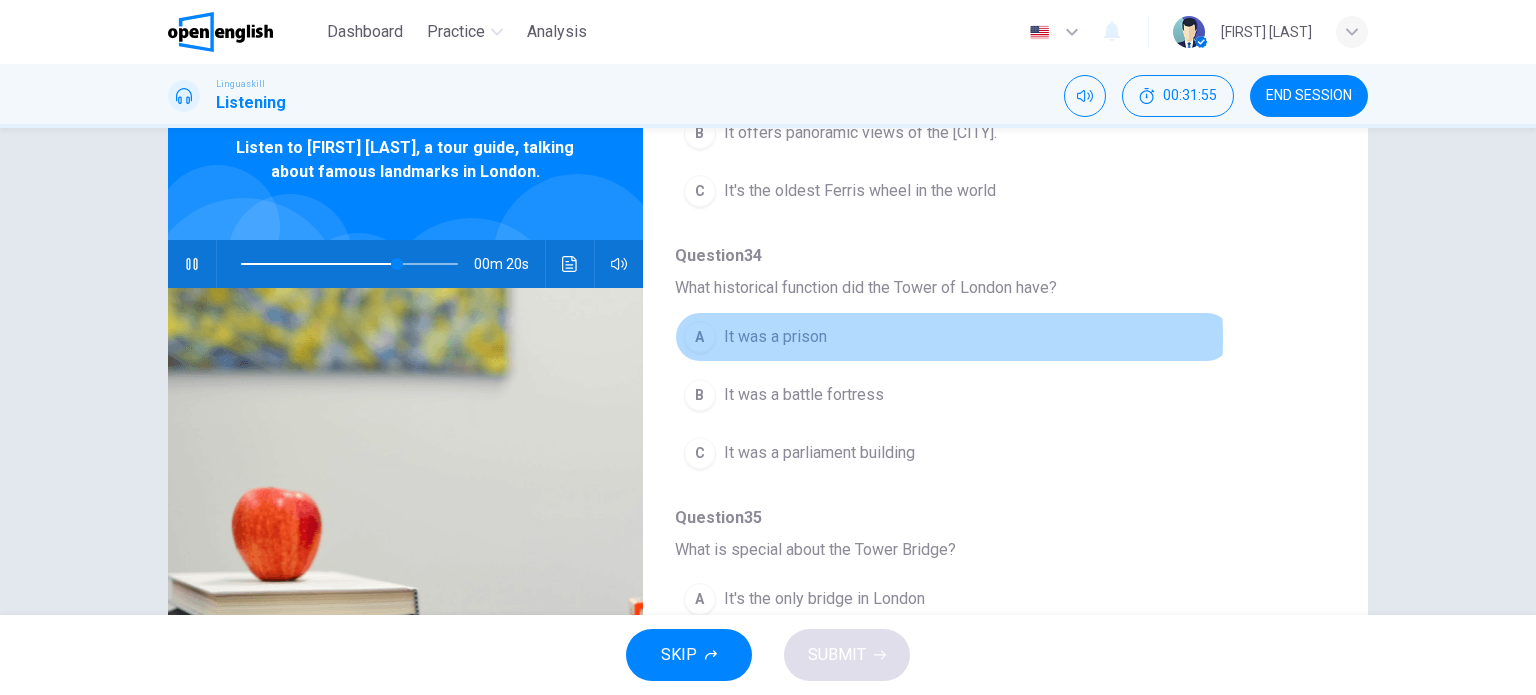click on "It was a prison" at bounding box center (775, 337) 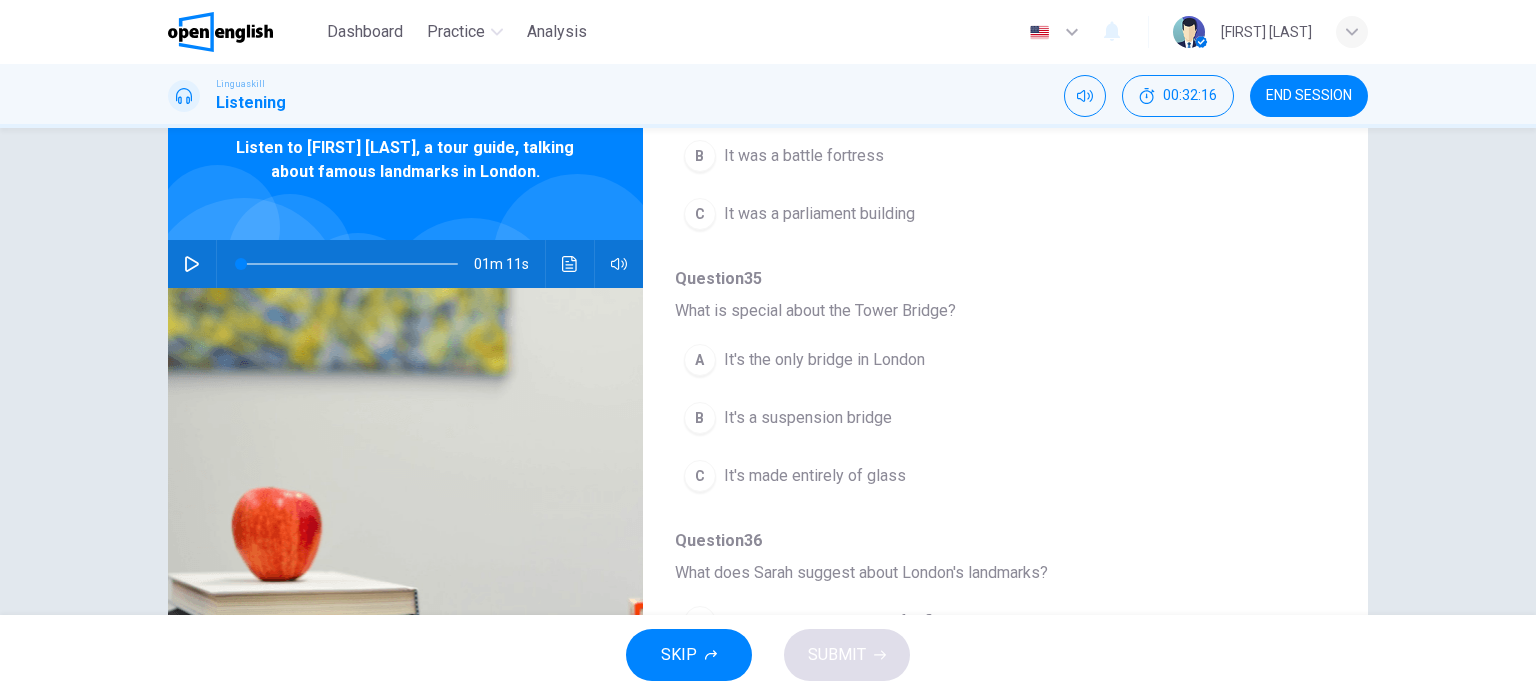 scroll, scrollTop: 856, scrollLeft: 0, axis: vertical 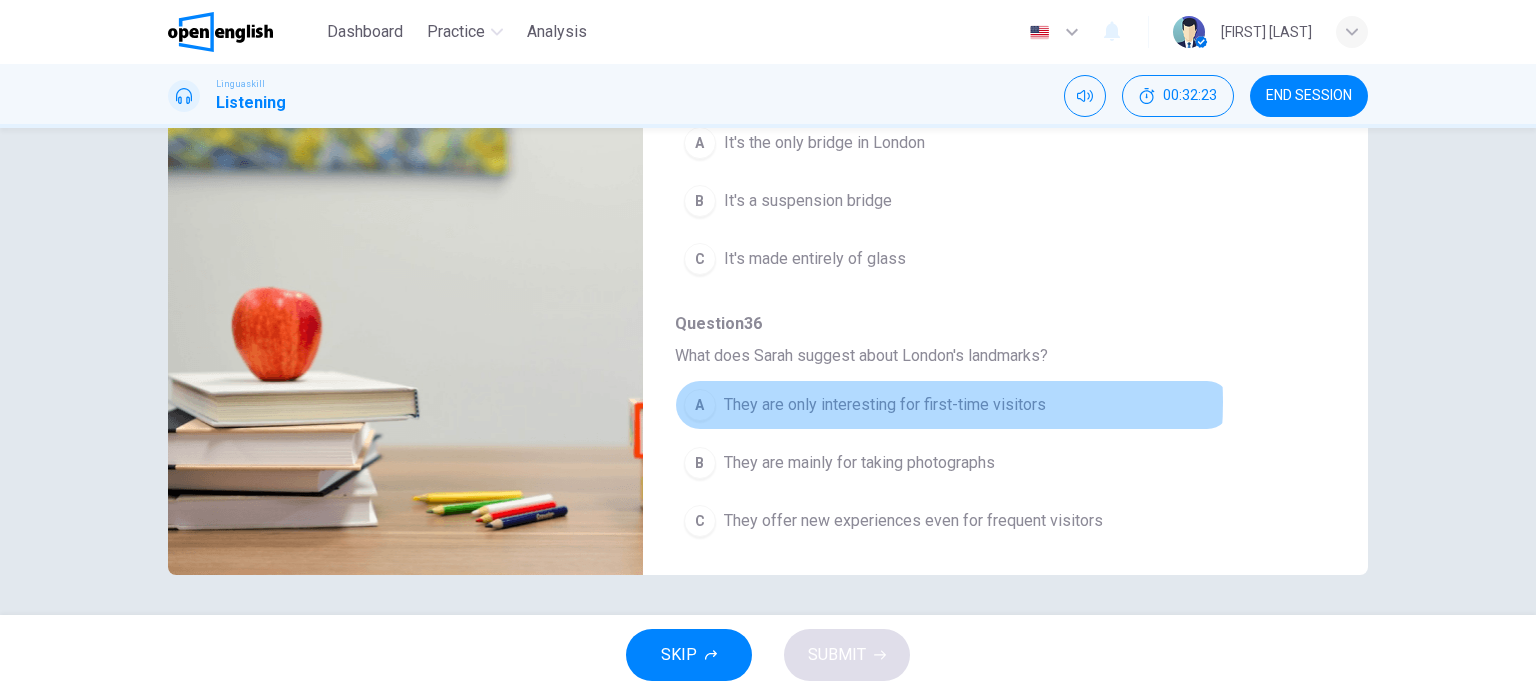 click on "They are only interesting for first-time visitors" at bounding box center (885, 405) 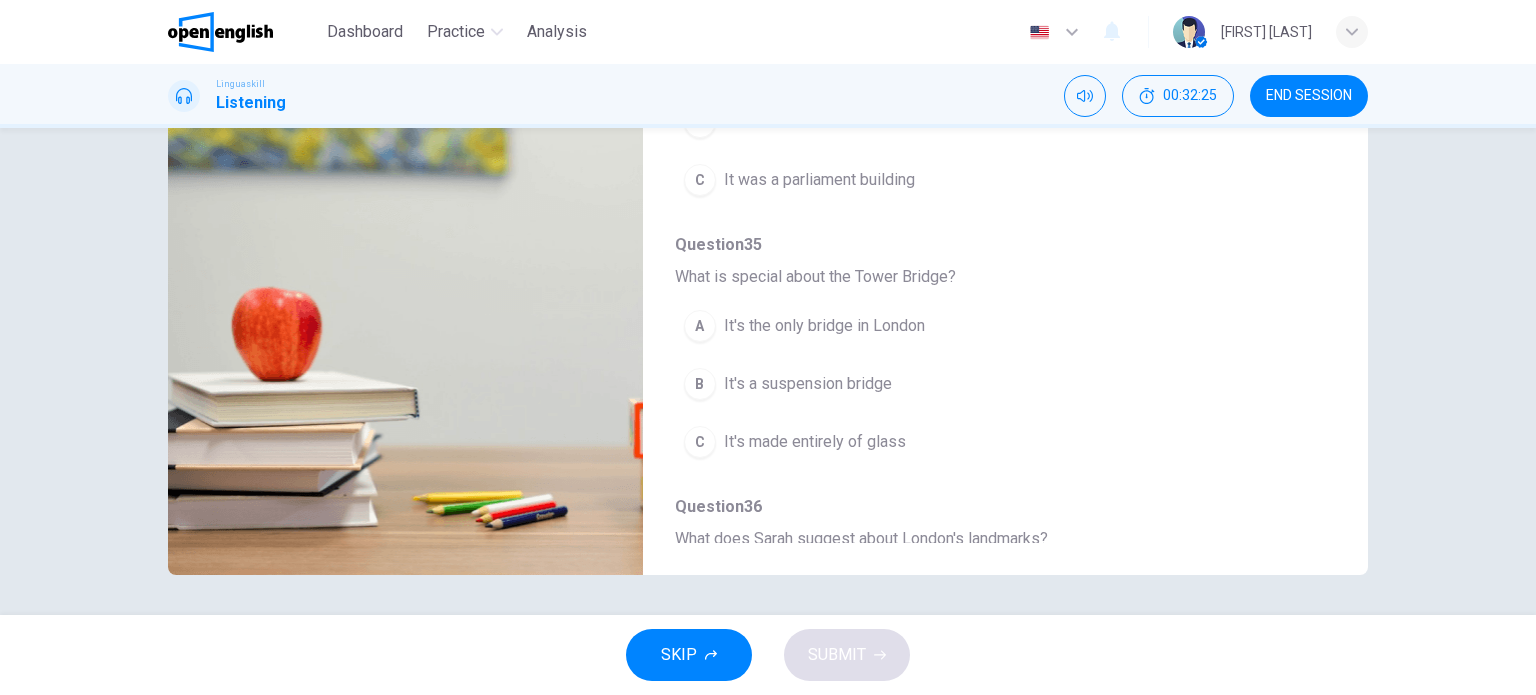 scroll, scrollTop: 656, scrollLeft: 0, axis: vertical 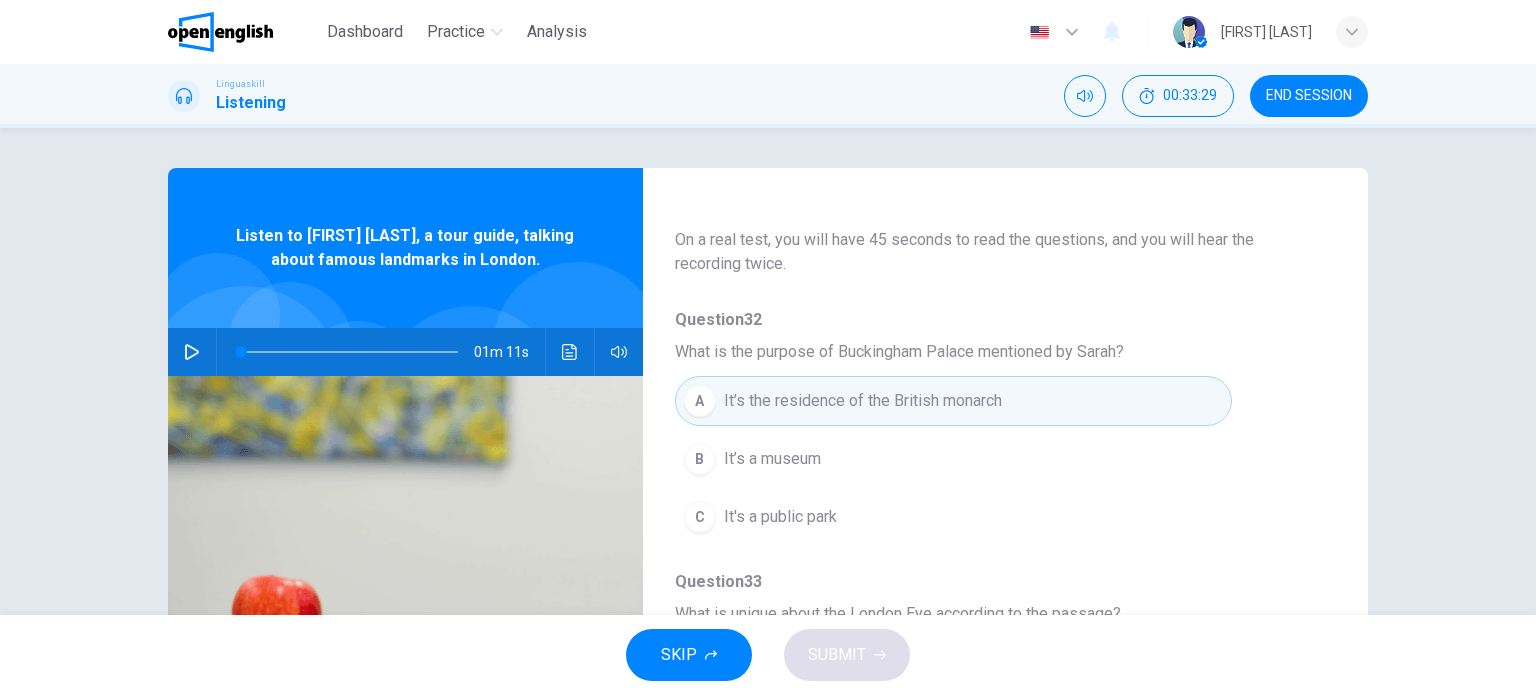 click 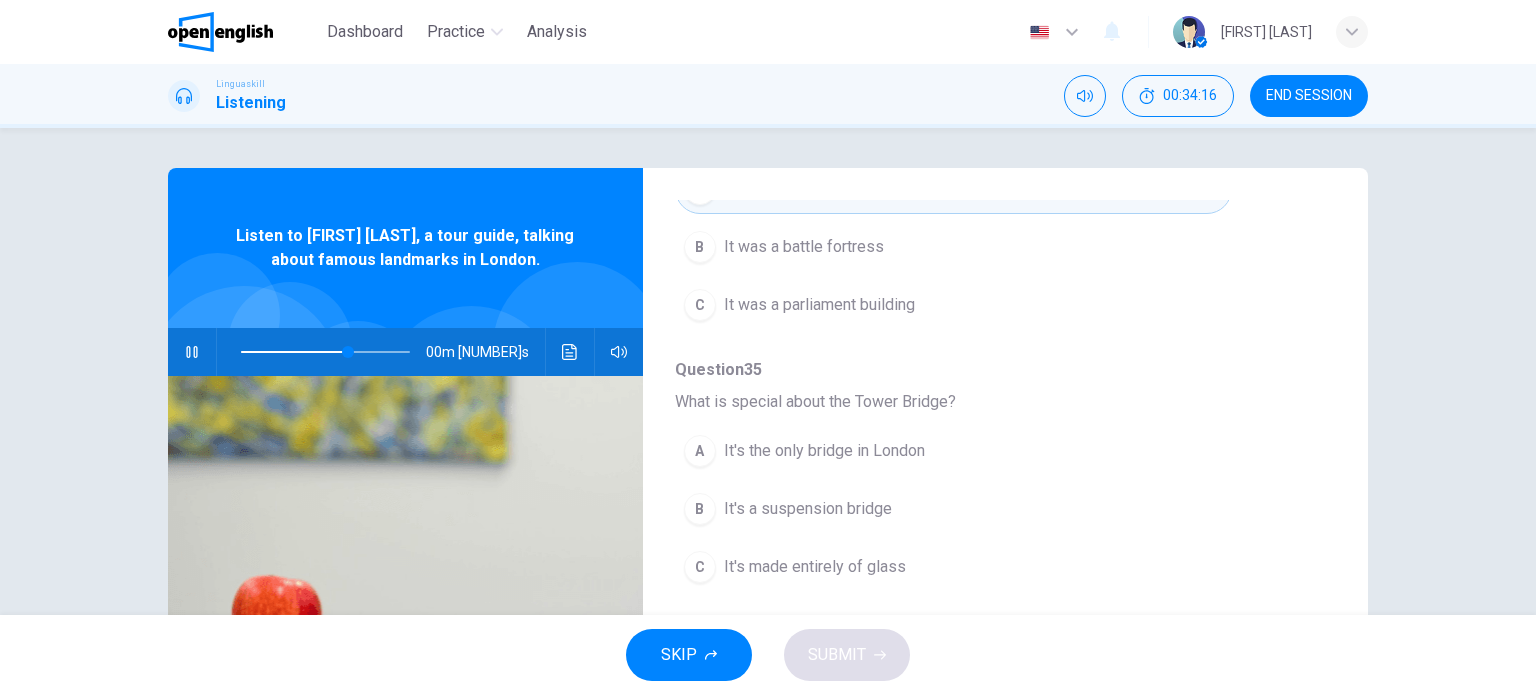 scroll, scrollTop: 856, scrollLeft: 0, axis: vertical 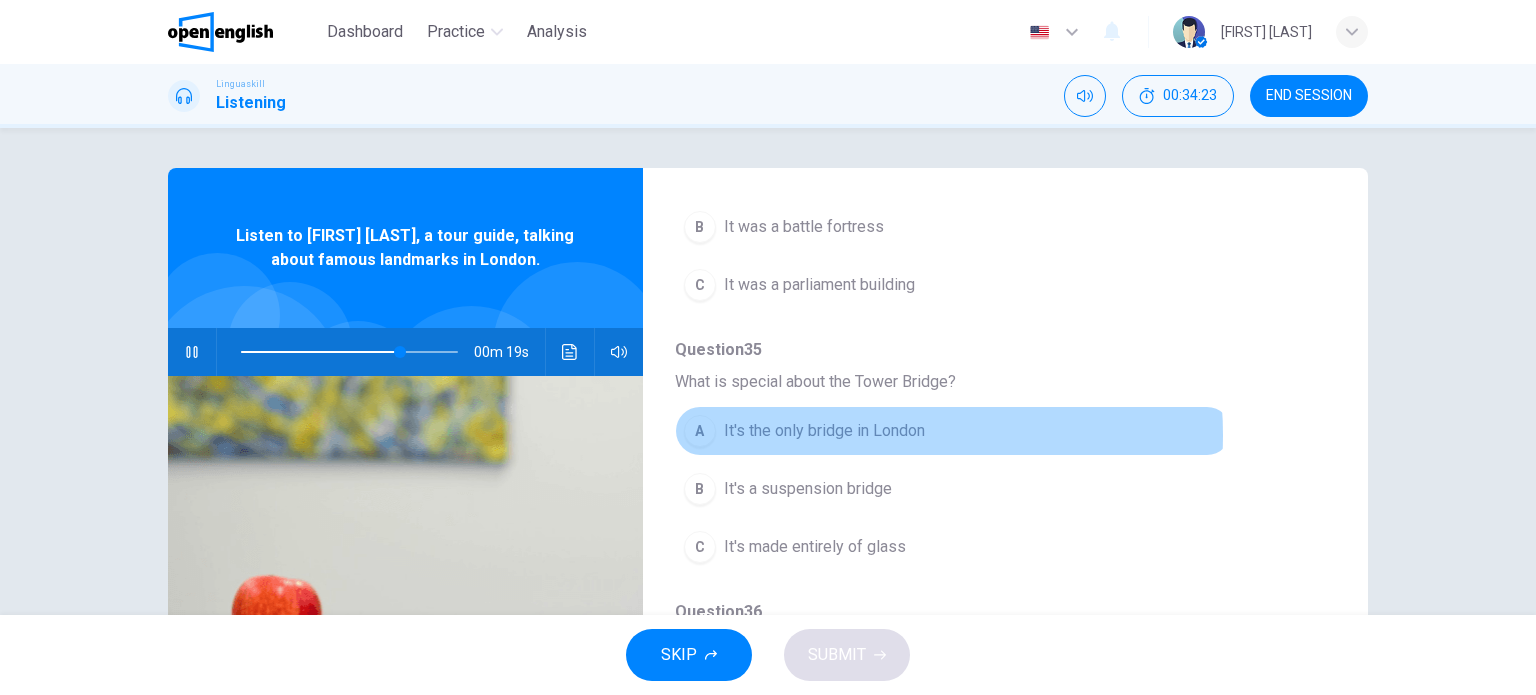 click on "It's the only bridge in London" at bounding box center (824, 431) 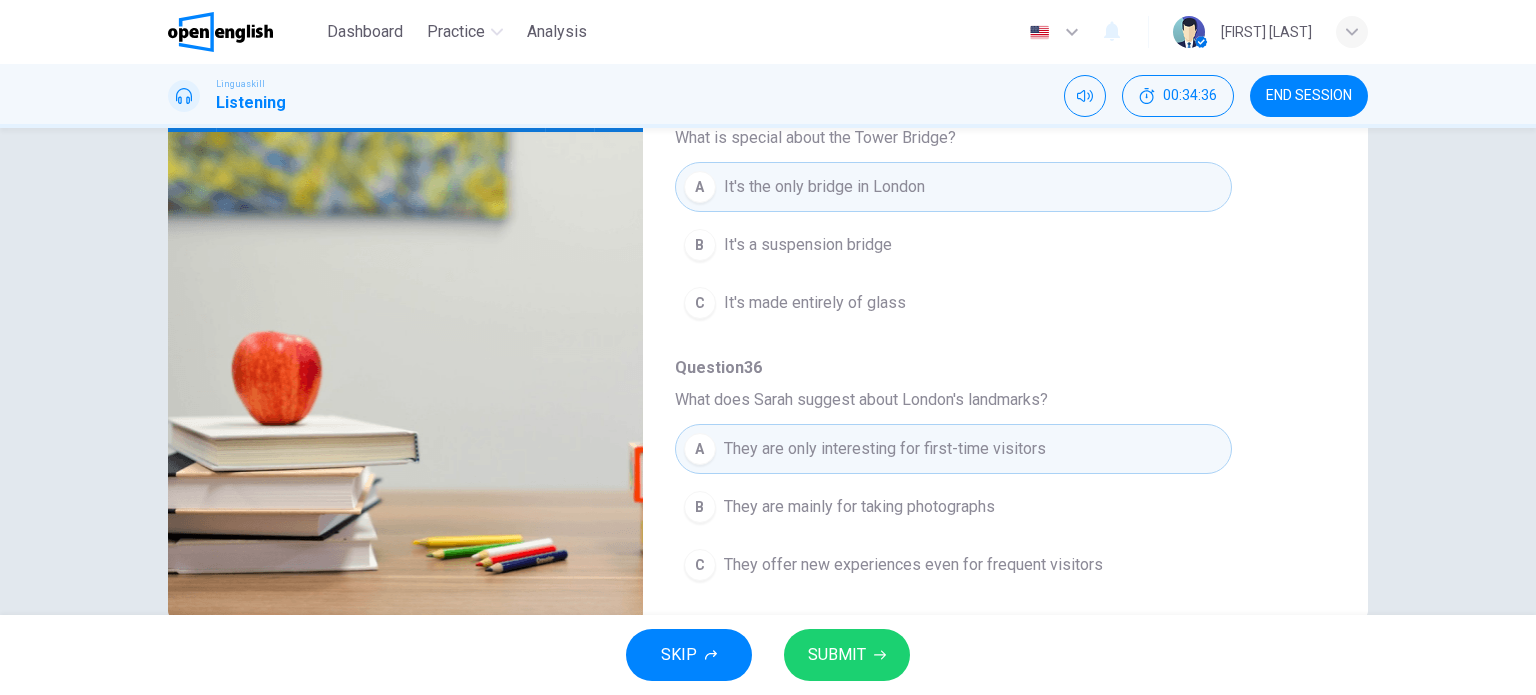 scroll, scrollTop: 288, scrollLeft: 0, axis: vertical 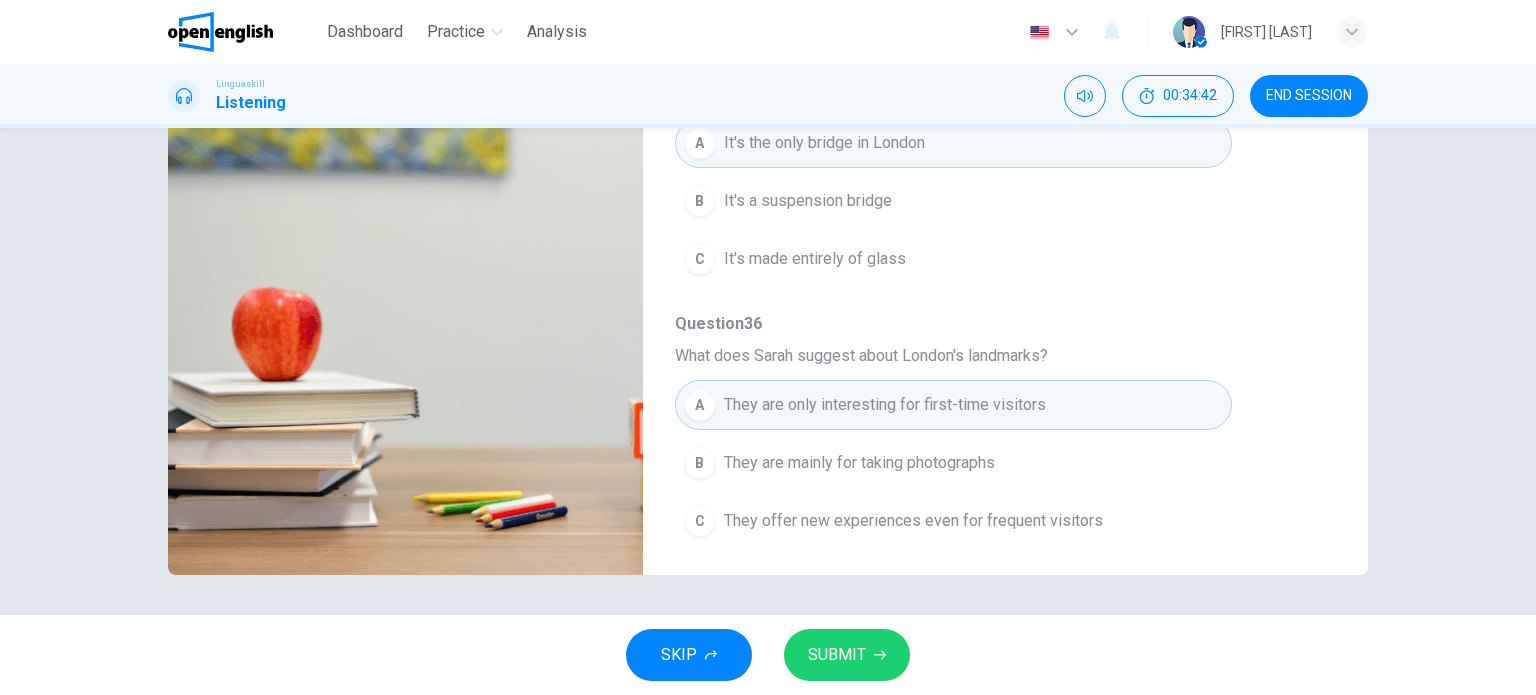 type on "*" 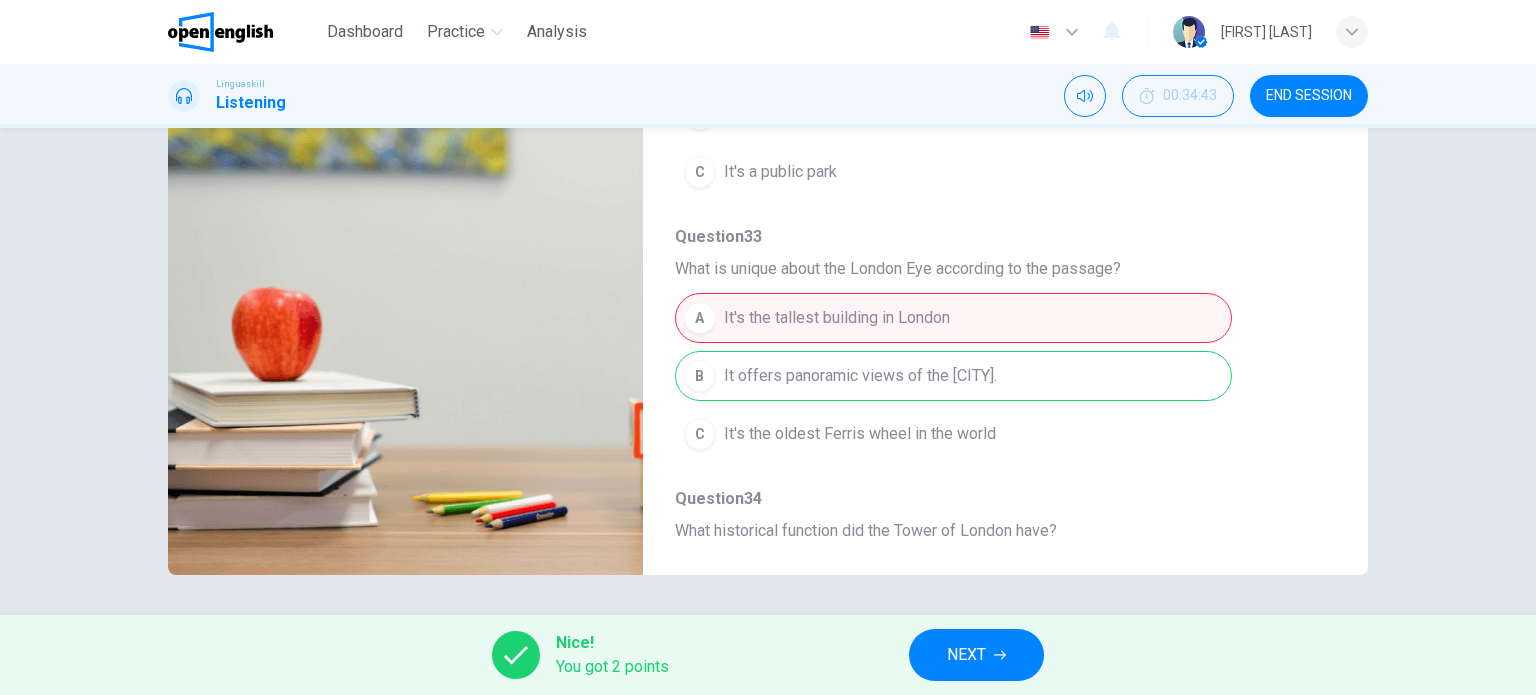 scroll, scrollTop: 156, scrollLeft: 0, axis: vertical 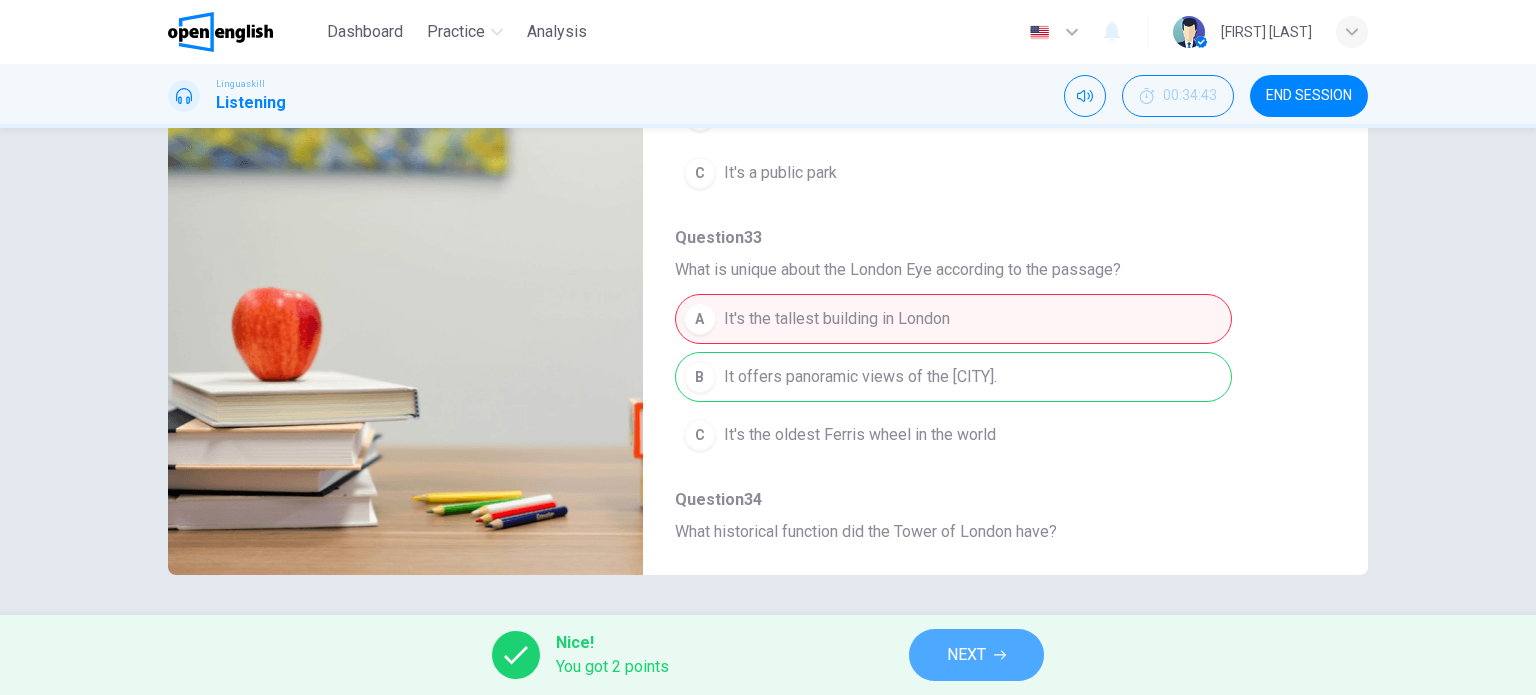 click on "NEXT" at bounding box center [976, 655] 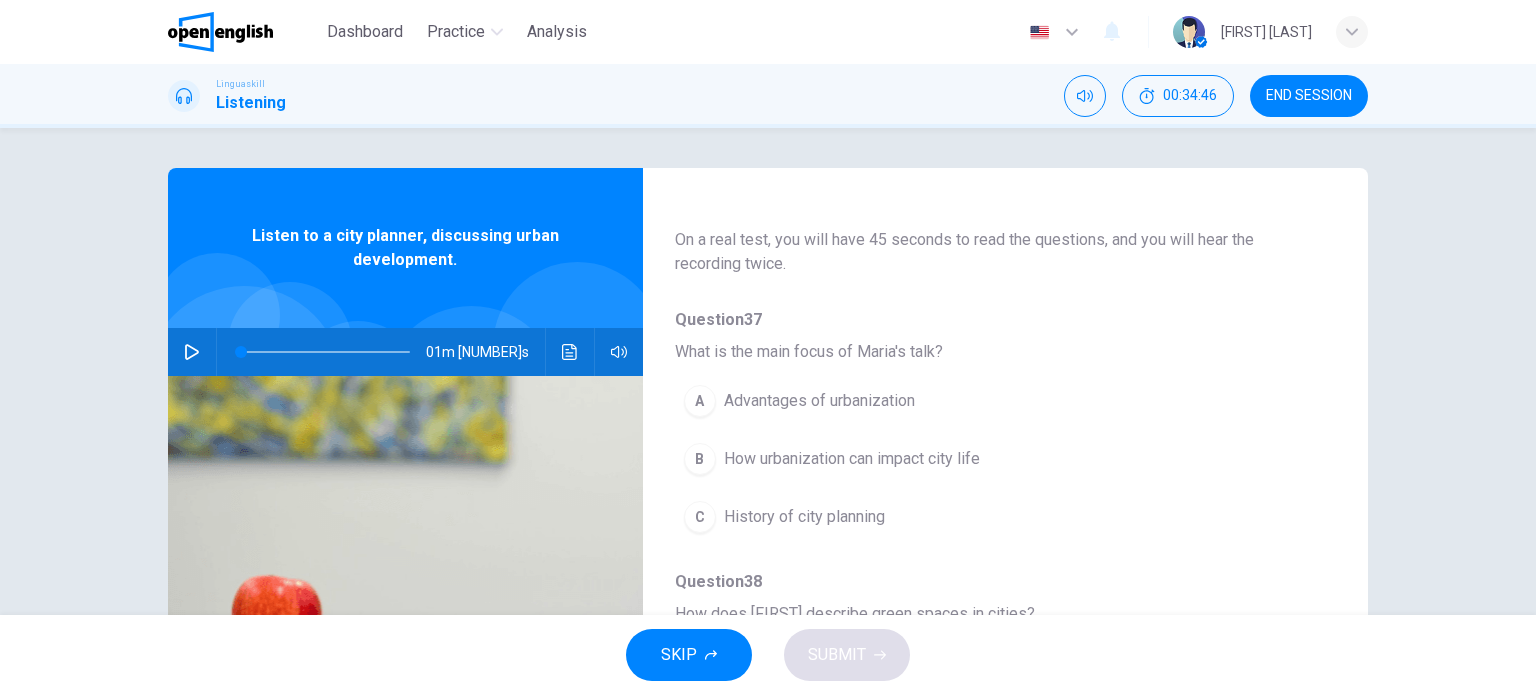 scroll, scrollTop: 0, scrollLeft: 0, axis: both 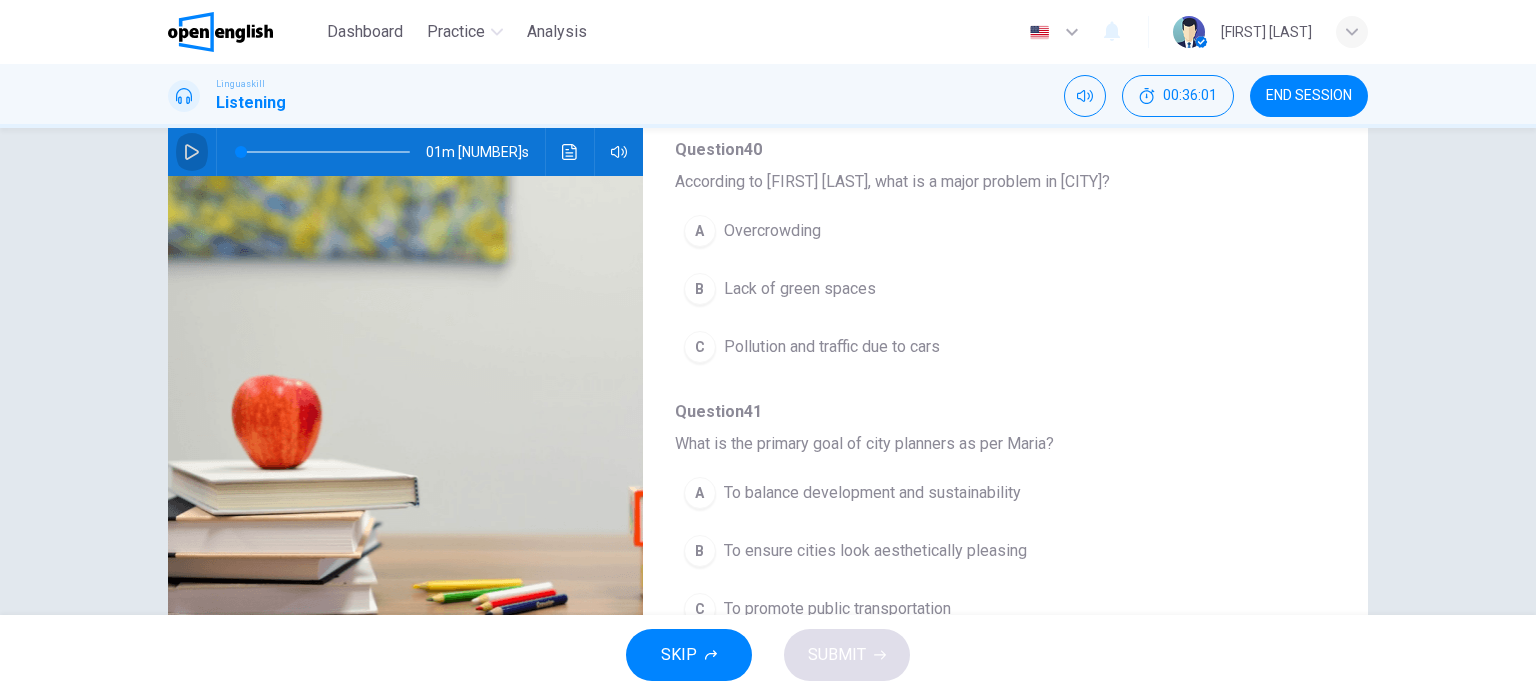 click 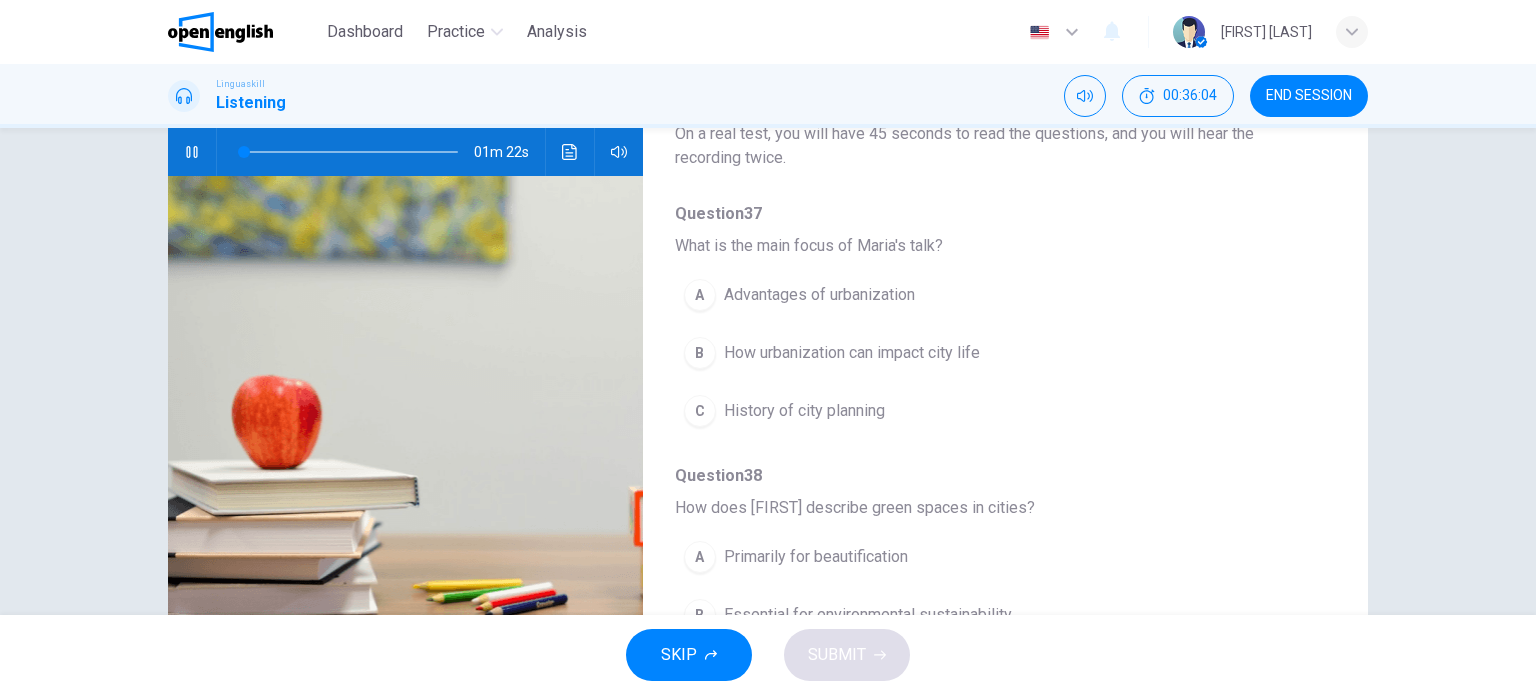 scroll, scrollTop: 0, scrollLeft: 0, axis: both 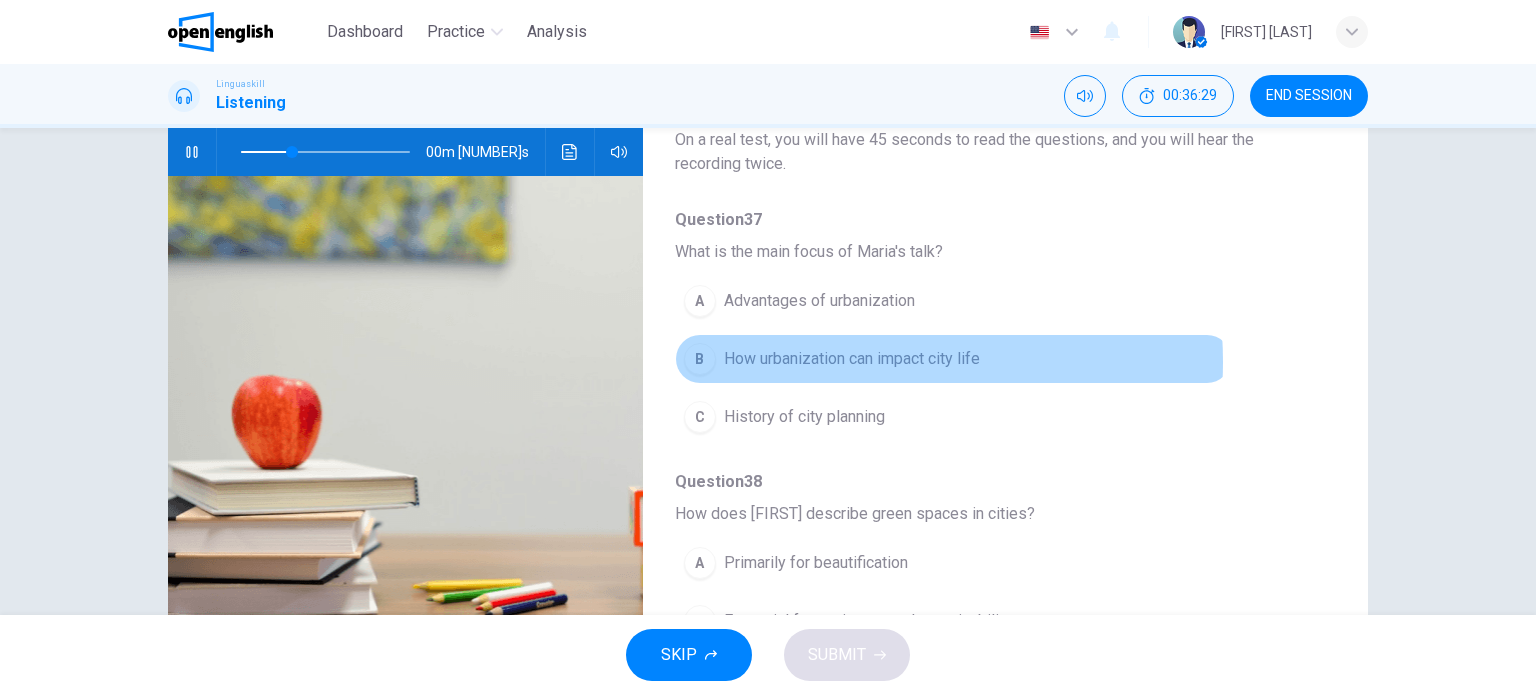 click on "How urbanization can impact city life" at bounding box center (852, 359) 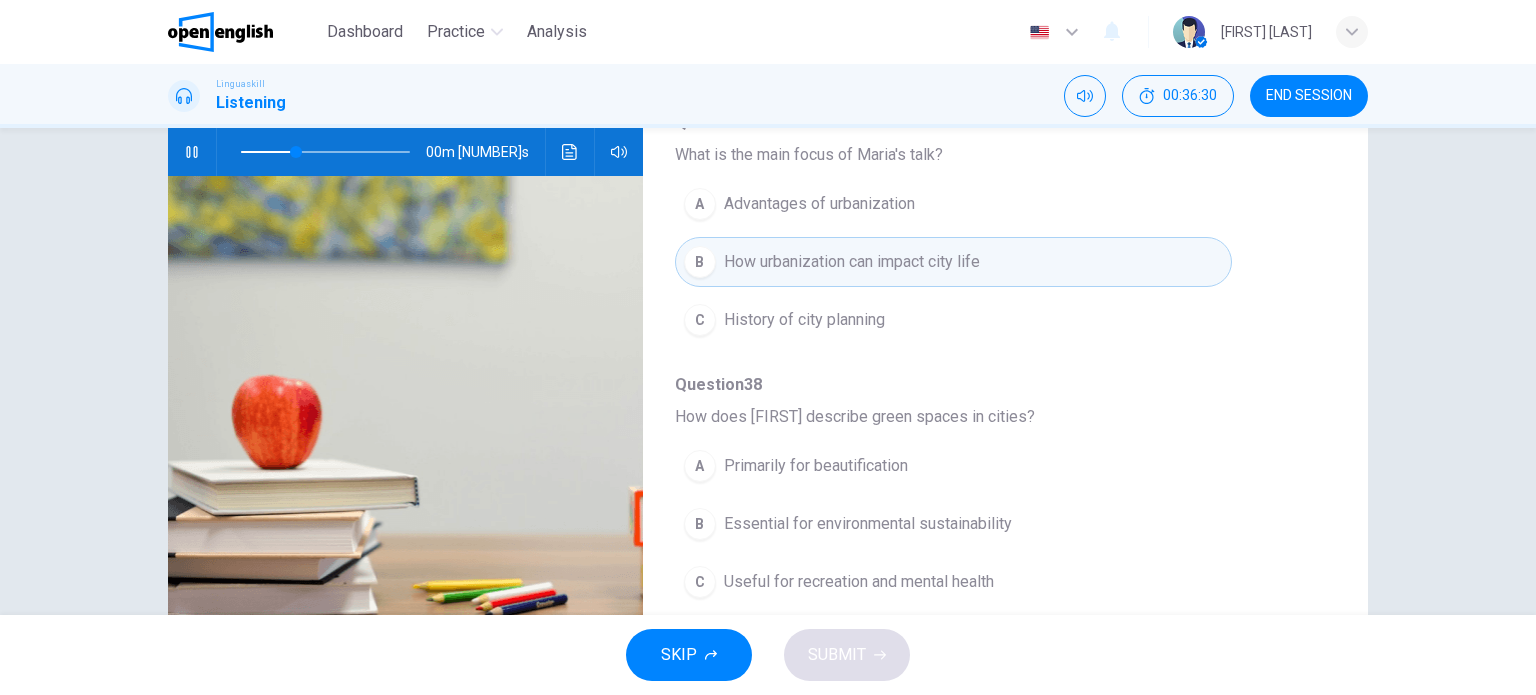 scroll, scrollTop: 200, scrollLeft: 0, axis: vertical 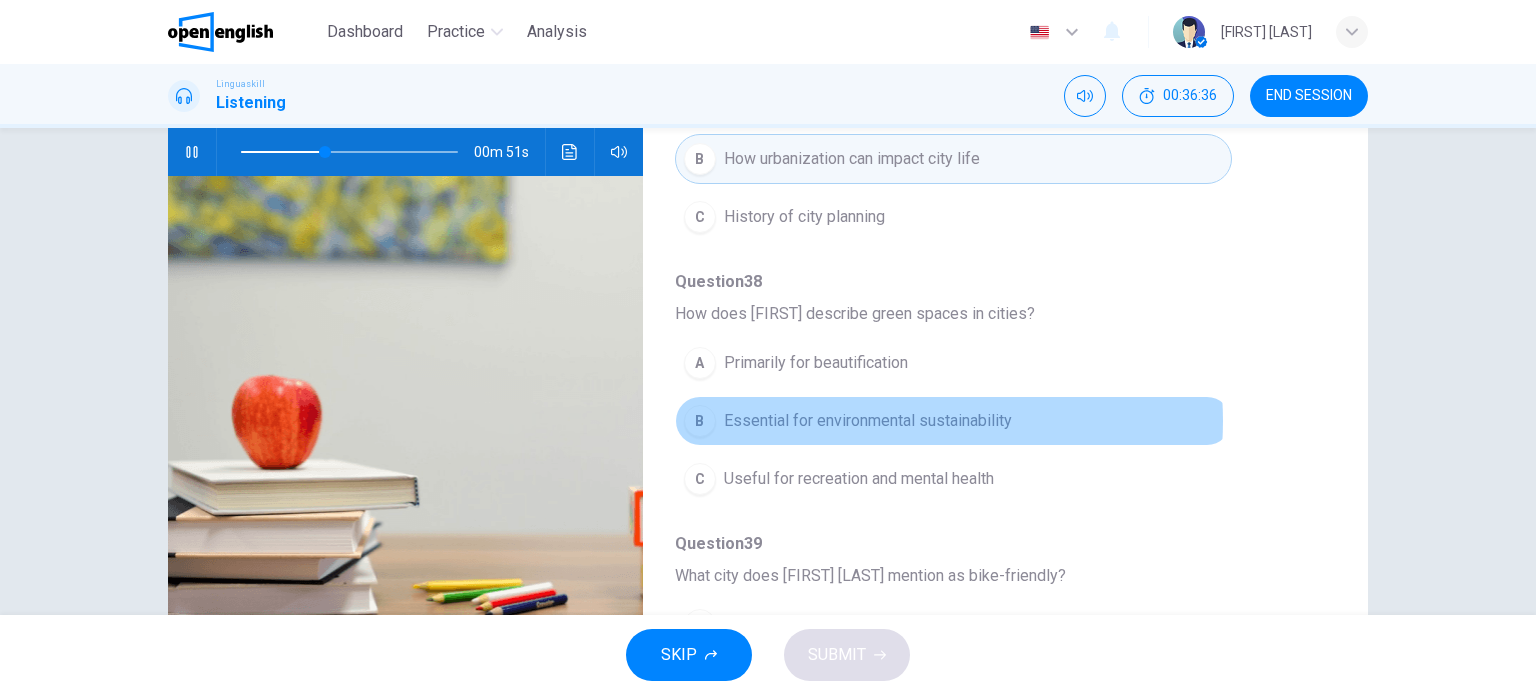 click on "Essential for environmental sustainability" at bounding box center (868, 421) 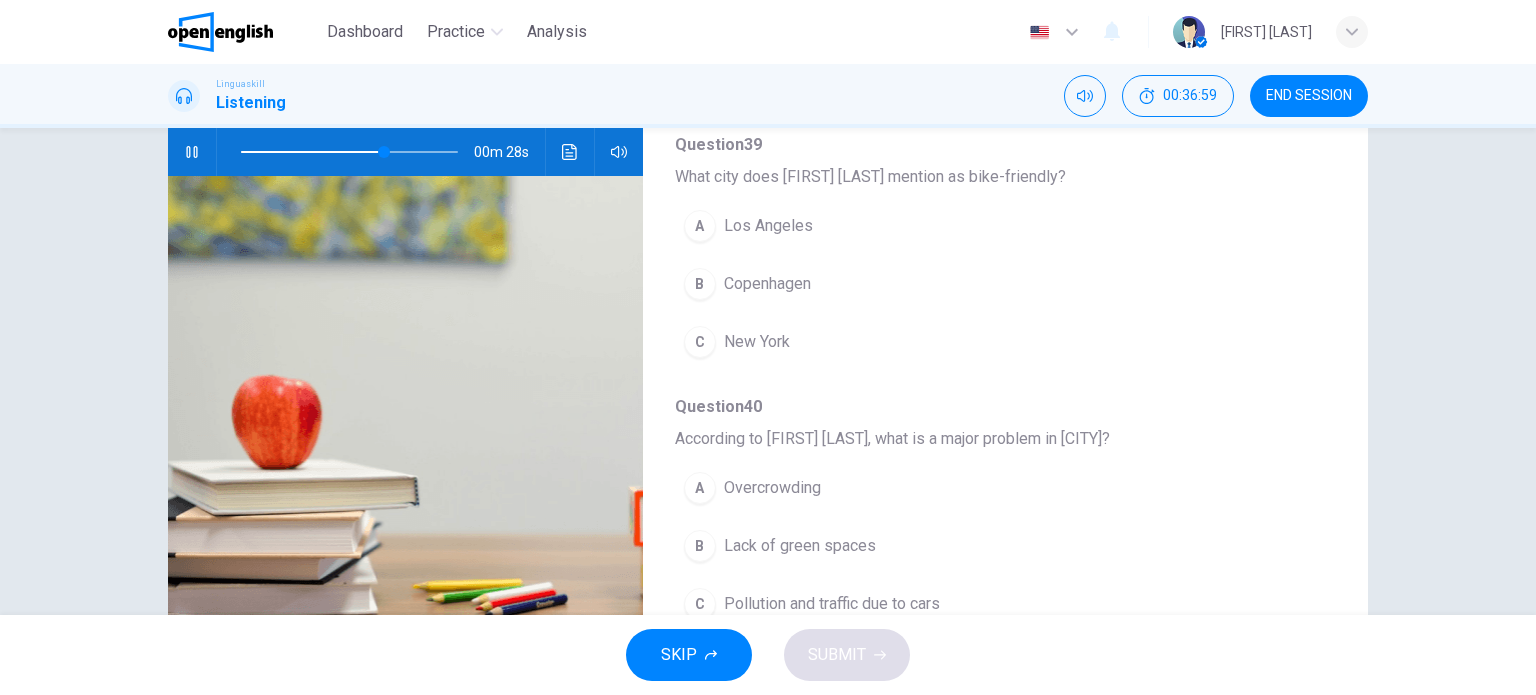 scroll, scrollTop: 600, scrollLeft: 0, axis: vertical 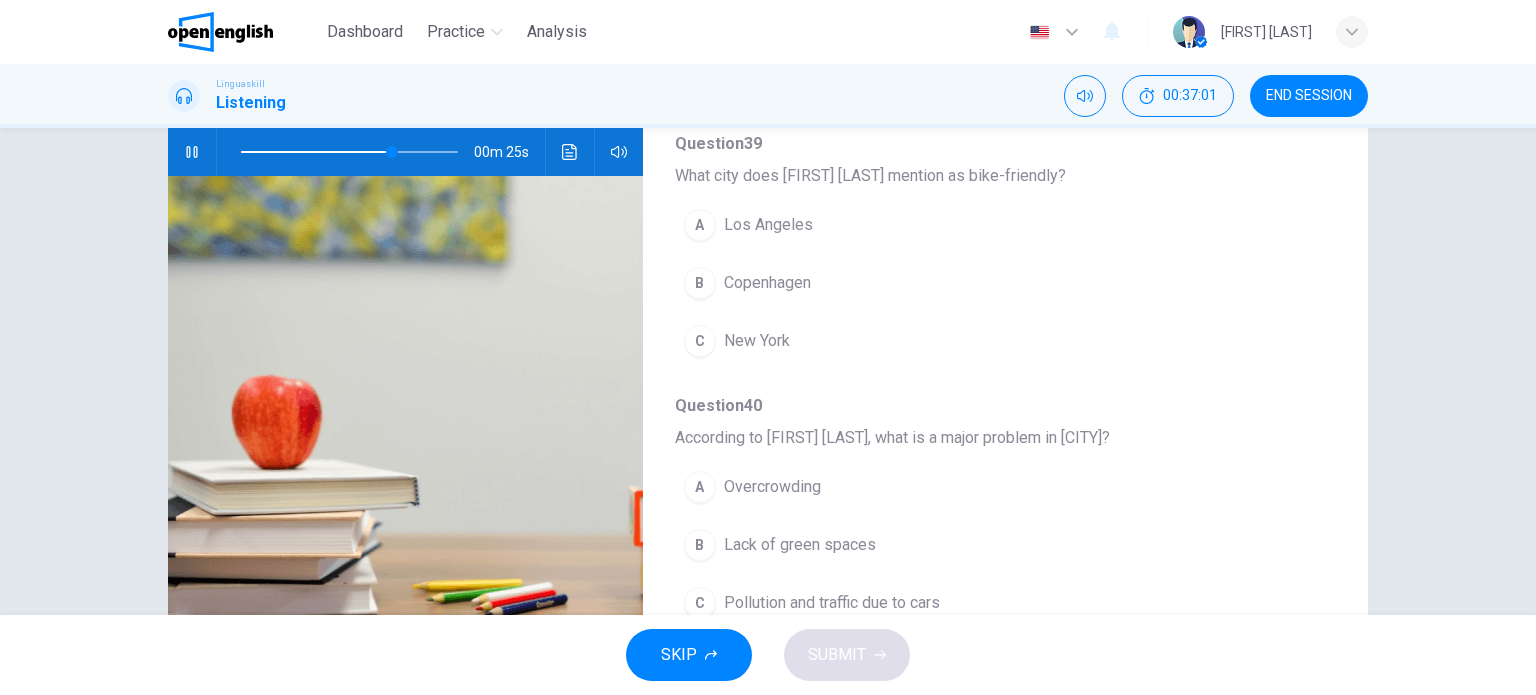 click on "B Copenhagen" at bounding box center (953, 283) 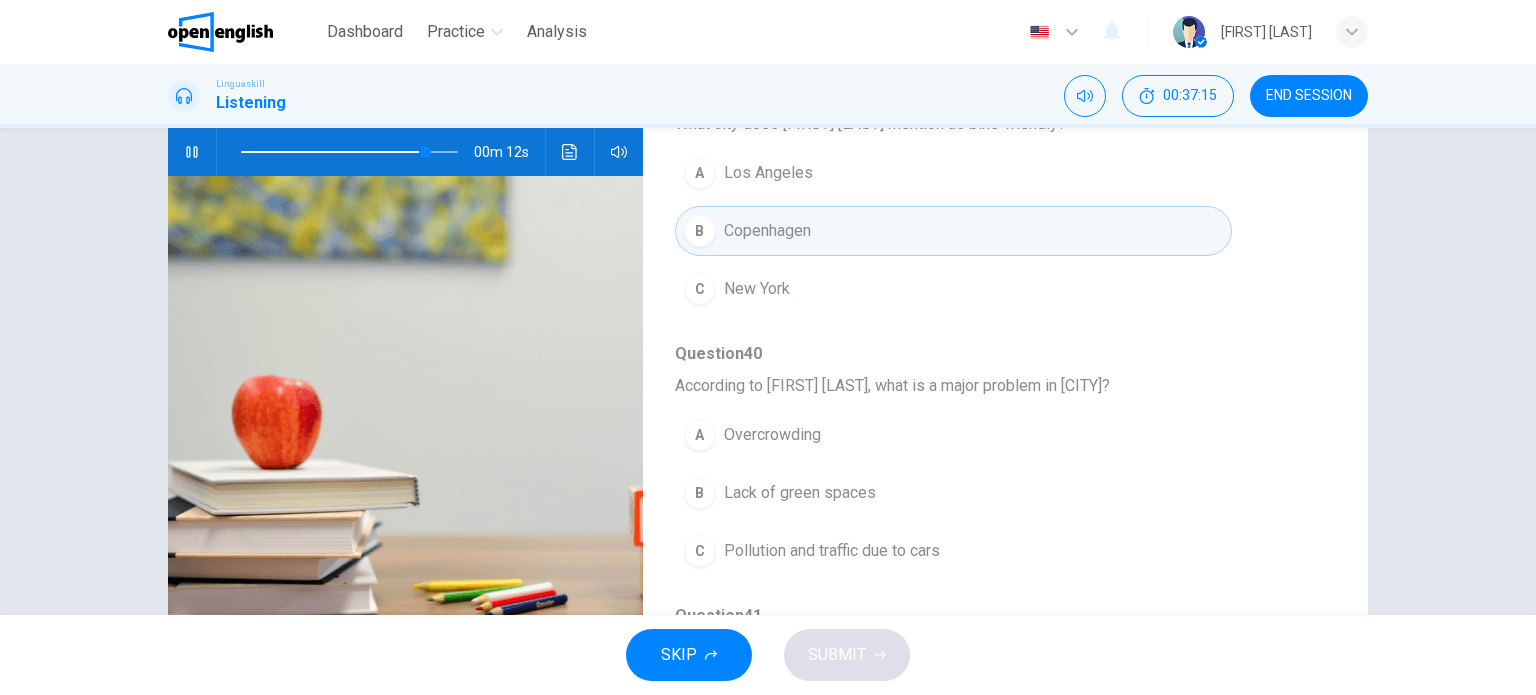 scroll, scrollTop: 700, scrollLeft: 0, axis: vertical 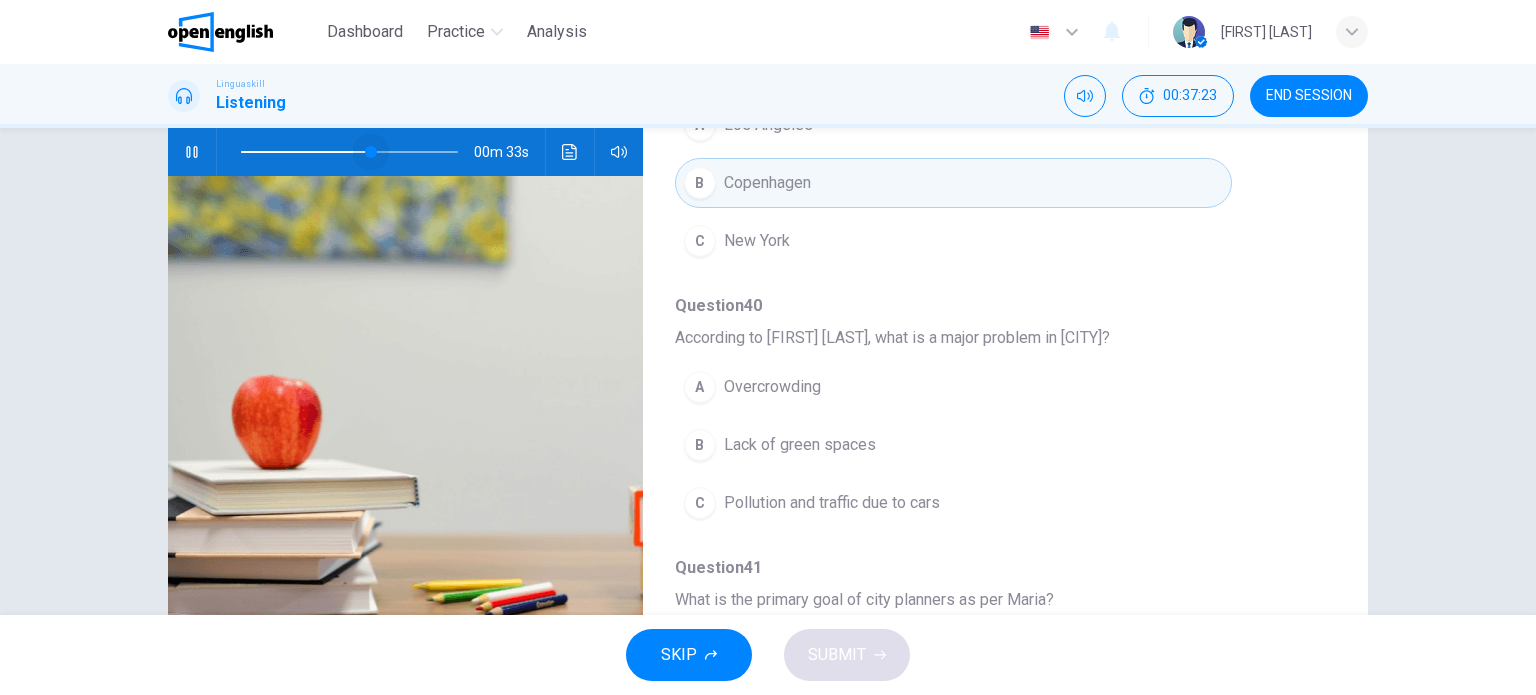 drag, startPoint x: 431, startPoint y: 148, endPoint x: 367, endPoint y: 162, distance: 65.51336 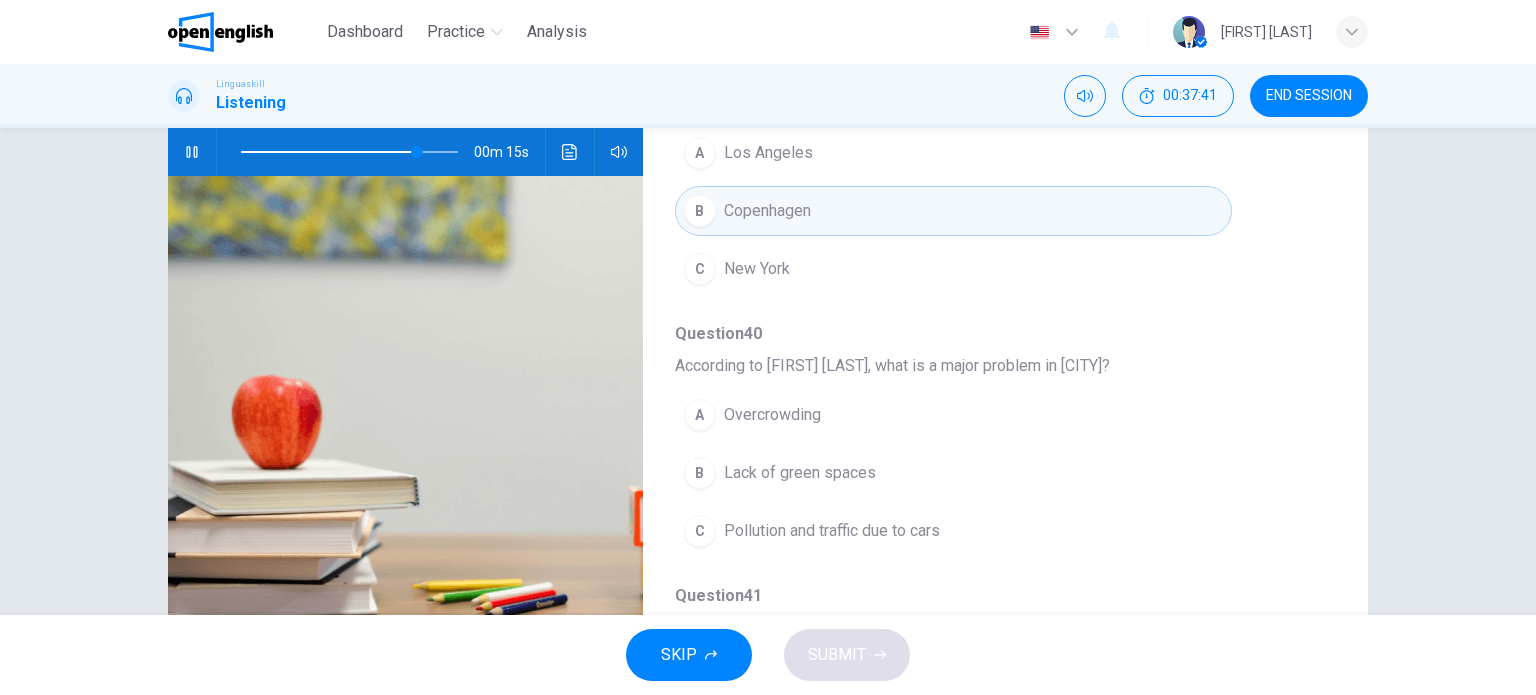 scroll, scrollTop: 700, scrollLeft: 0, axis: vertical 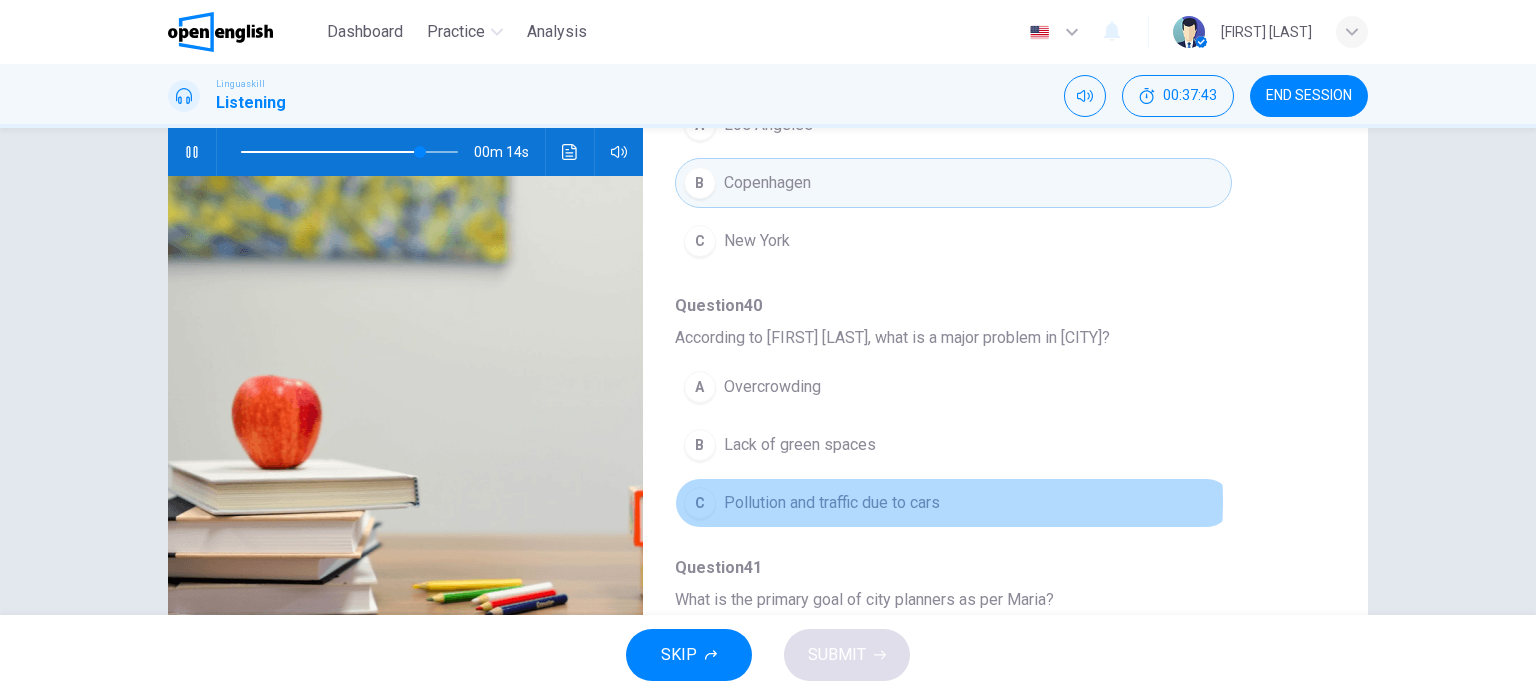 click on "Pollution and traffic due to cars" at bounding box center (832, 503) 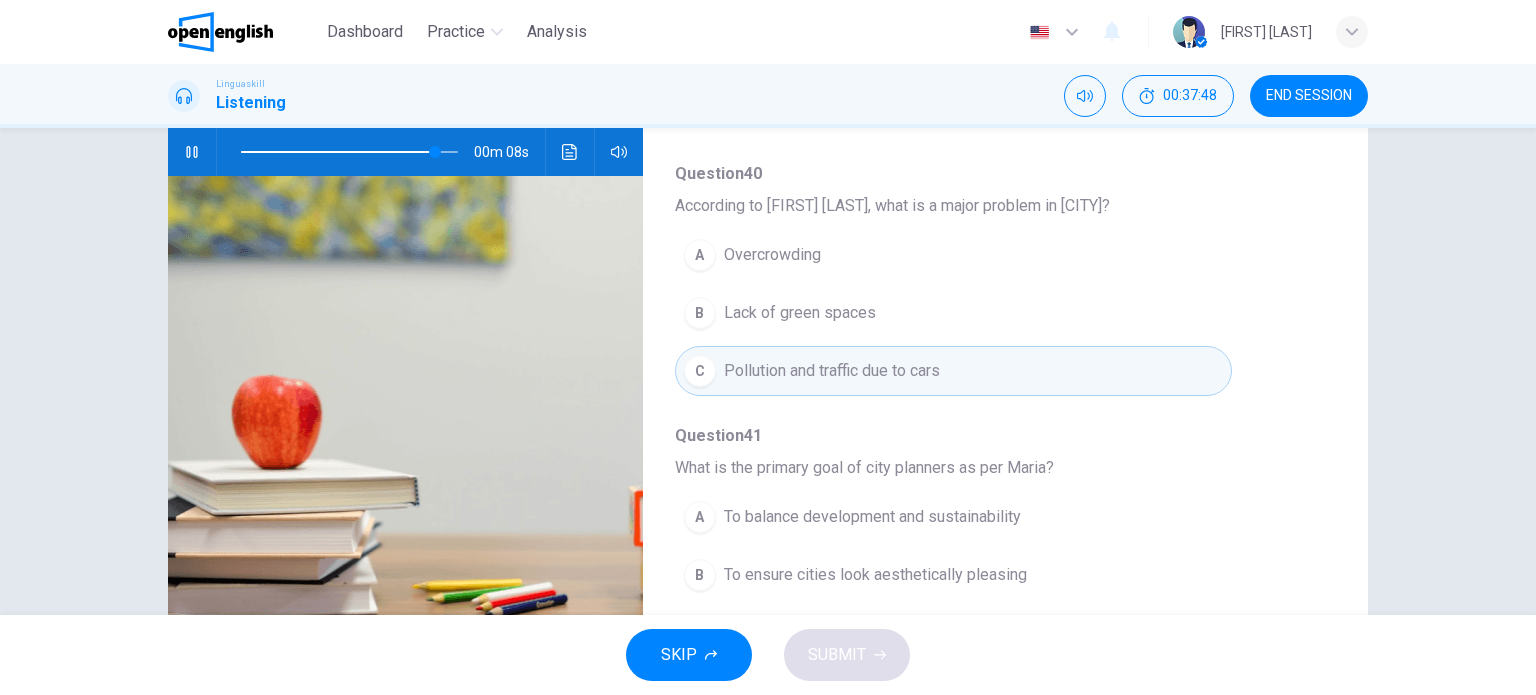 scroll, scrollTop: 856, scrollLeft: 0, axis: vertical 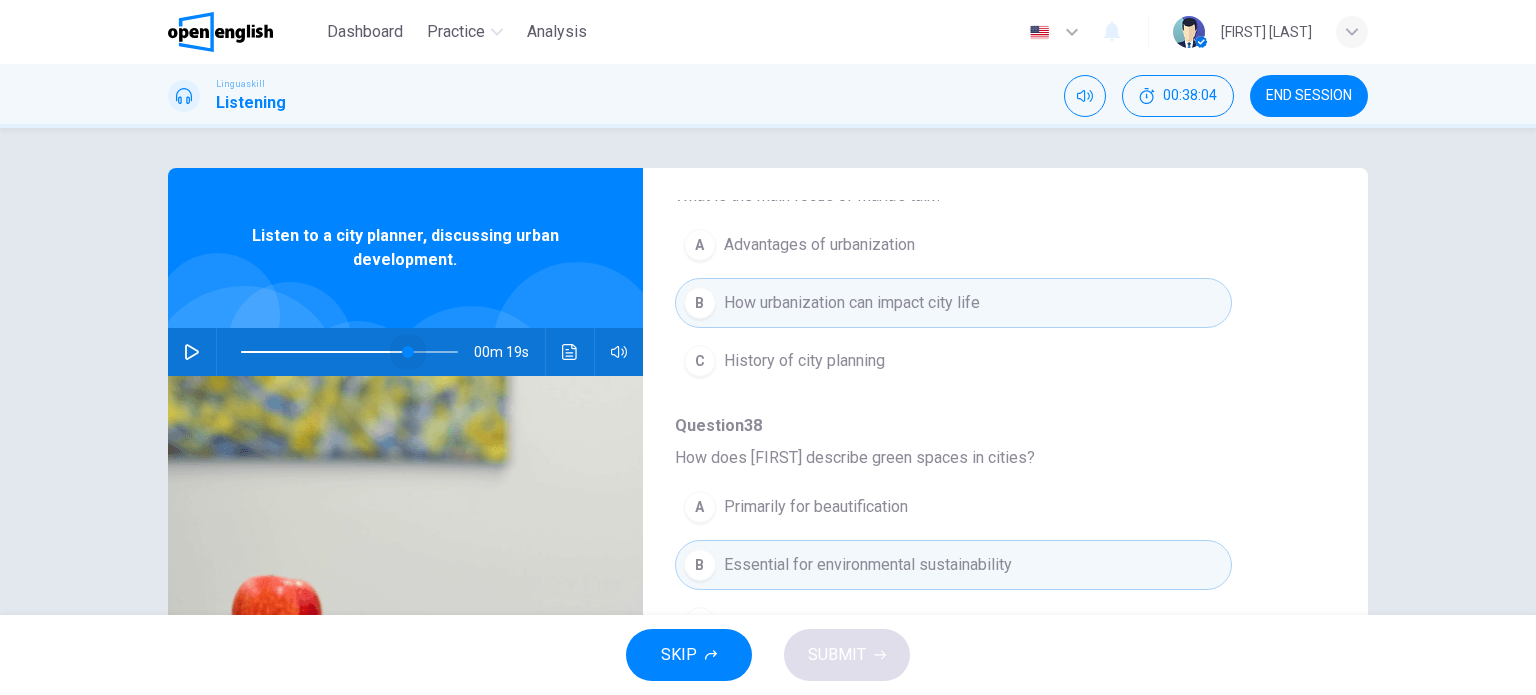 drag, startPoint x: 440, startPoint y: 350, endPoint x: 400, endPoint y: 350, distance: 40 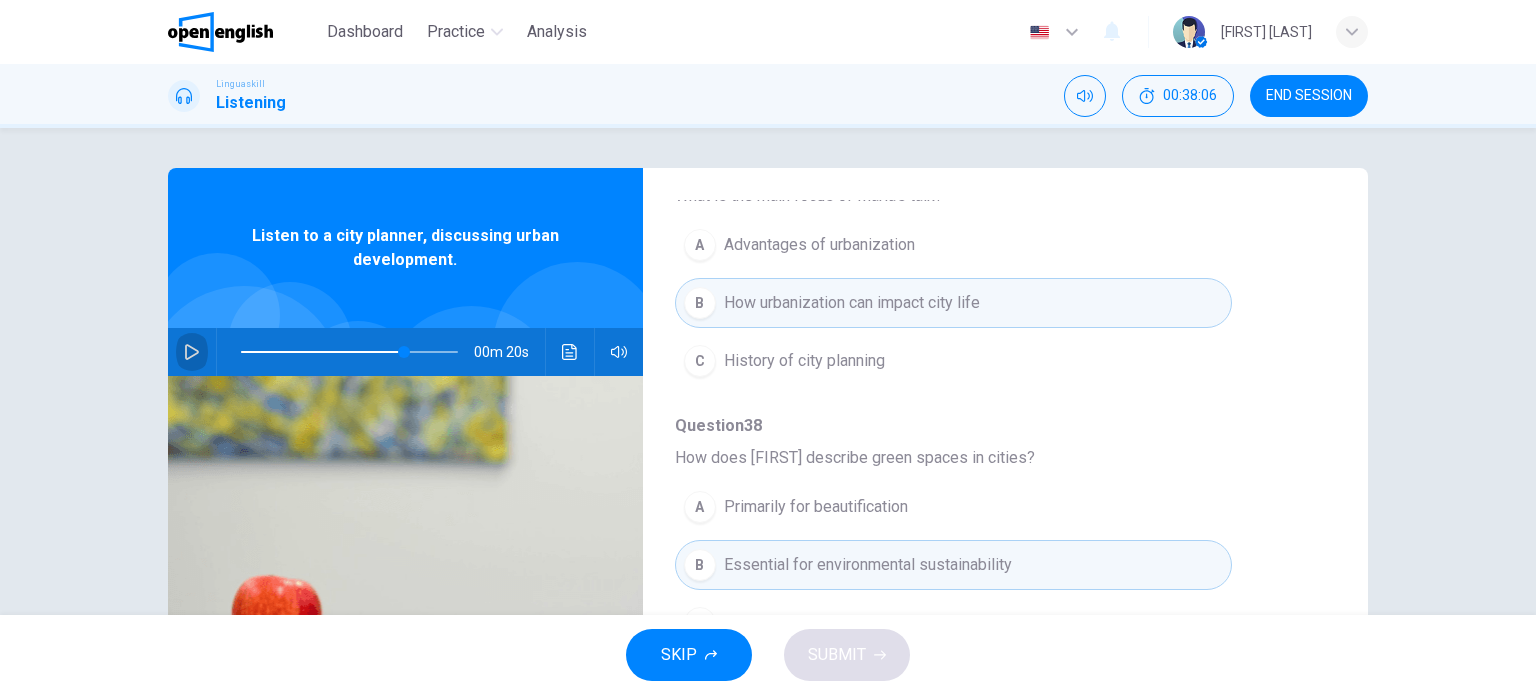 drag, startPoint x: 189, startPoint y: 346, endPoint x: 200, endPoint y: 342, distance: 11.7046995 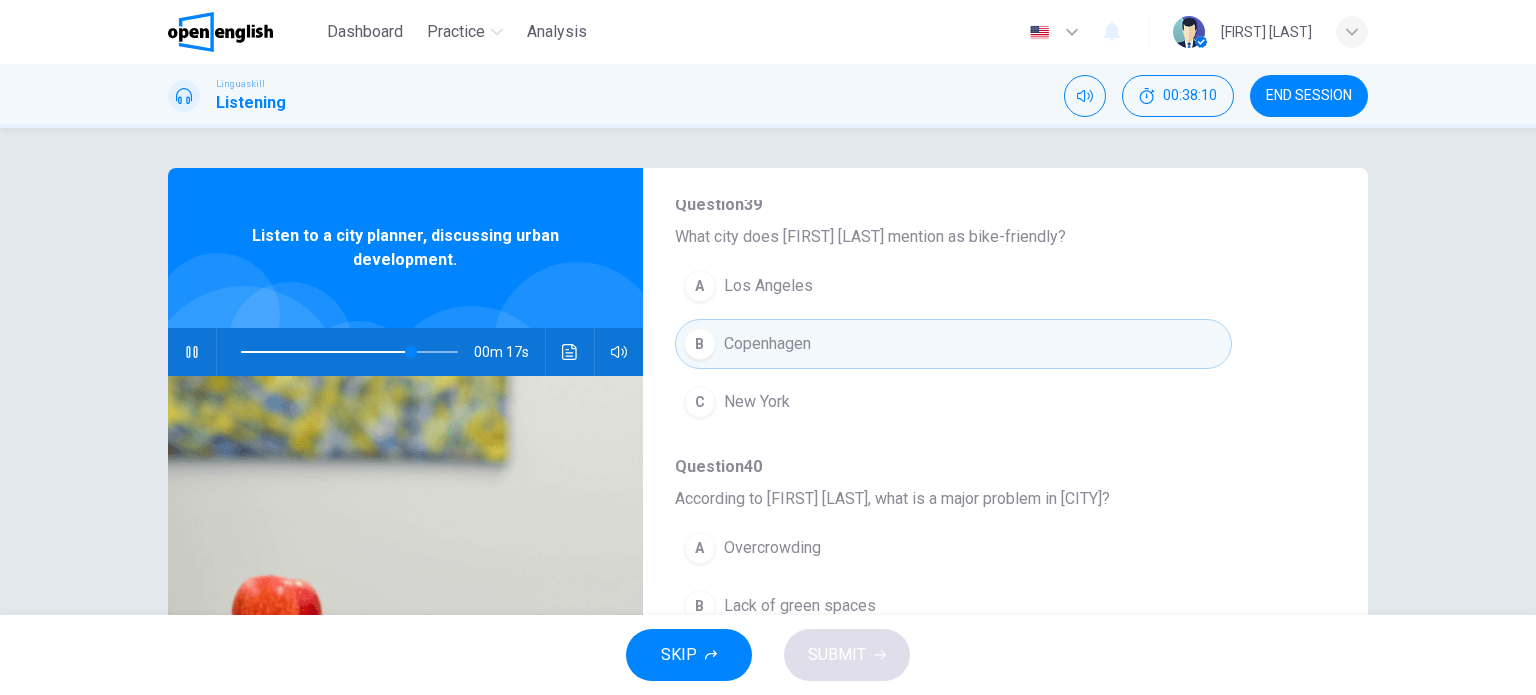 scroll, scrollTop: 856, scrollLeft: 0, axis: vertical 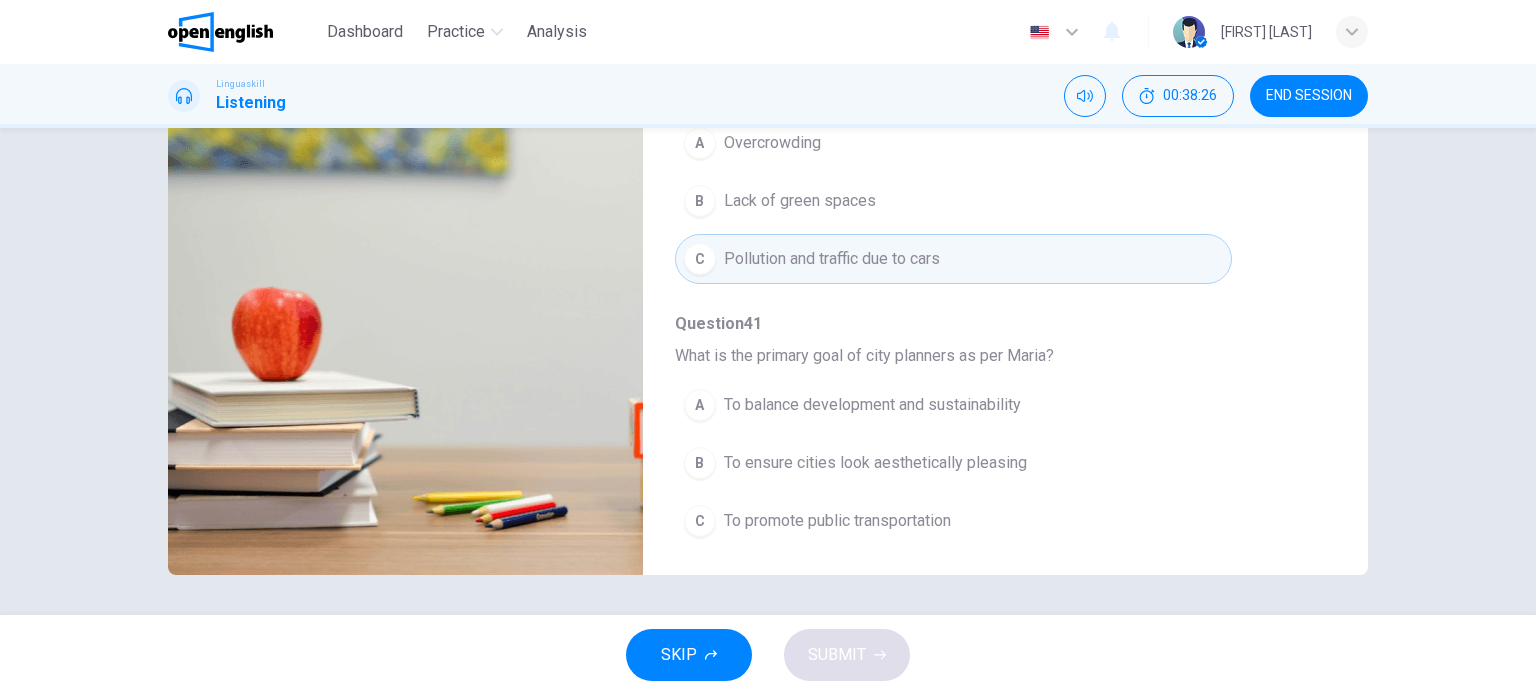 click on "To balance development and sustainability" at bounding box center (872, 405) 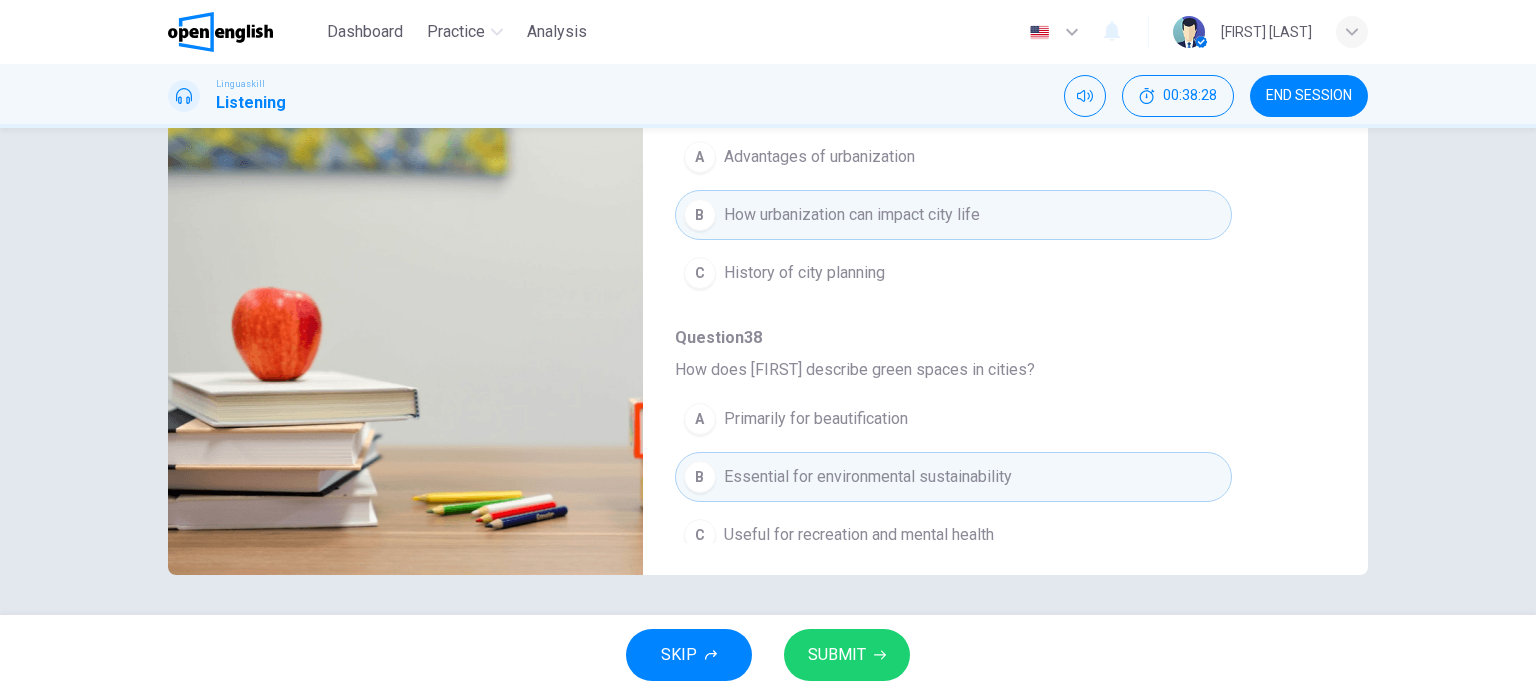 scroll, scrollTop: 0, scrollLeft: 0, axis: both 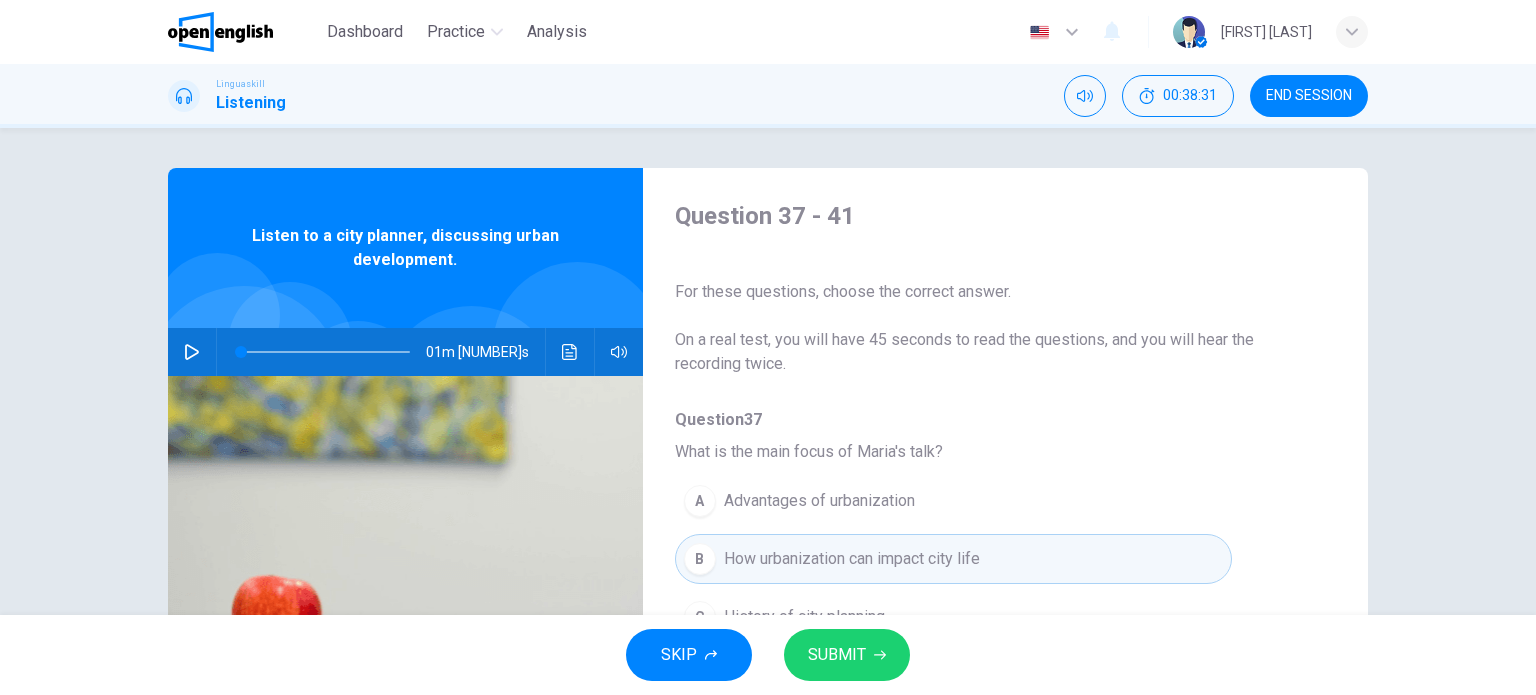 click 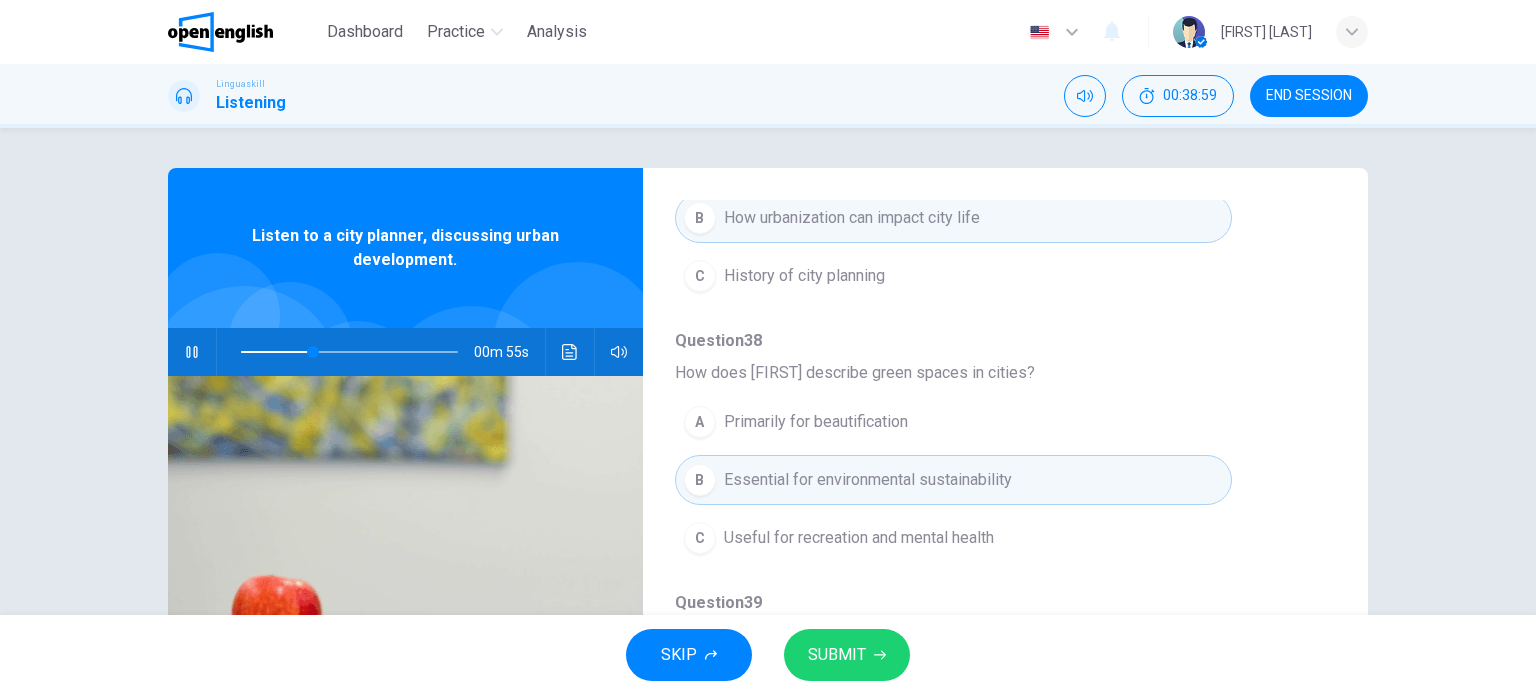 scroll, scrollTop: 400, scrollLeft: 0, axis: vertical 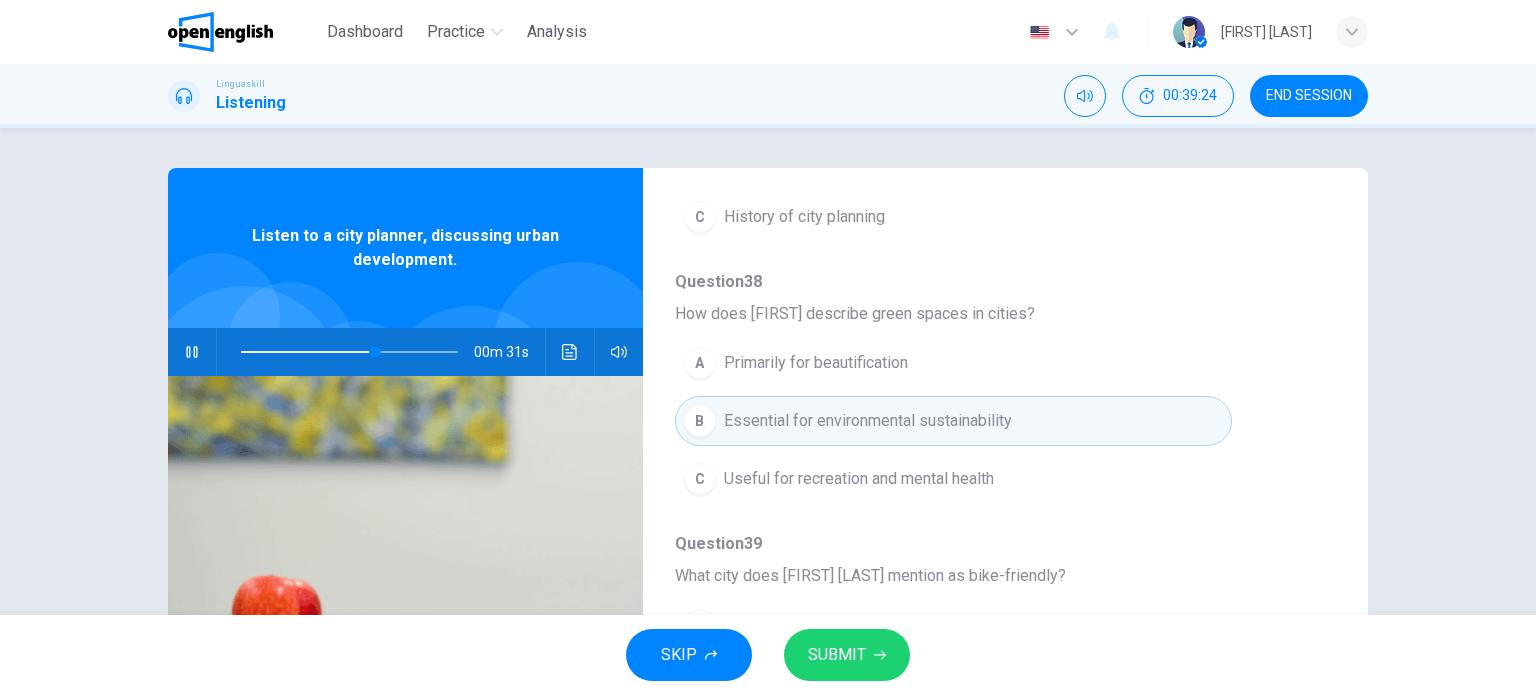 click on "SUBMIT" at bounding box center (837, 655) 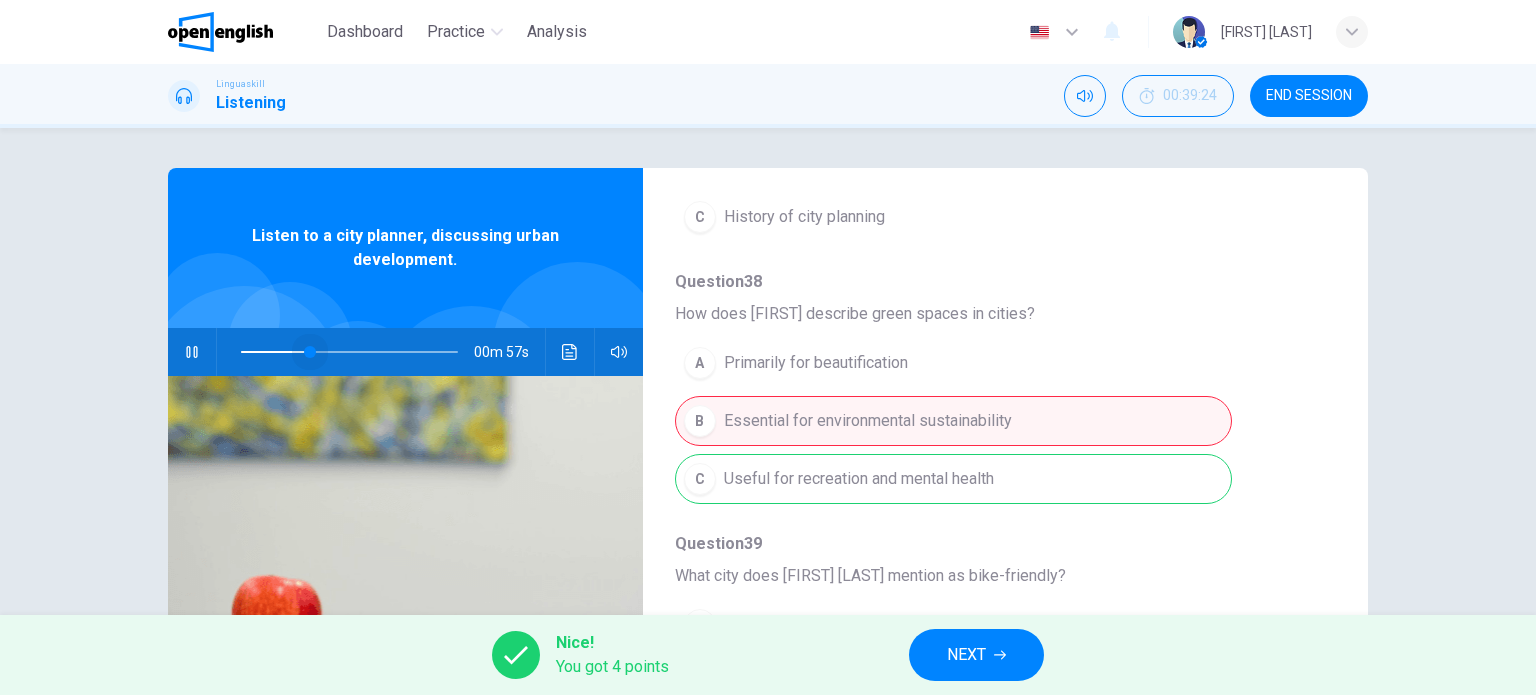 drag, startPoint x: 392, startPoint y: 348, endPoint x: 306, endPoint y: 356, distance: 86.37129 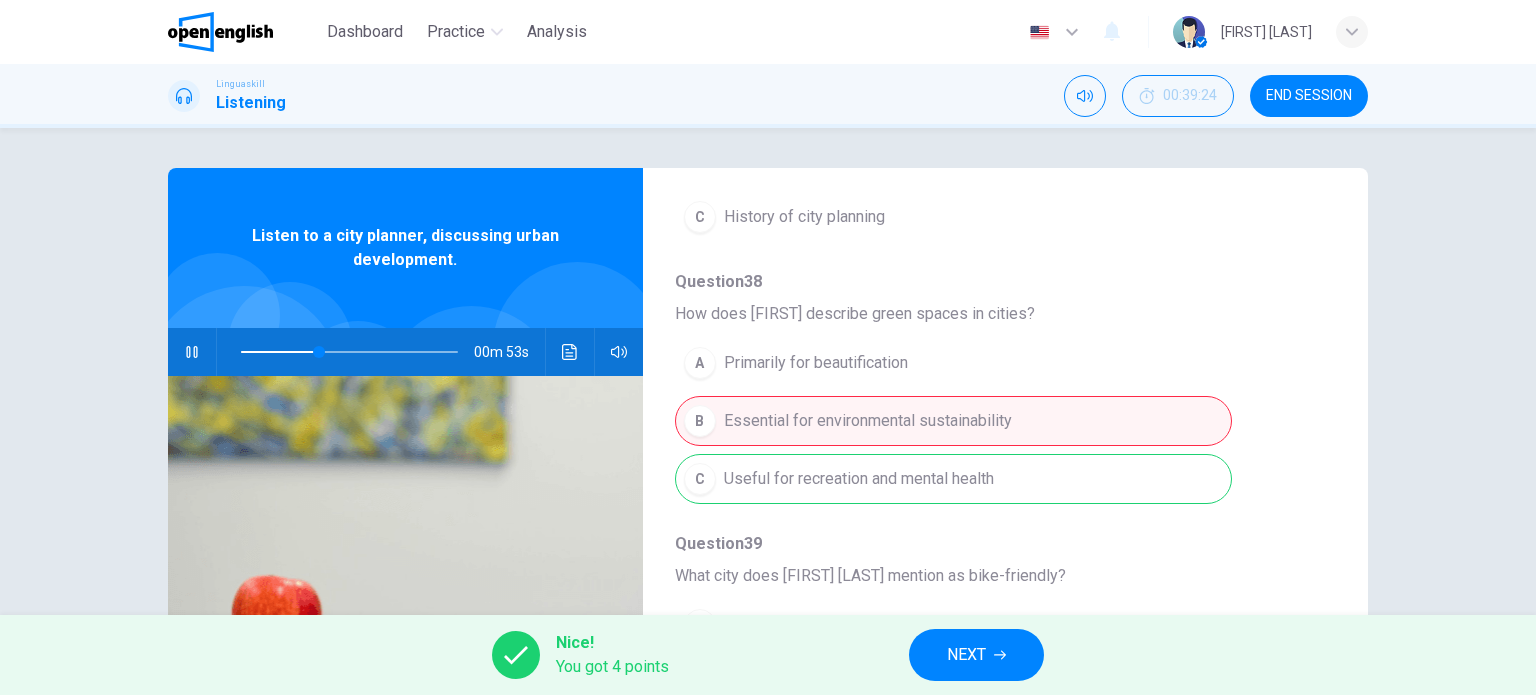type on "**" 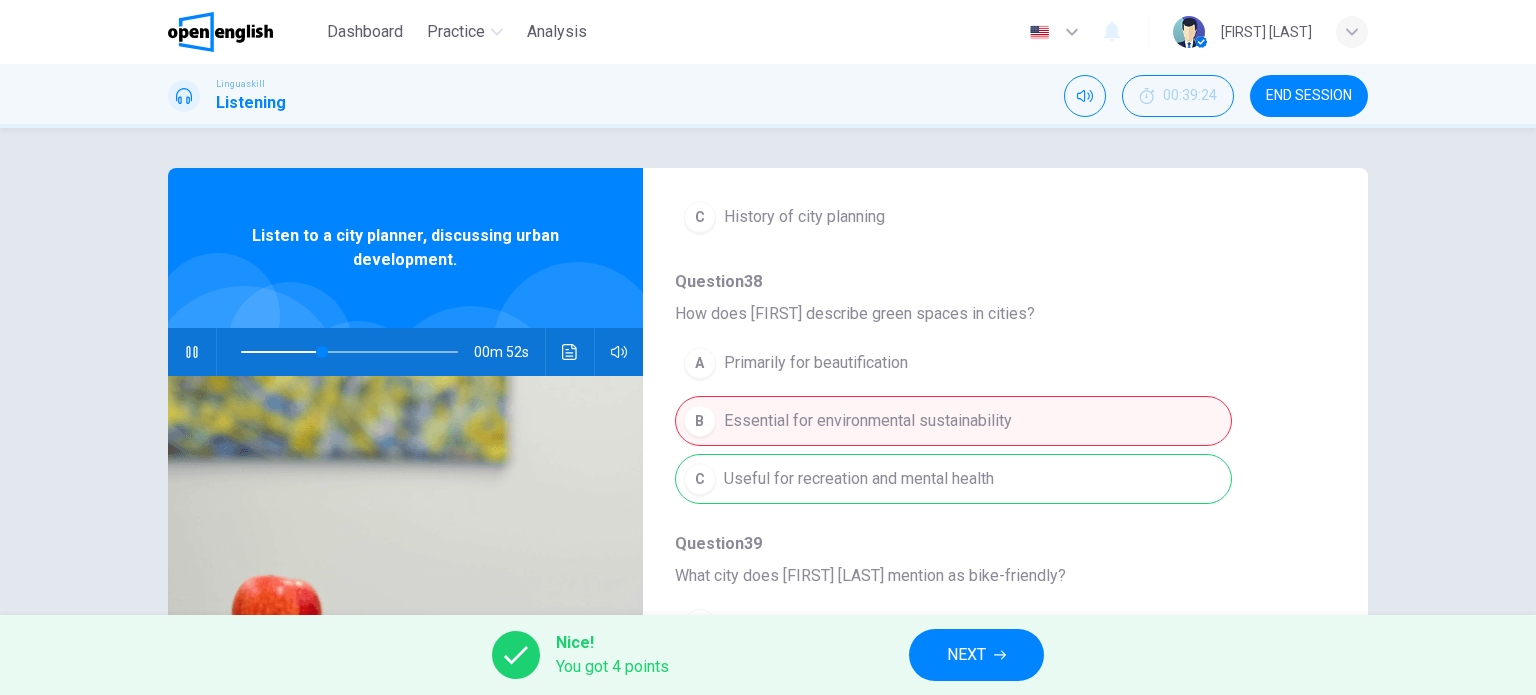 click on "NEXT" at bounding box center (976, 655) 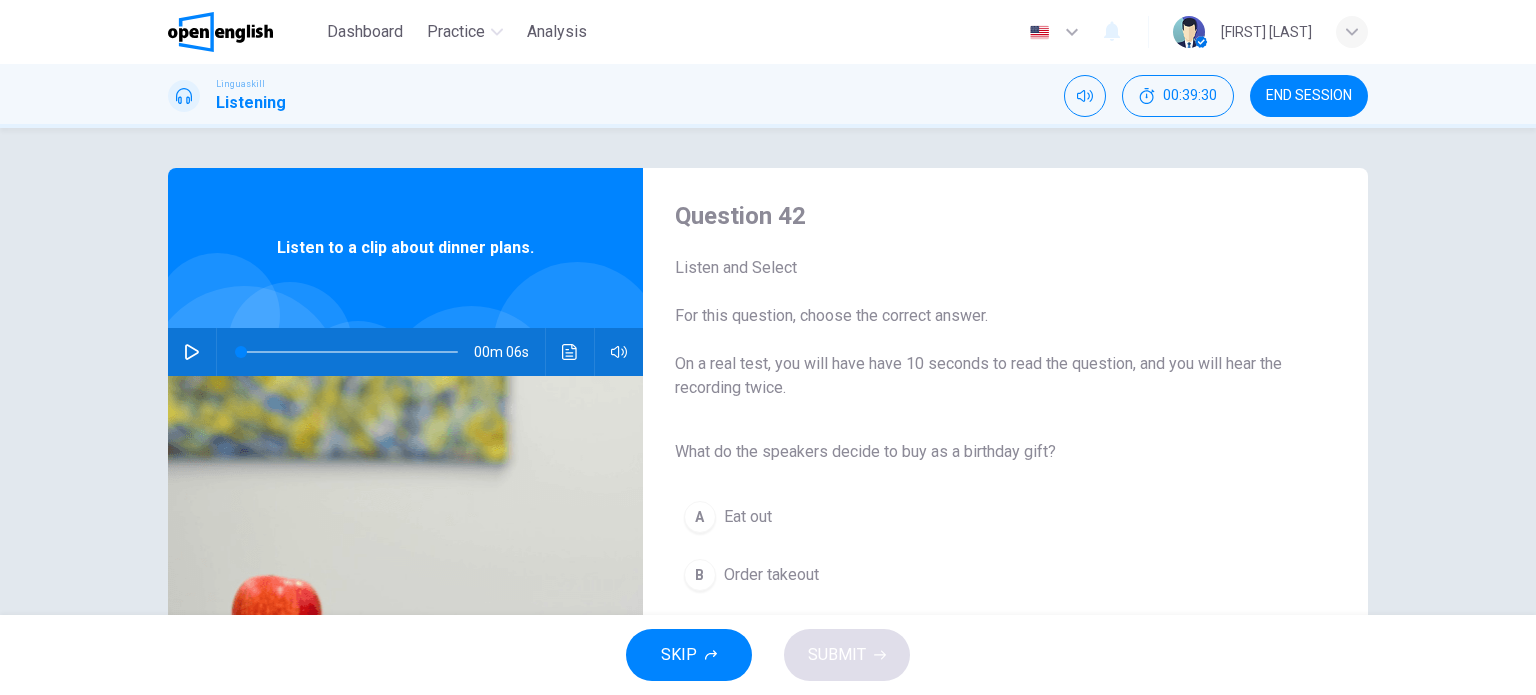 click 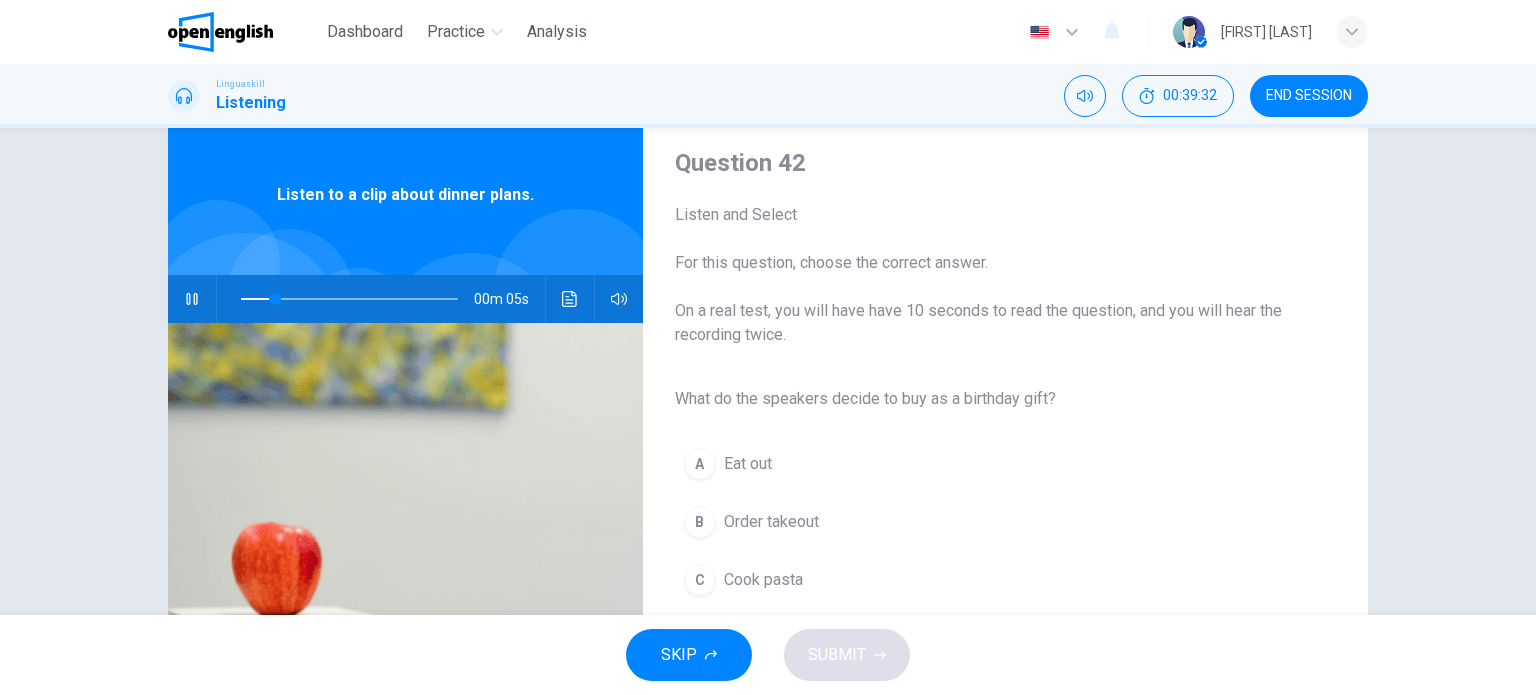 scroll, scrollTop: 100, scrollLeft: 0, axis: vertical 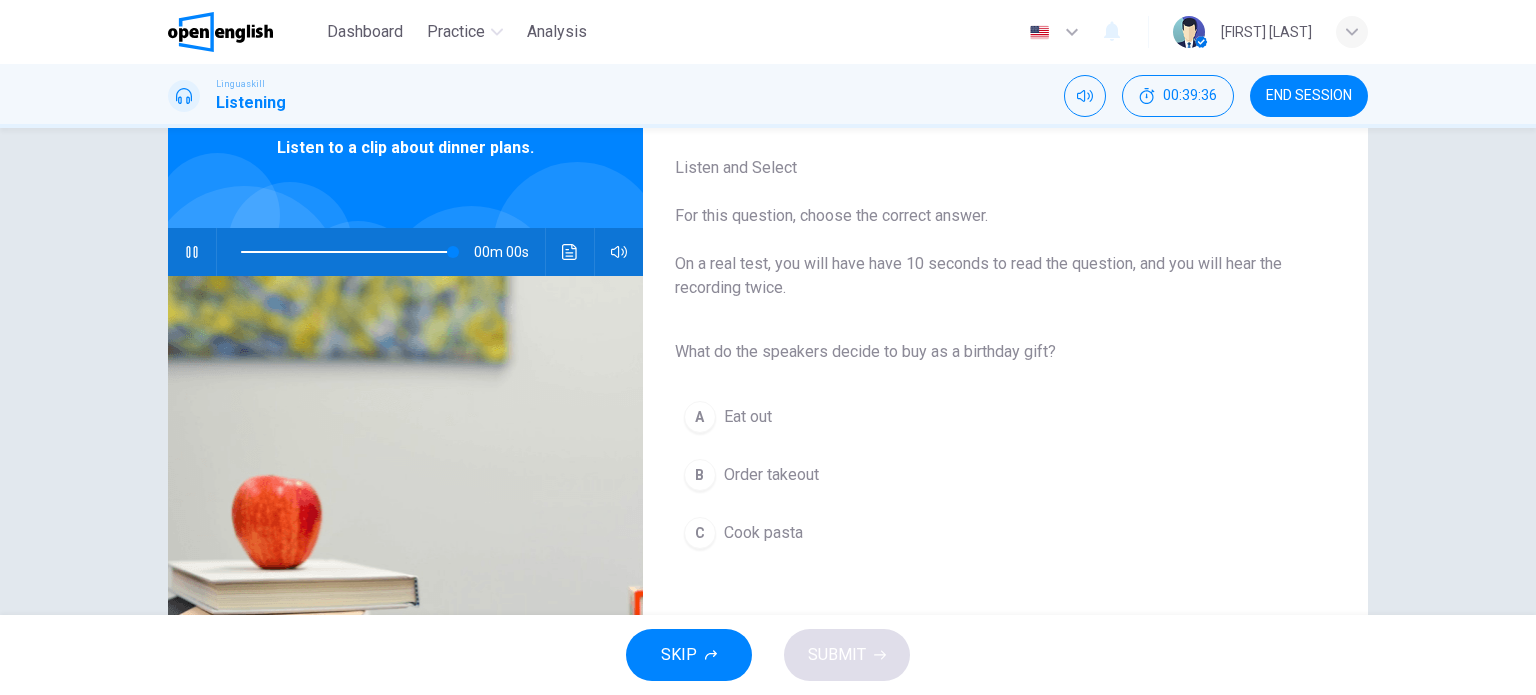 type on "*" 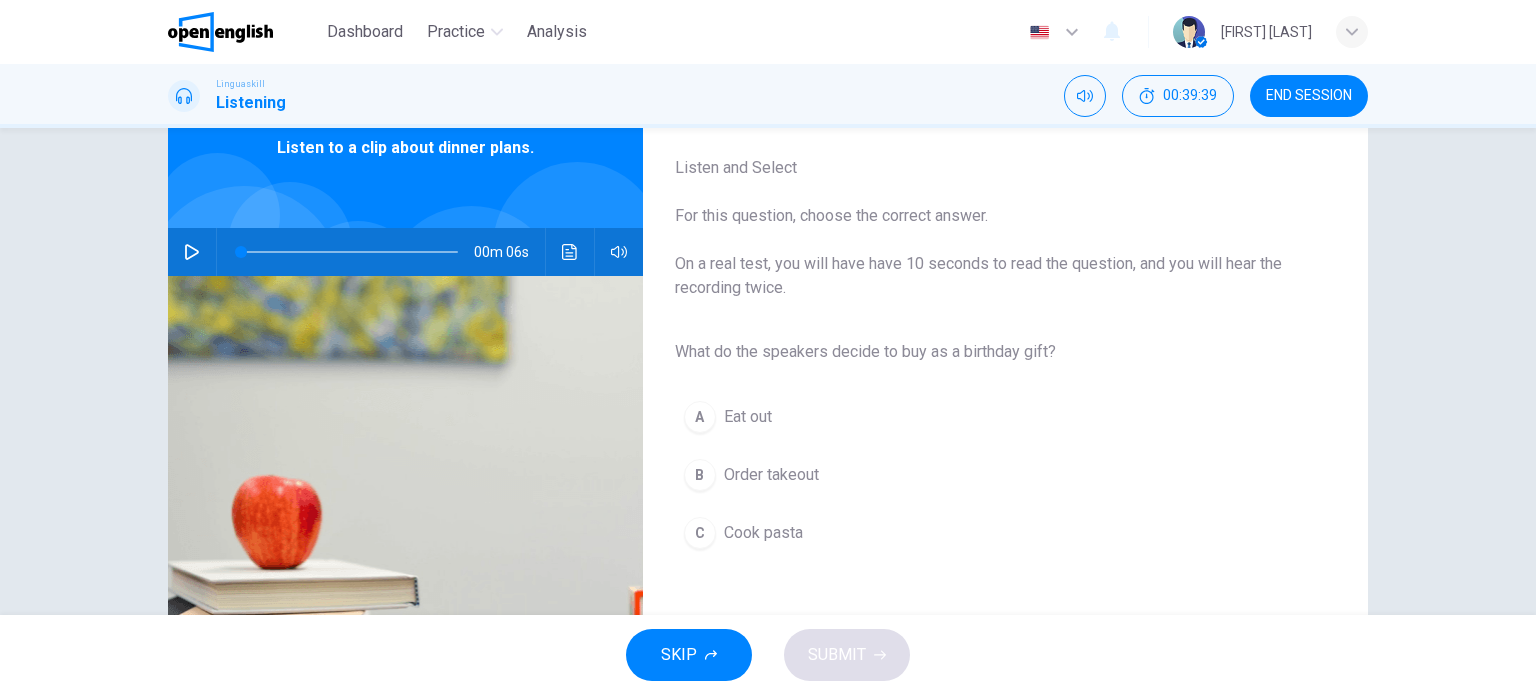 drag, startPoint x: 774, startPoint y: 524, endPoint x: 789, endPoint y: 523, distance: 15.033297 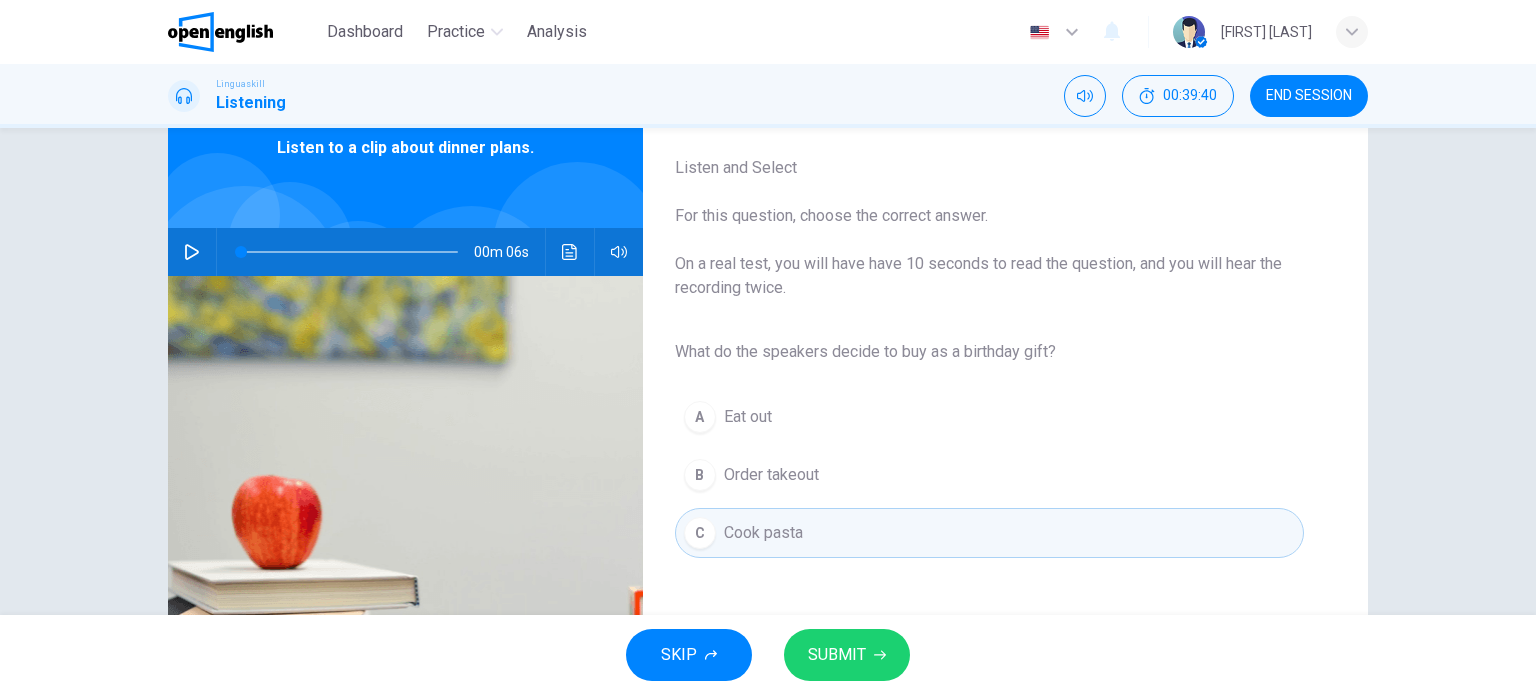 click on "SUBMIT" at bounding box center [837, 655] 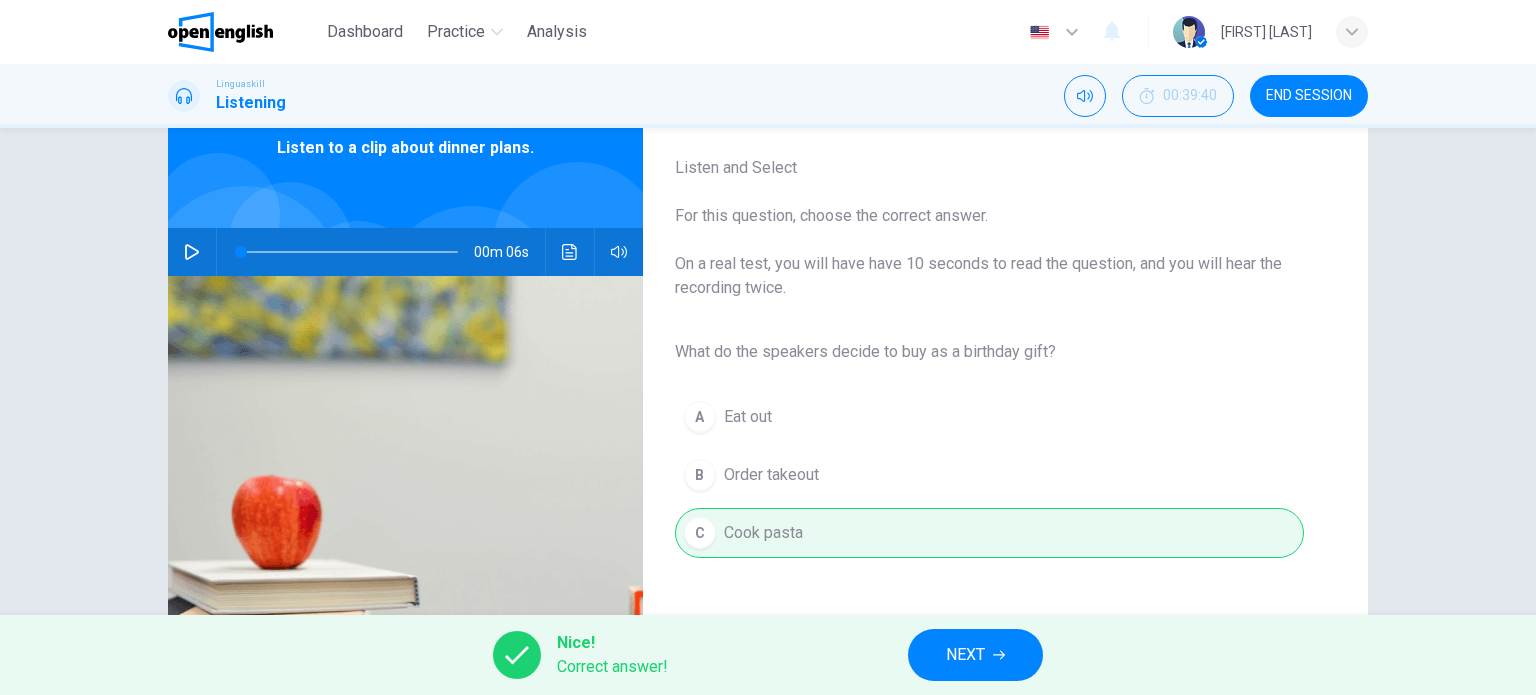 click on "NEXT" at bounding box center (975, 655) 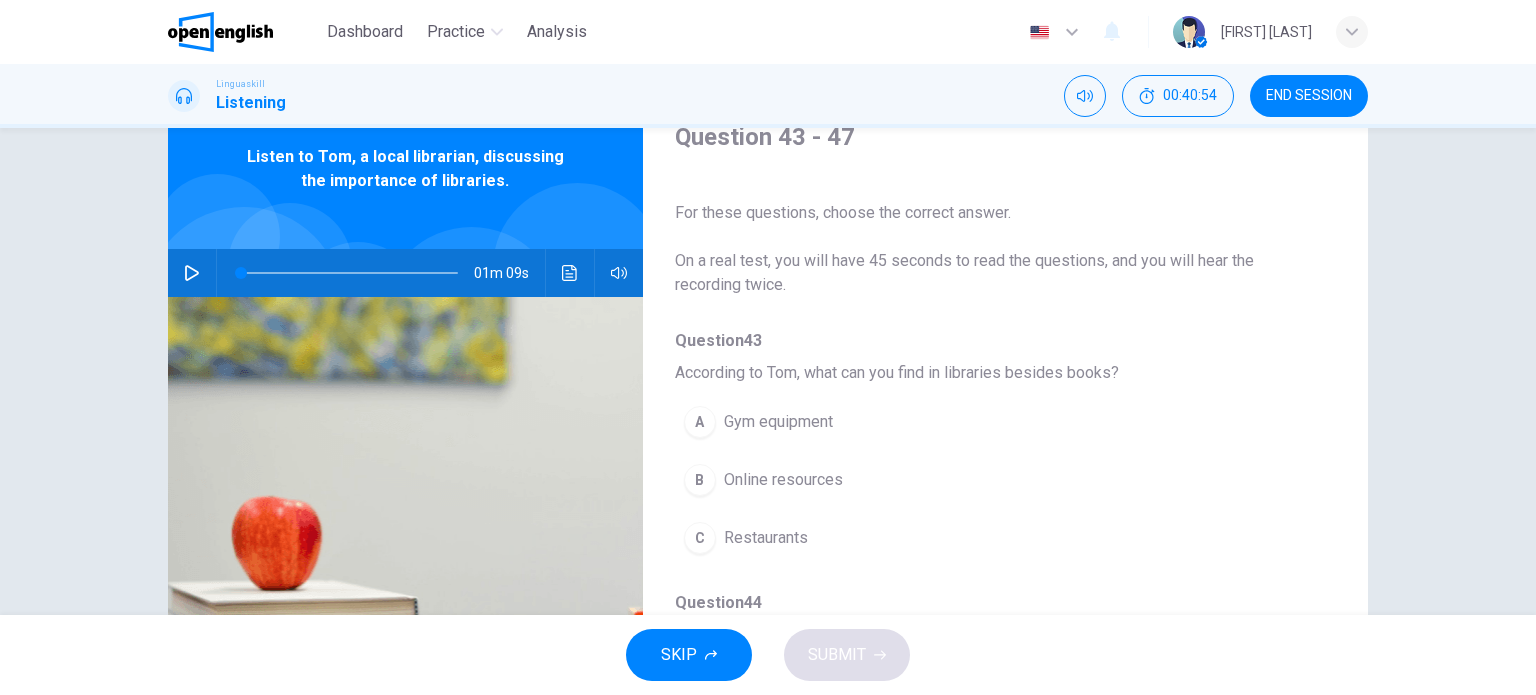 scroll, scrollTop: 200, scrollLeft: 0, axis: vertical 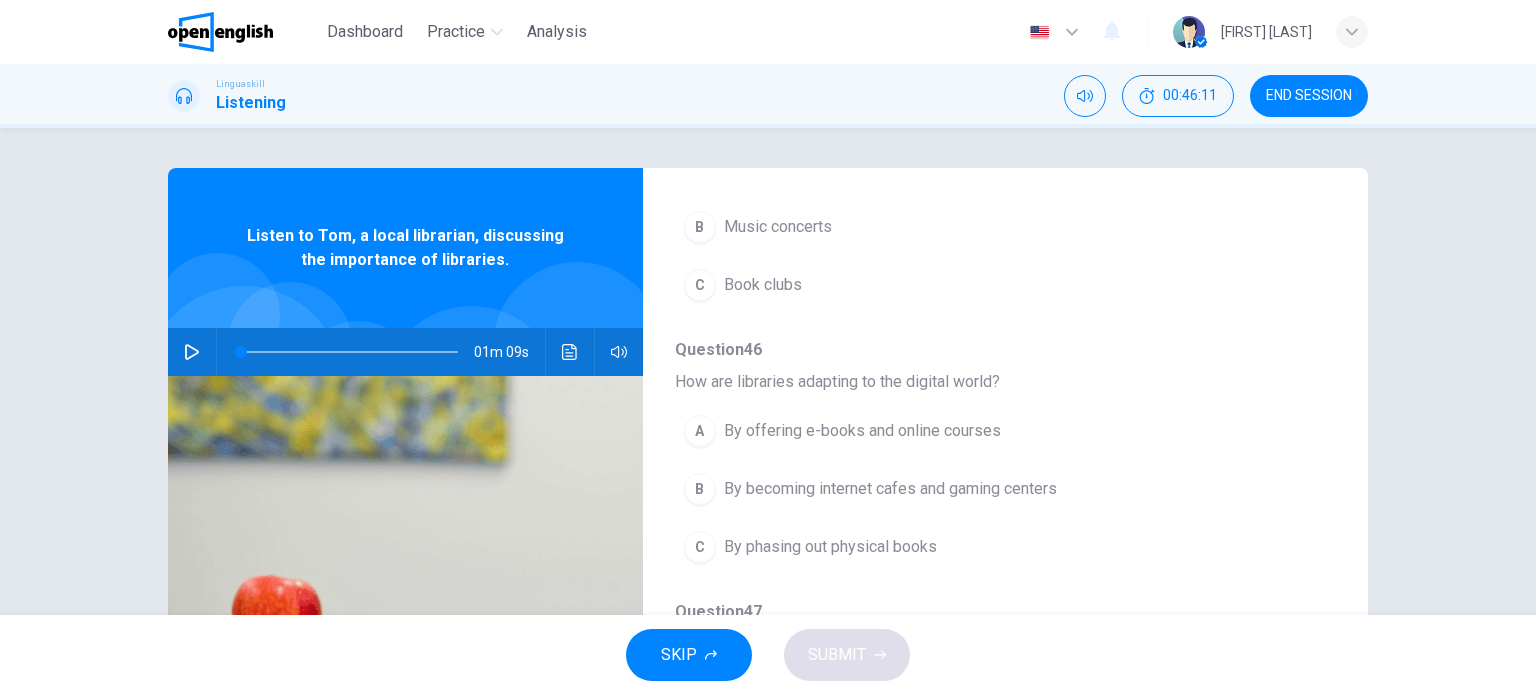 click 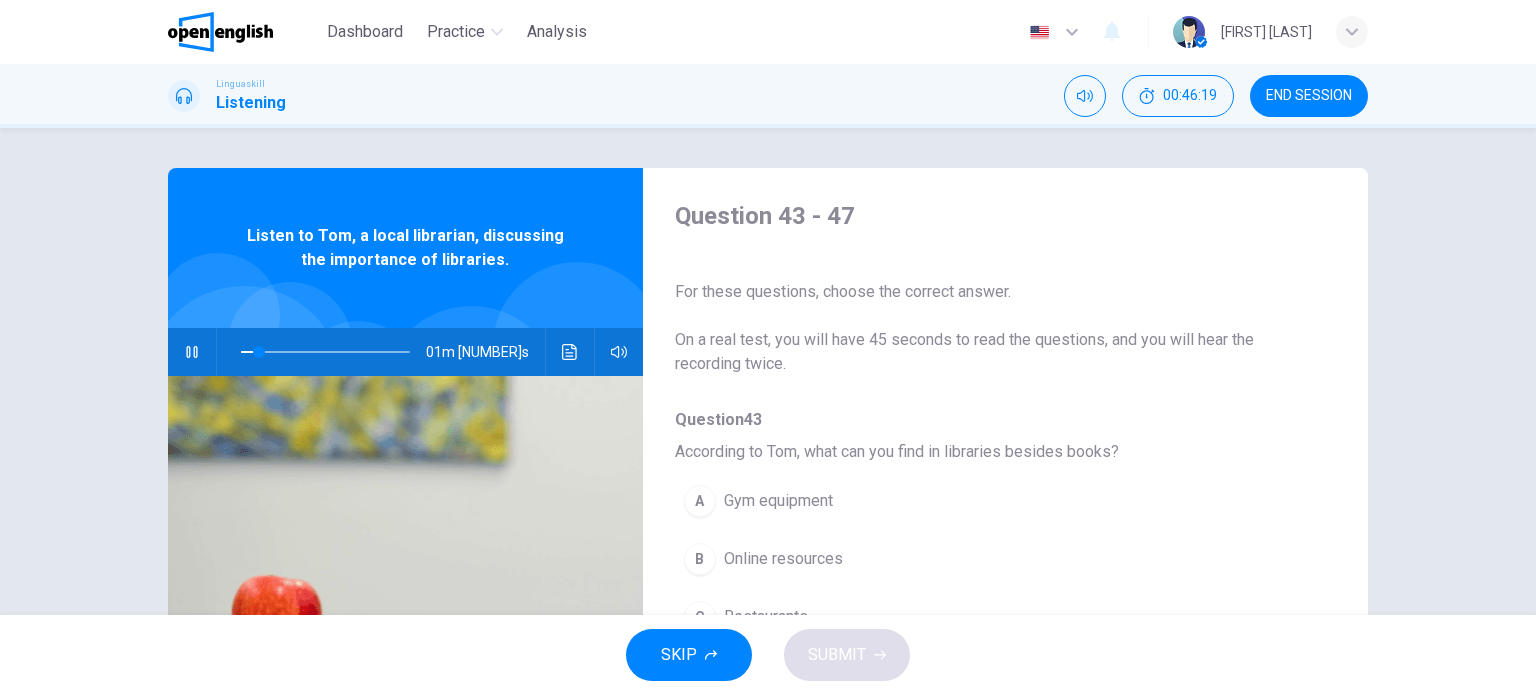 scroll, scrollTop: 100, scrollLeft: 0, axis: vertical 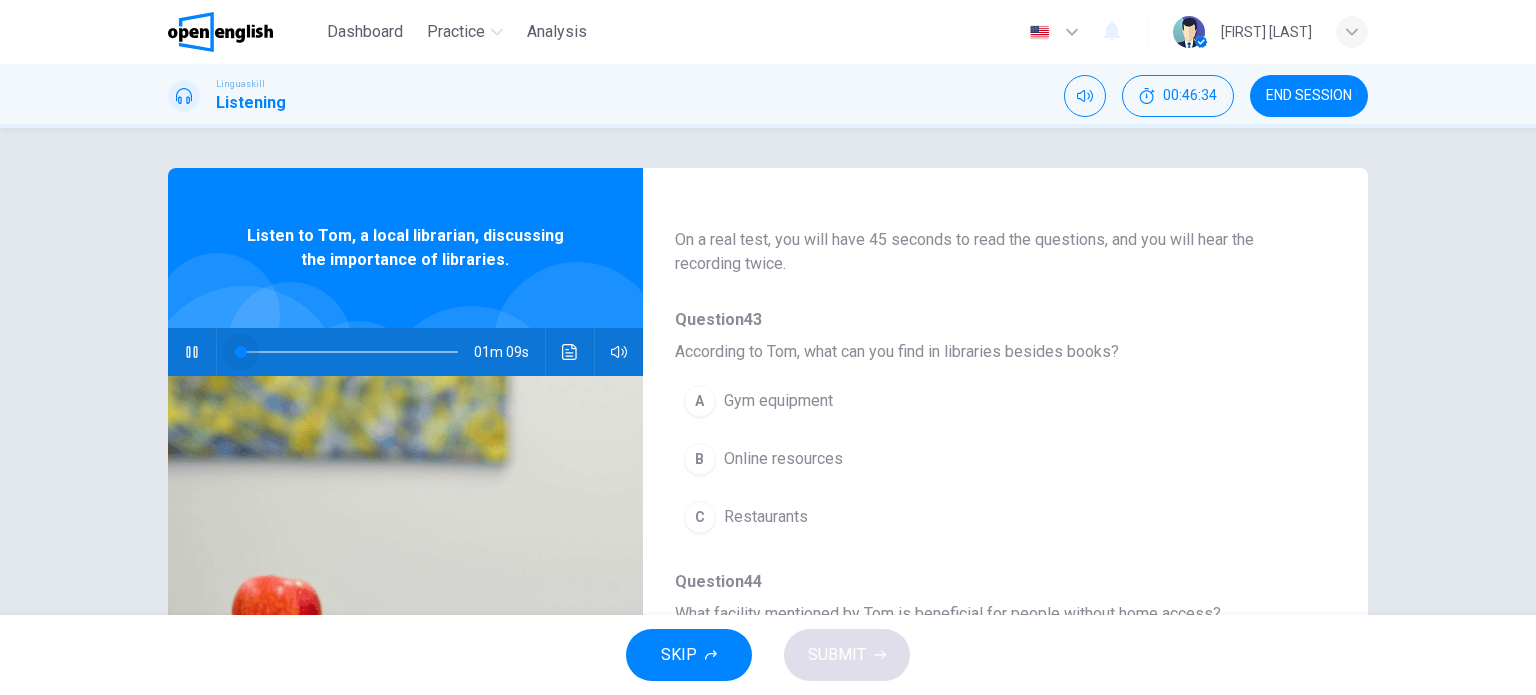 drag, startPoint x: 298, startPoint y: 347, endPoint x: 218, endPoint y: 348, distance: 80.00625 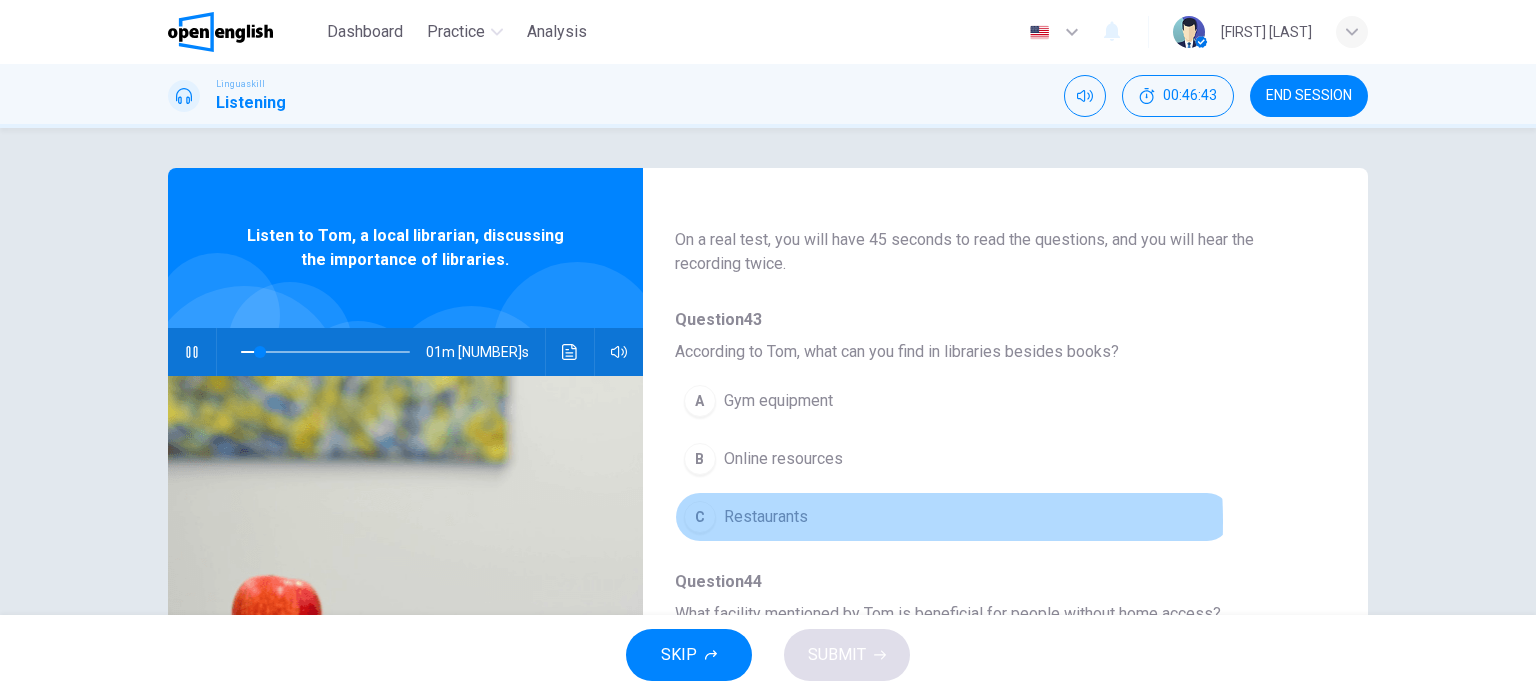 click on "Restaurants" at bounding box center (766, 517) 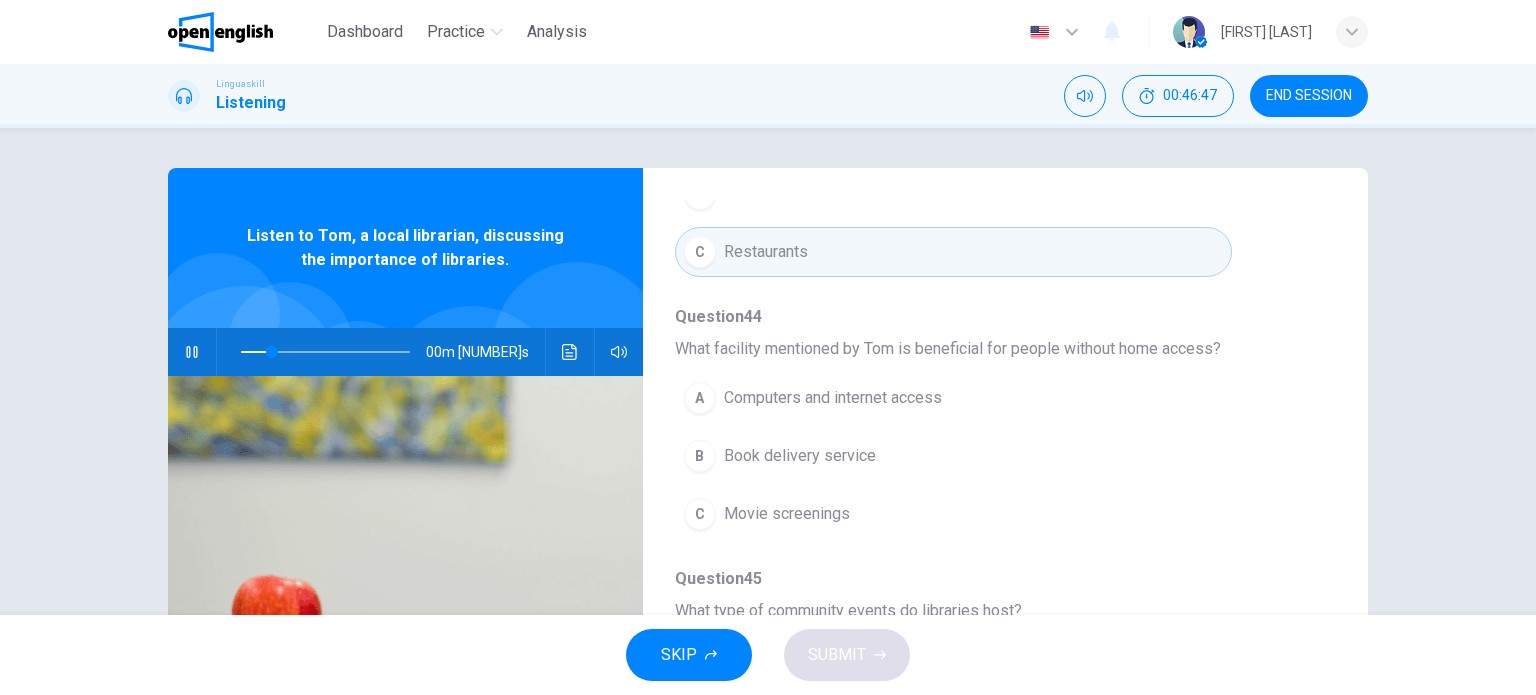 scroll, scrollTop: 400, scrollLeft: 0, axis: vertical 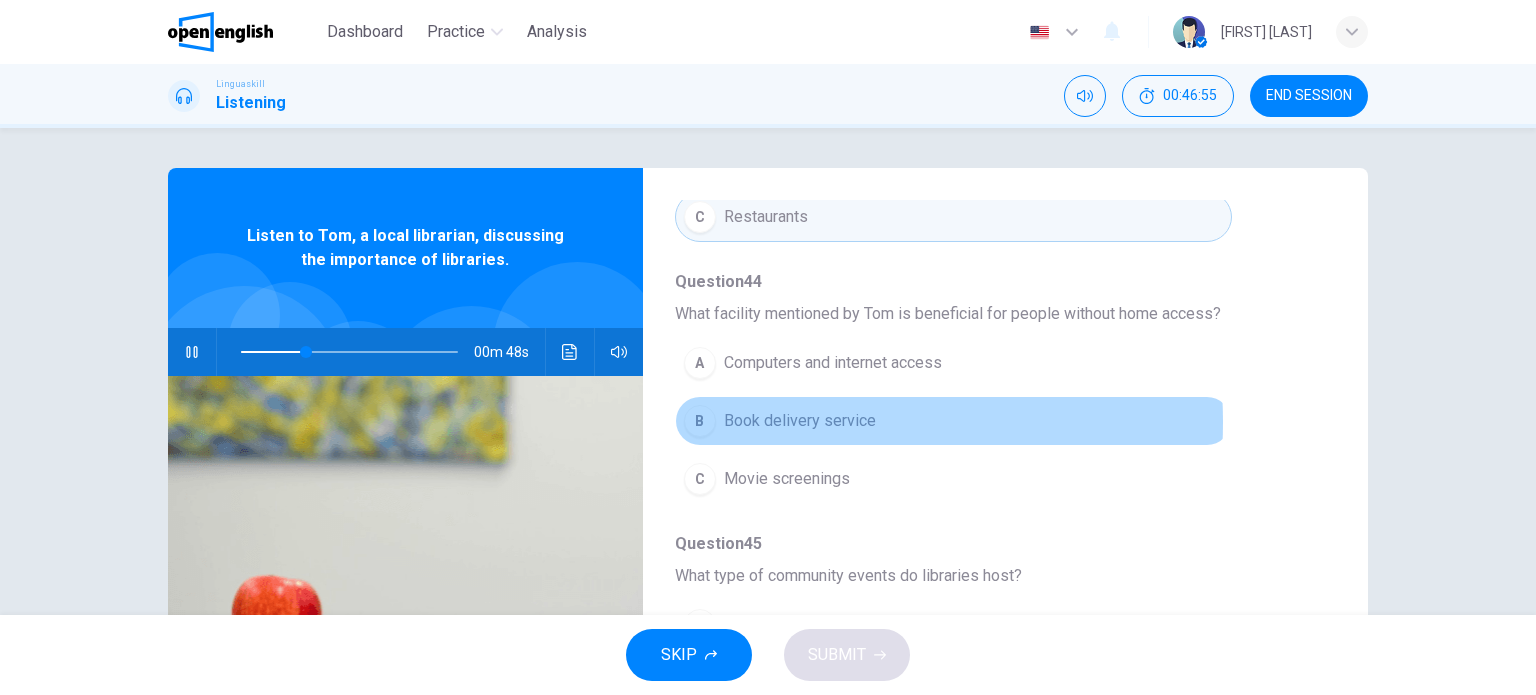 click on "Book delivery service" at bounding box center (800, 421) 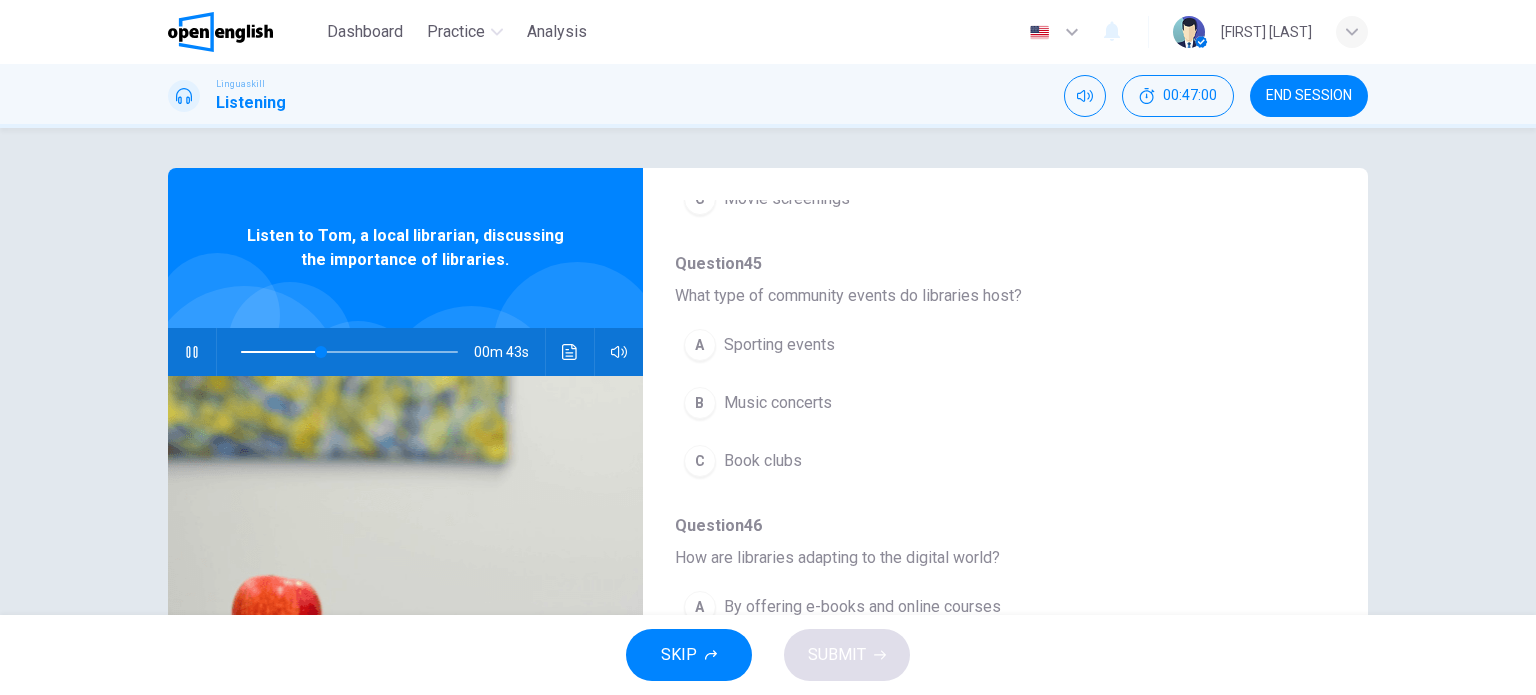 scroll, scrollTop: 700, scrollLeft: 0, axis: vertical 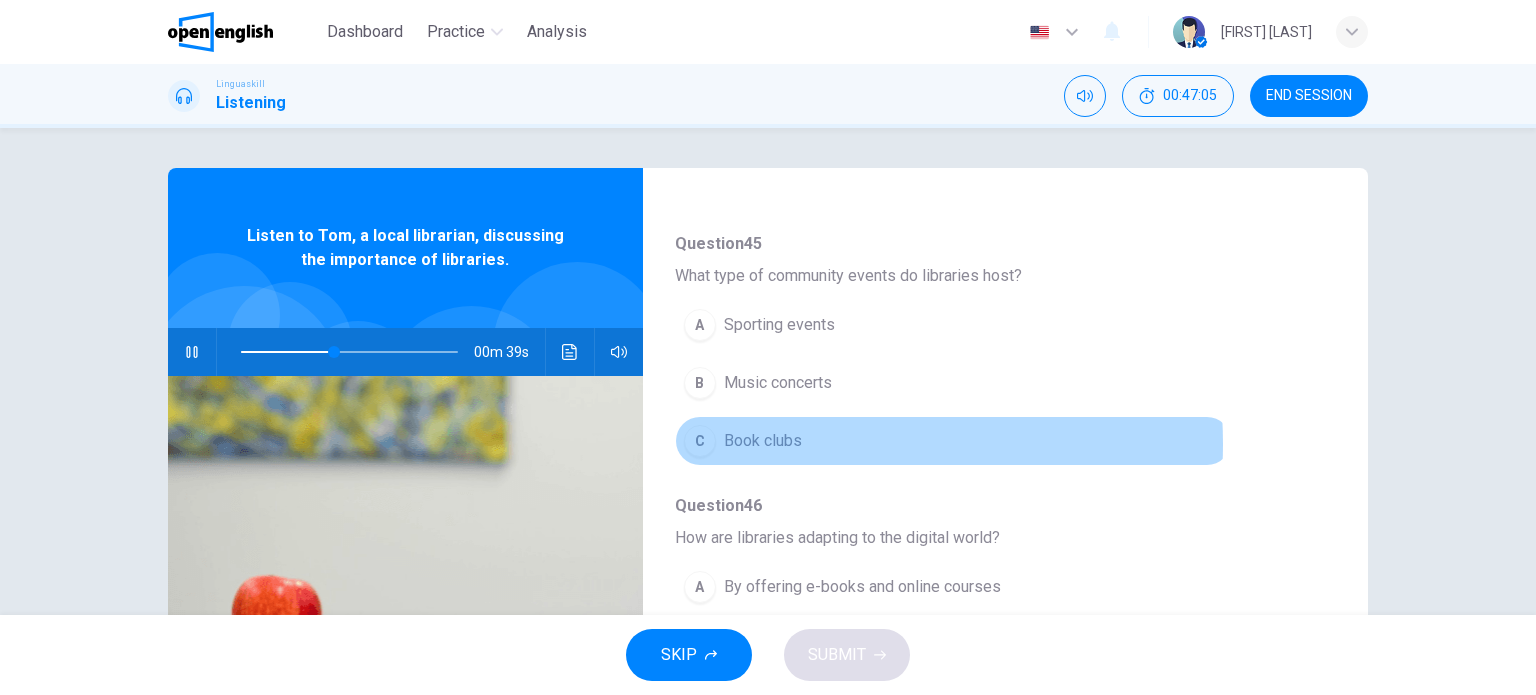 click on "Book clubs" at bounding box center [763, 441] 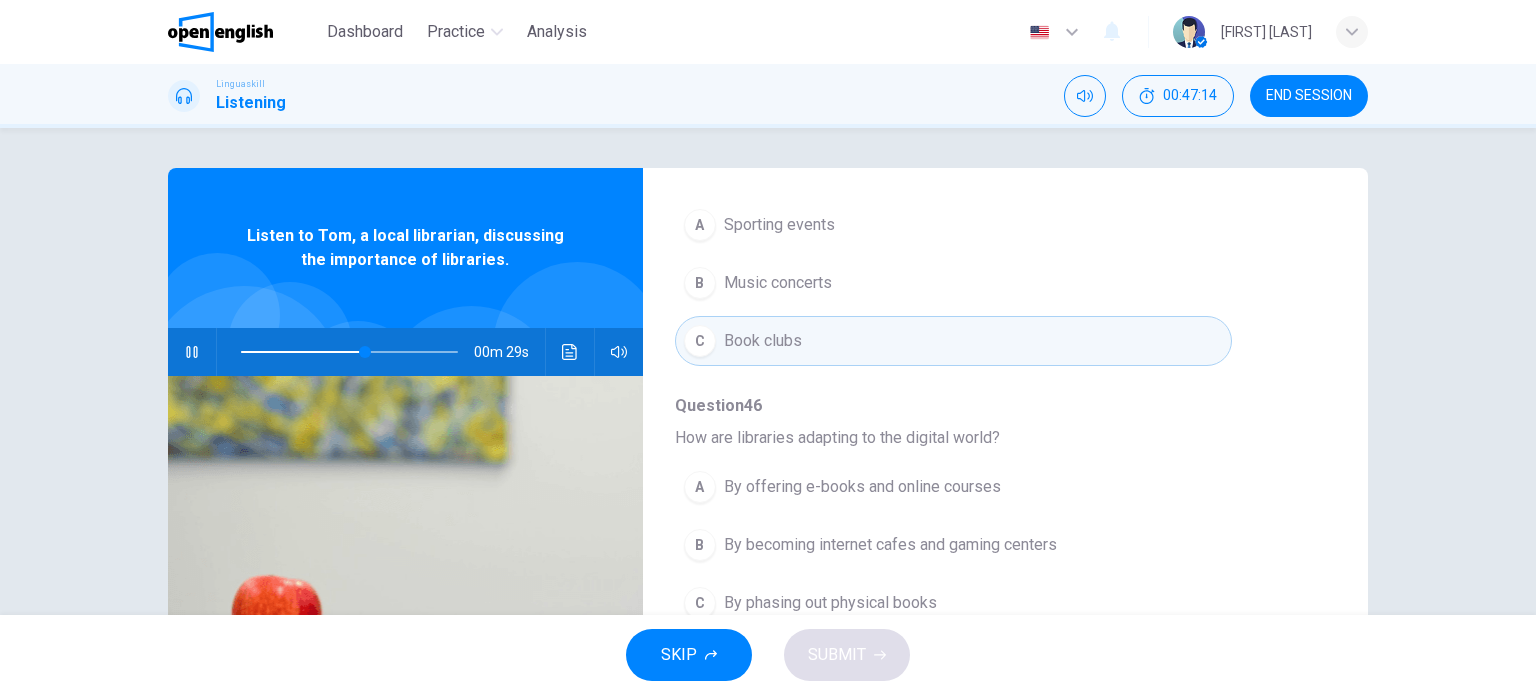 scroll, scrollTop: 856, scrollLeft: 0, axis: vertical 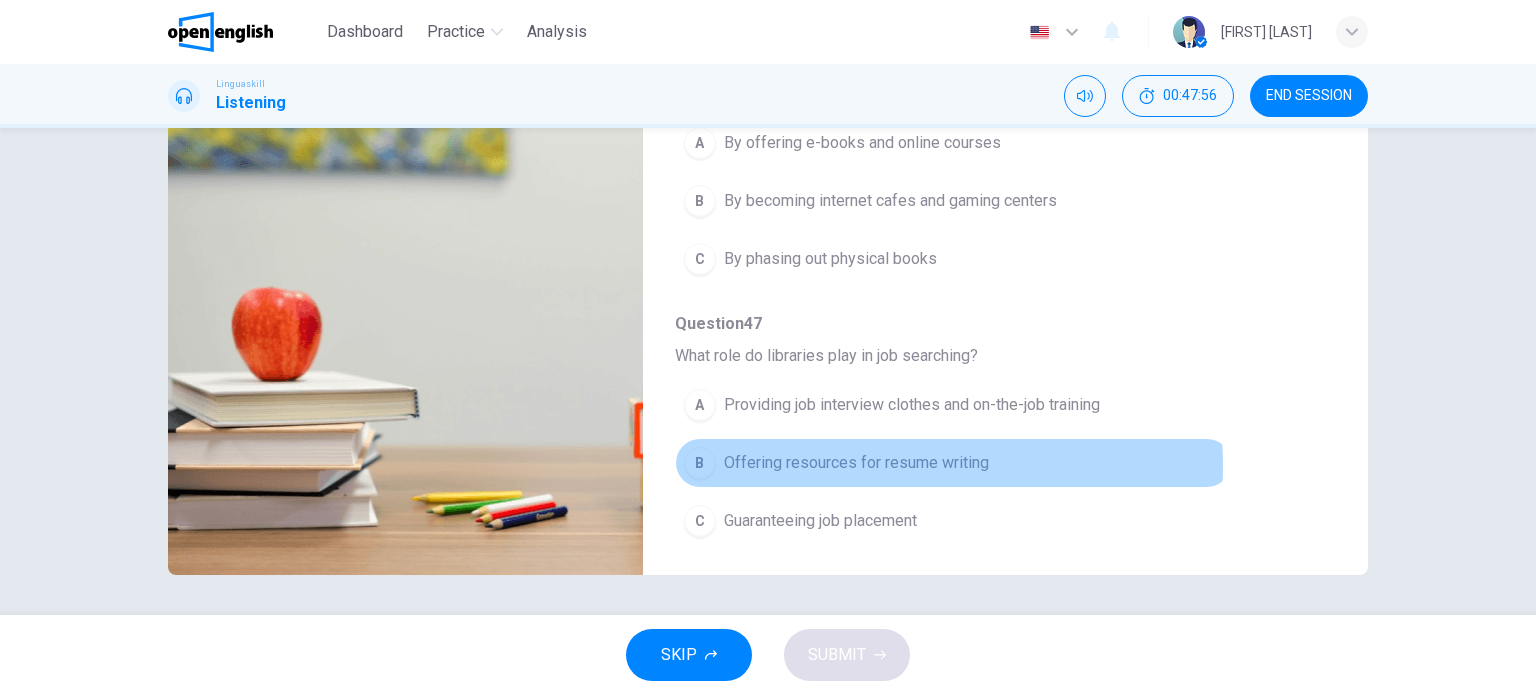 click on "Offering resources for resume writing" at bounding box center (856, 463) 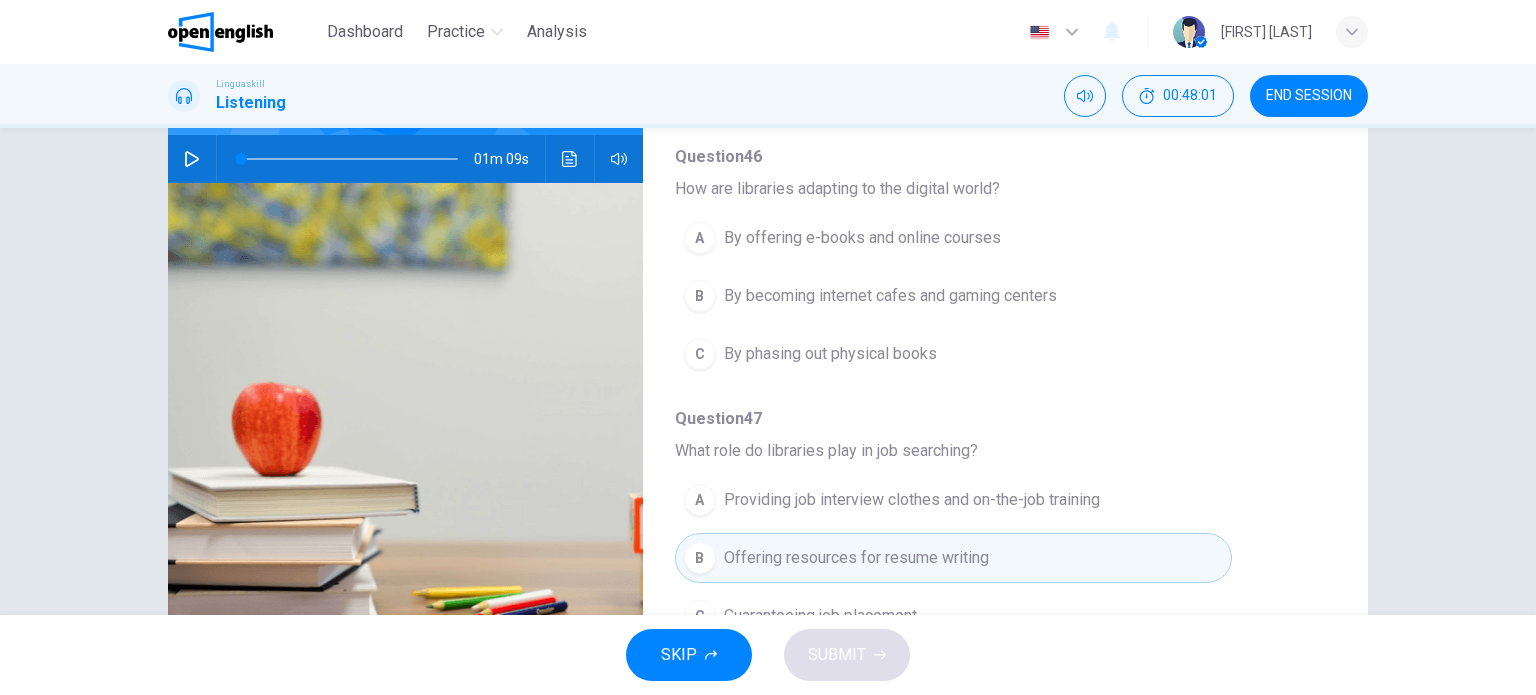 scroll, scrollTop: 0, scrollLeft: 0, axis: both 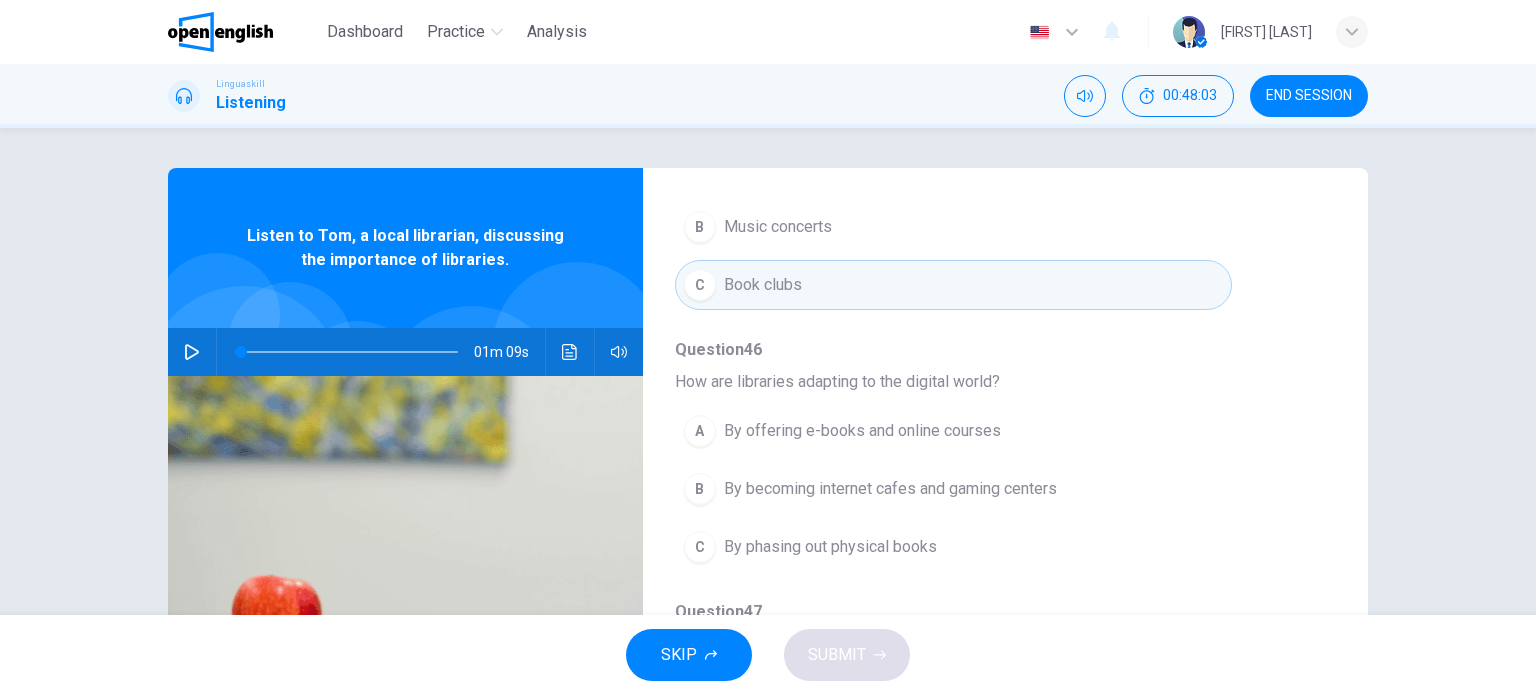 click 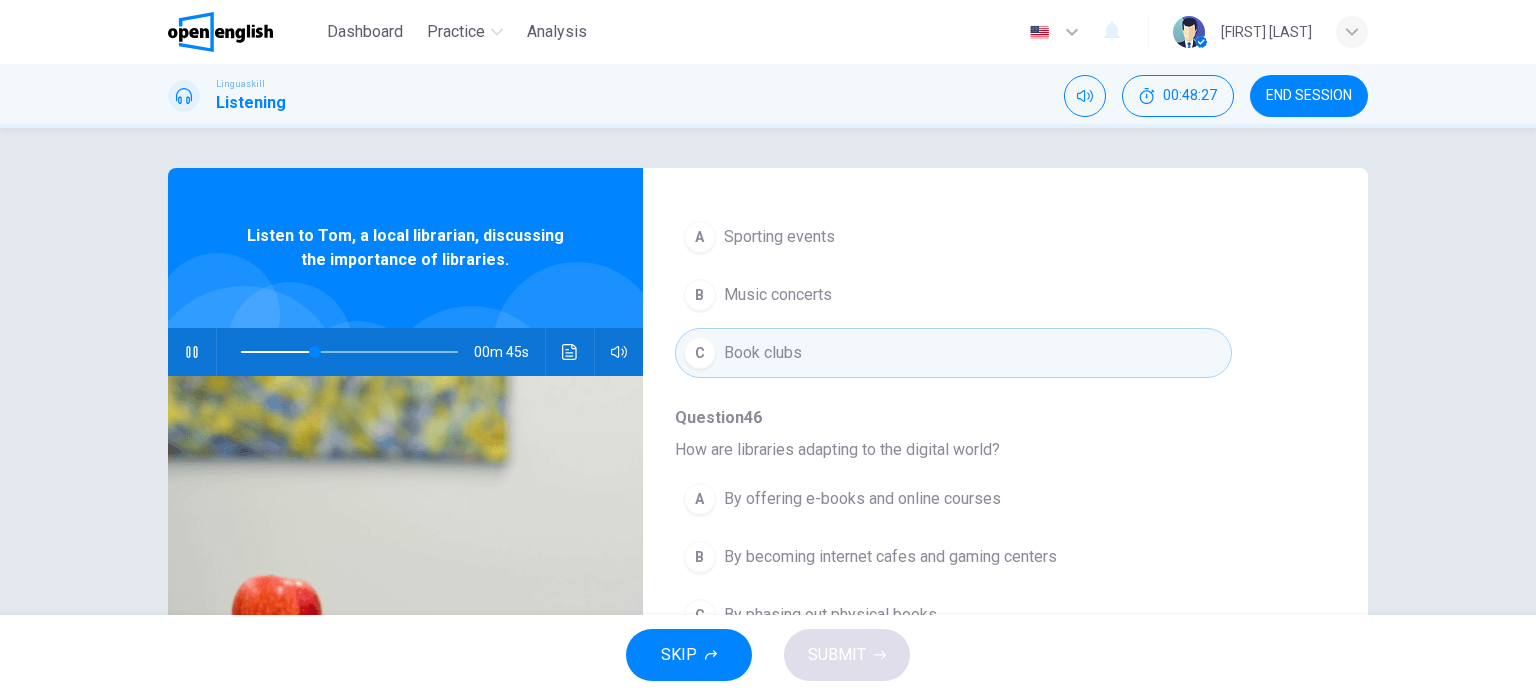 scroll, scrollTop: 800, scrollLeft: 0, axis: vertical 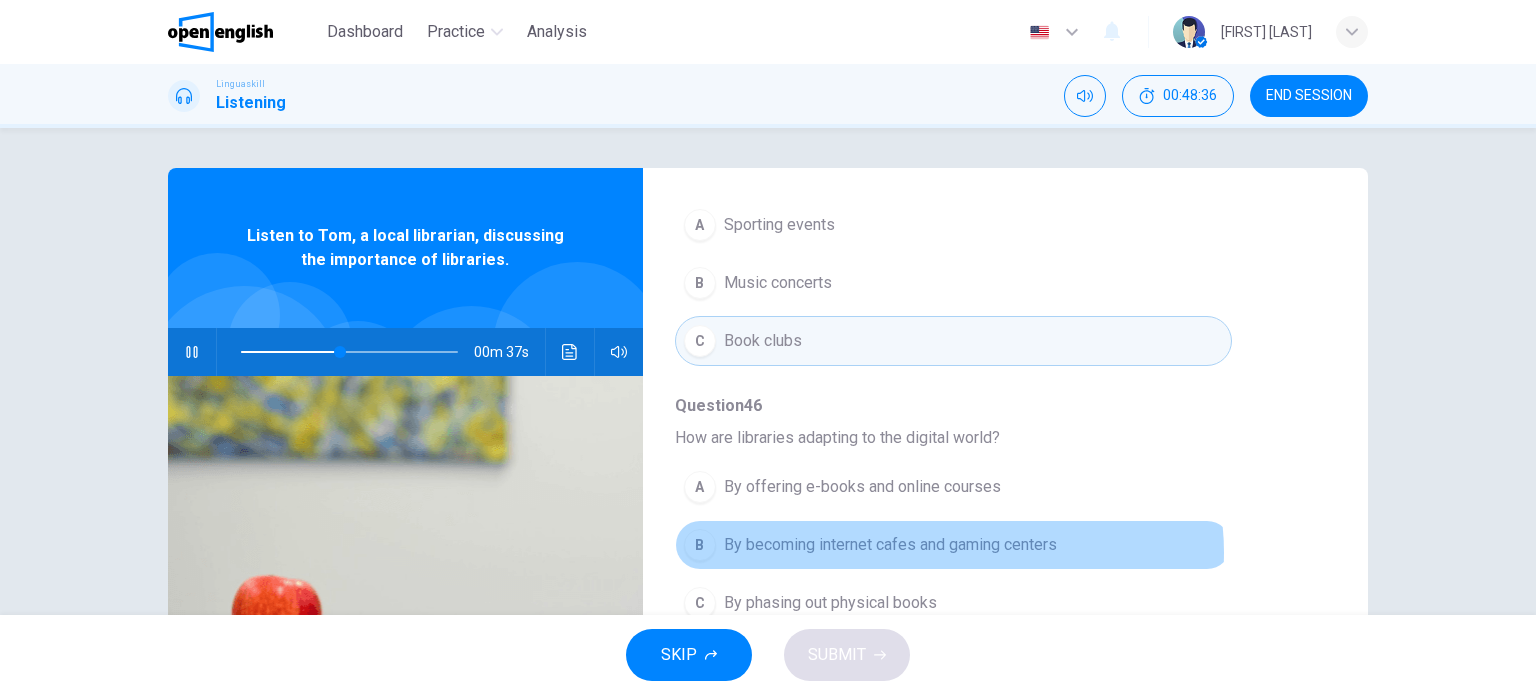 click on "By becoming internet cafes and gaming centers" at bounding box center (890, 545) 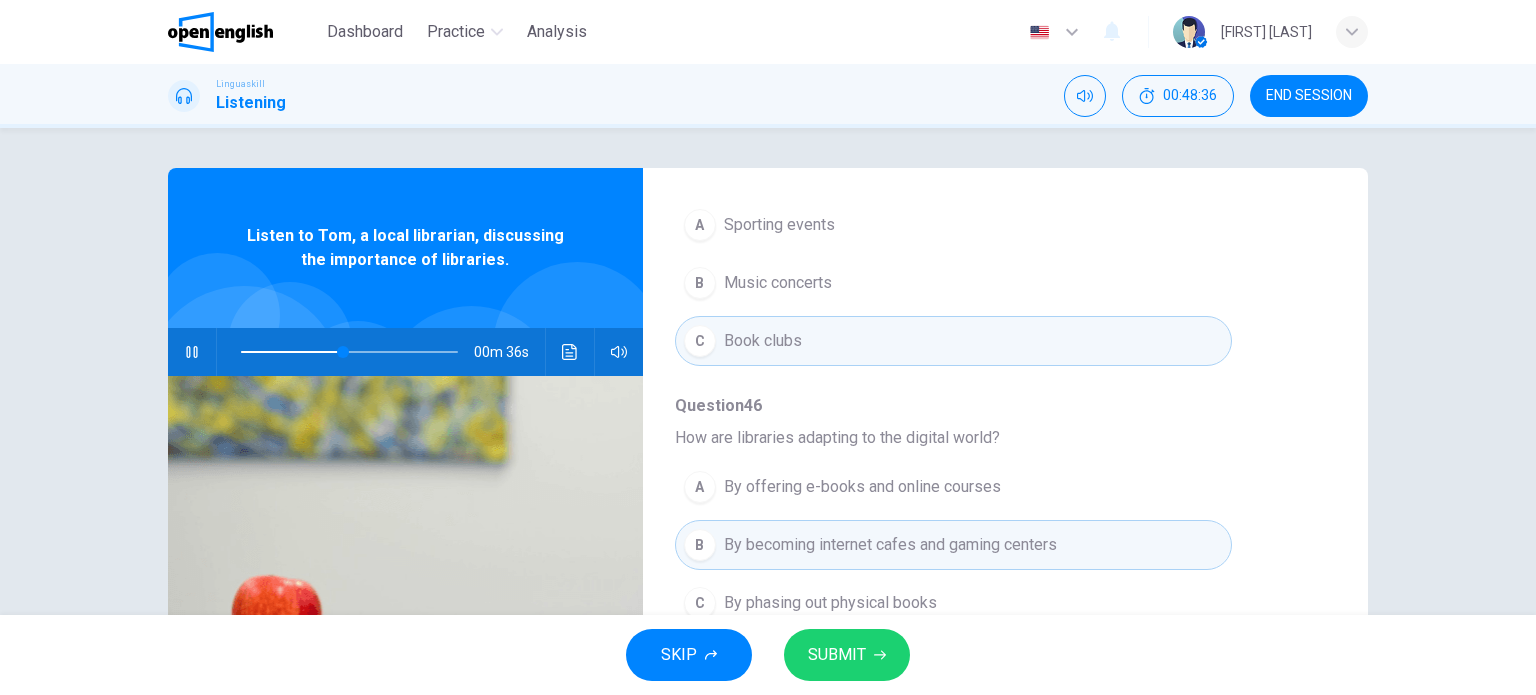 scroll, scrollTop: 856, scrollLeft: 0, axis: vertical 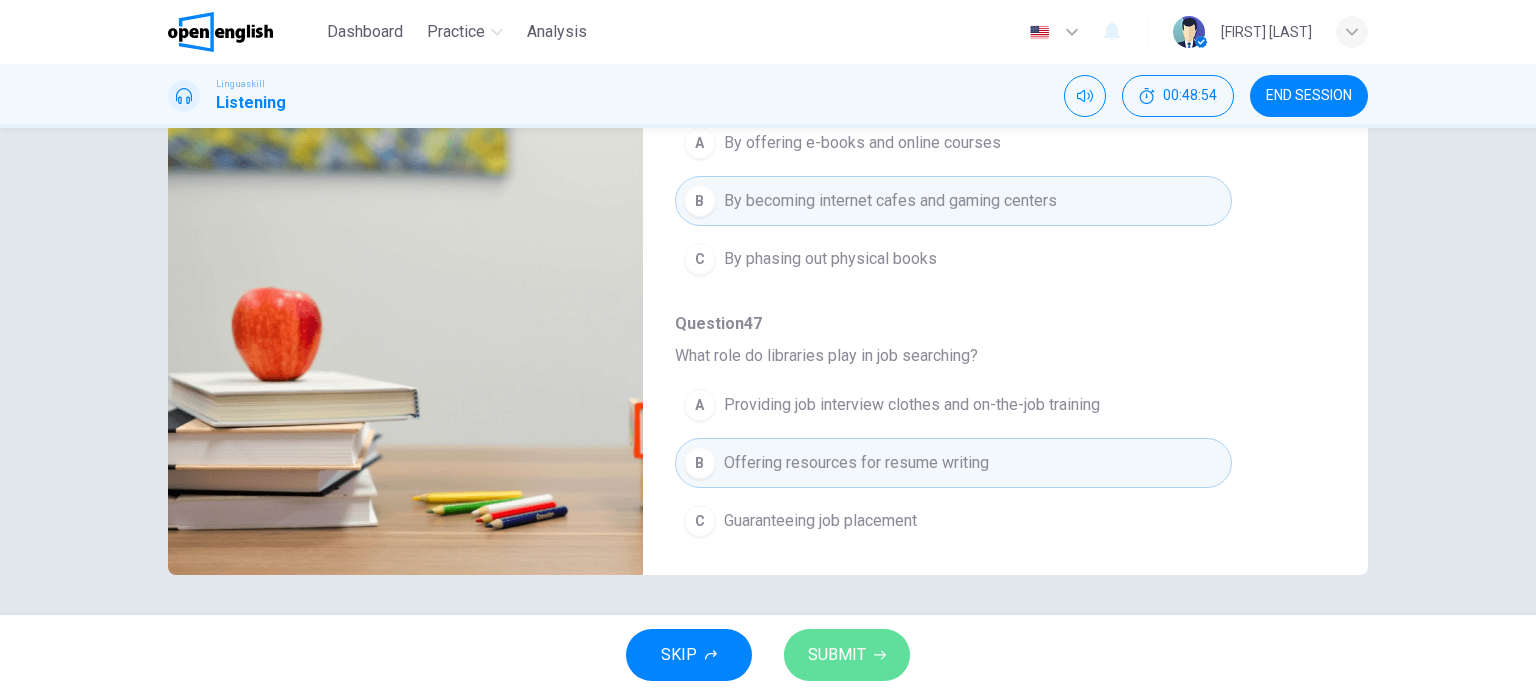 click on "SUBMIT" at bounding box center (847, 655) 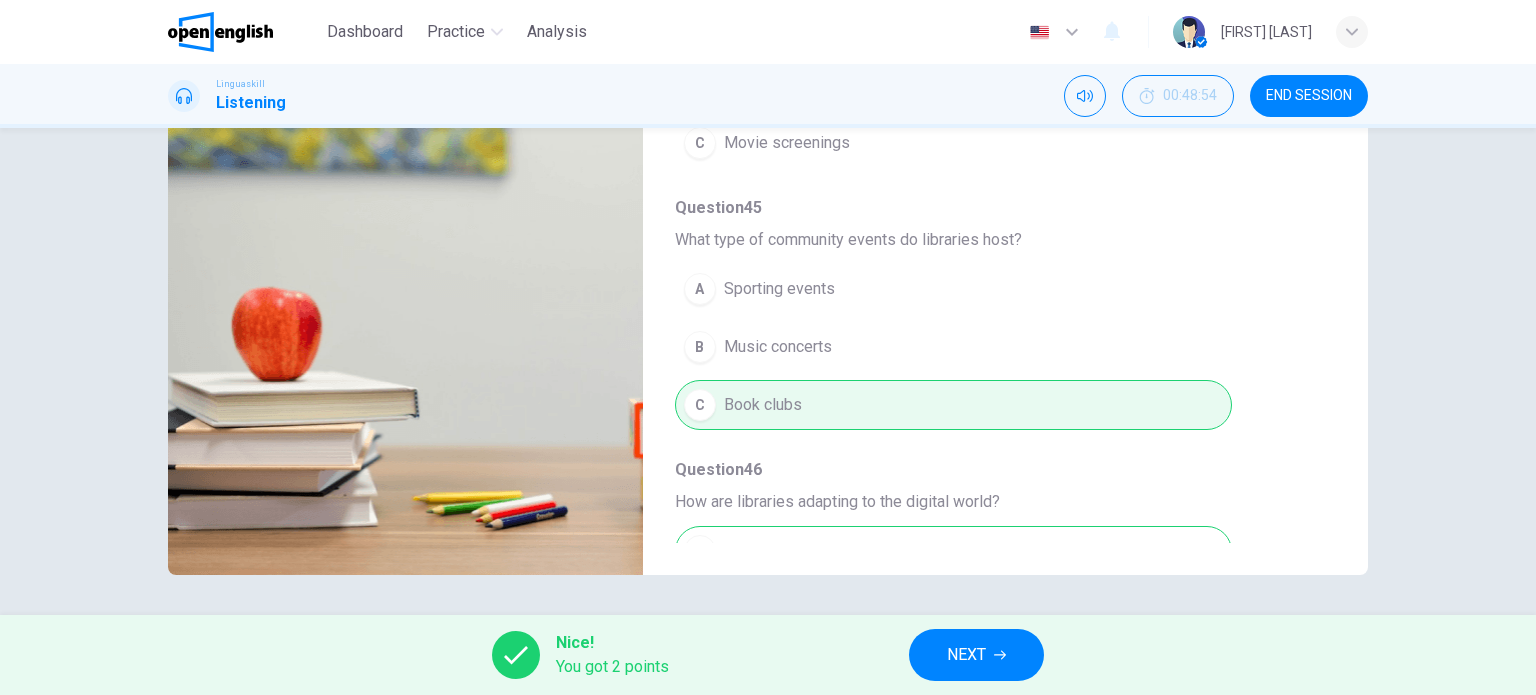 scroll, scrollTop: 500, scrollLeft: 0, axis: vertical 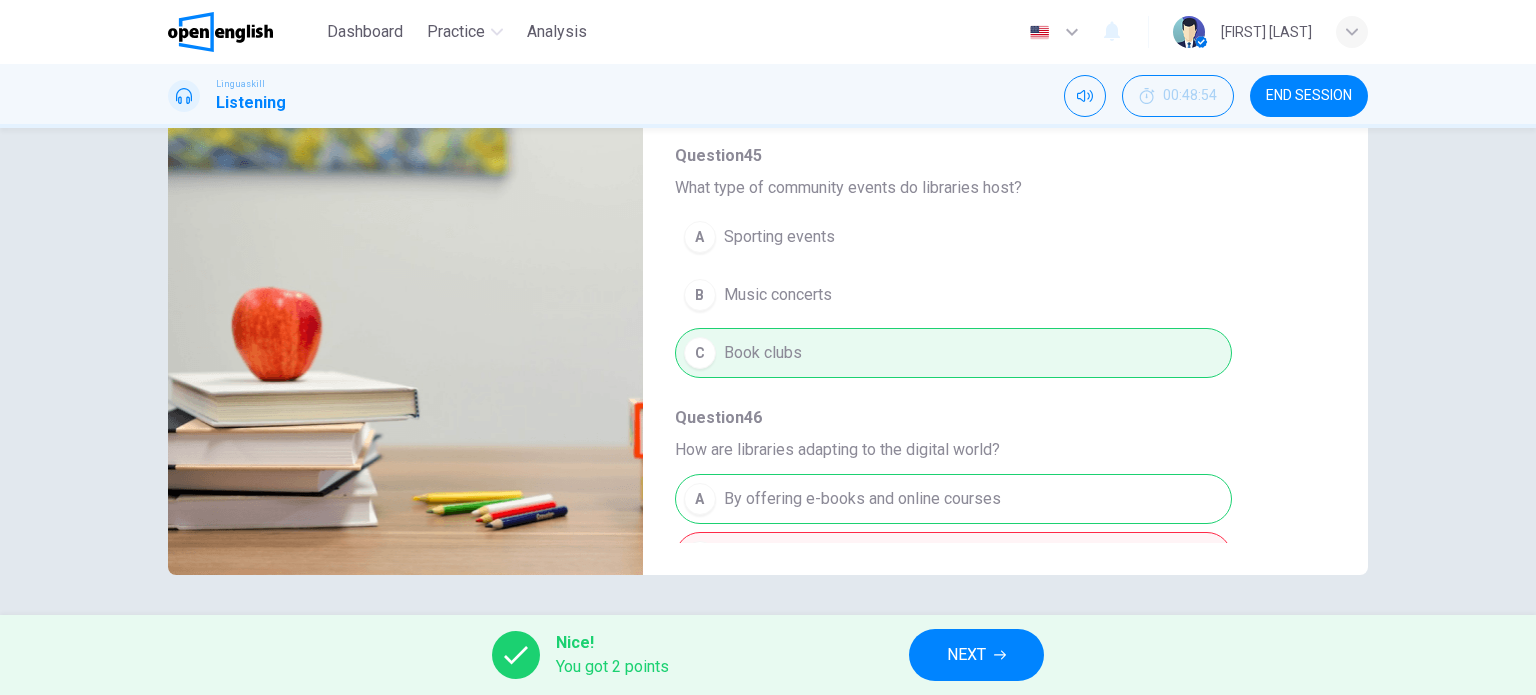type on "**" 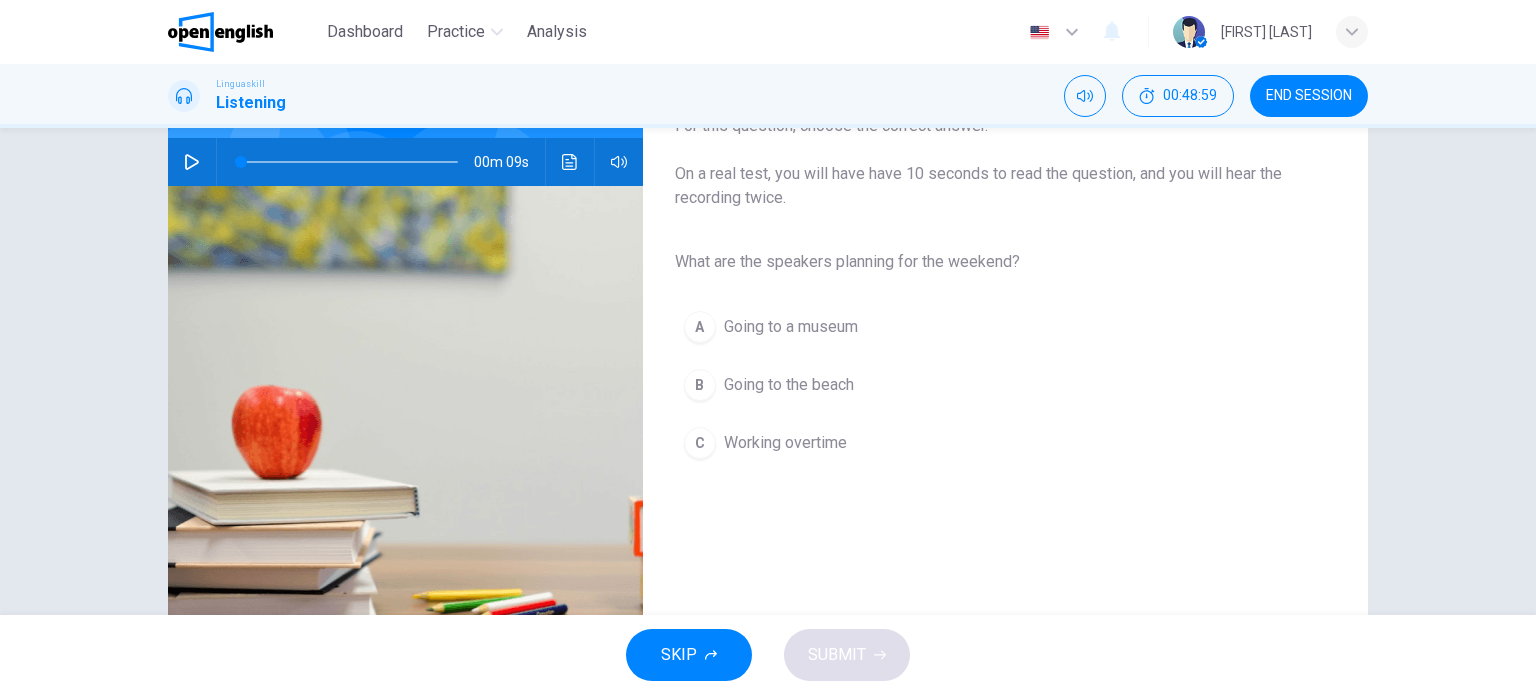 scroll, scrollTop: 200, scrollLeft: 0, axis: vertical 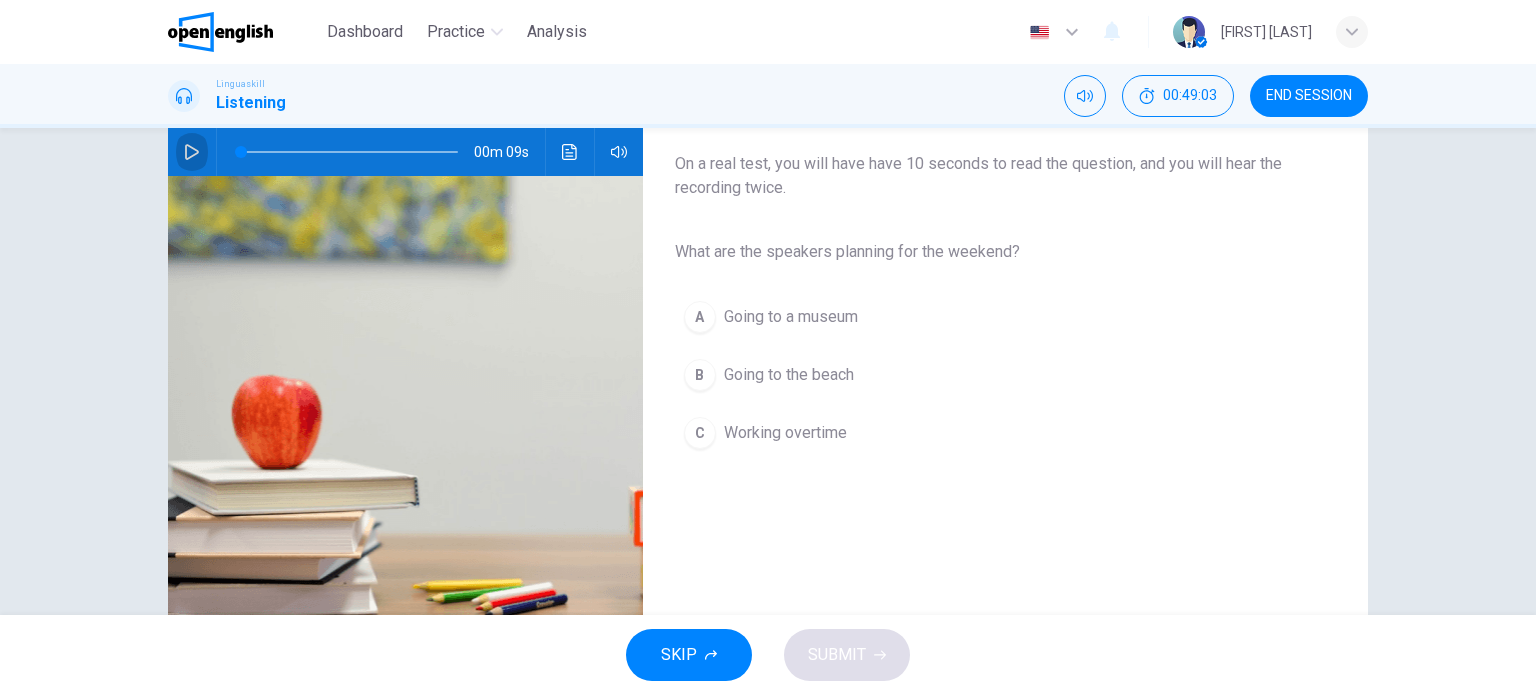 click 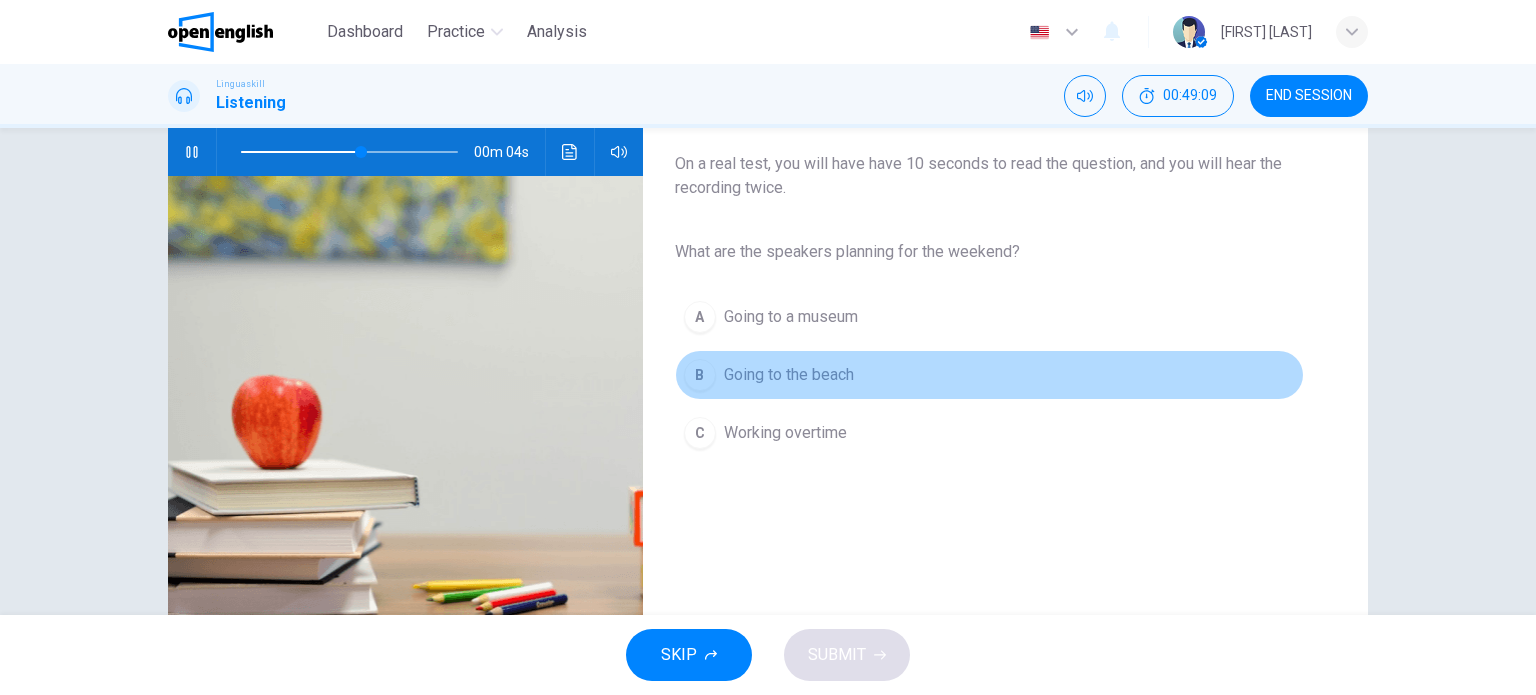 click on "Going to the beach" at bounding box center (789, 375) 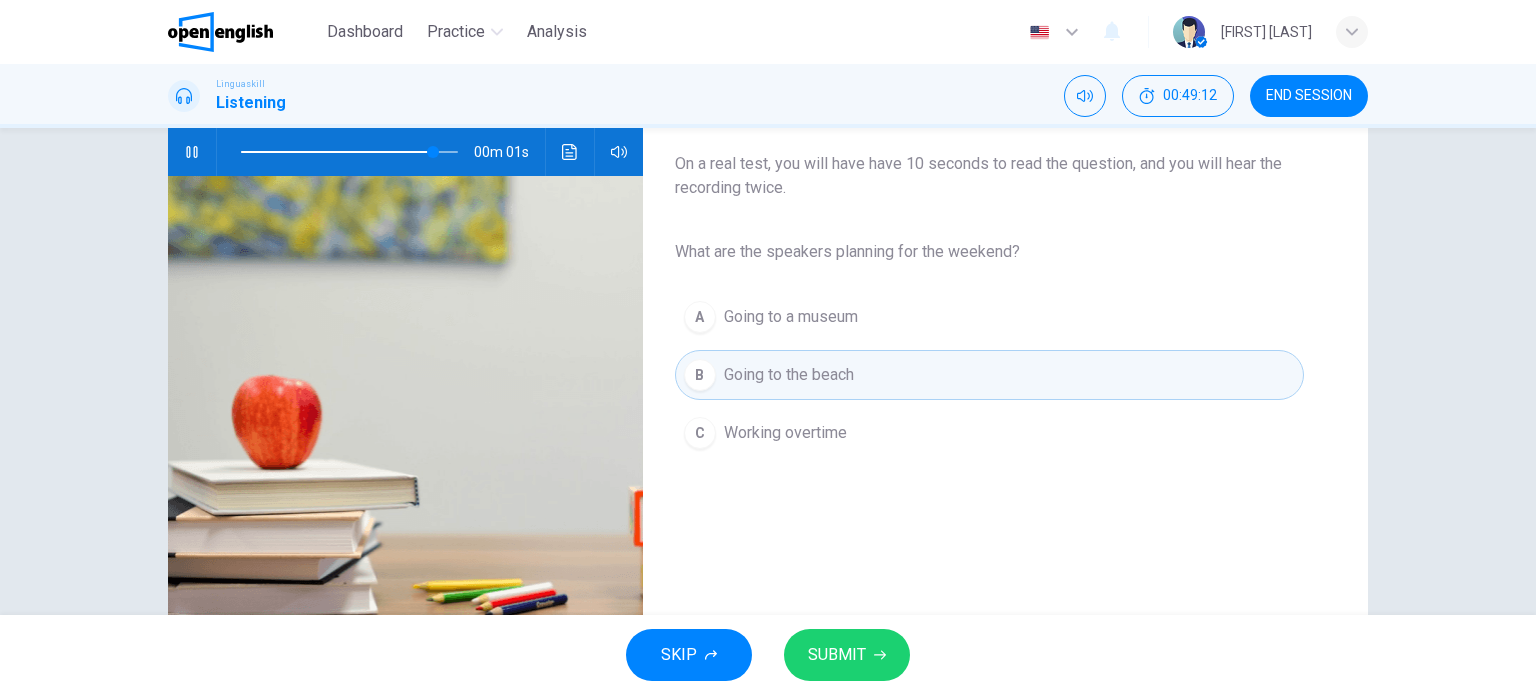 type on "*" 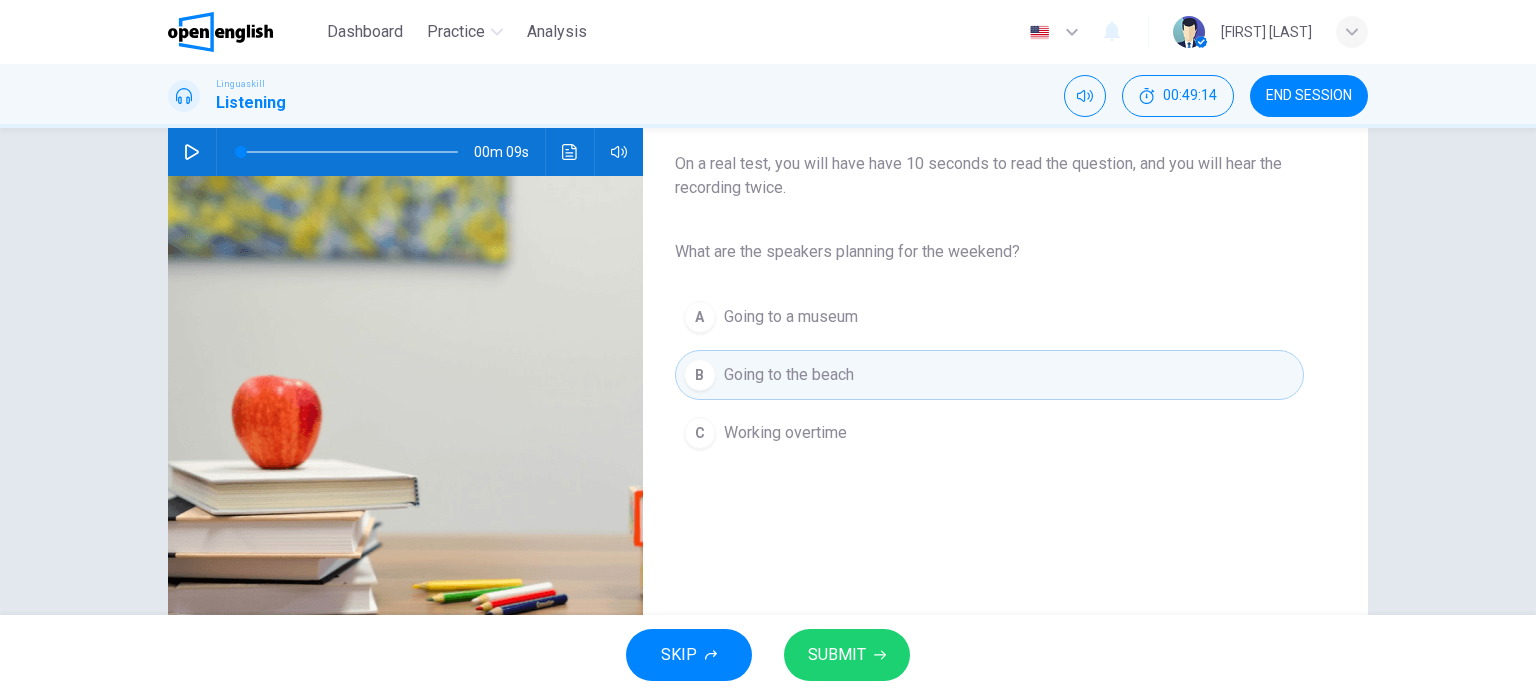 click on "SUBMIT" at bounding box center [847, 655] 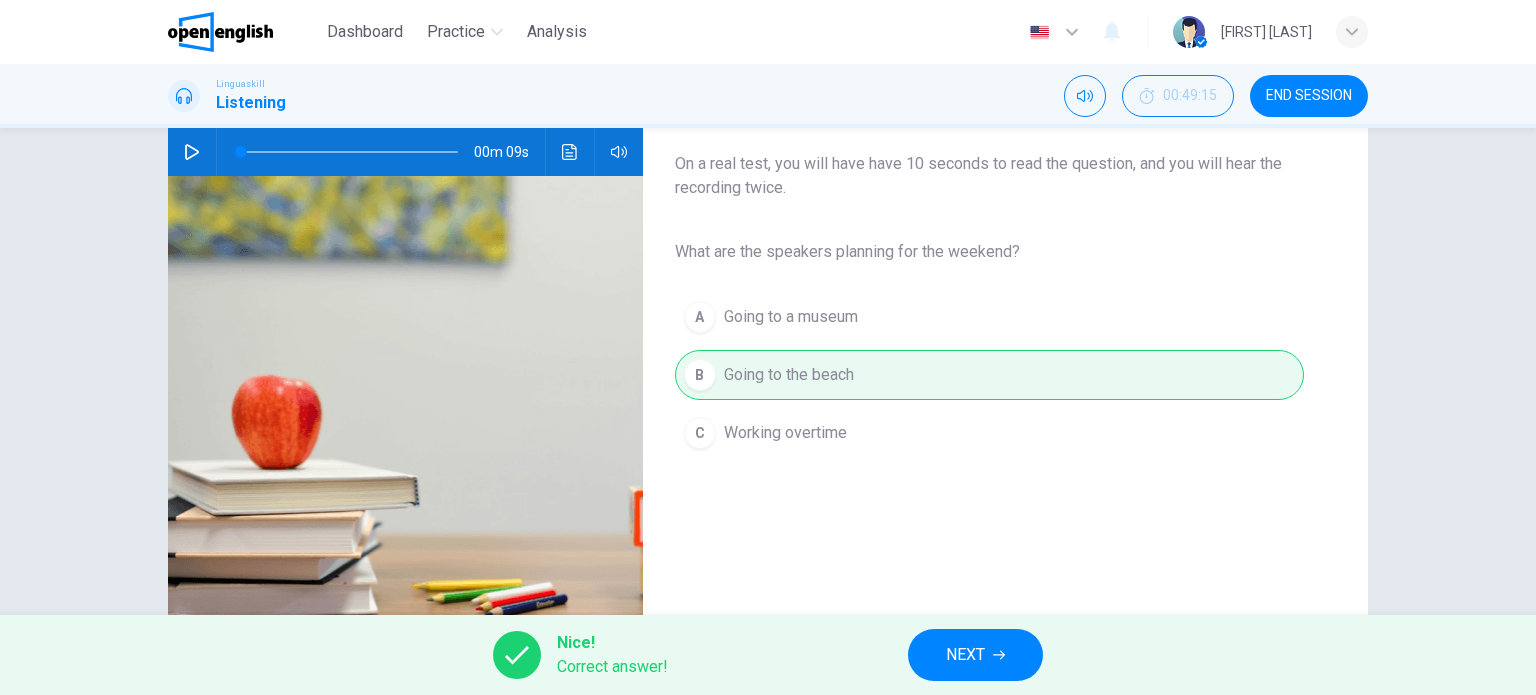 click on "NEXT" at bounding box center [965, 655] 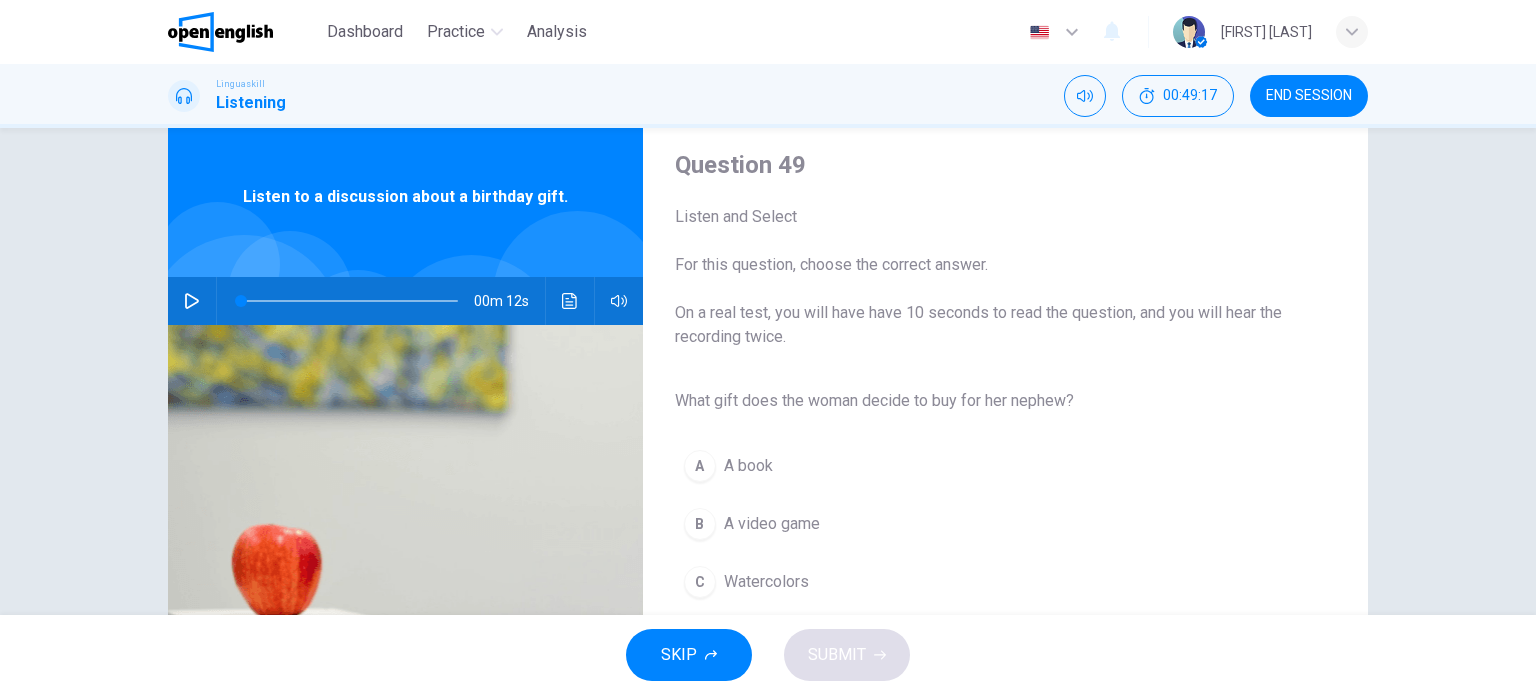 scroll, scrollTop: 100, scrollLeft: 0, axis: vertical 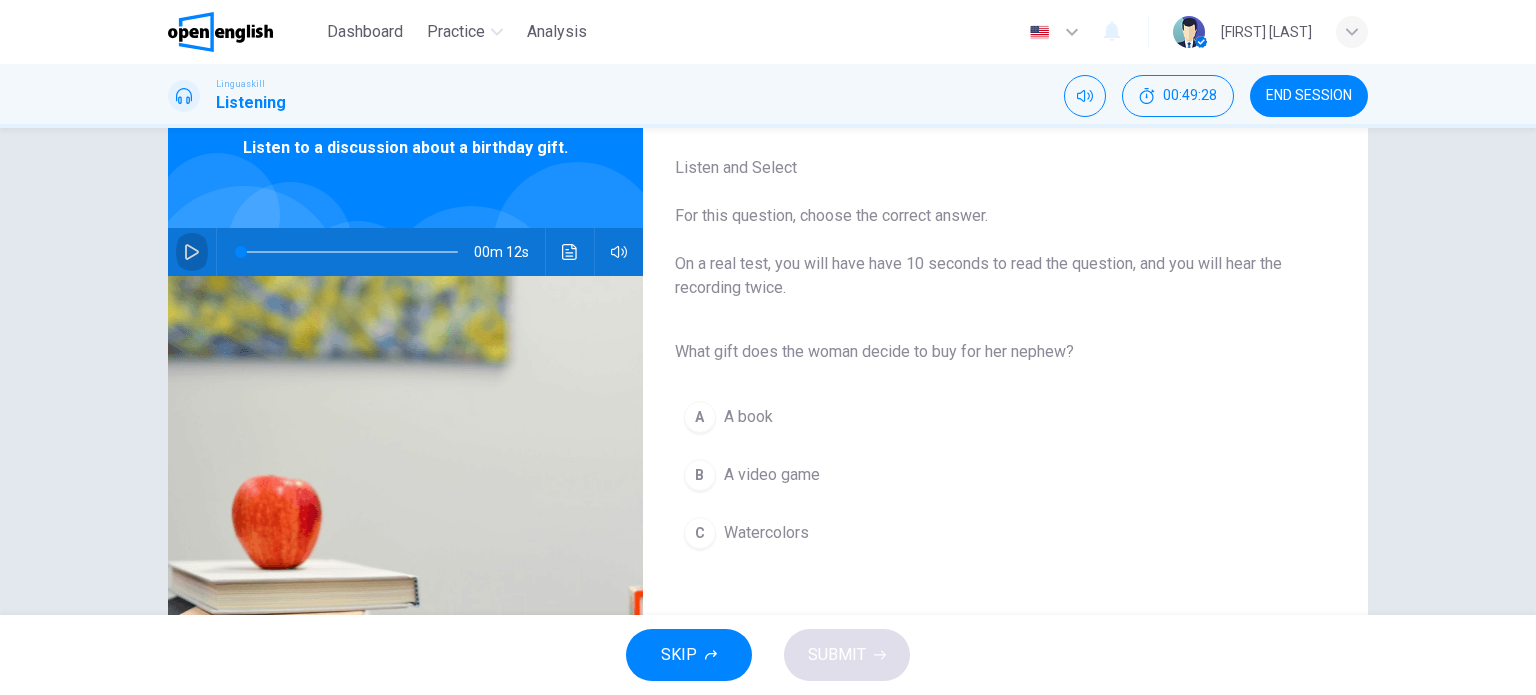 click 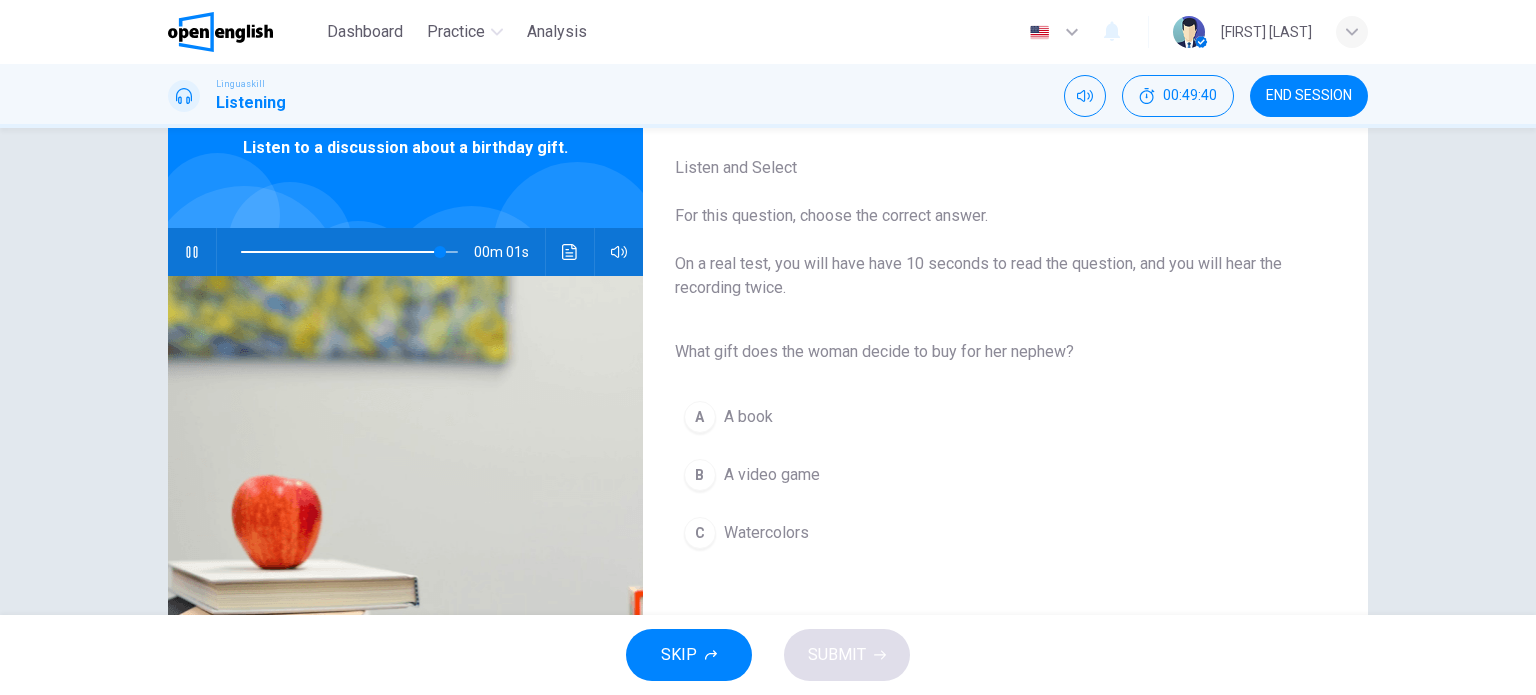 type on "*" 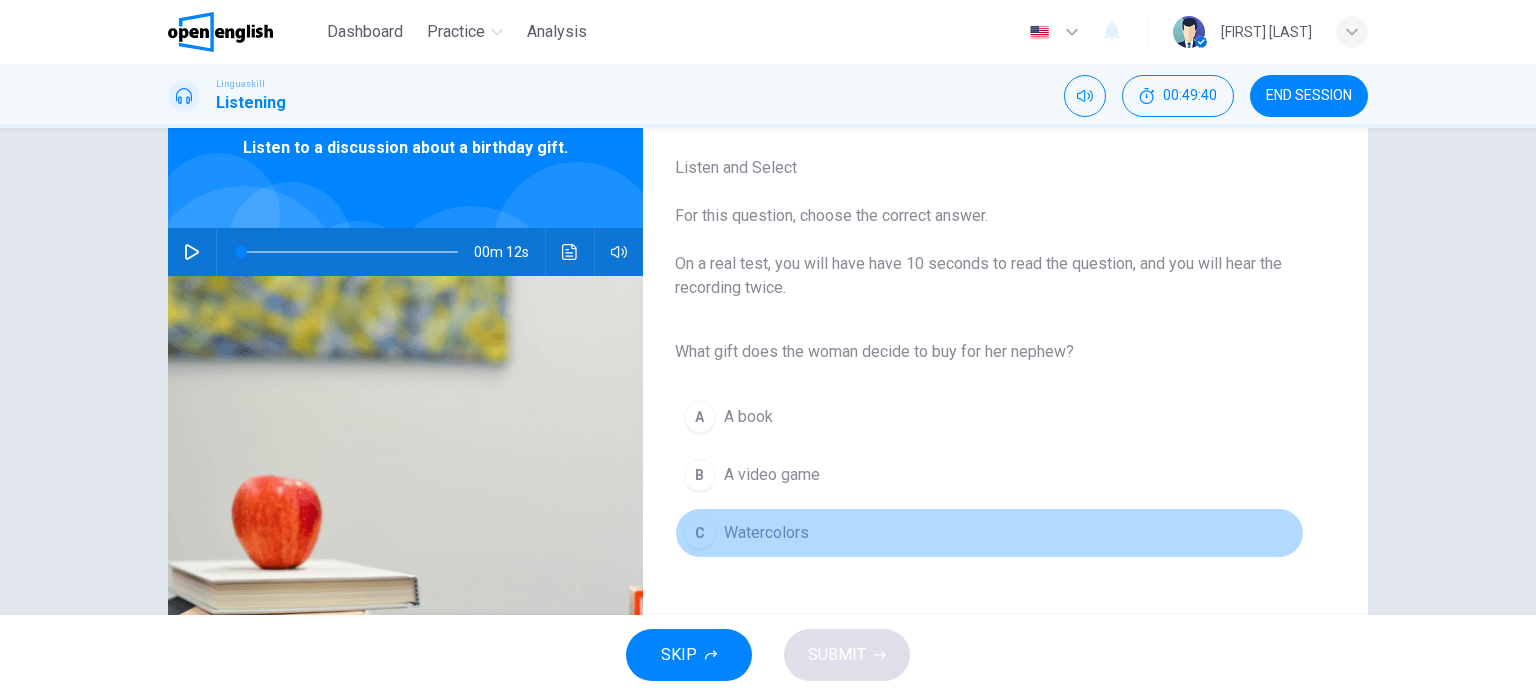 click on "Watercolors" at bounding box center [766, 533] 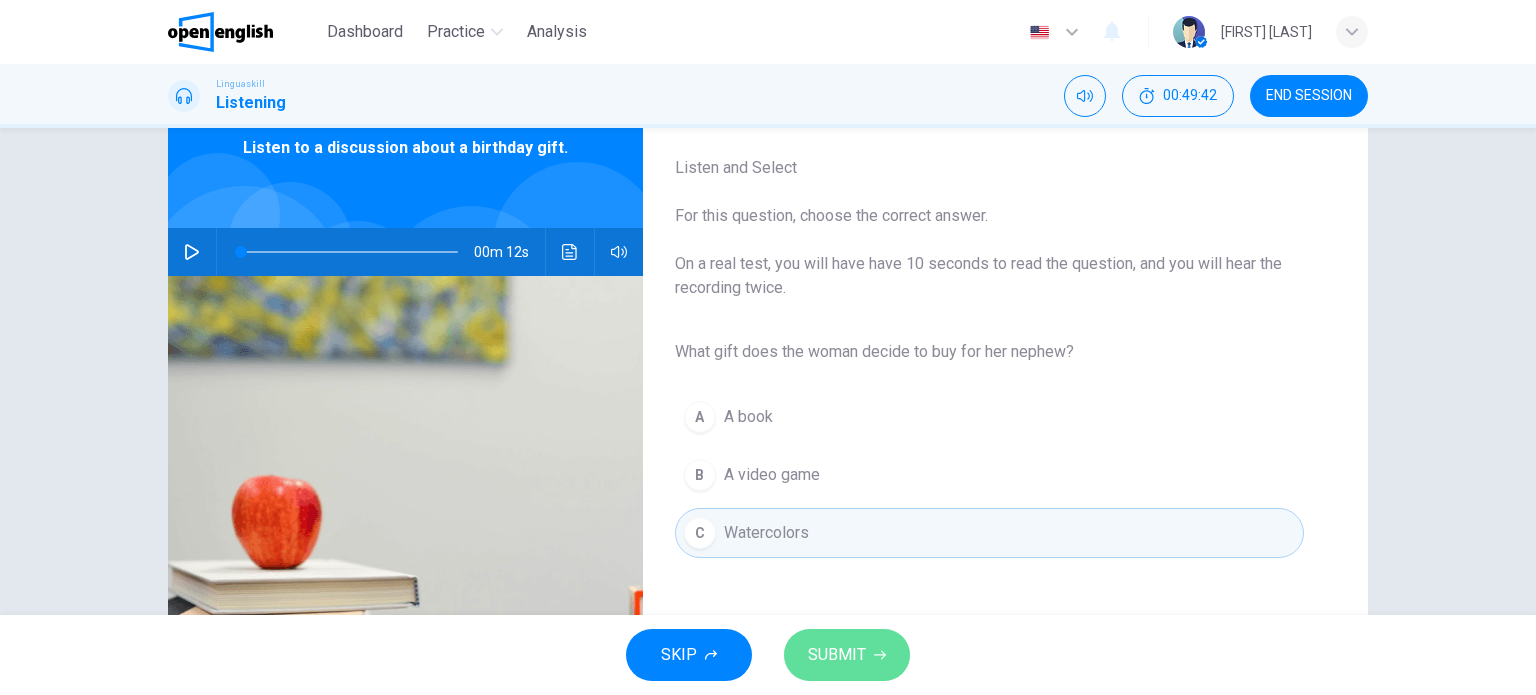click on "SUBMIT" at bounding box center [837, 655] 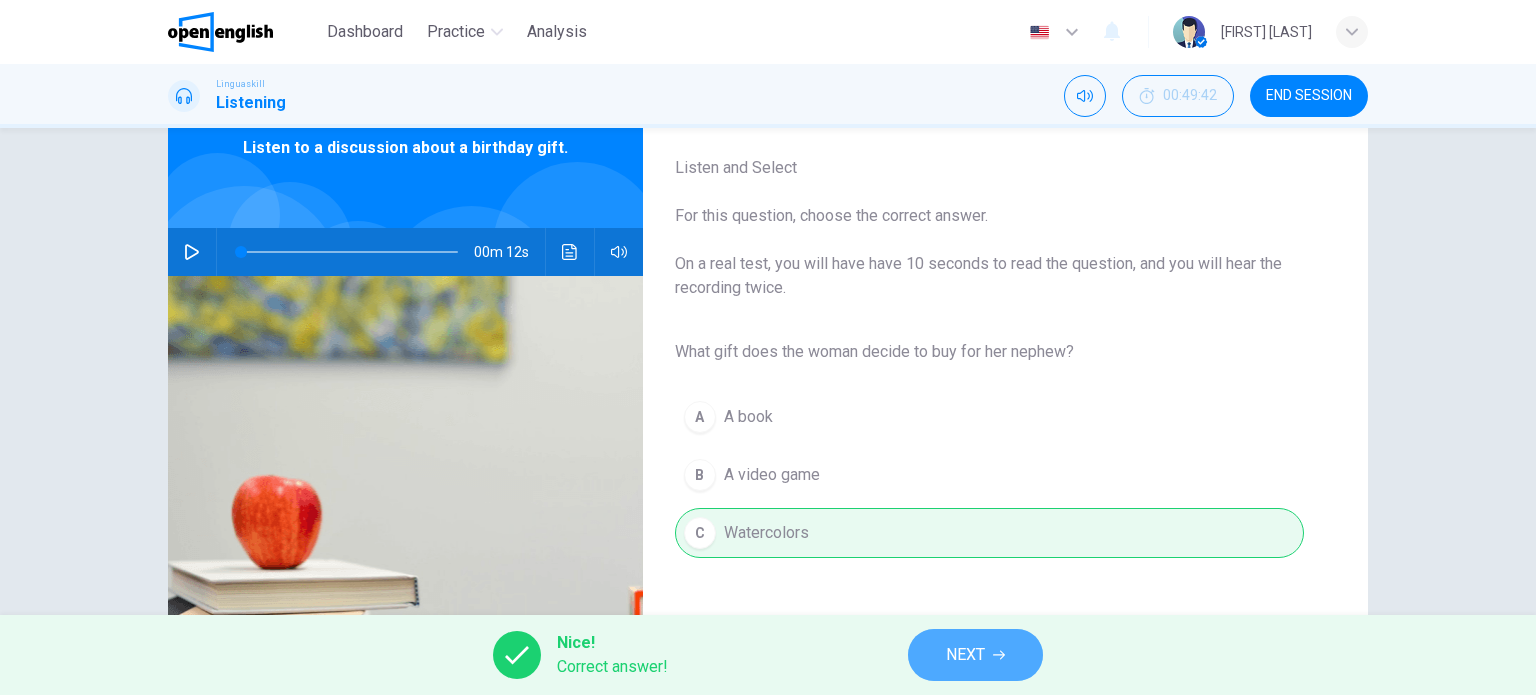 click on "NEXT" at bounding box center (975, 655) 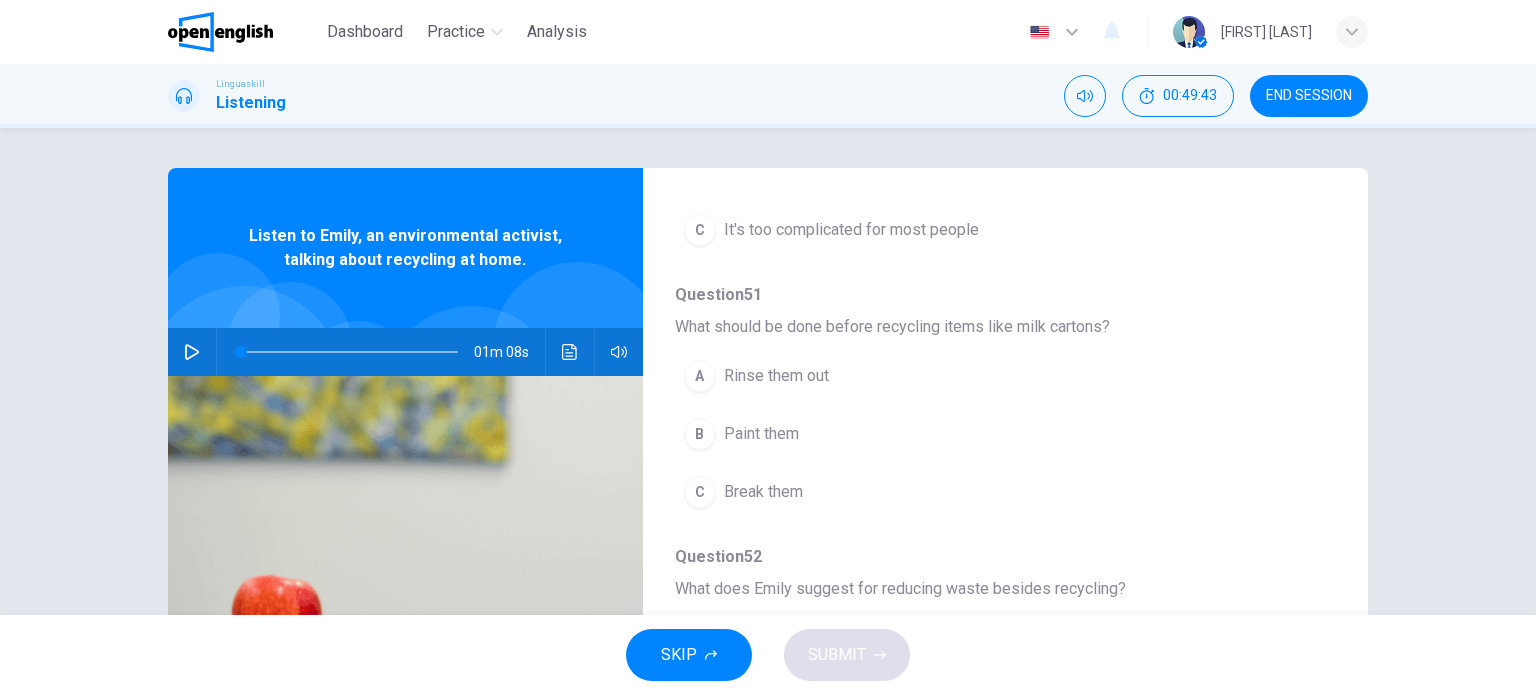 scroll, scrollTop: 400, scrollLeft: 0, axis: vertical 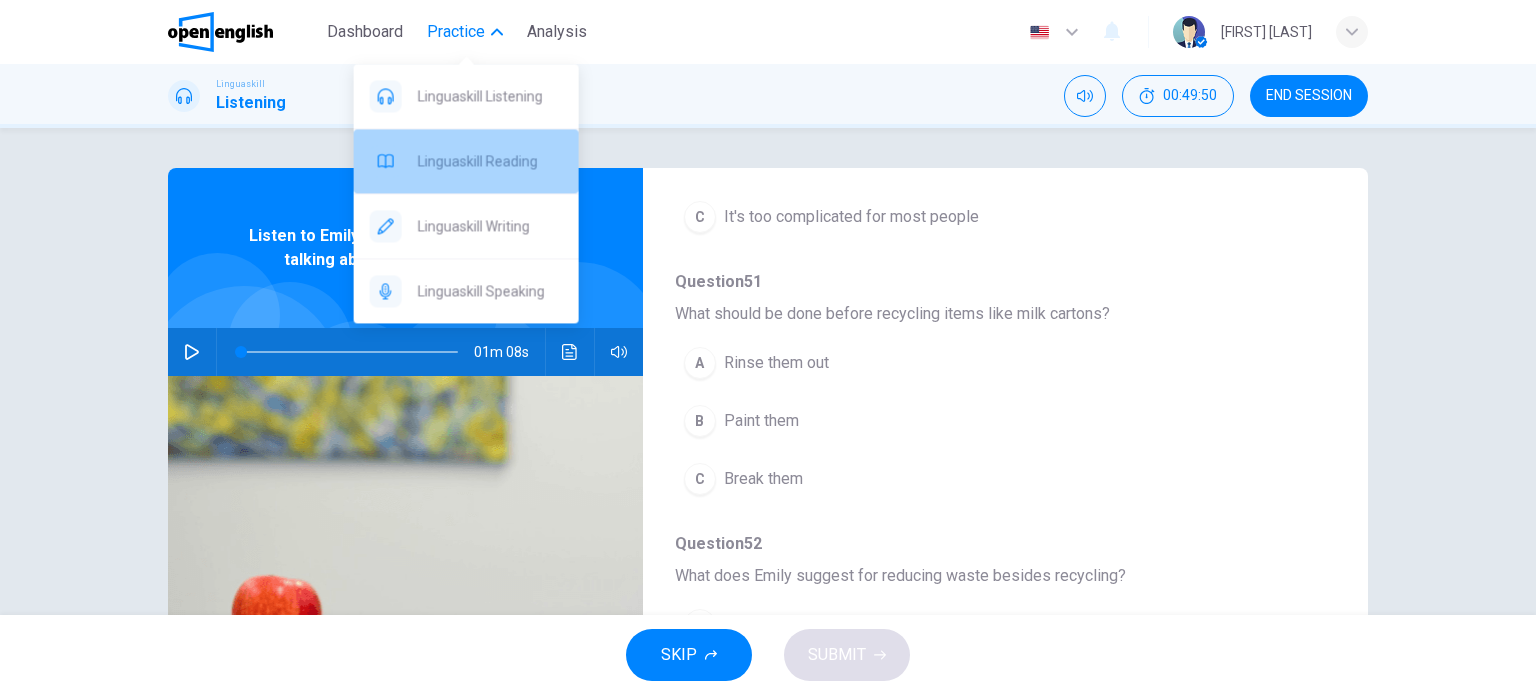 click on "Linguaskill Reading" at bounding box center [490, 161] 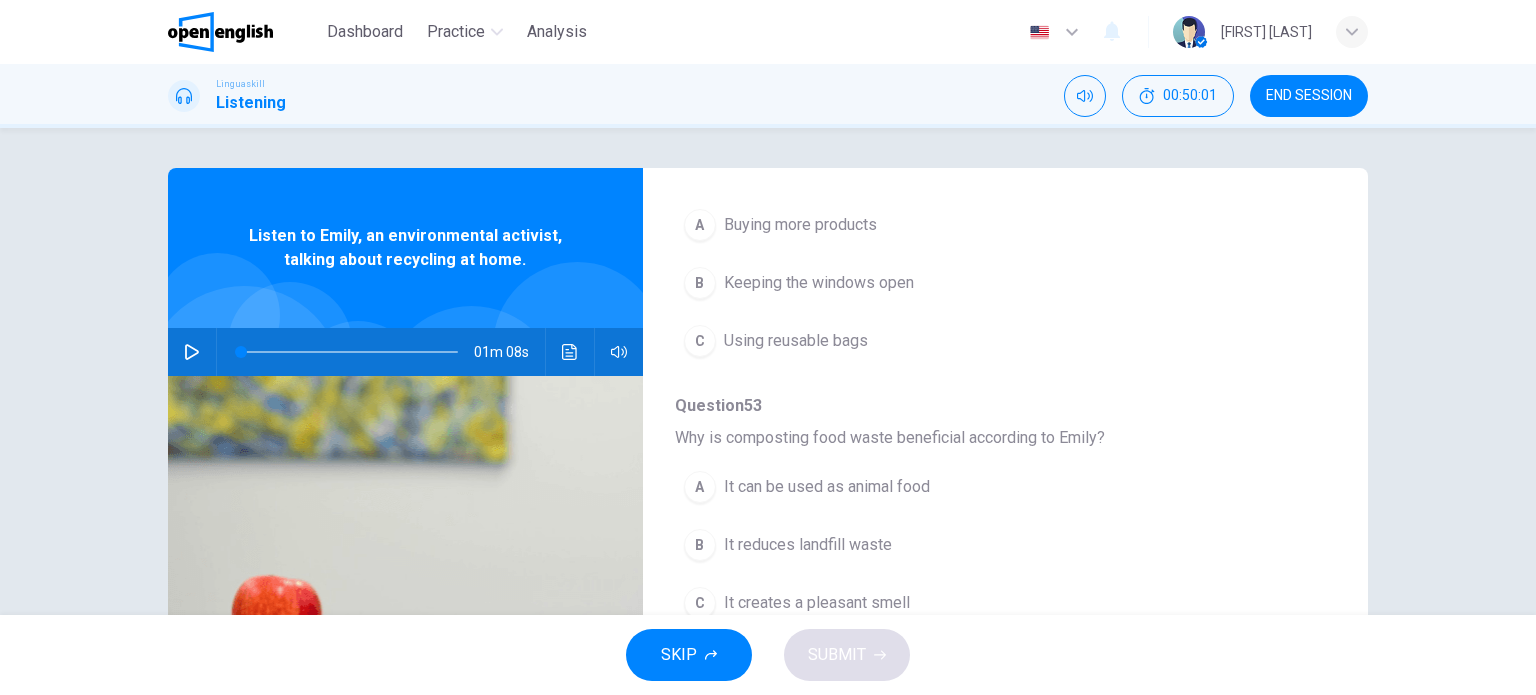 scroll, scrollTop: 856, scrollLeft: 0, axis: vertical 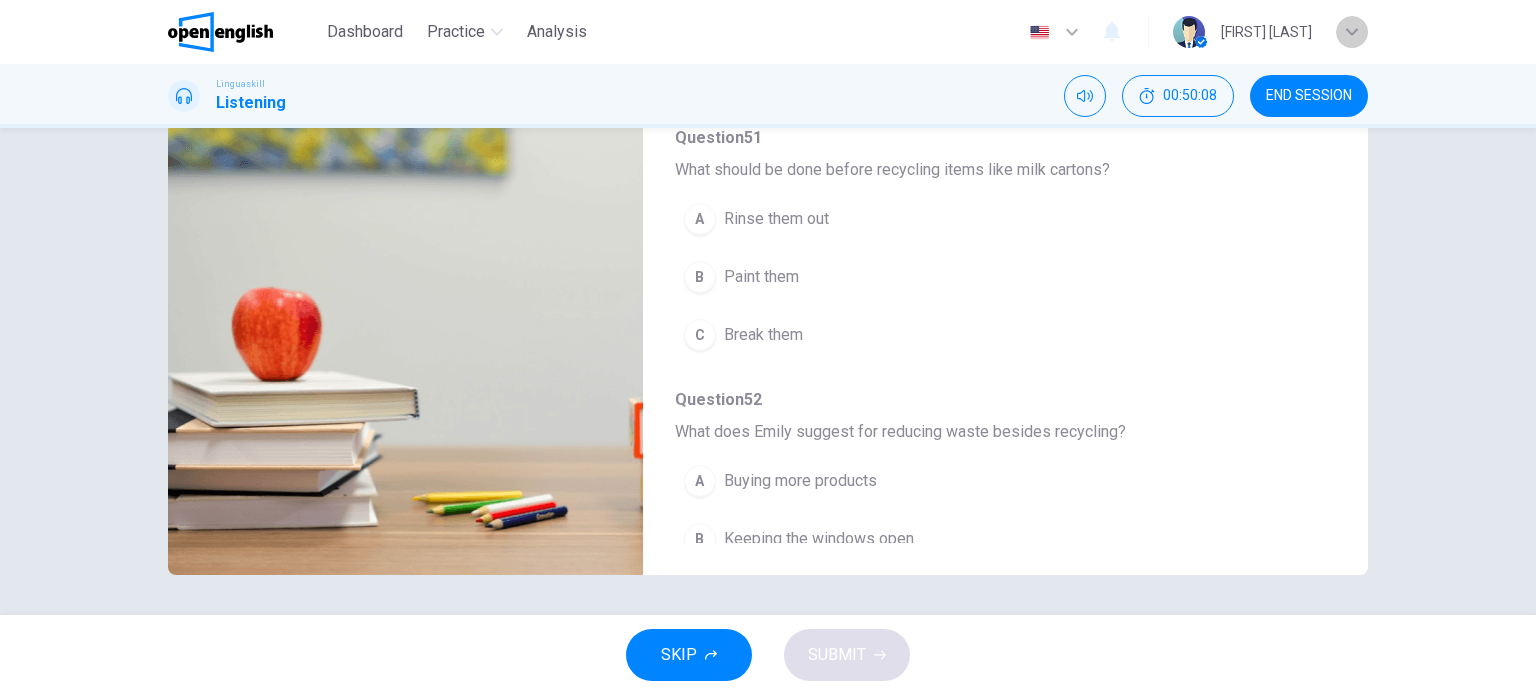 click at bounding box center [1352, 32] 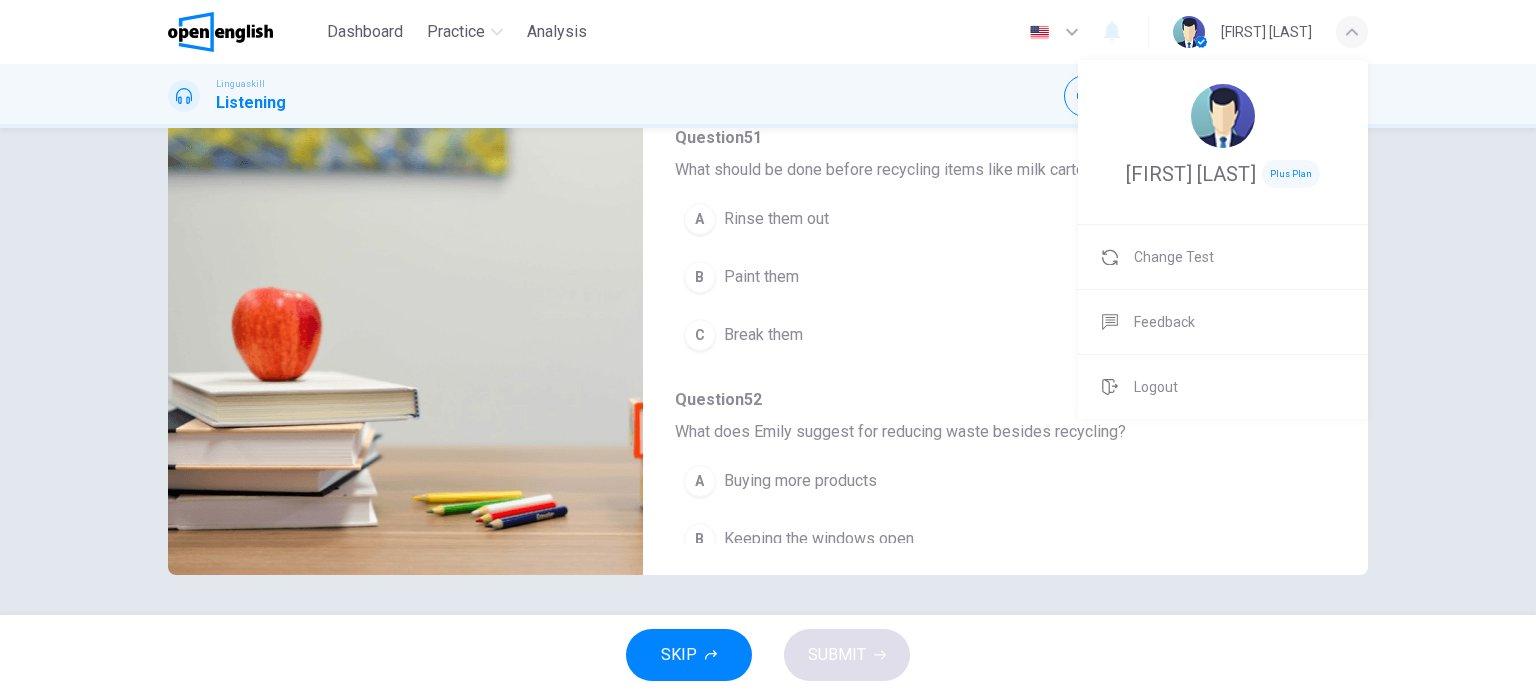 click at bounding box center [768, 347] 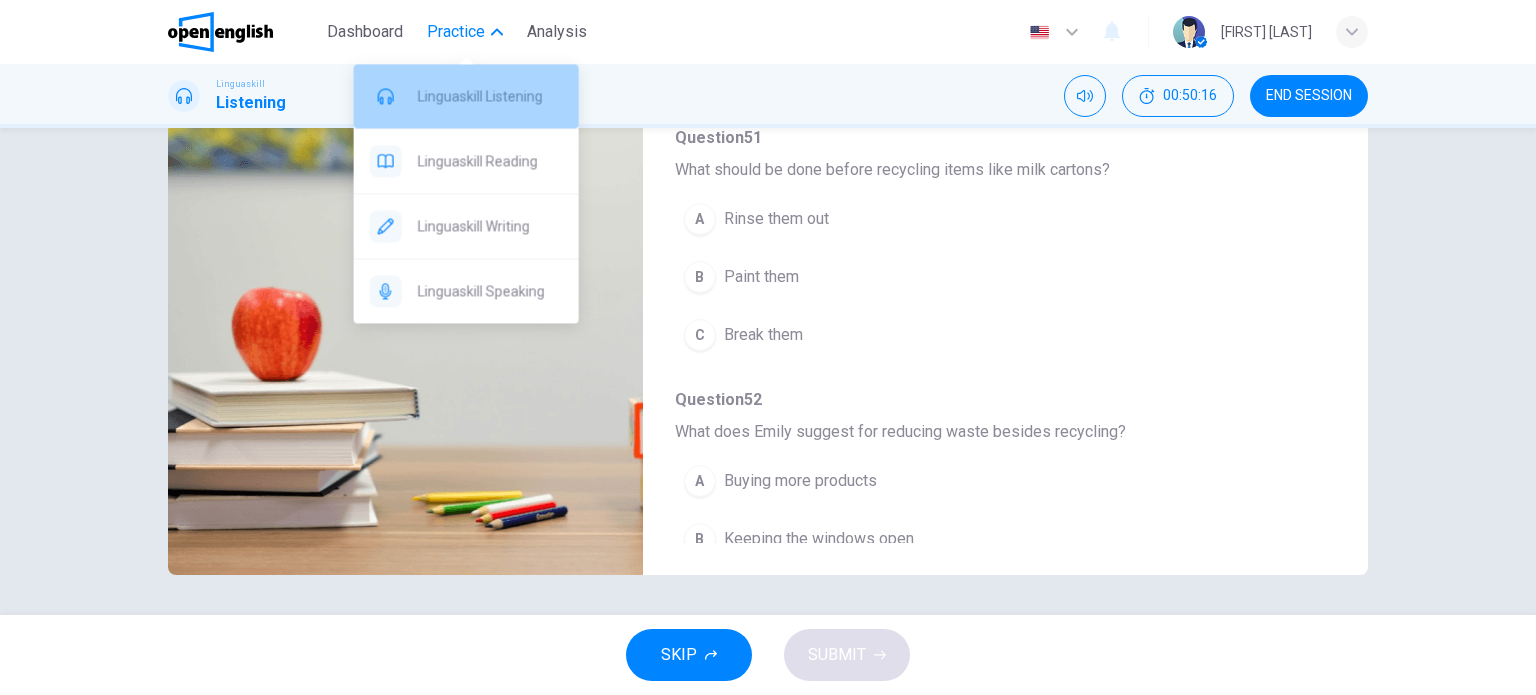 click on "Linguaskill Listening" at bounding box center (490, 96) 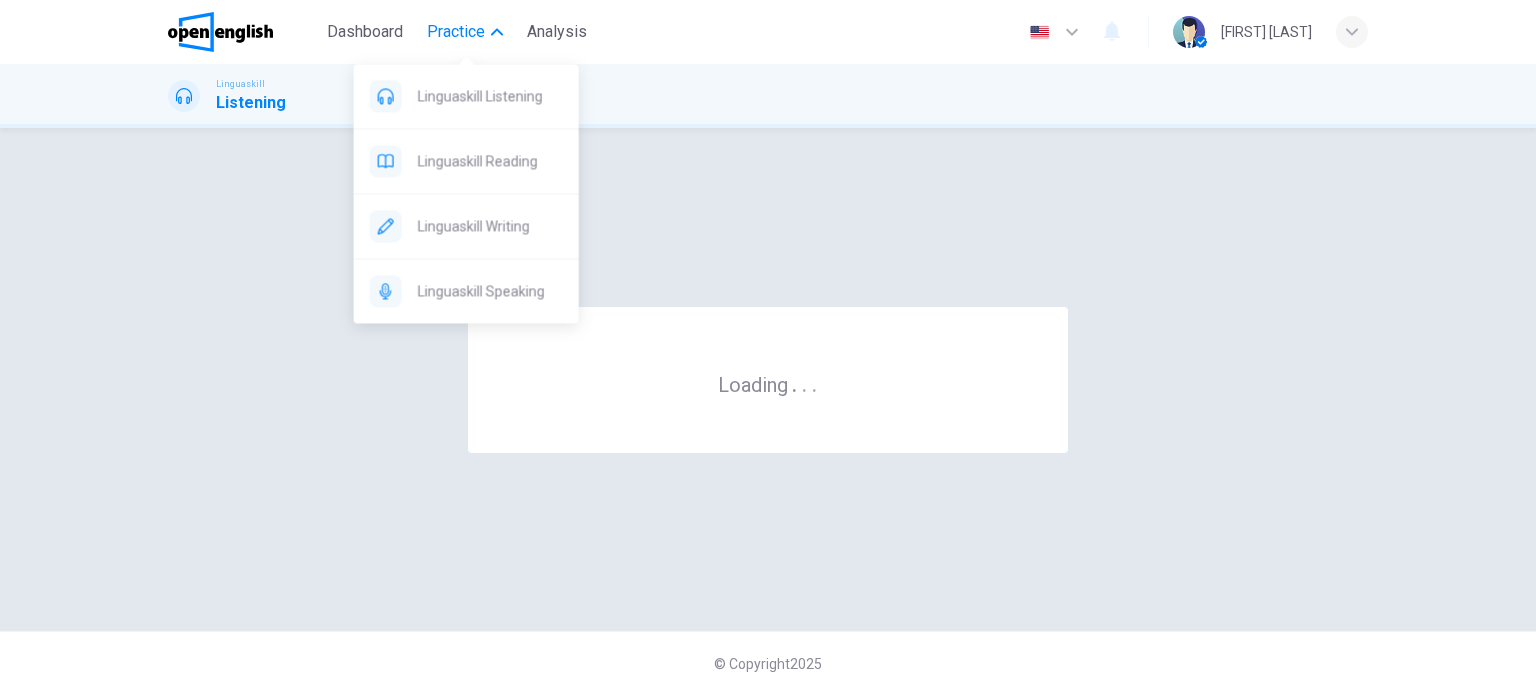 scroll, scrollTop: 0, scrollLeft: 0, axis: both 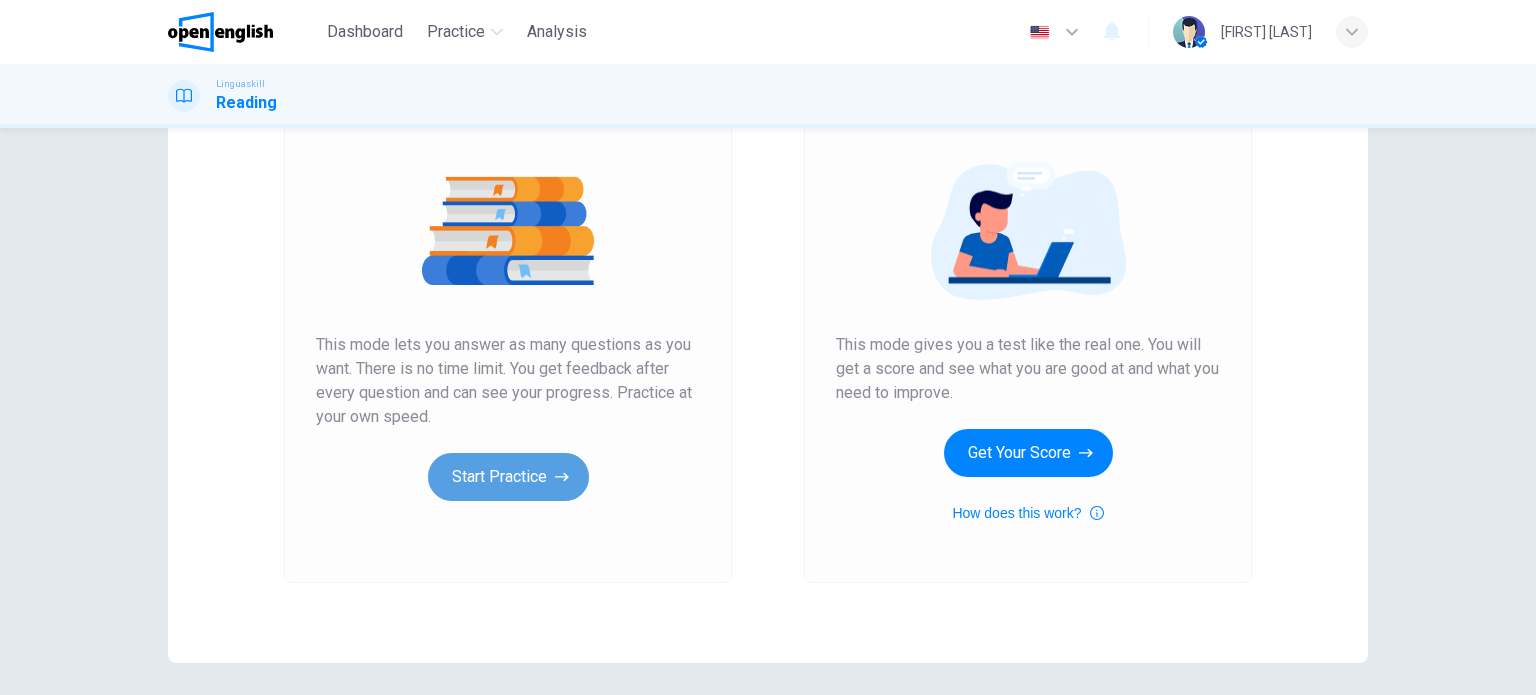 click on "Start Practice" at bounding box center (508, 477) 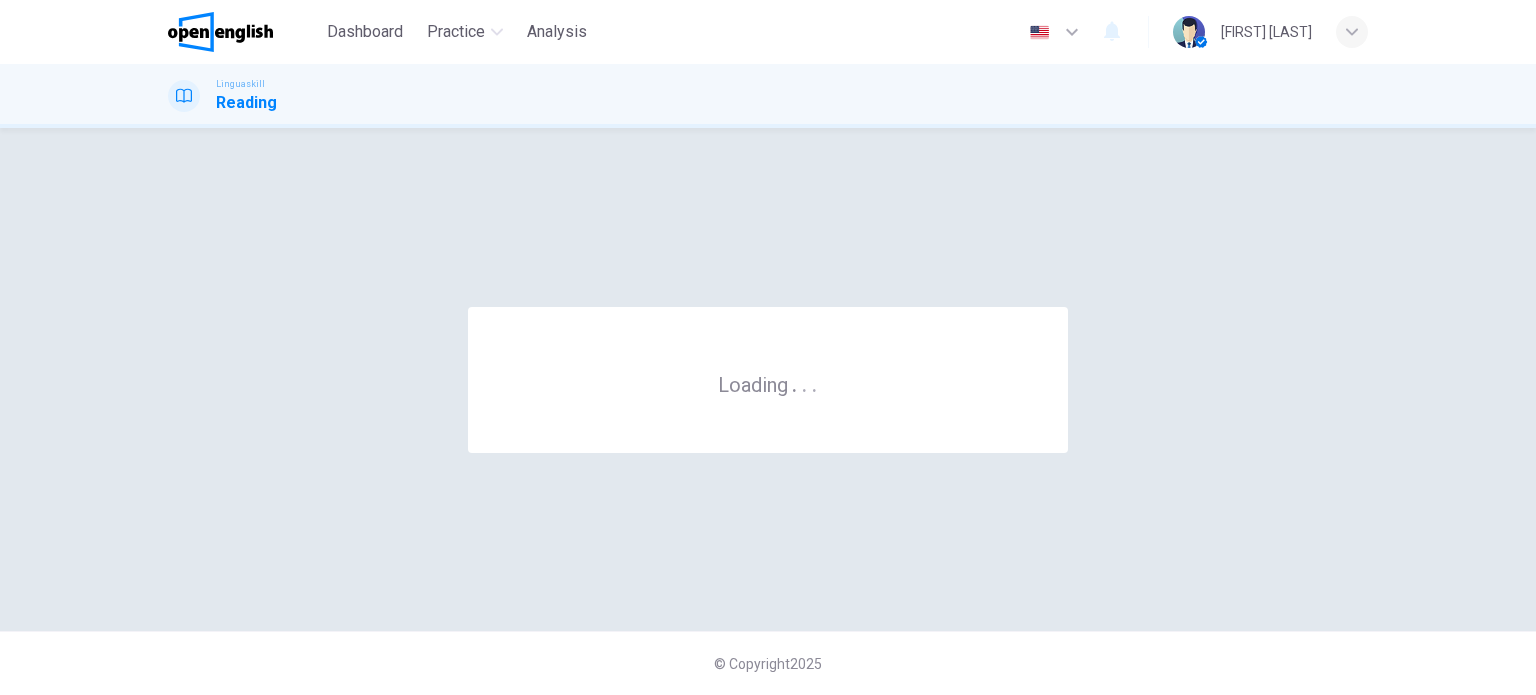 scroll, scrollTop: 0, scrollLeft: 0, axis: both 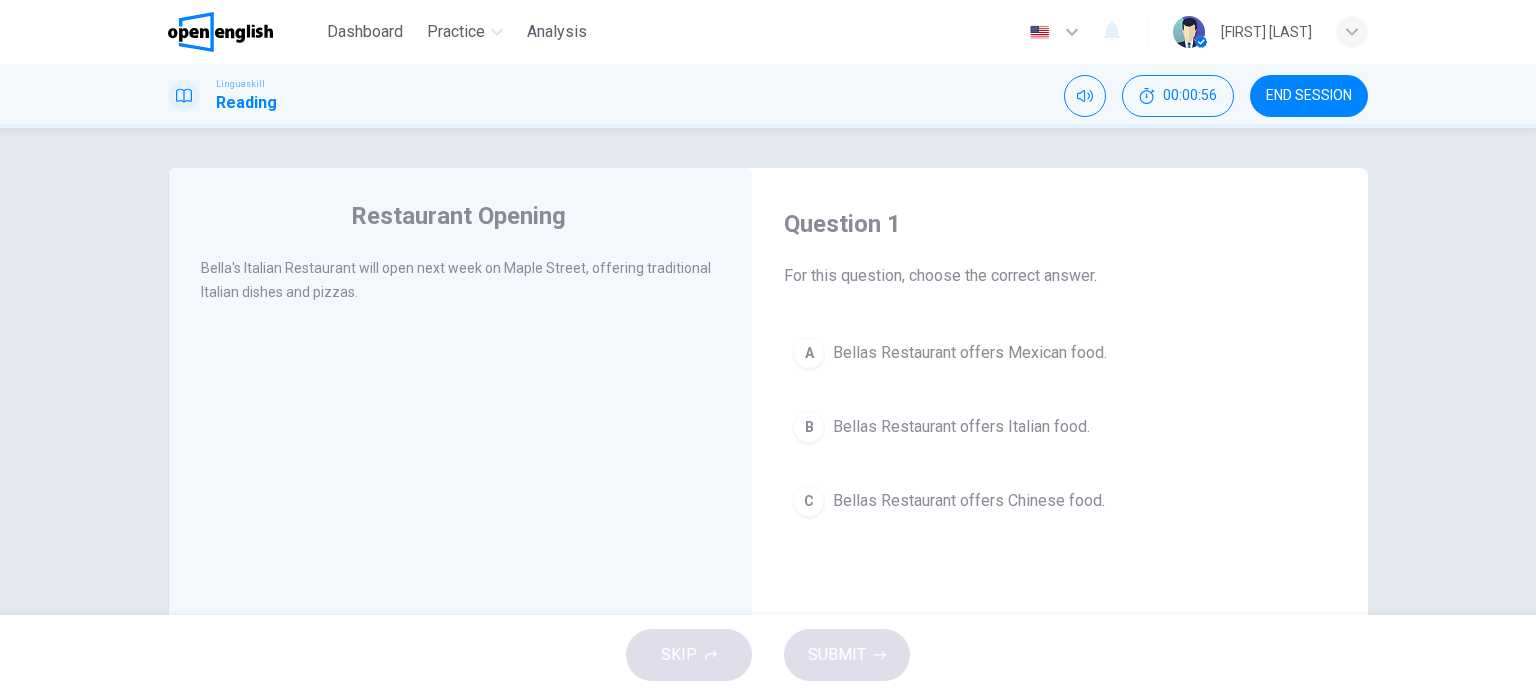 click on "B Bellas Restaurant offers Italian food." at bounding box center [1060, 427] 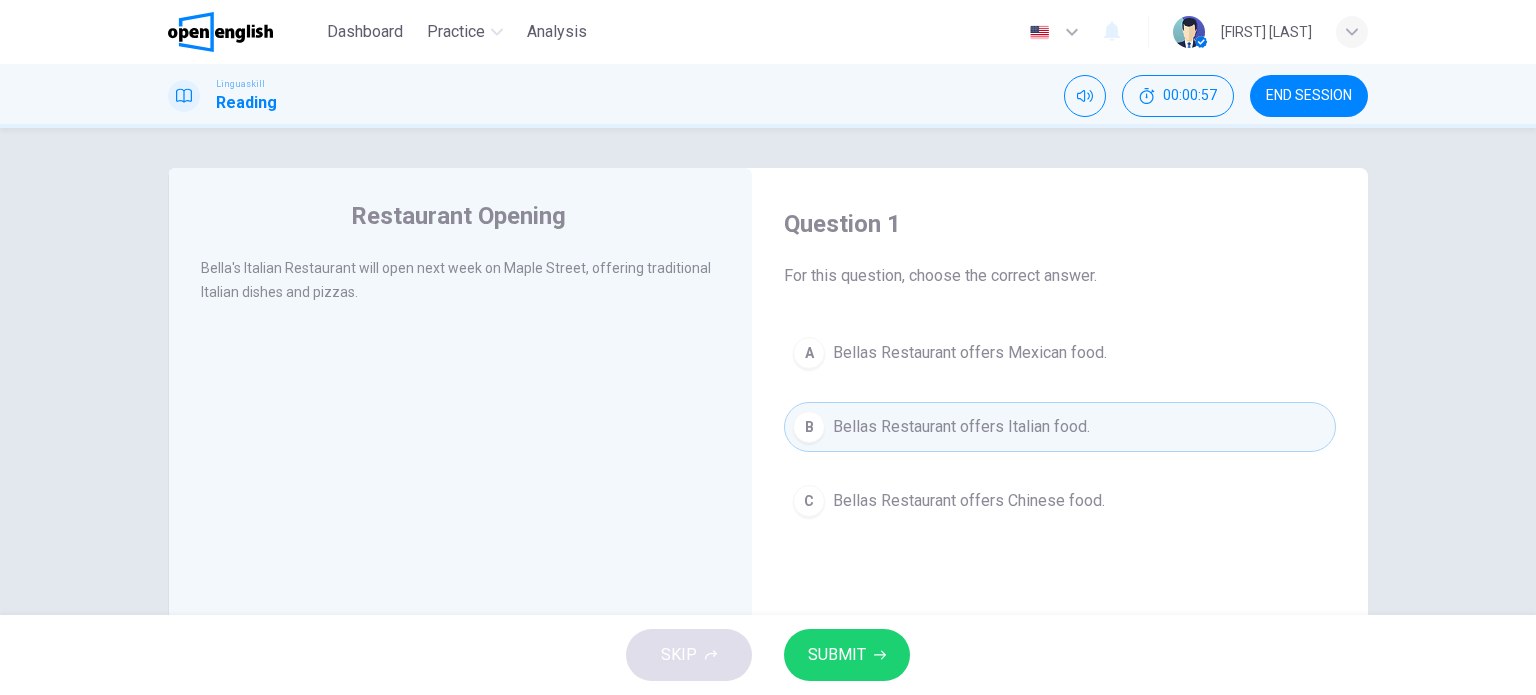 click on "SUBMIT" at bounding box center (847, 655) 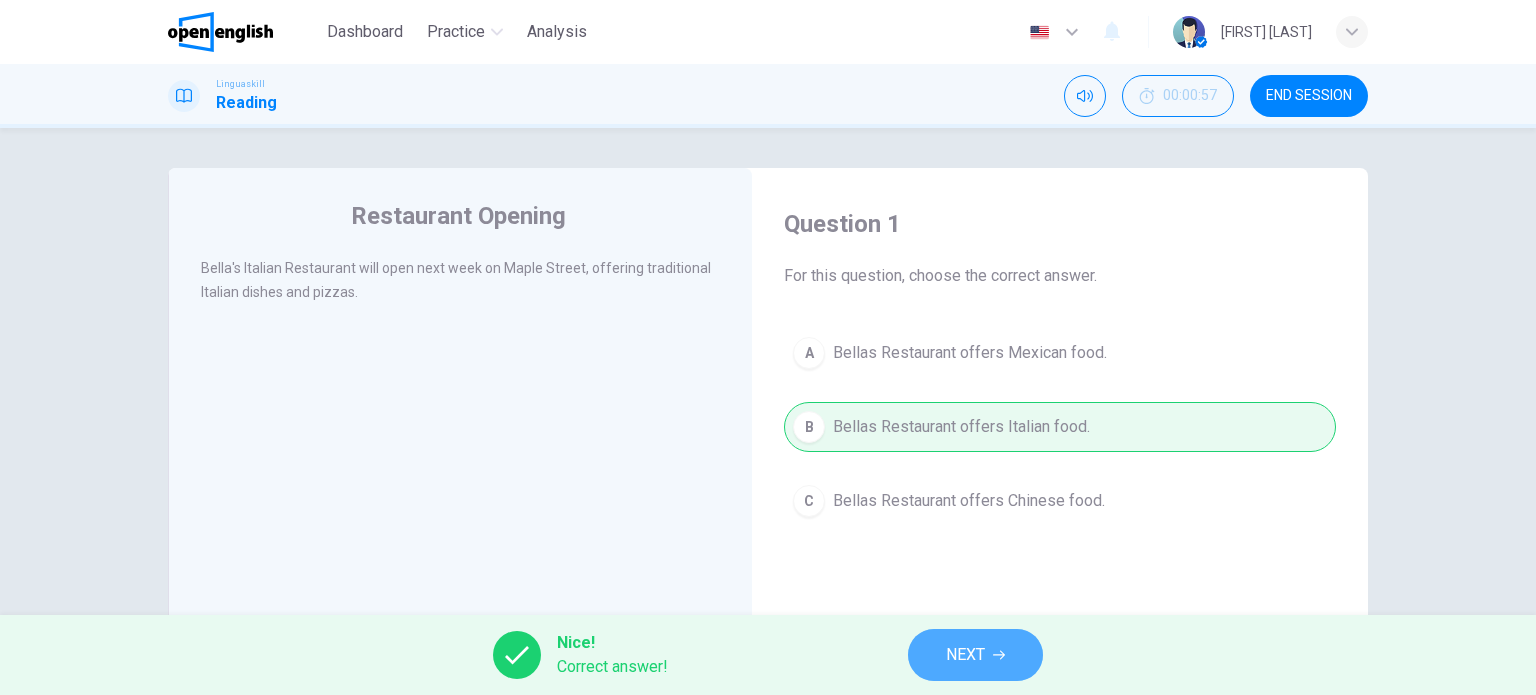 click on "NEXT" at bounding box center [965, 655] 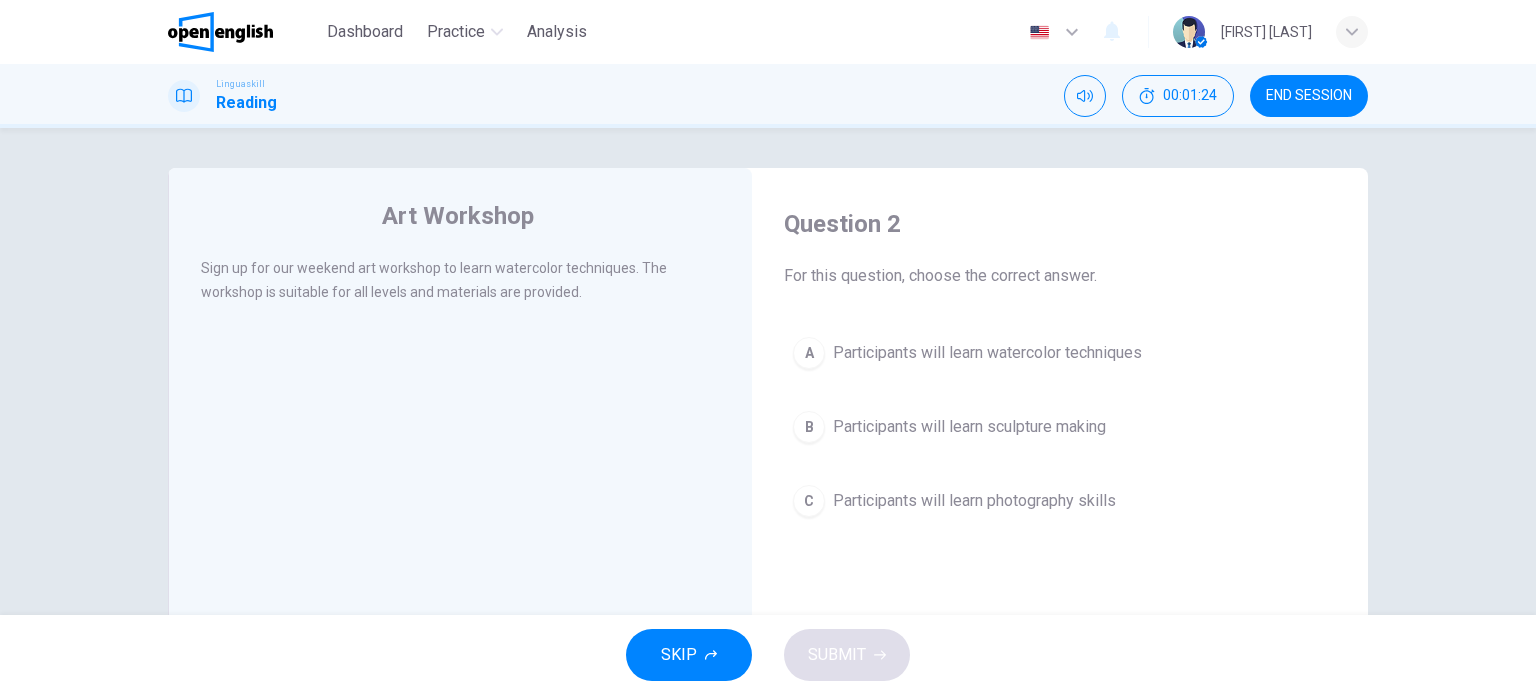 drag, startPoint x: 180, startPoint y: 259, endPoint x: 602, endPoint y: 290, distance: 423.1371 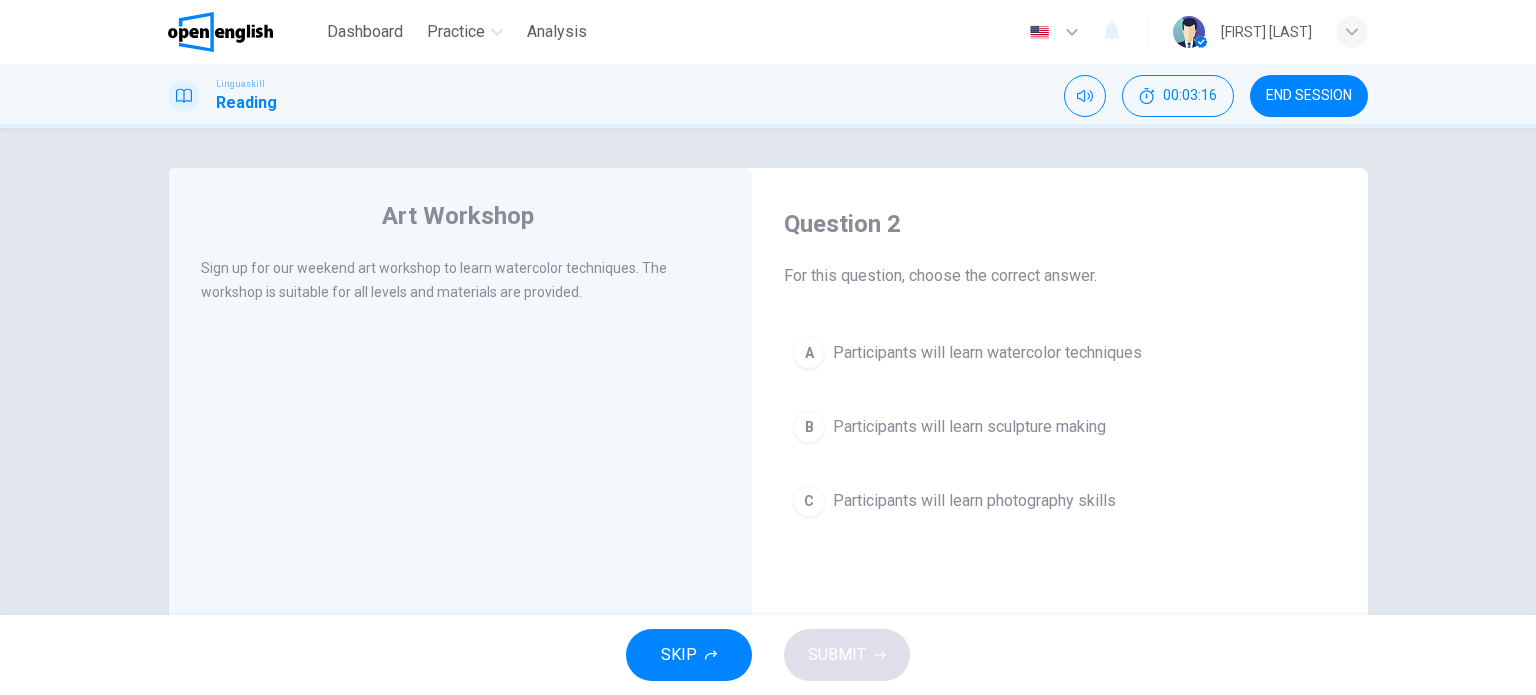 click on "Participants will learn watercolor techniques" at bounding box center [987, 353] 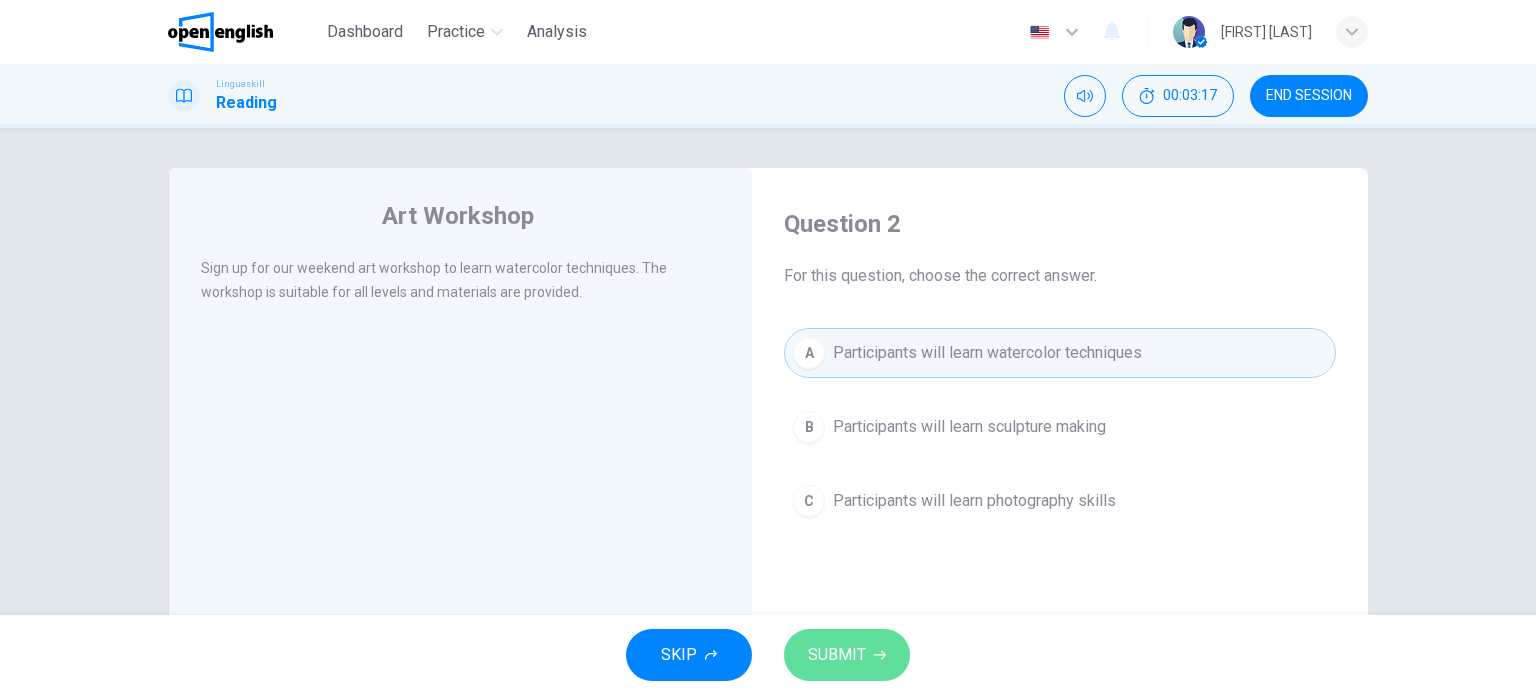 click on "SUBMIT" at bounding box center (847, 655) 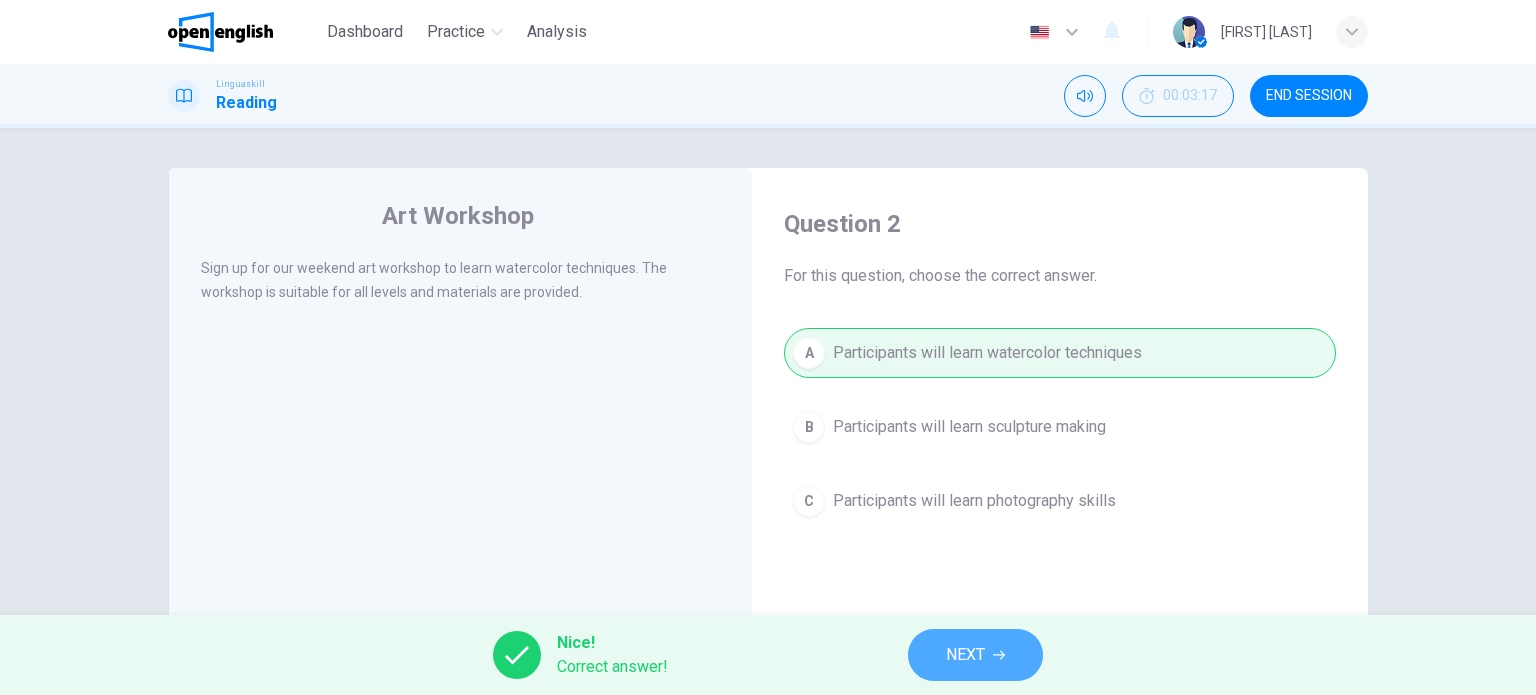 click on "NEXT" at bounding box center (975, 655) 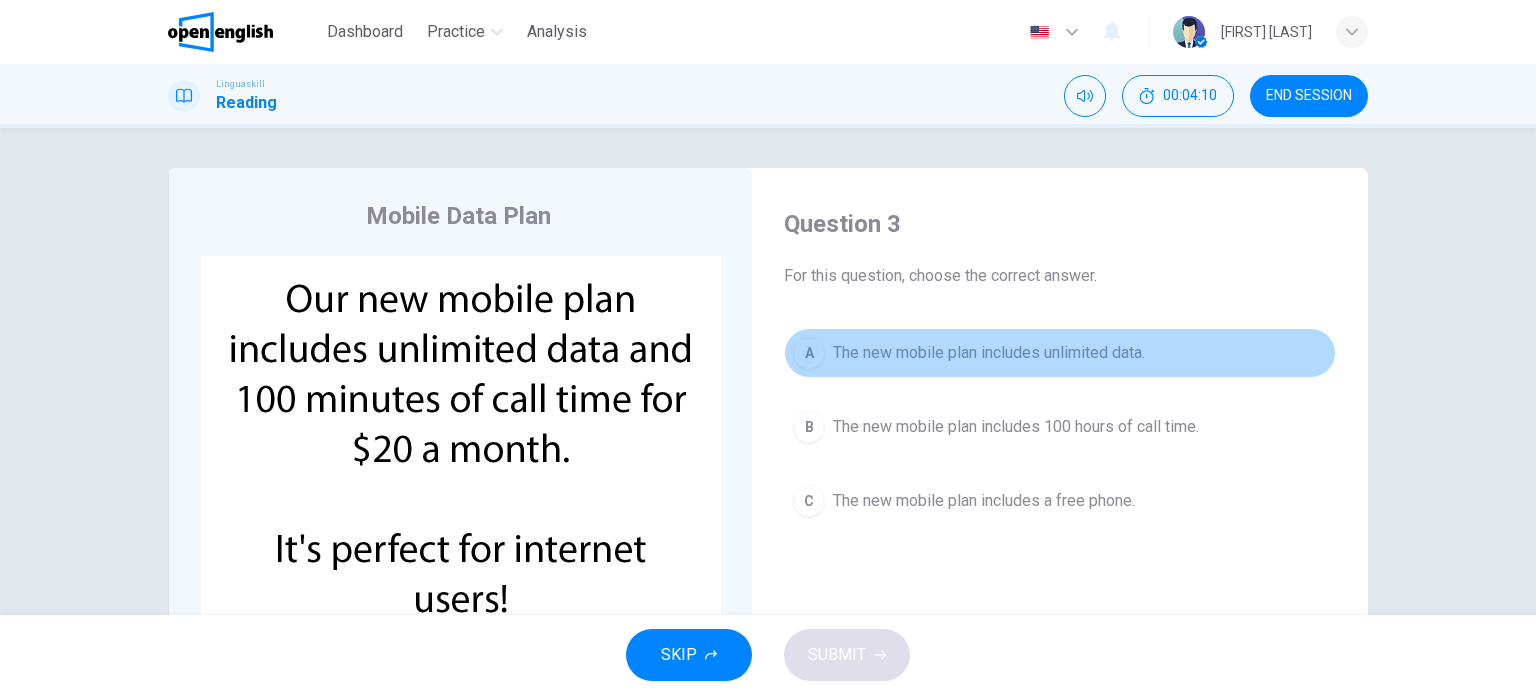 click on "A The new mobile plan includes unlimited data." at bounding box center (1060, 353) 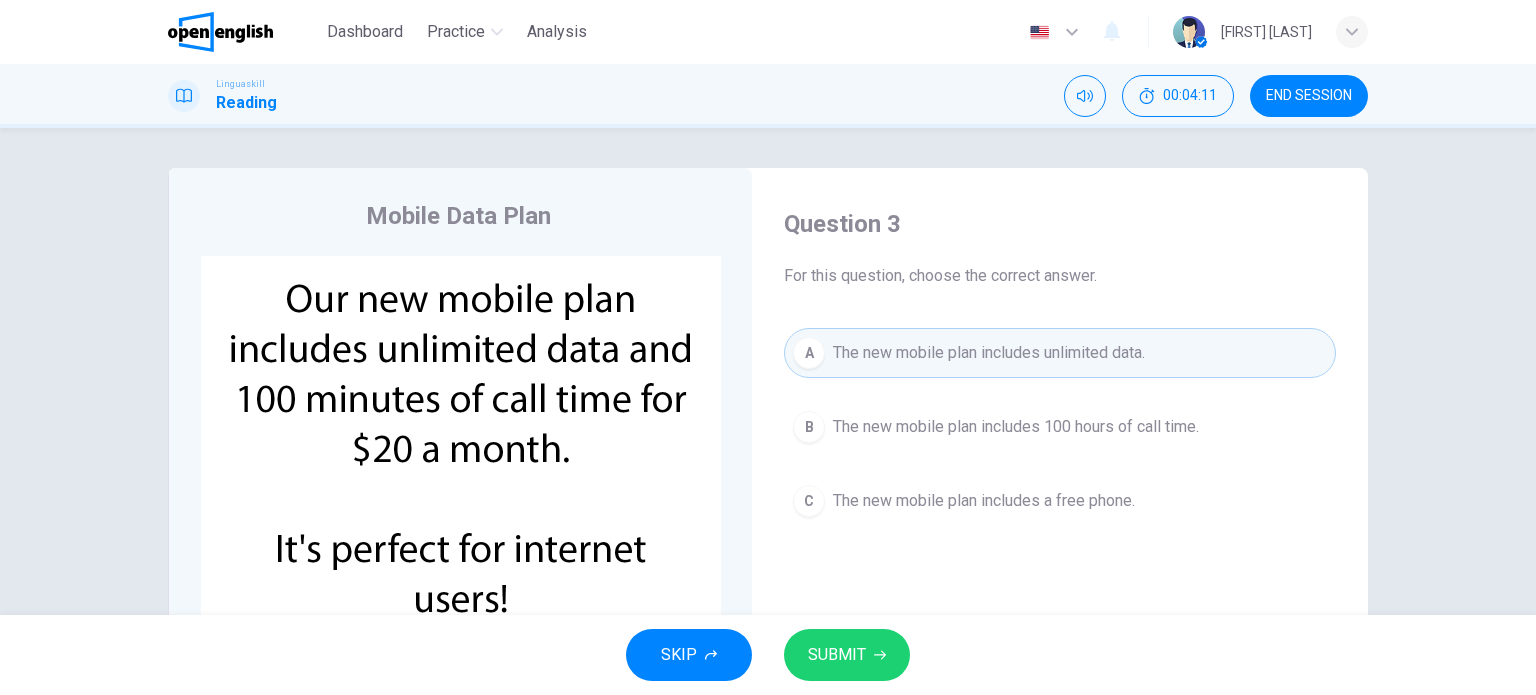 click on "SUBMIT" at bounding box center [837, 655] 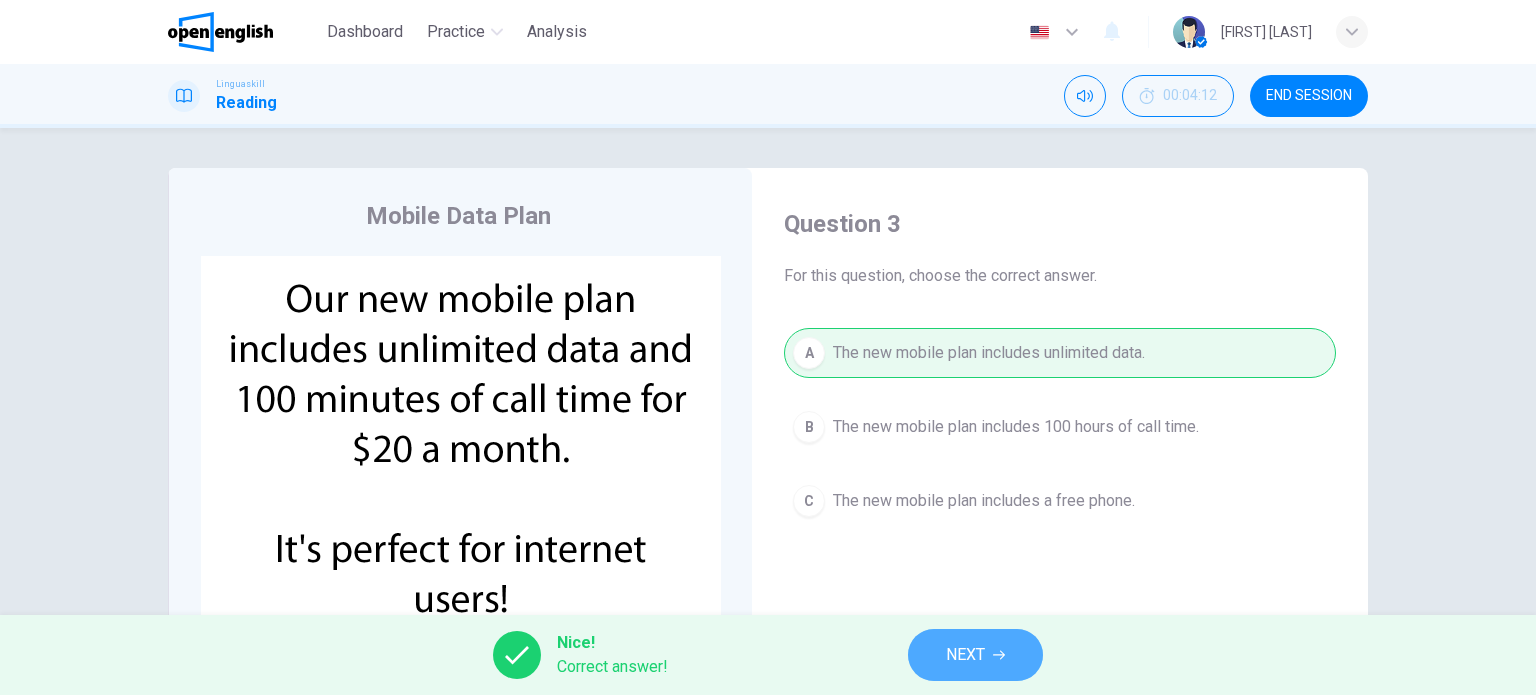 click on "NEXT" at bounding box center (965, 655) 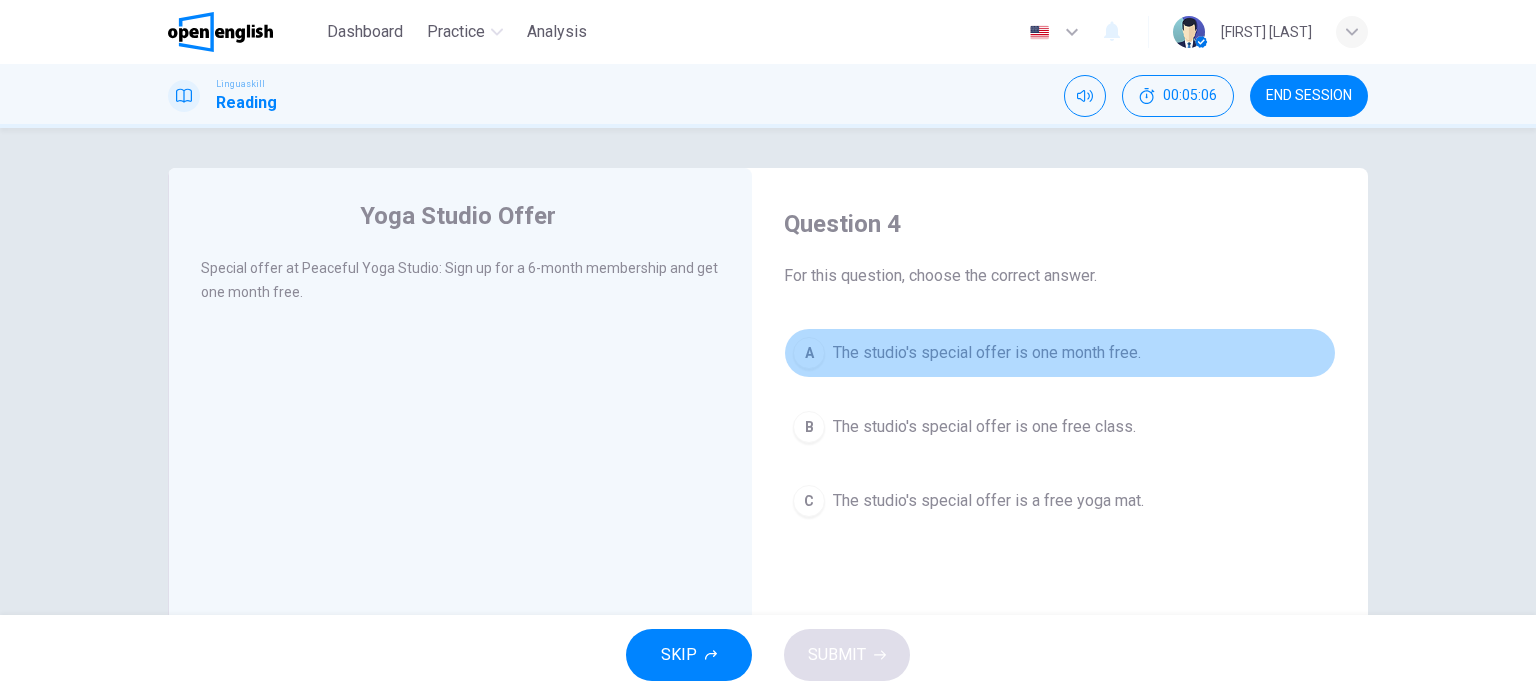 click on "The studio's special offer is one month free." at bounding box center [987, 353] 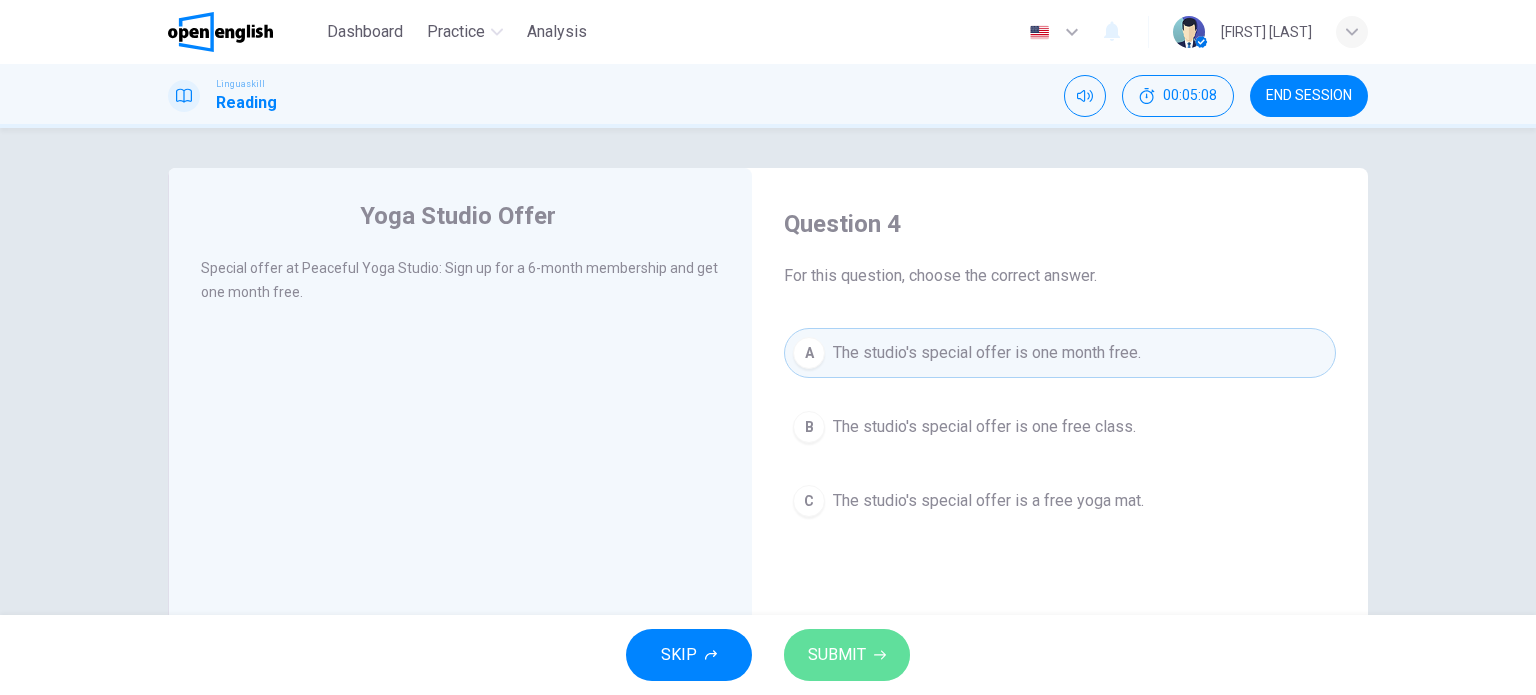 click on "SUBMIT" at bounding box center (837, 655) 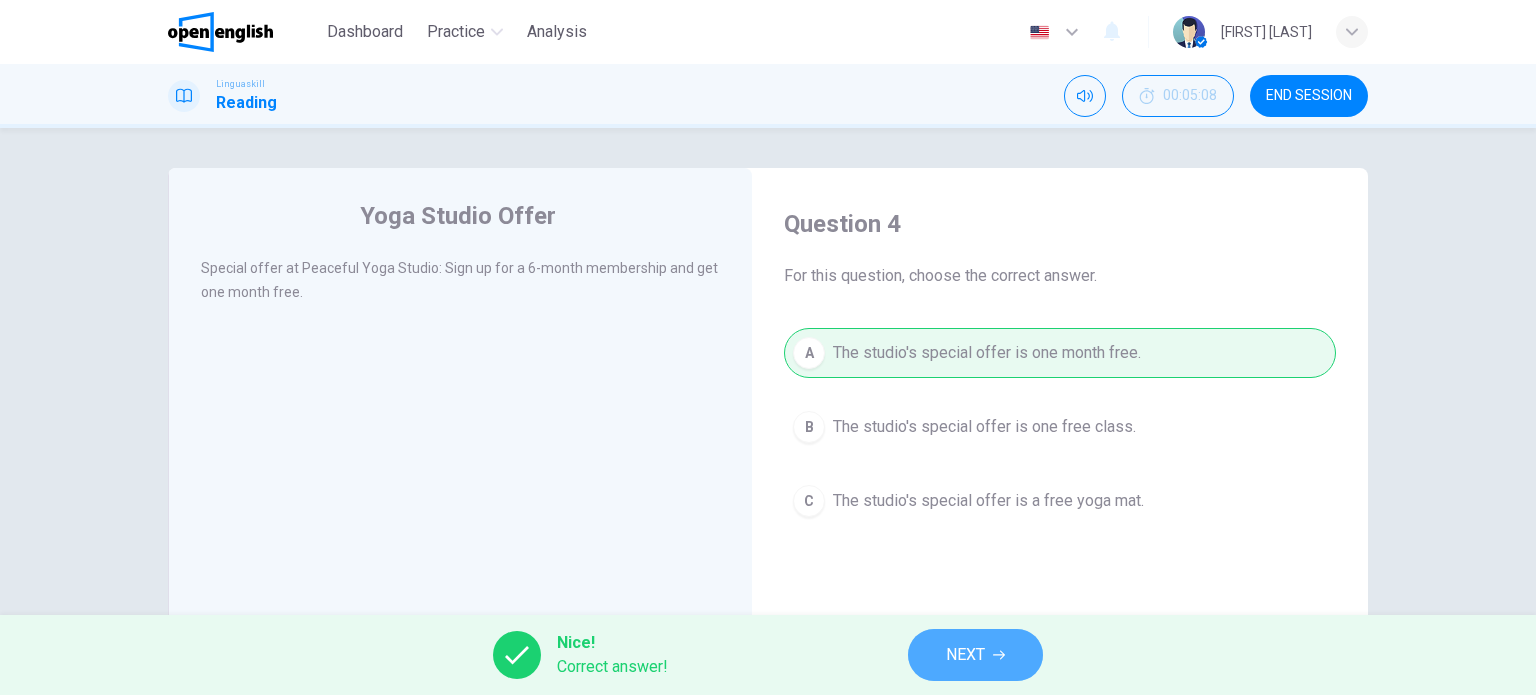 click on "NEXT" at bounding box center (965, 655) 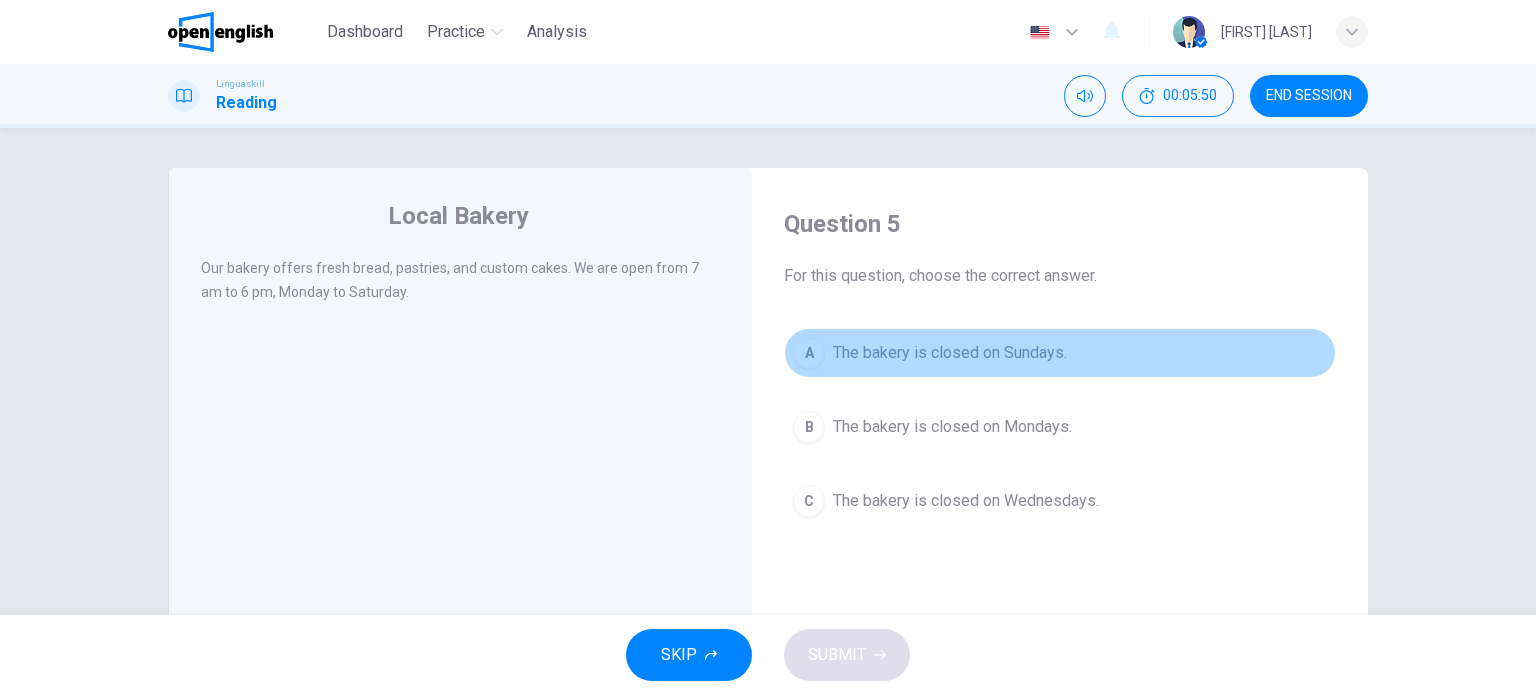click on "The bakery is closed on Sundays." at bounding box center [950, 353] 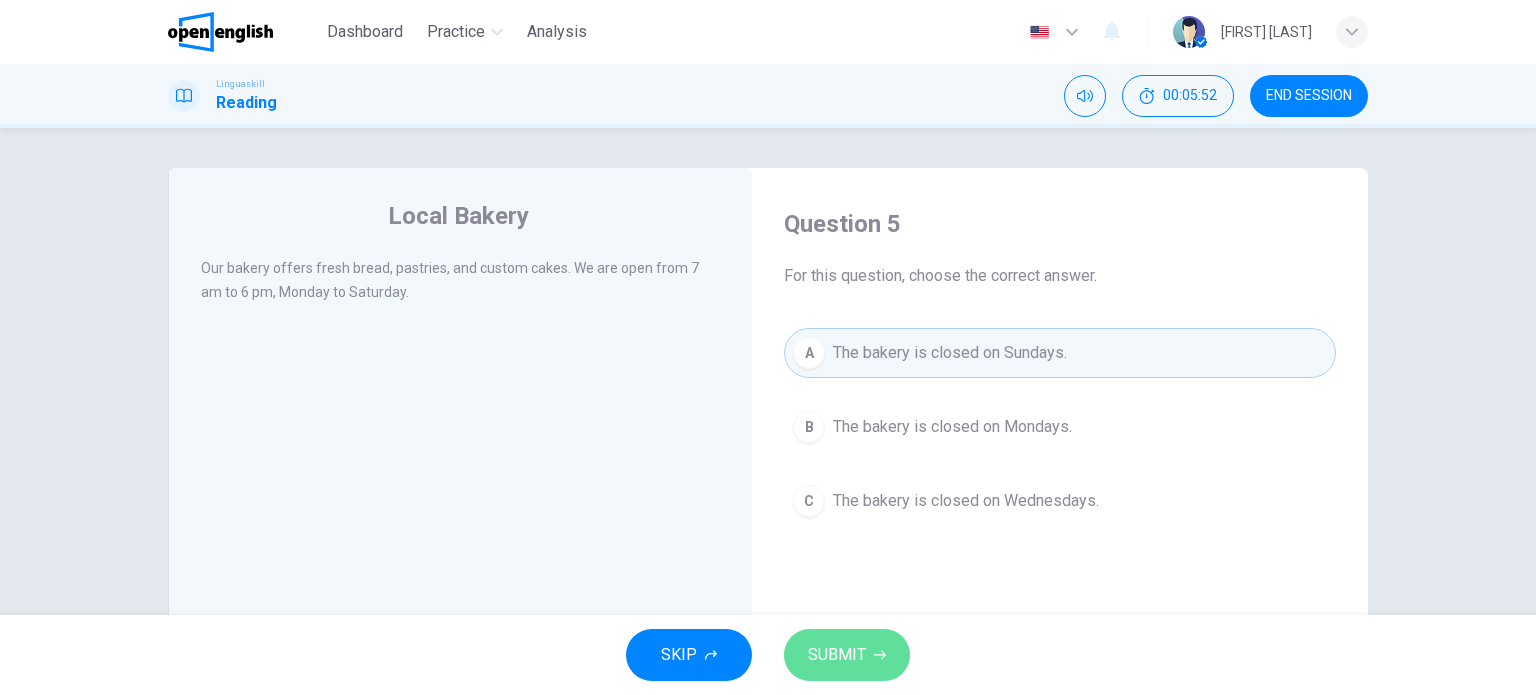 click on "SUBMIT" at bounding box center [847, 655] 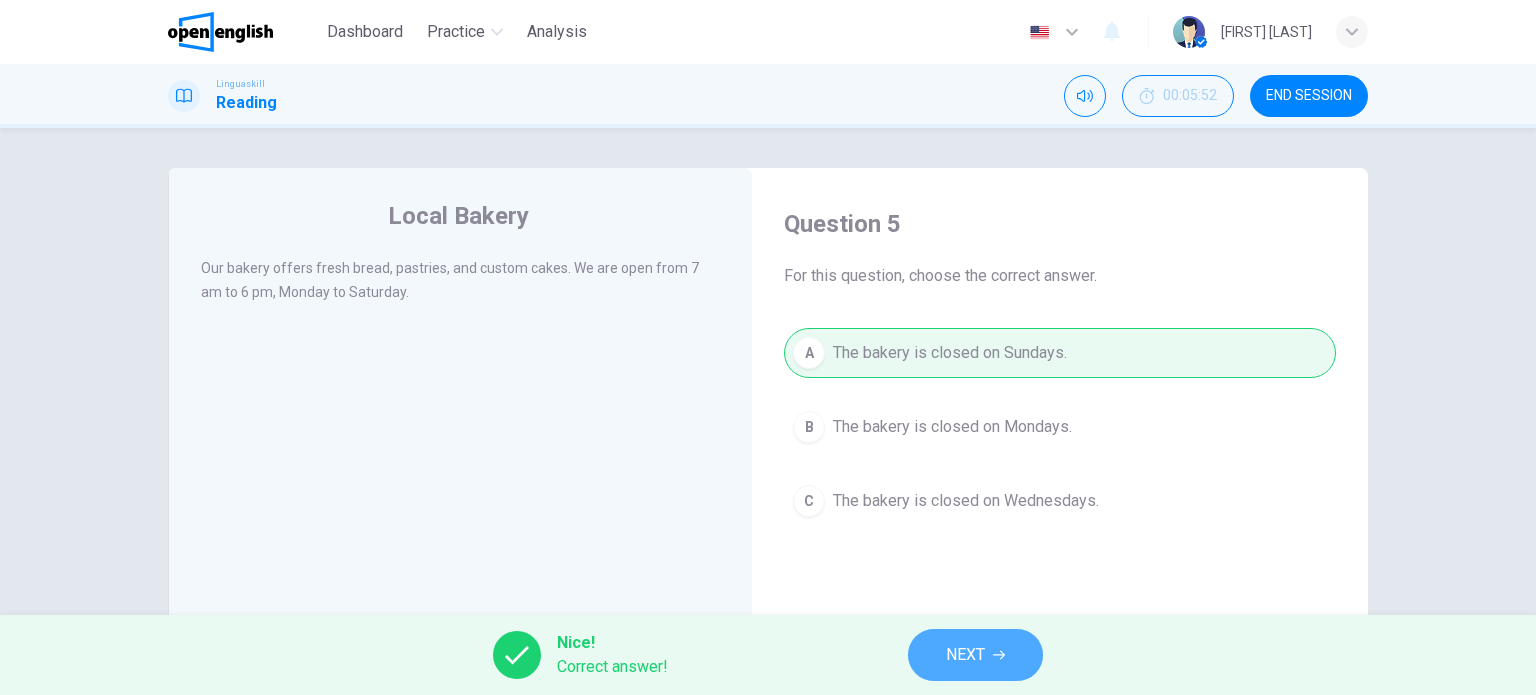 click on "NEXT" at bounding box center [975, 655] 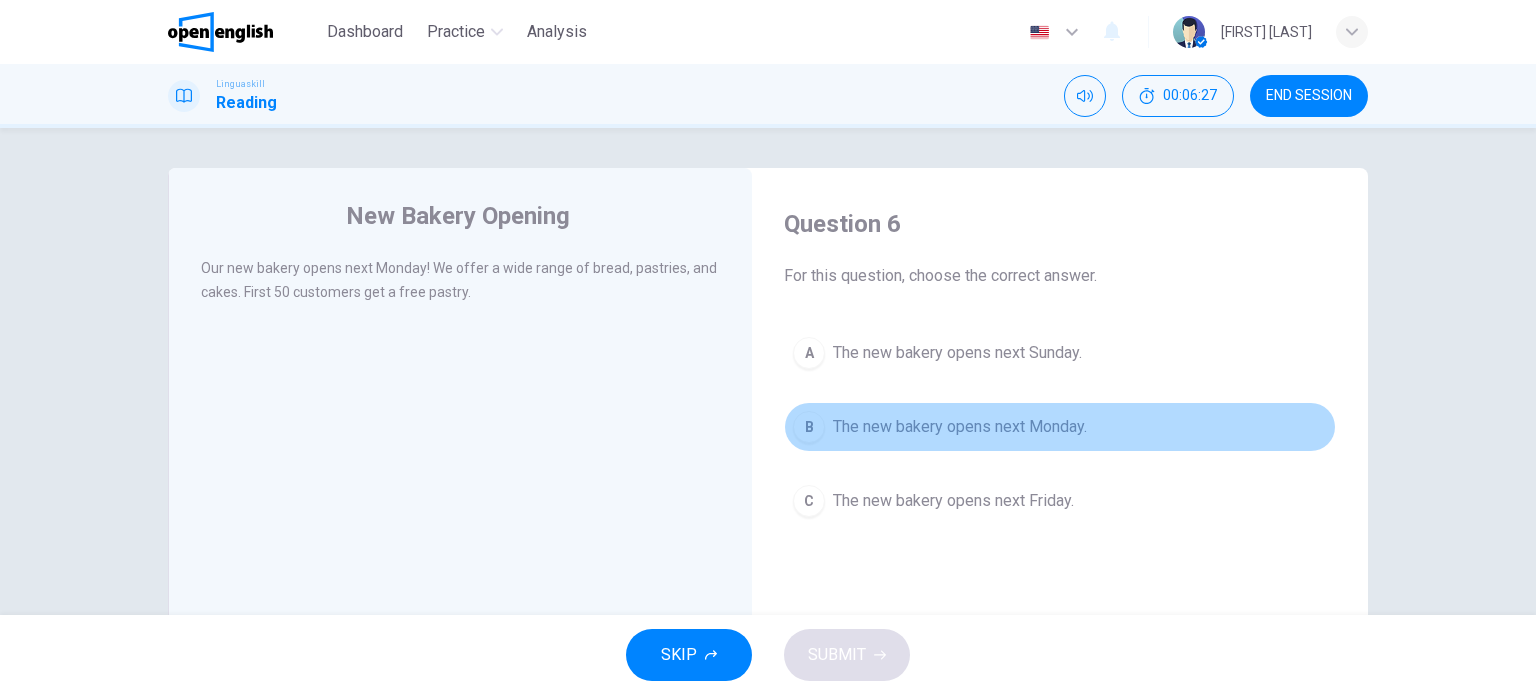 click on "The new bakery opens next Monday." at bounding box center (960, 427) 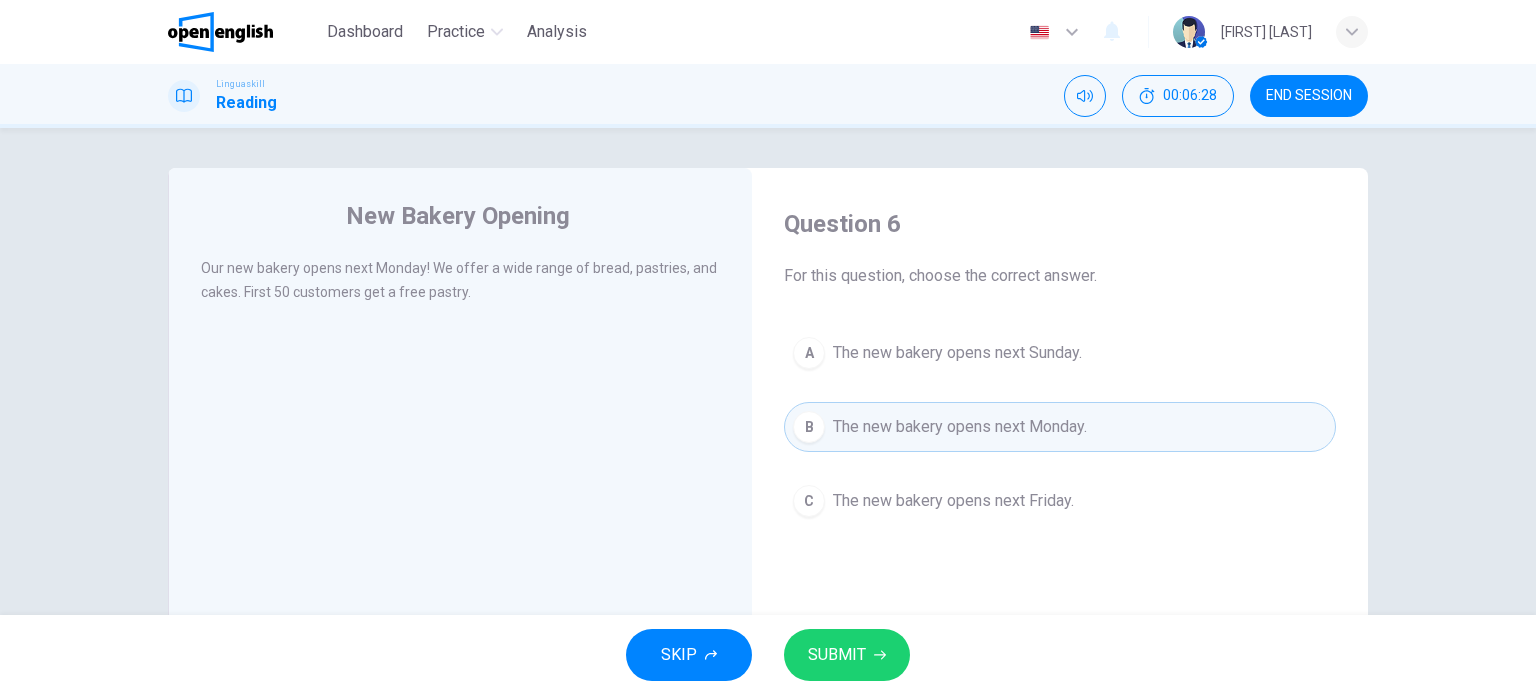 click on "SUBMIT" at bounding box center [847, 655] 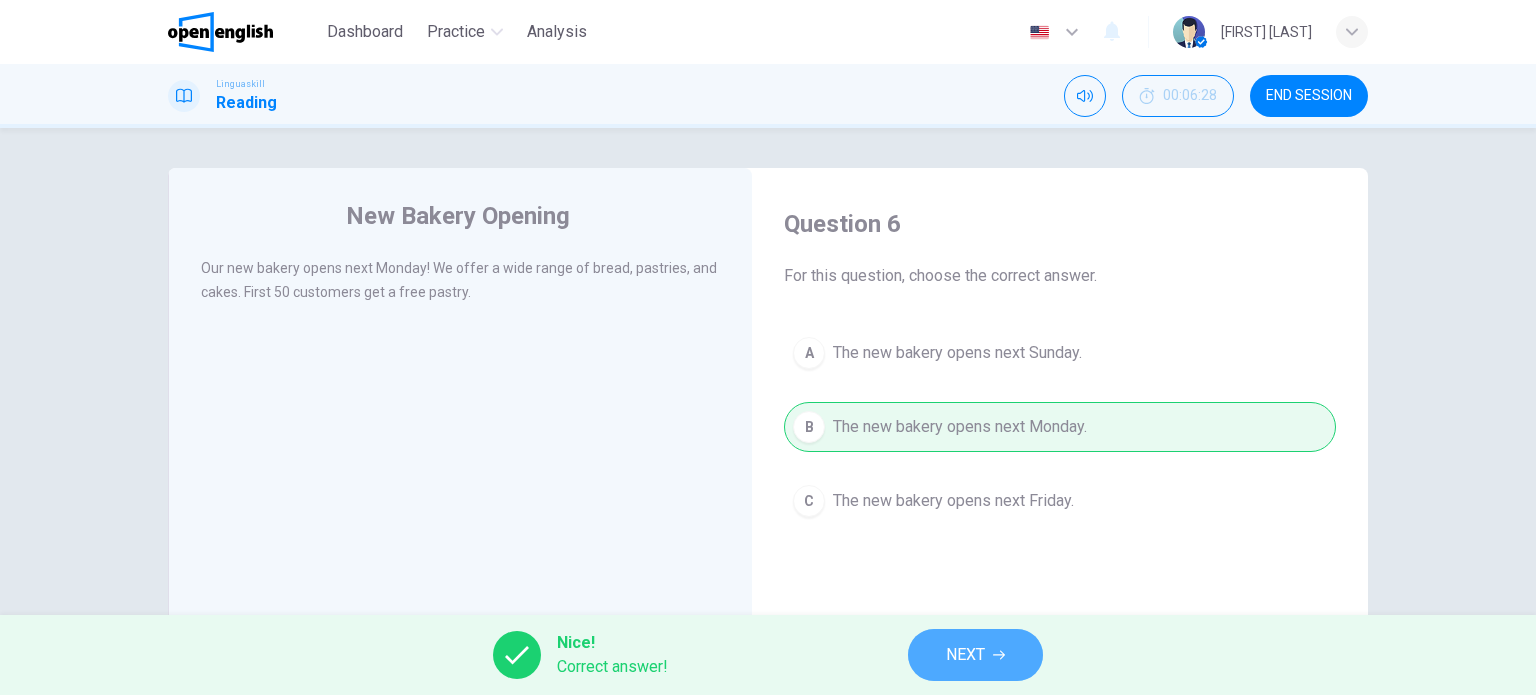 click on "NEXT" at bounding box center [965, 655] 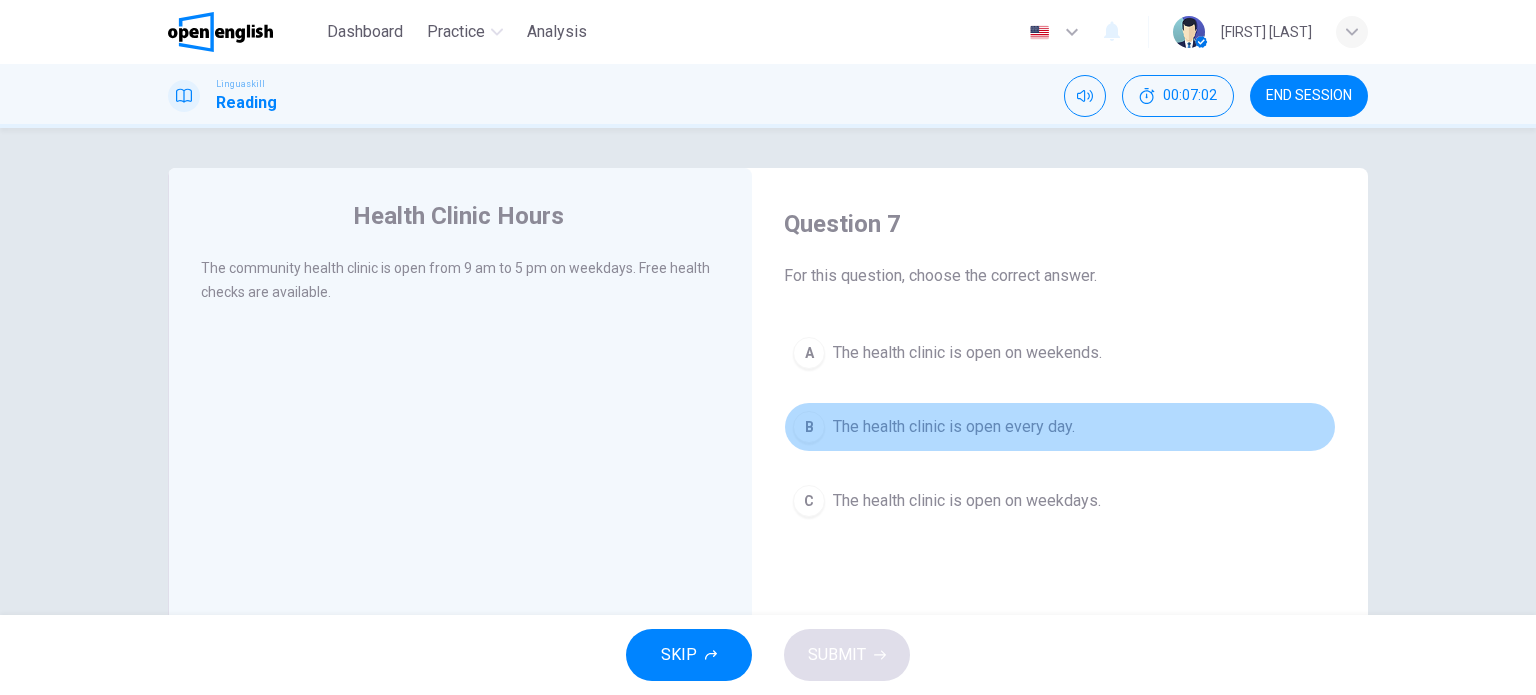 click on "The health clinic is open every day." at bounding box center (954, 427) 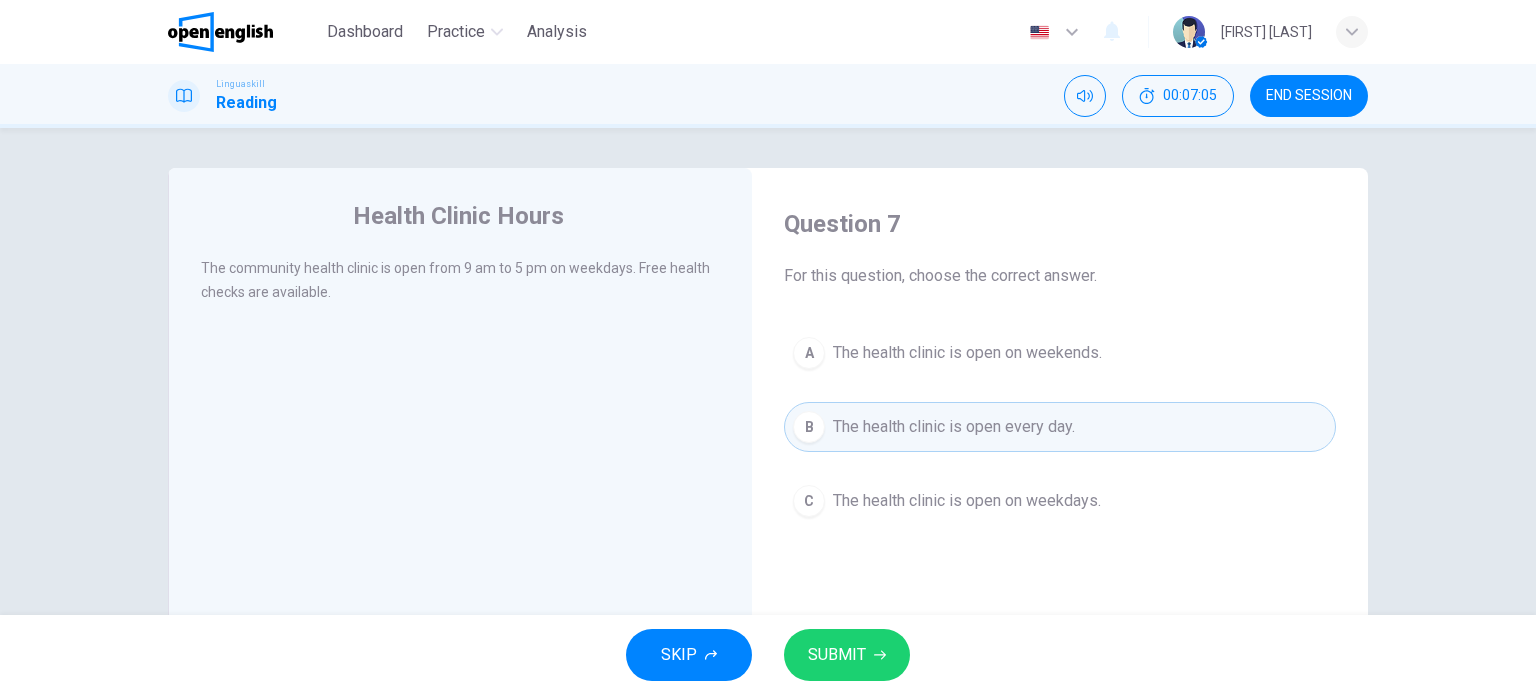 click on "SUBMIT" at bounding box center [837, 655] 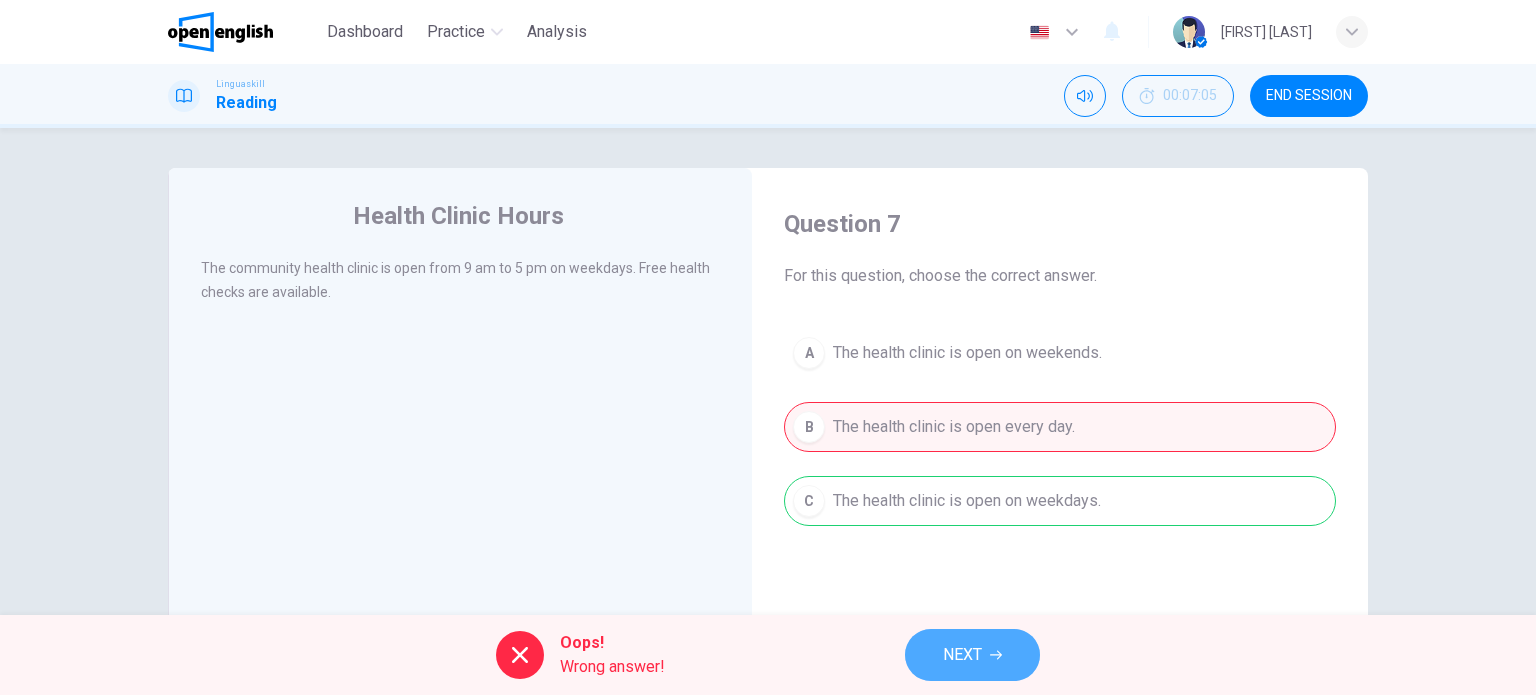 click on "NEXT" at bounding box center [962, 655] 